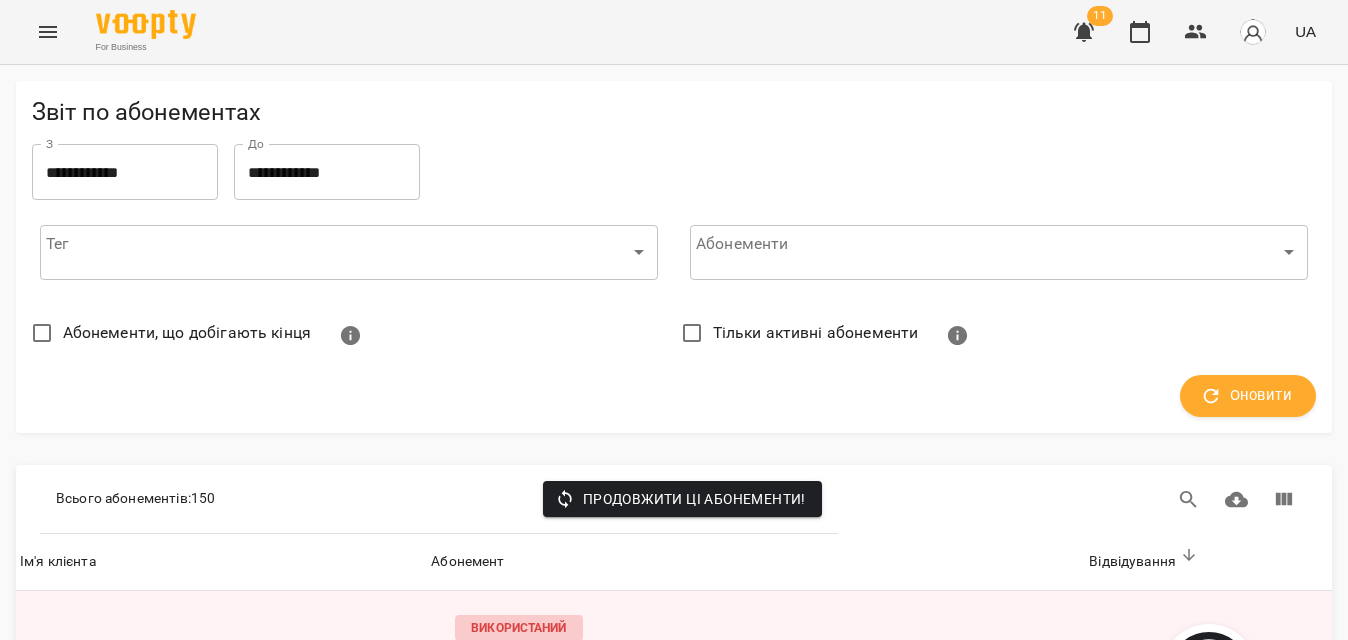 scroll, scrollTop: 0, scrollLeft: 0, axis: both 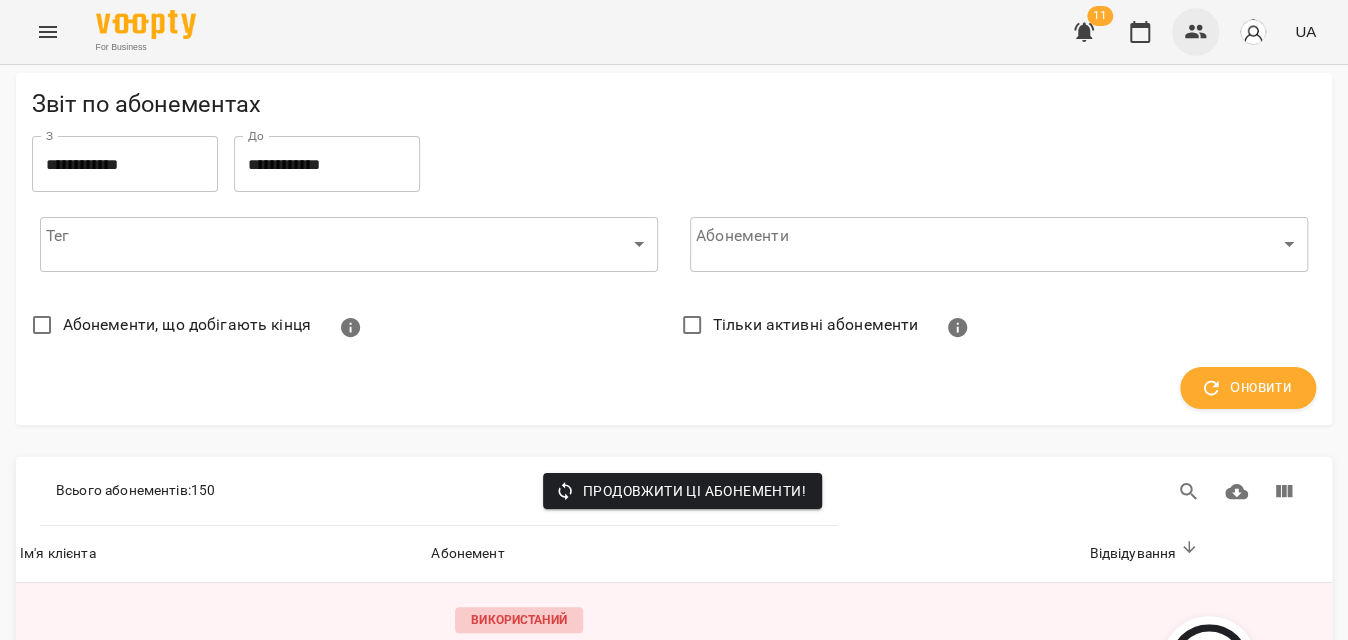 click 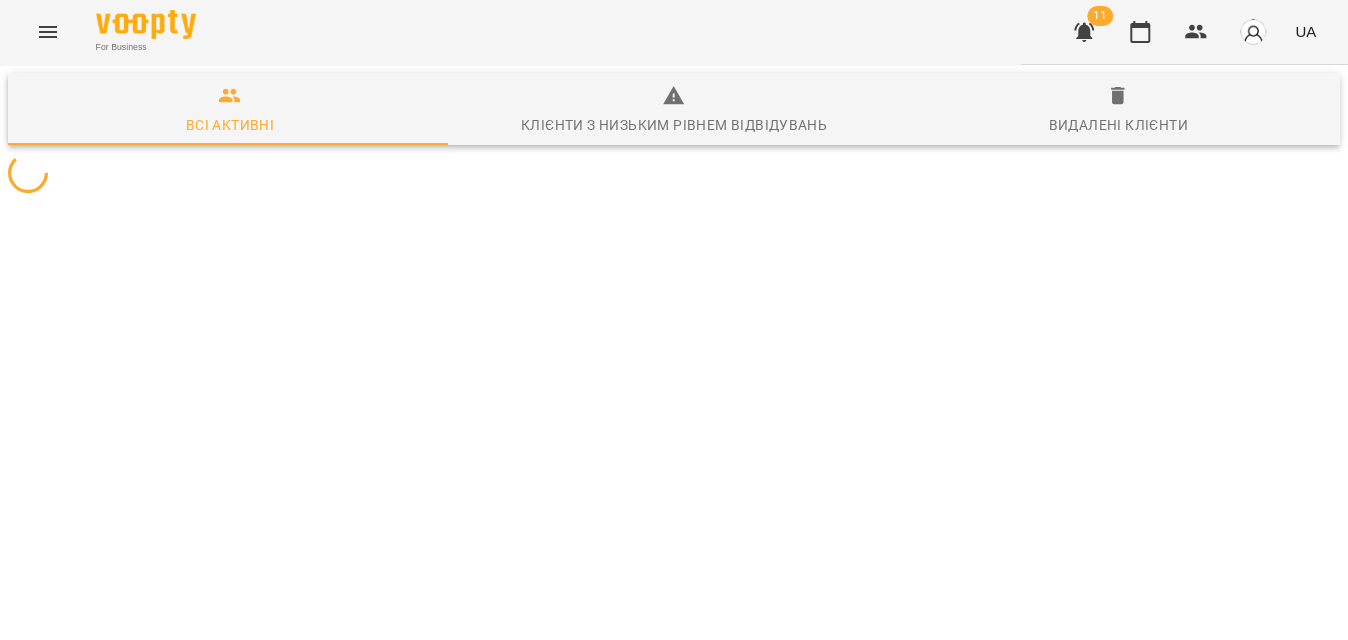 scroll, scrollTop: 0, scrollLeft: 0, axis: both 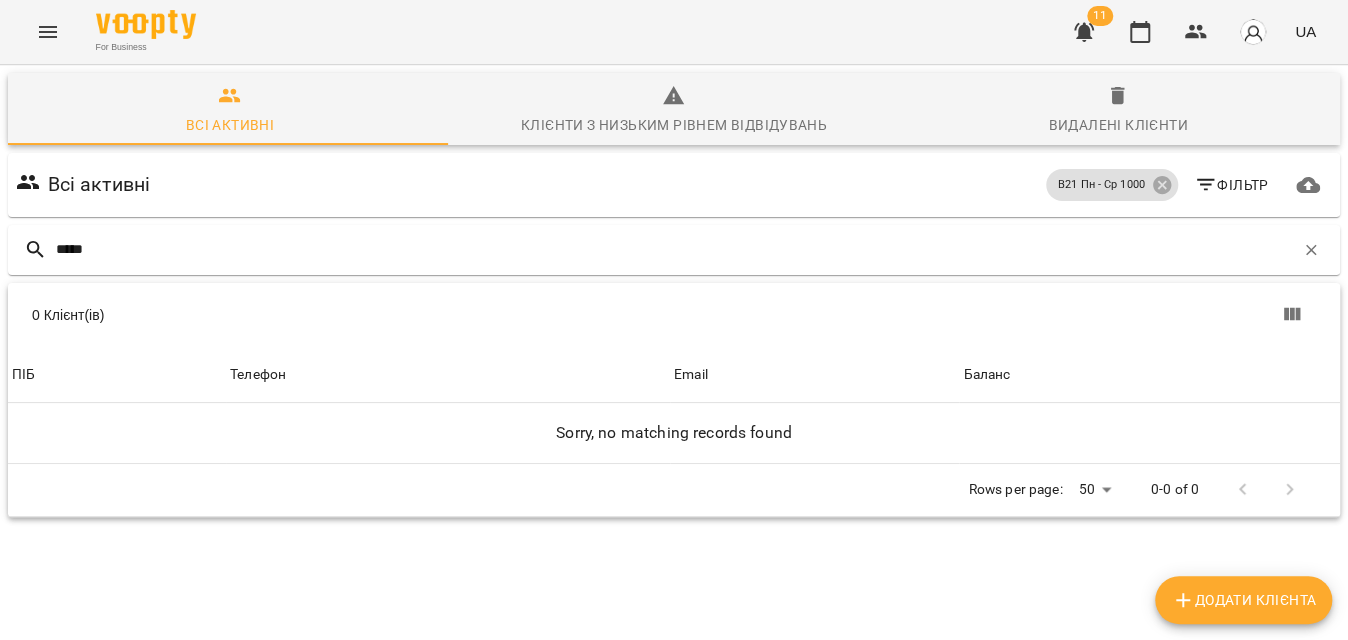 type on "*****" 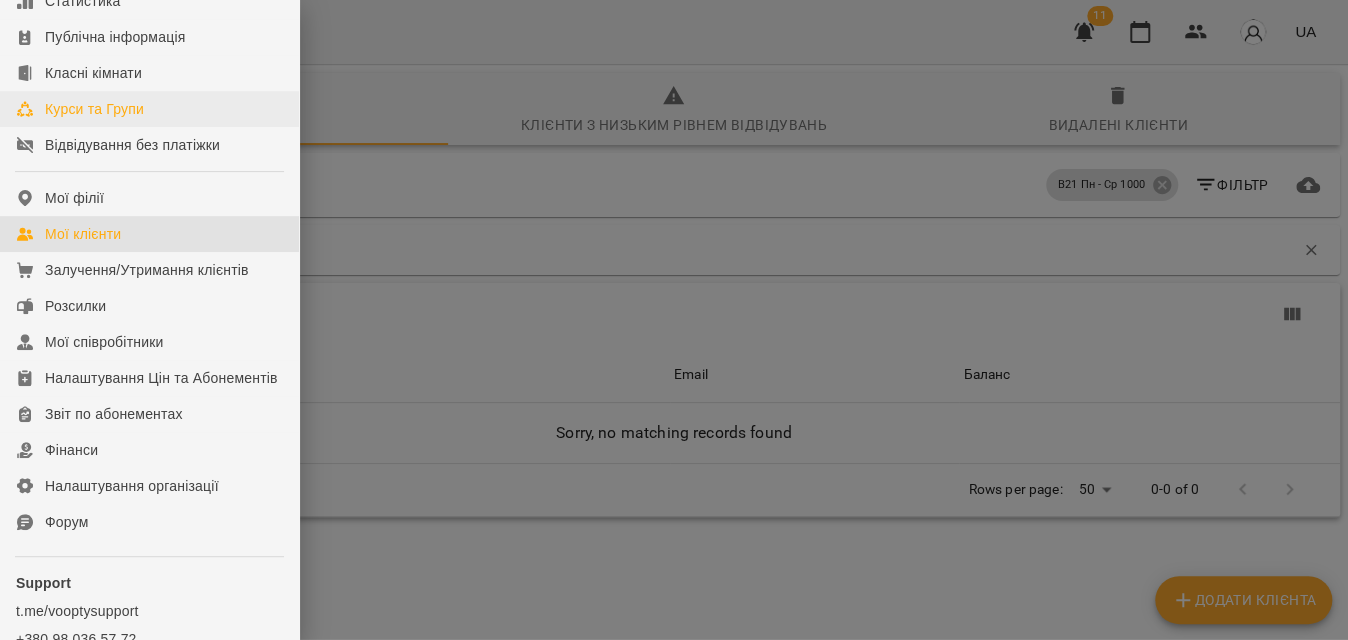 scroll, scrollTop: 82, scrollLeft: 0, axis: vertical 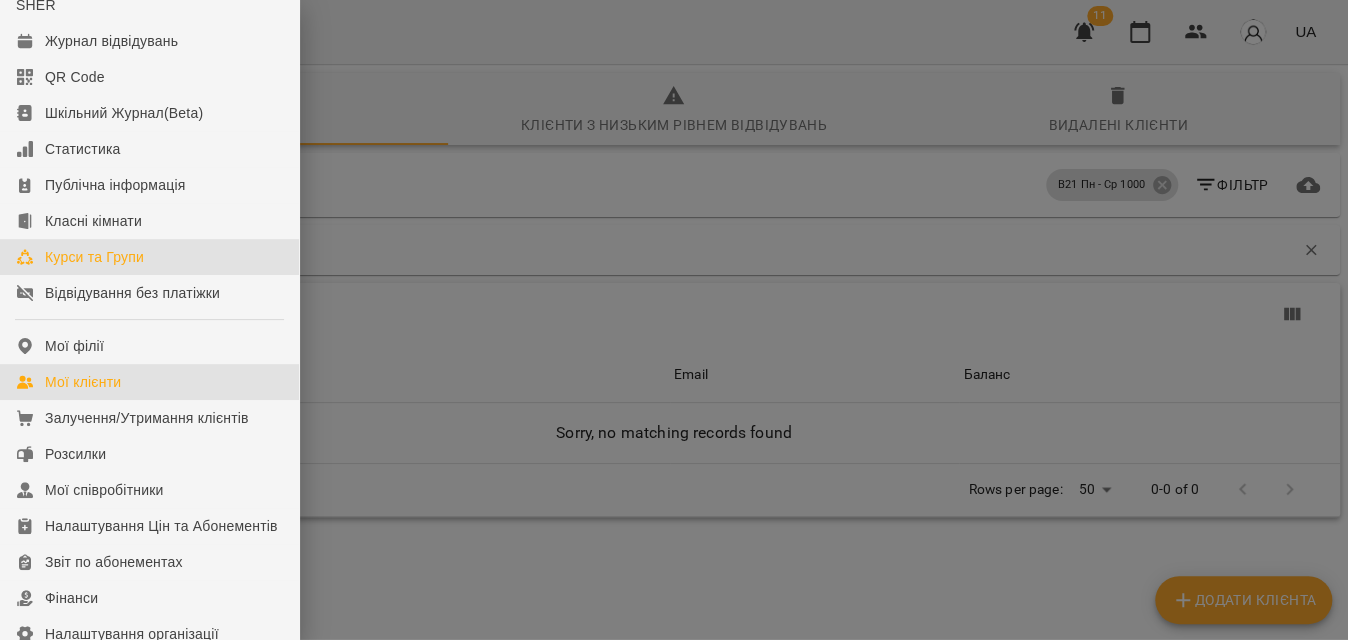 drag, startPoint x: 152, startPoint y: 249, endPoint x: 372, endPoint y: 191, distance: 227.51703 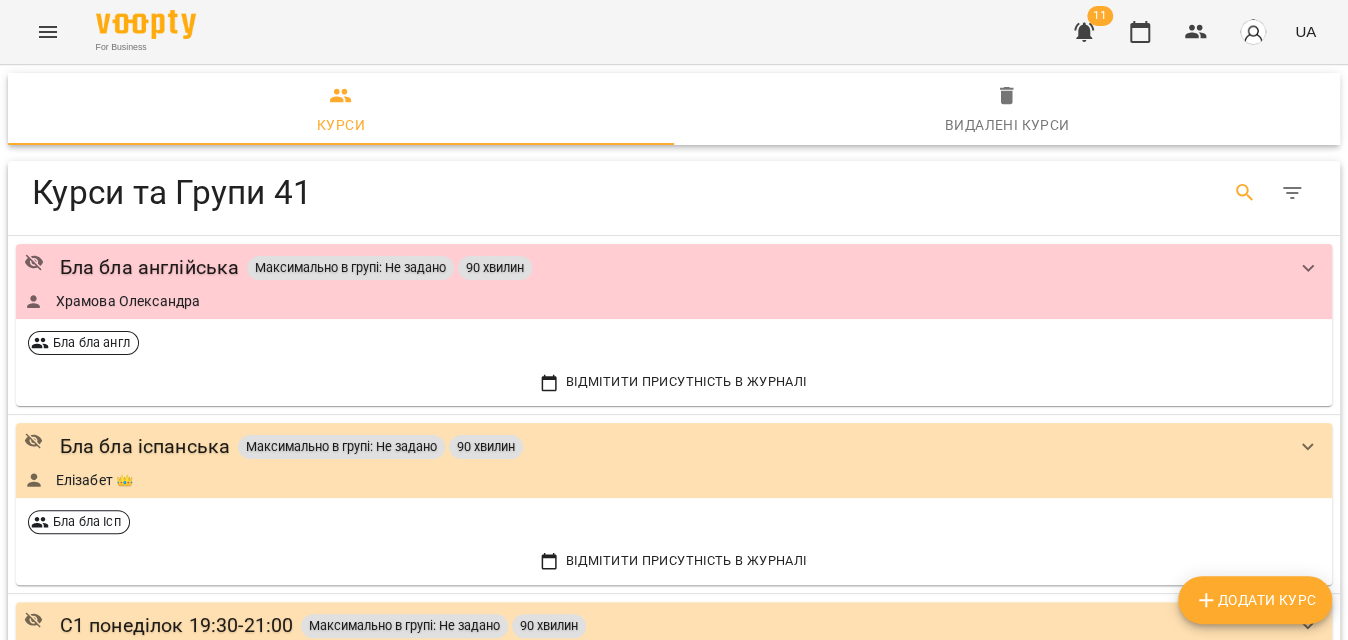 click 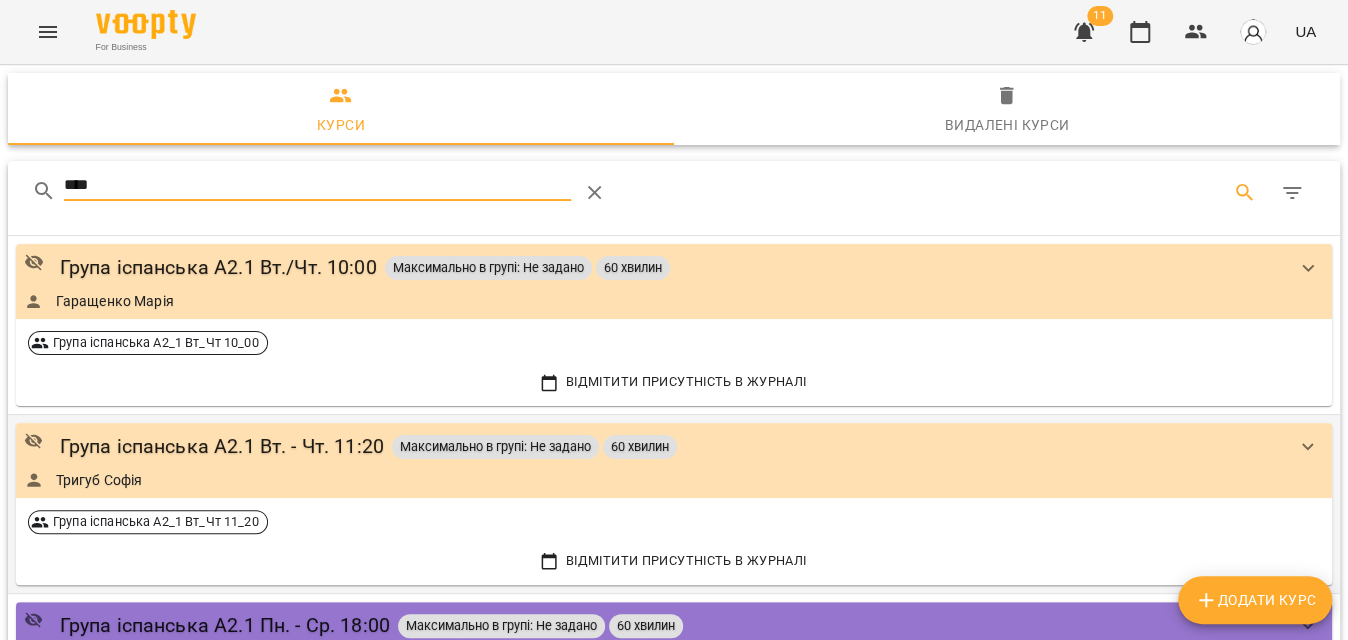 scroll, scrollTop: 255, scrollLeft: 0, axis: vertical 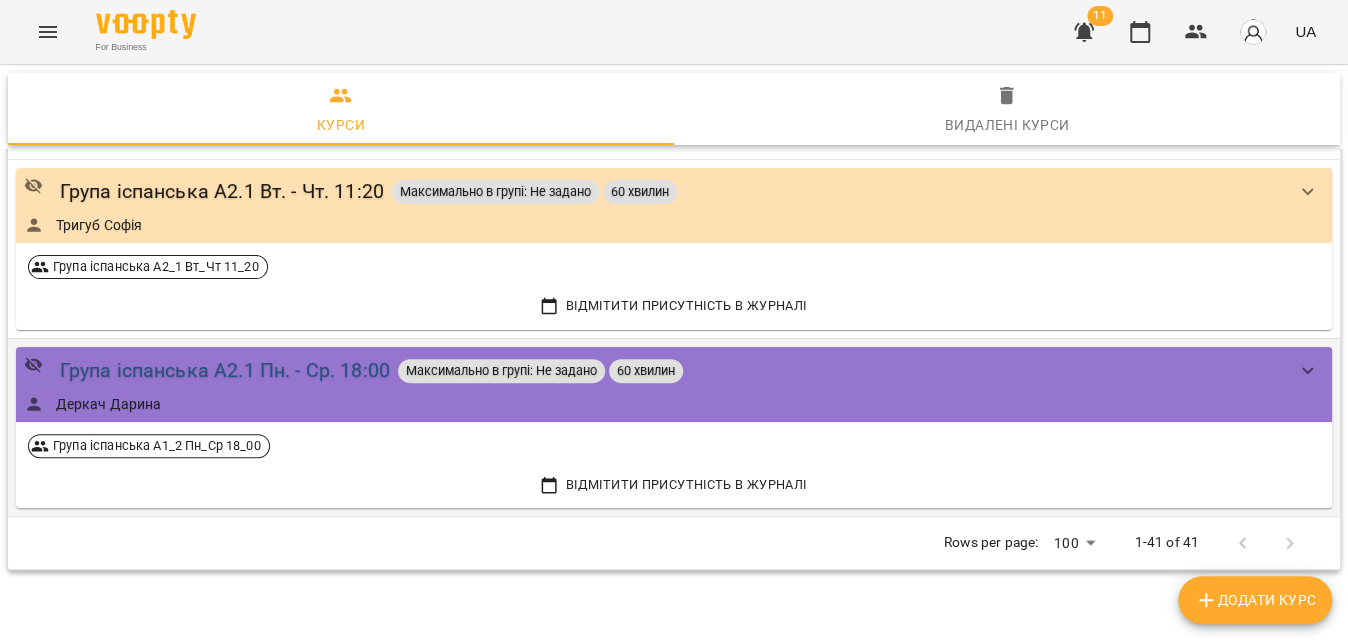 type on "****" 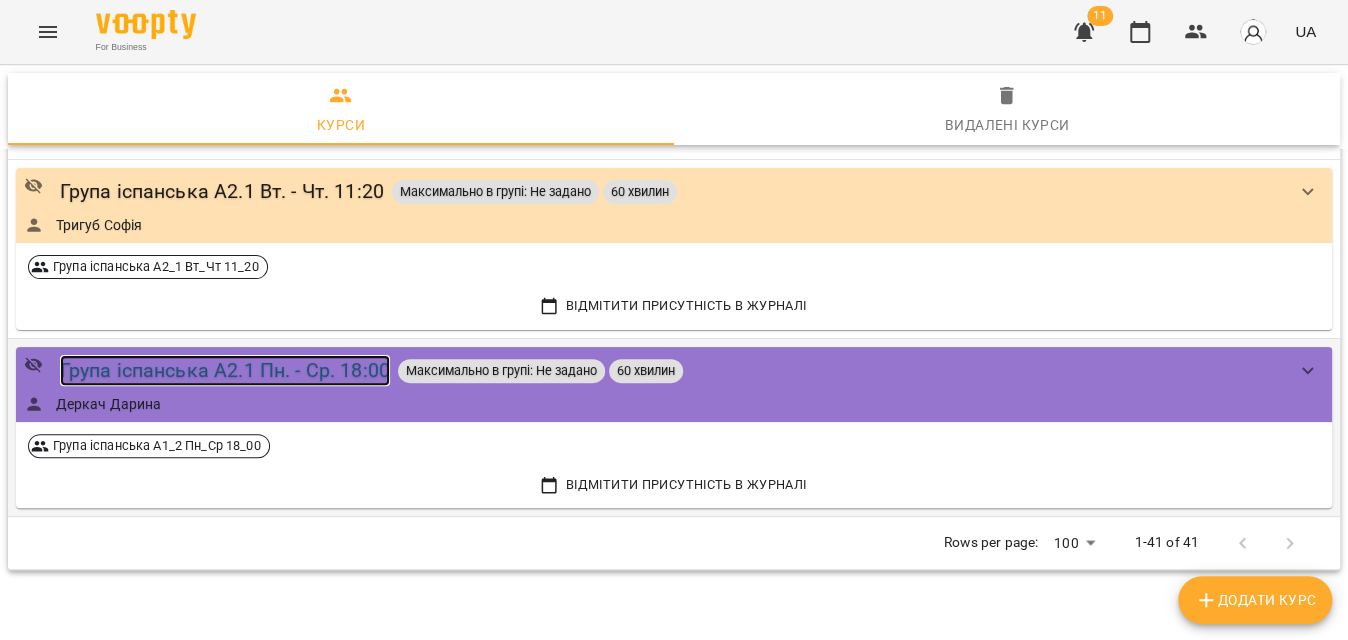 click on "Група іспанська А2.1 Пн. - Ср. 18:00" at bounding box center (225, 370) 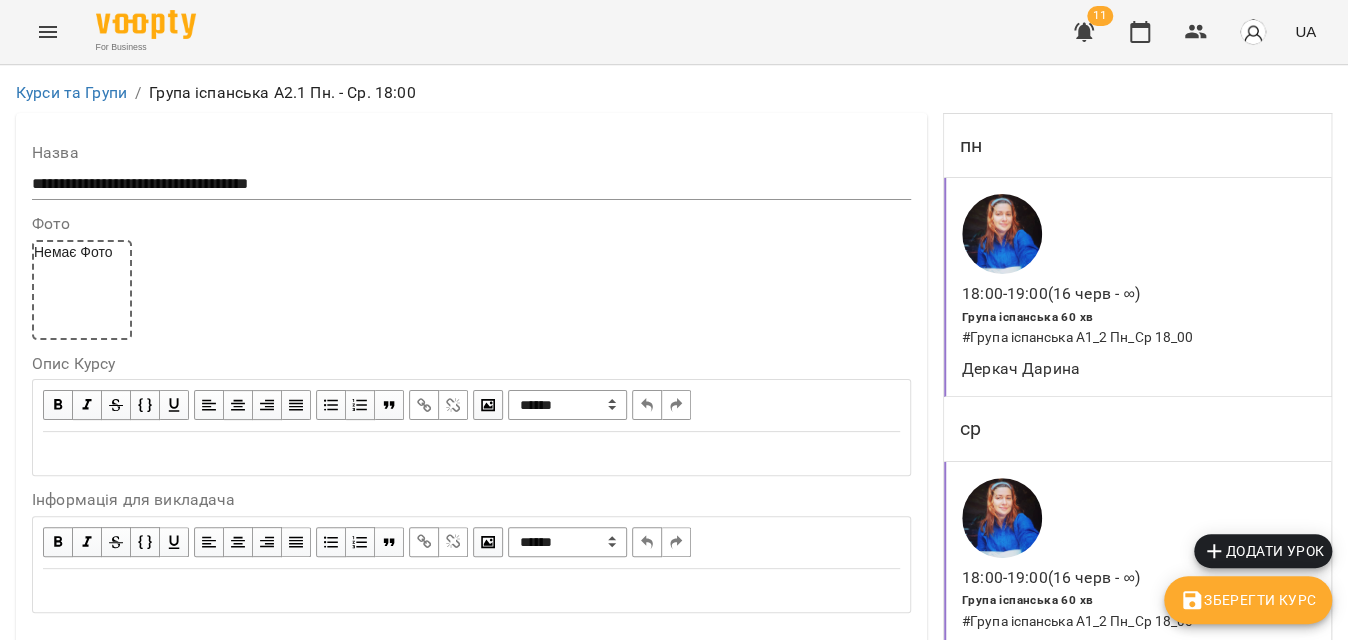 scroll, scrollTop: 1636, scrollLeft: 0, axis: vertical 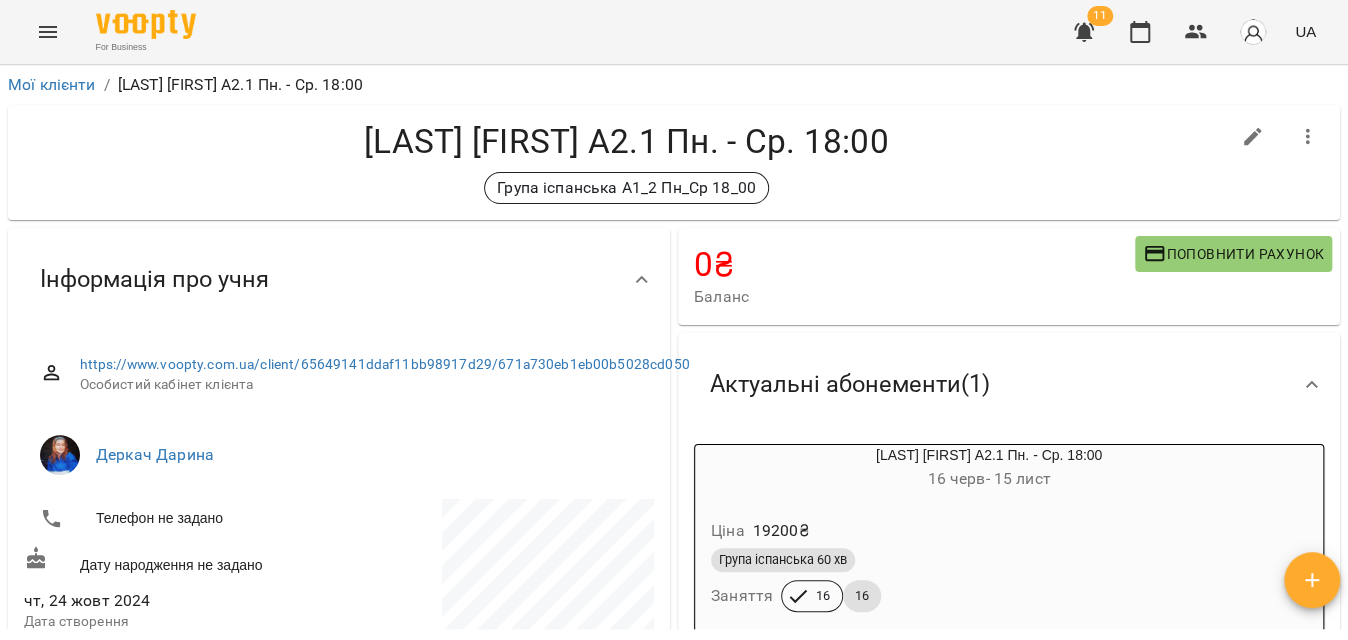 click on "Група іспанська А1_2 Пн_Ср 18_00" at bounding box center (626, 188) 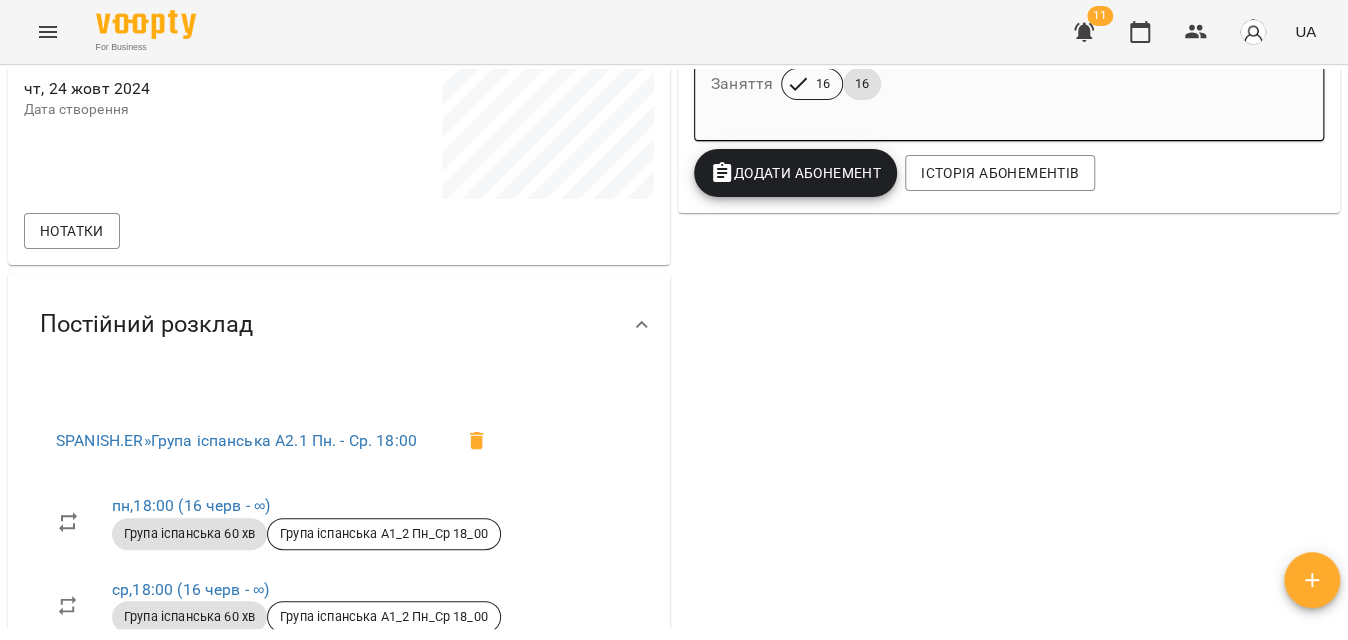 scroll, scrollTop: 363, scrollLeft: 0, axis: vertical 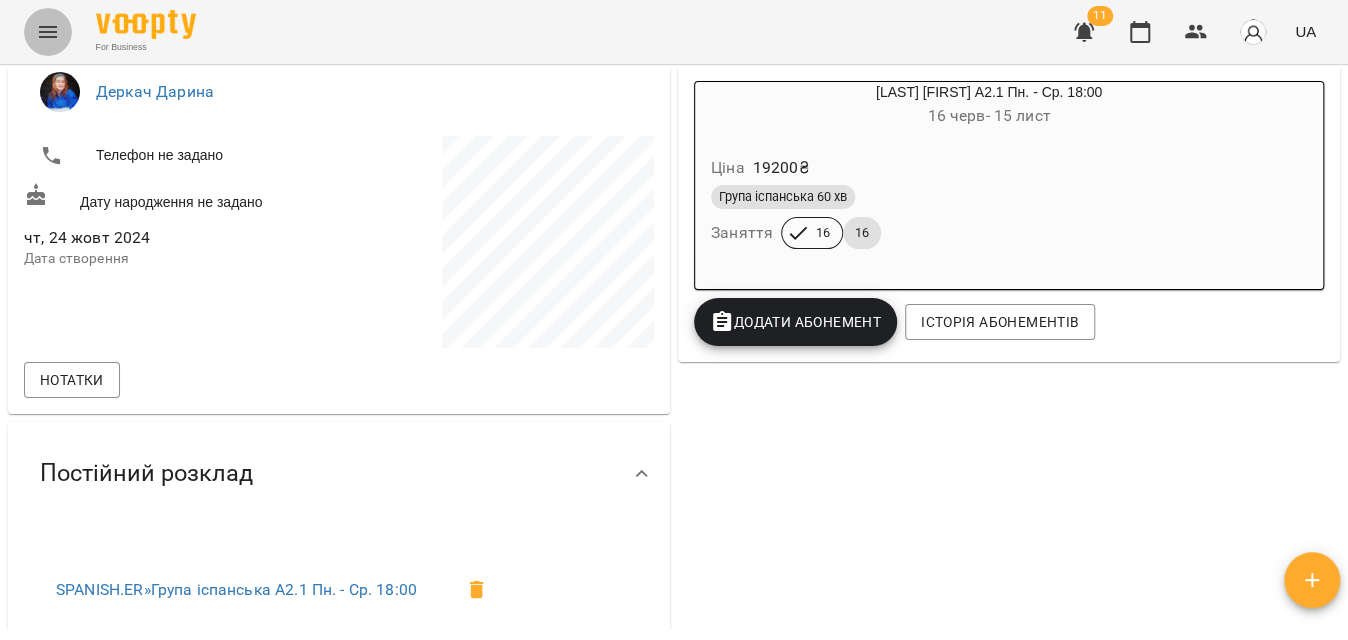 click 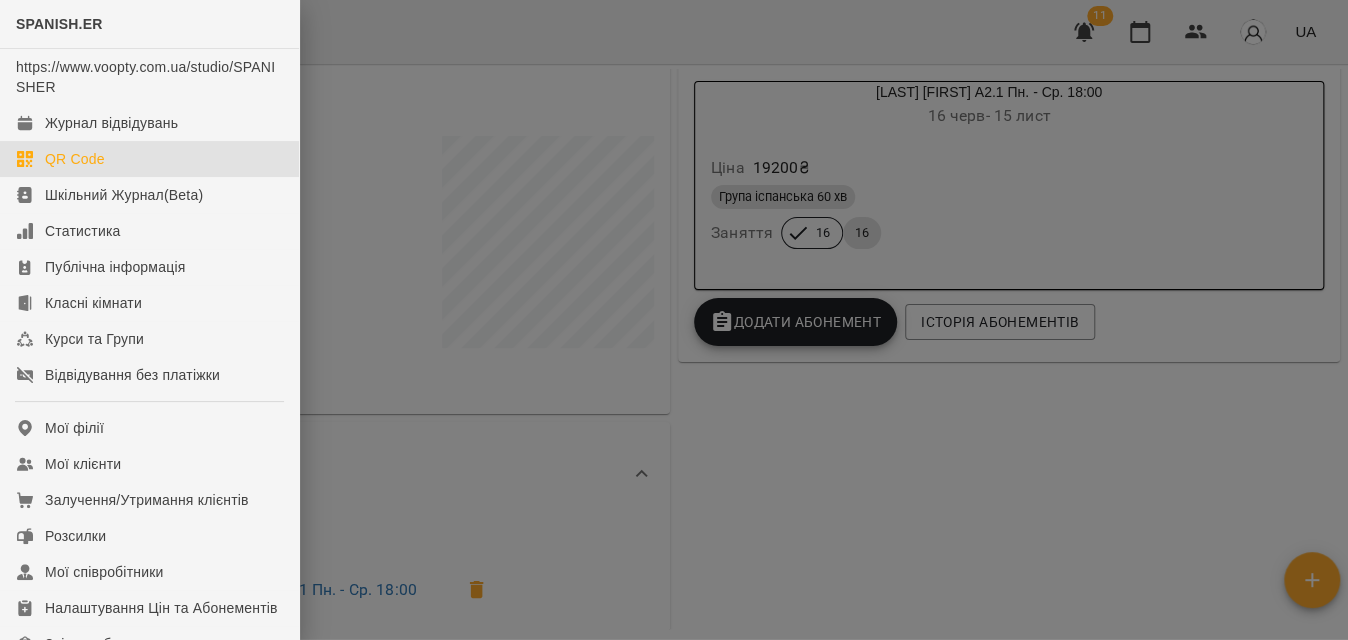 click on "QR Code" at bounding box center [149, 159] 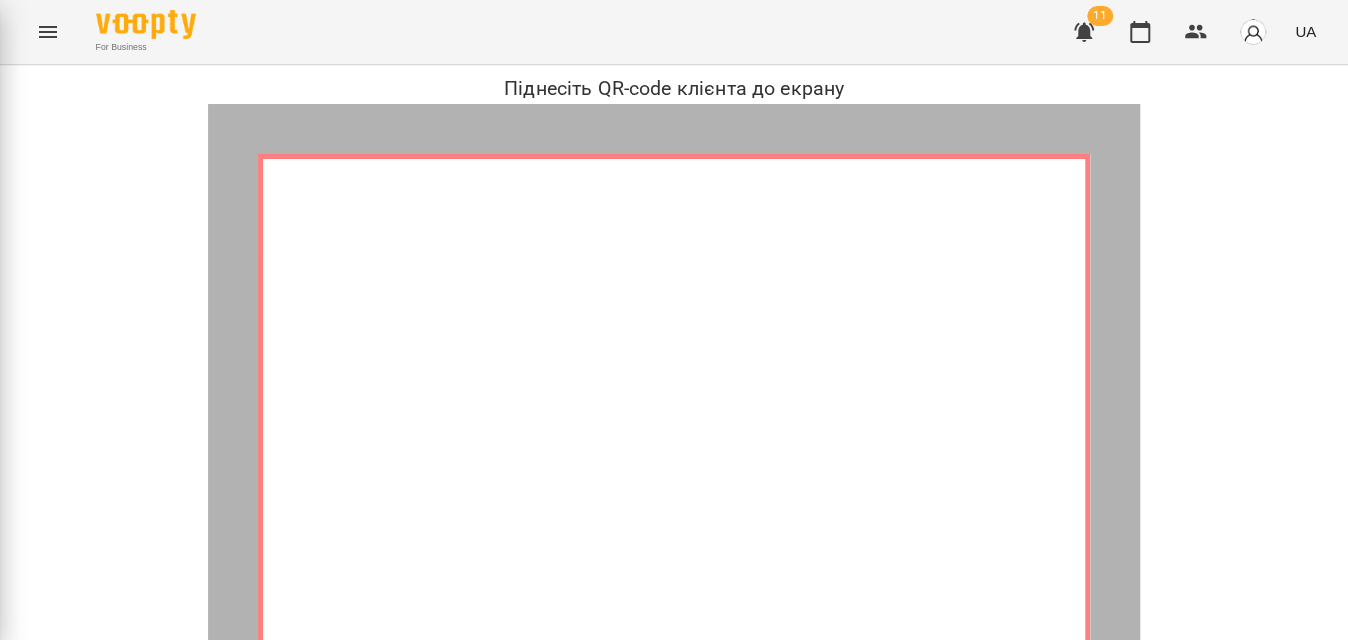 scroll, scrollTop: 394, scrollLeft: 0, axis: vertical 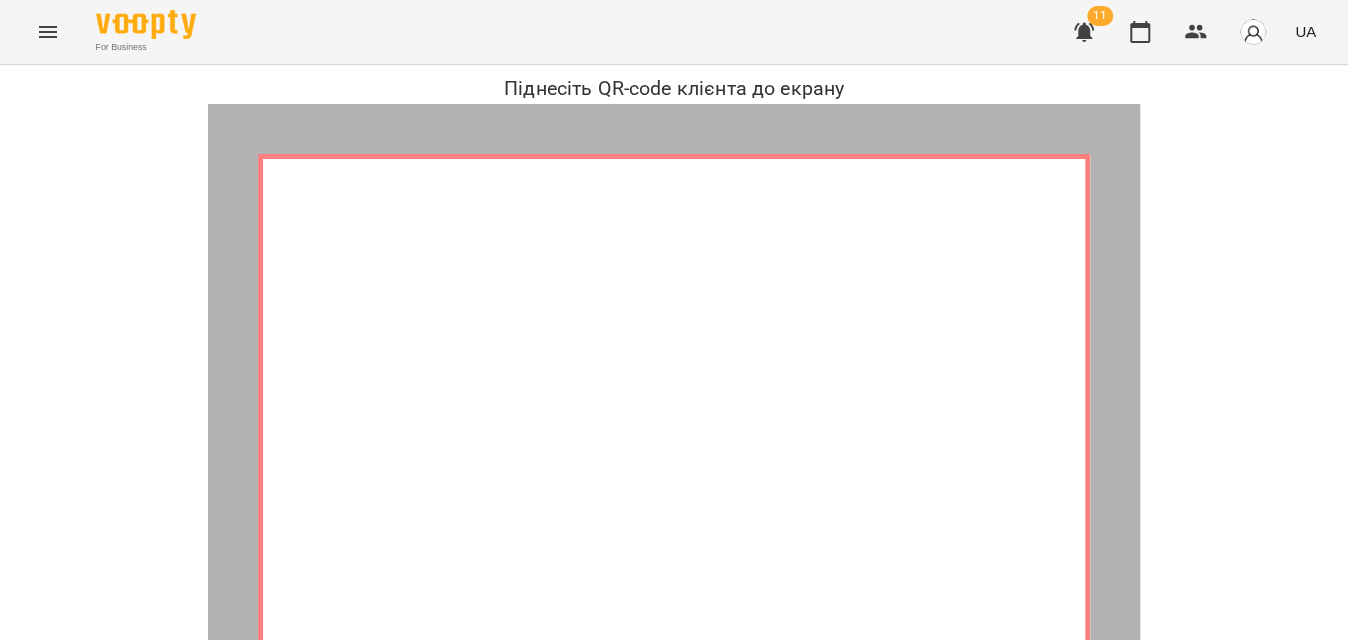 click 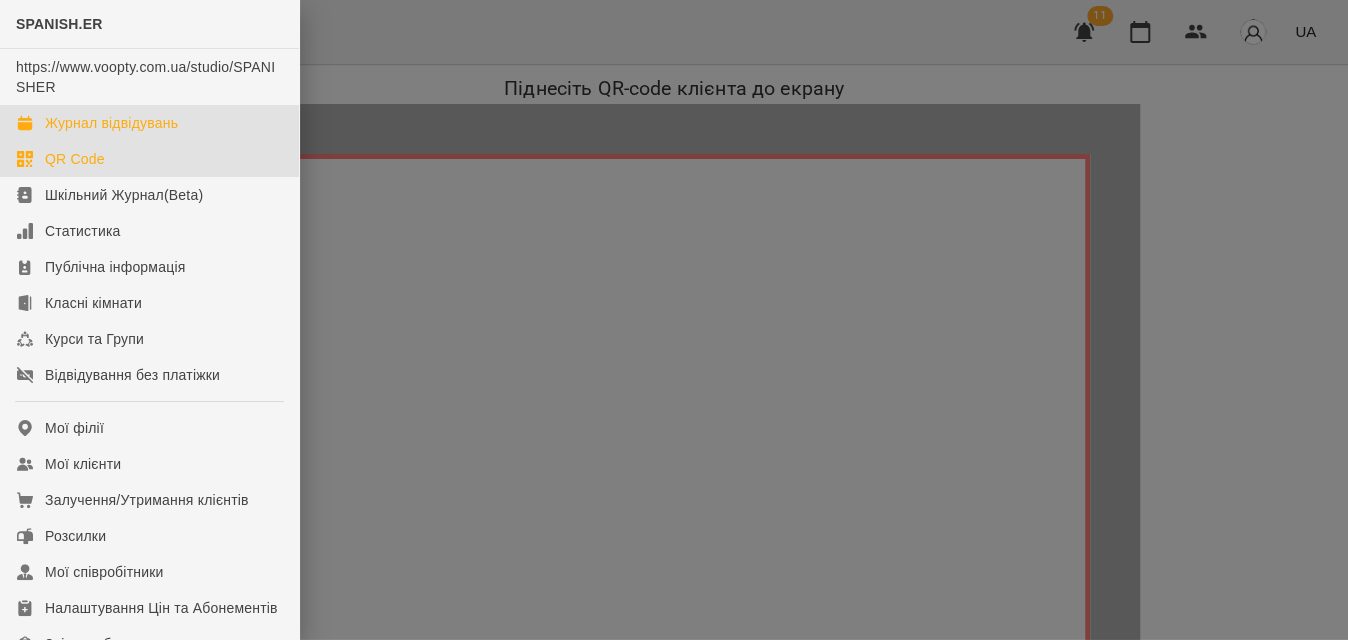click on "Журнал відвідувань" at bounding box center [149, 123] 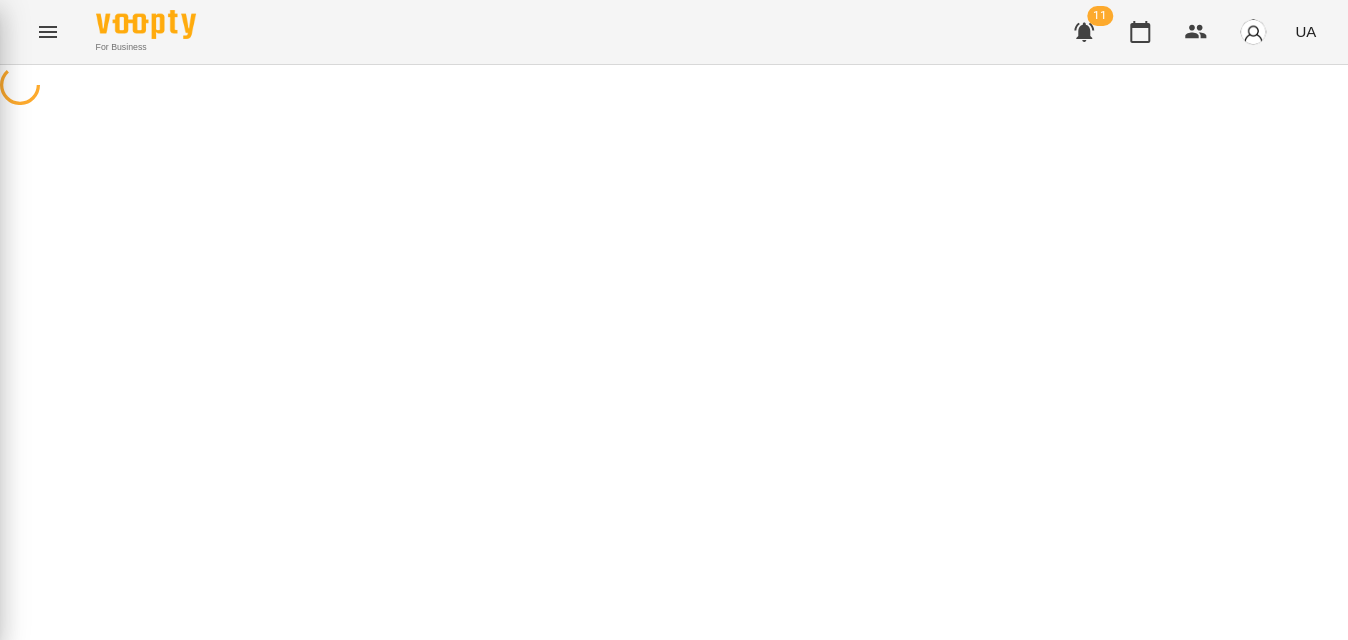 scroll, scrollTop: 0, scrollLeft: 0, axis: both 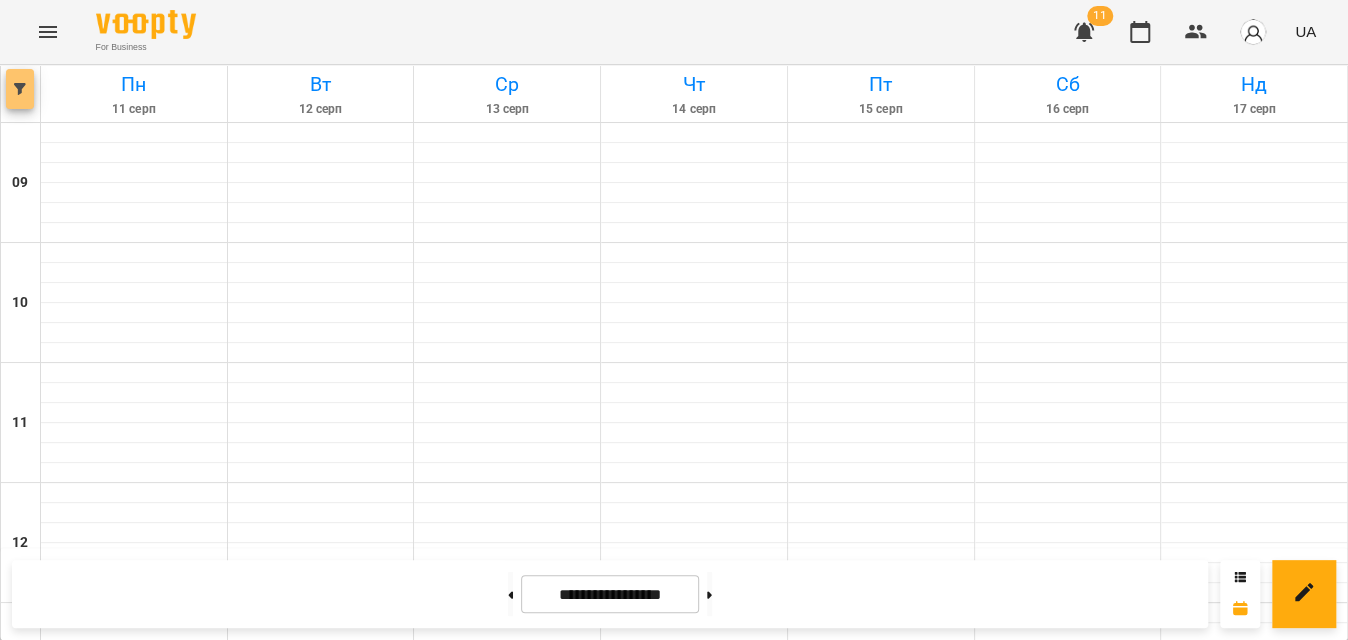 click 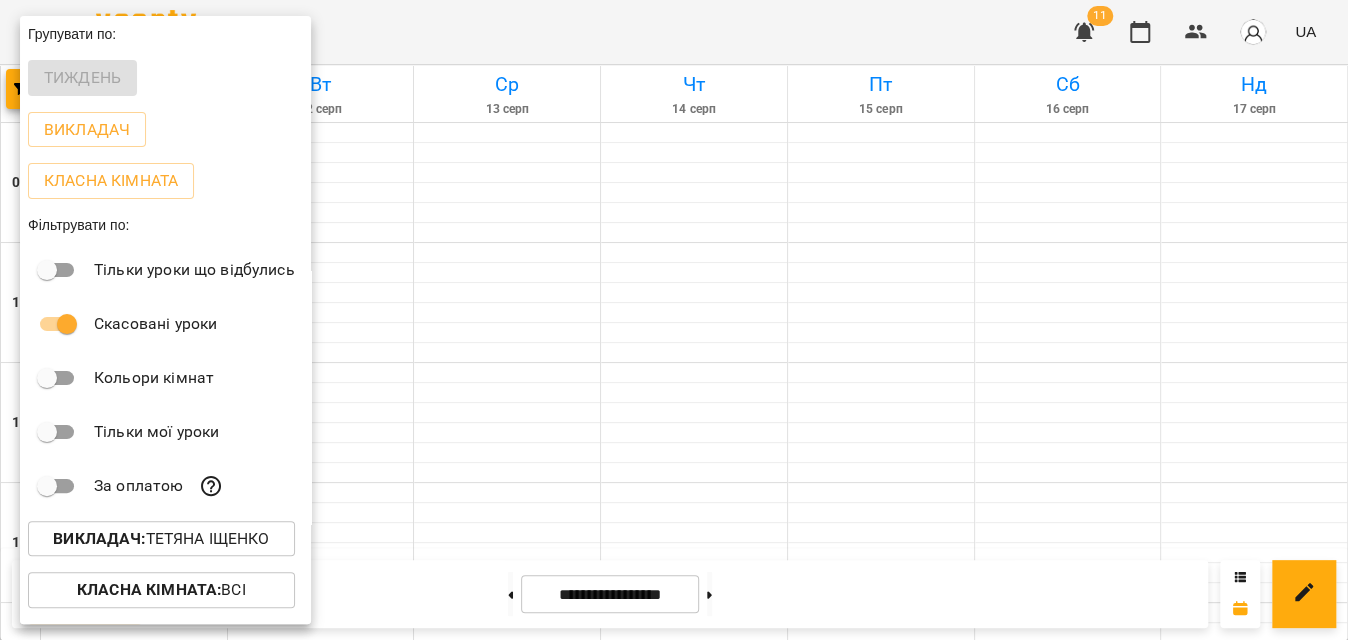 click on "Викладач :" at bounding box center (99, 538) 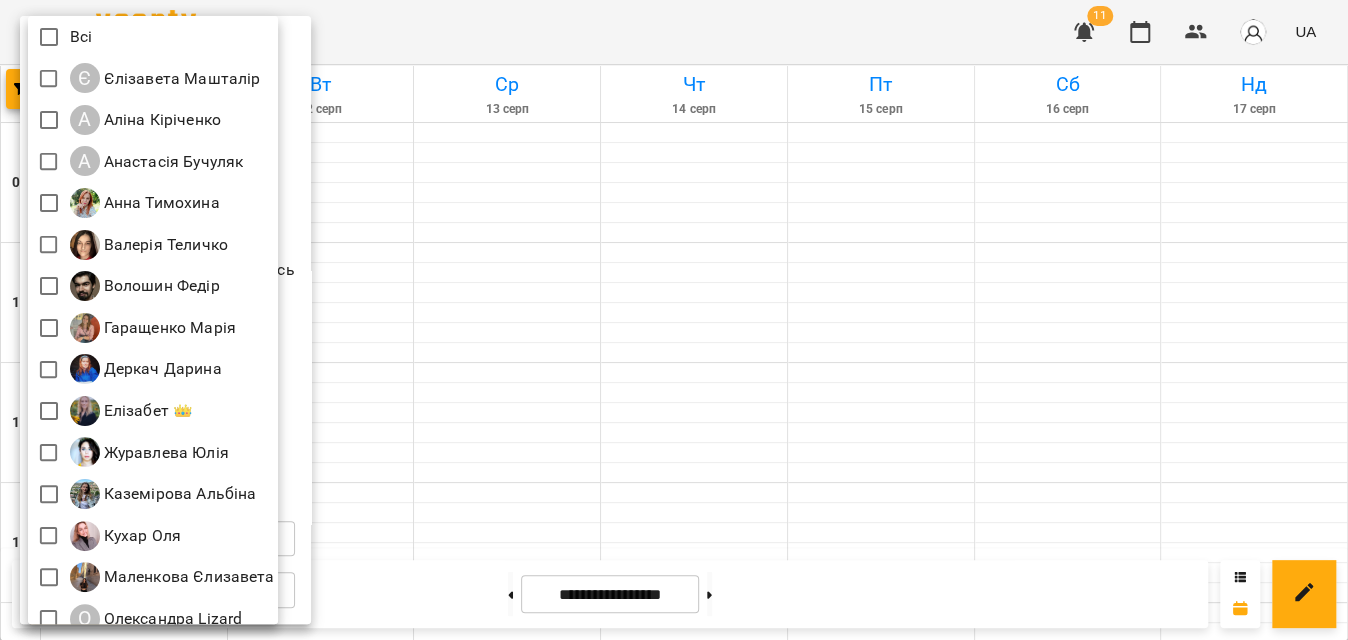 scroll, scrollTop: 269, scrollLeft: 0, axis: vertical 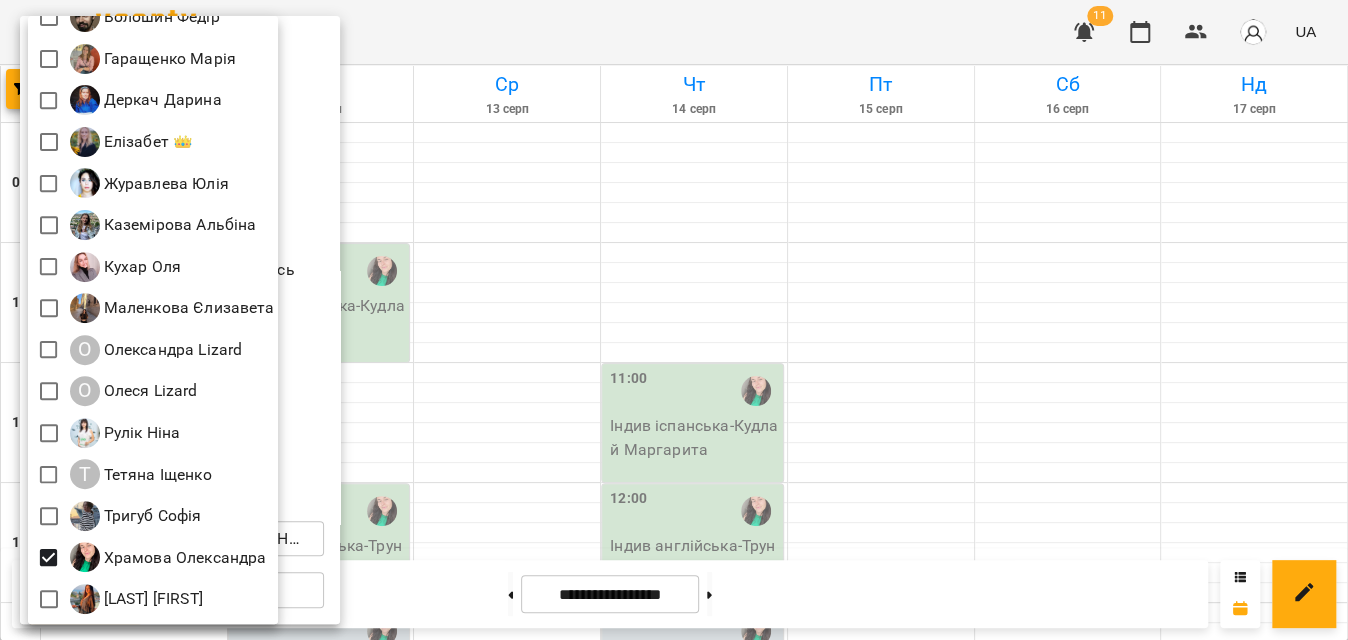 click at bounding box center (674, 320) 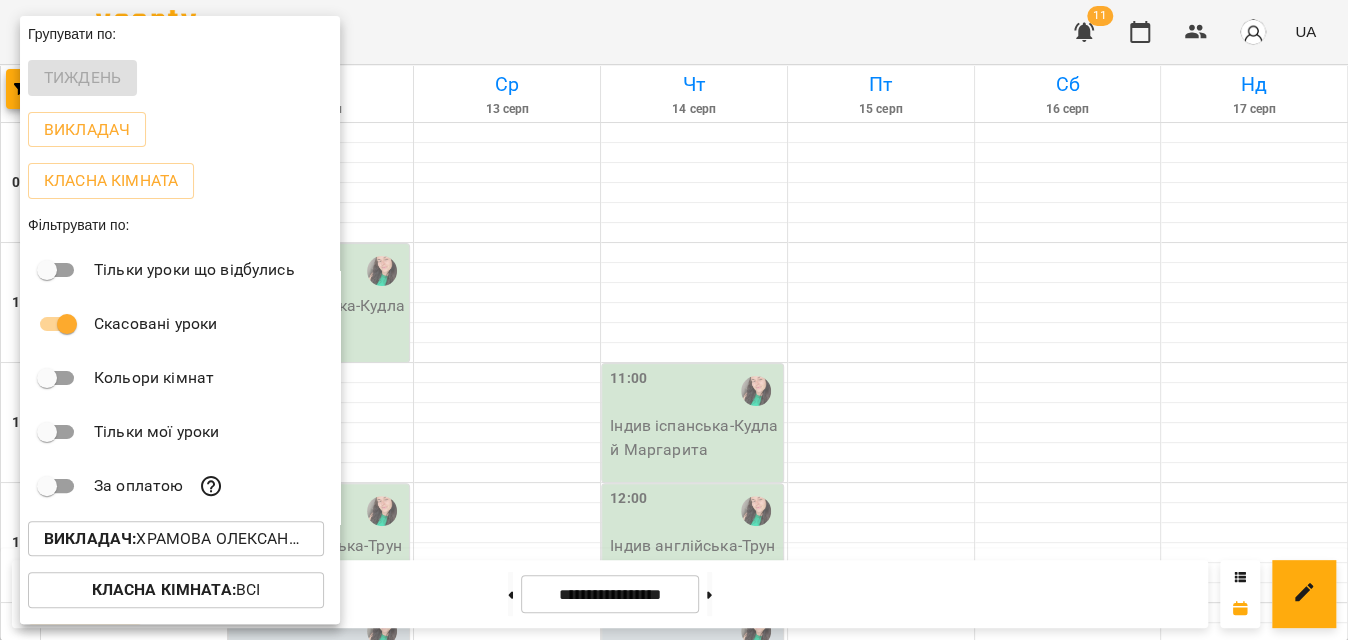 click at bounding box center [674, 320] 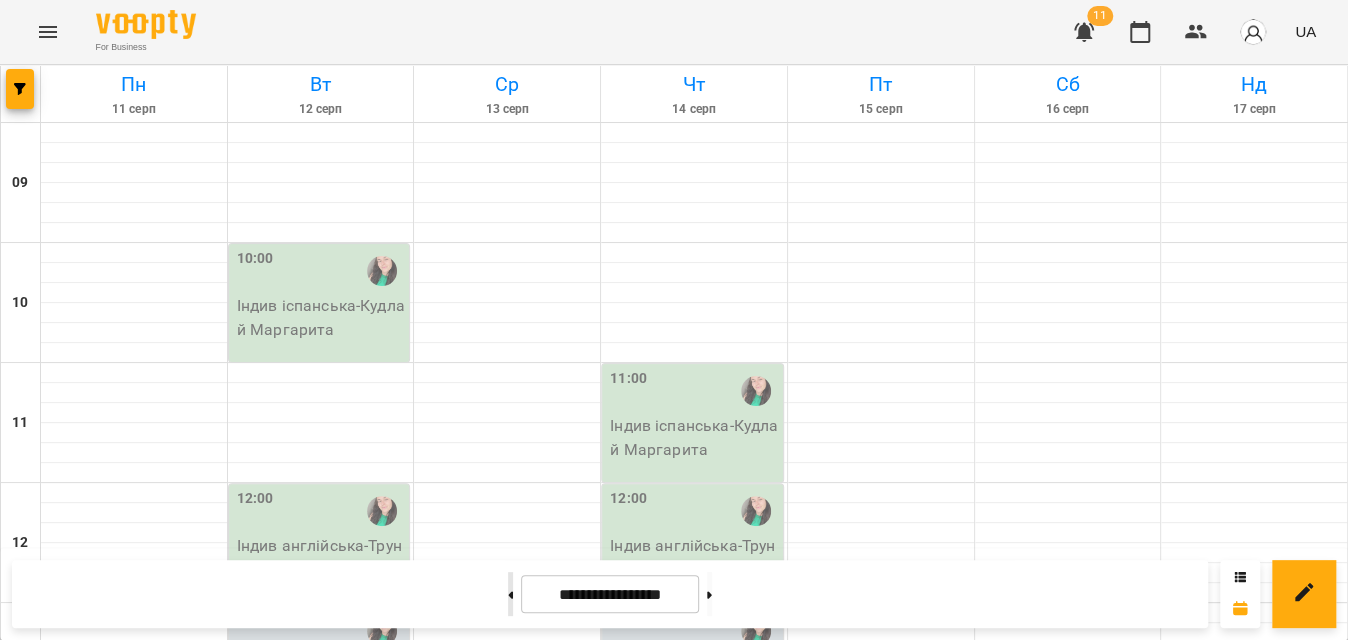 click 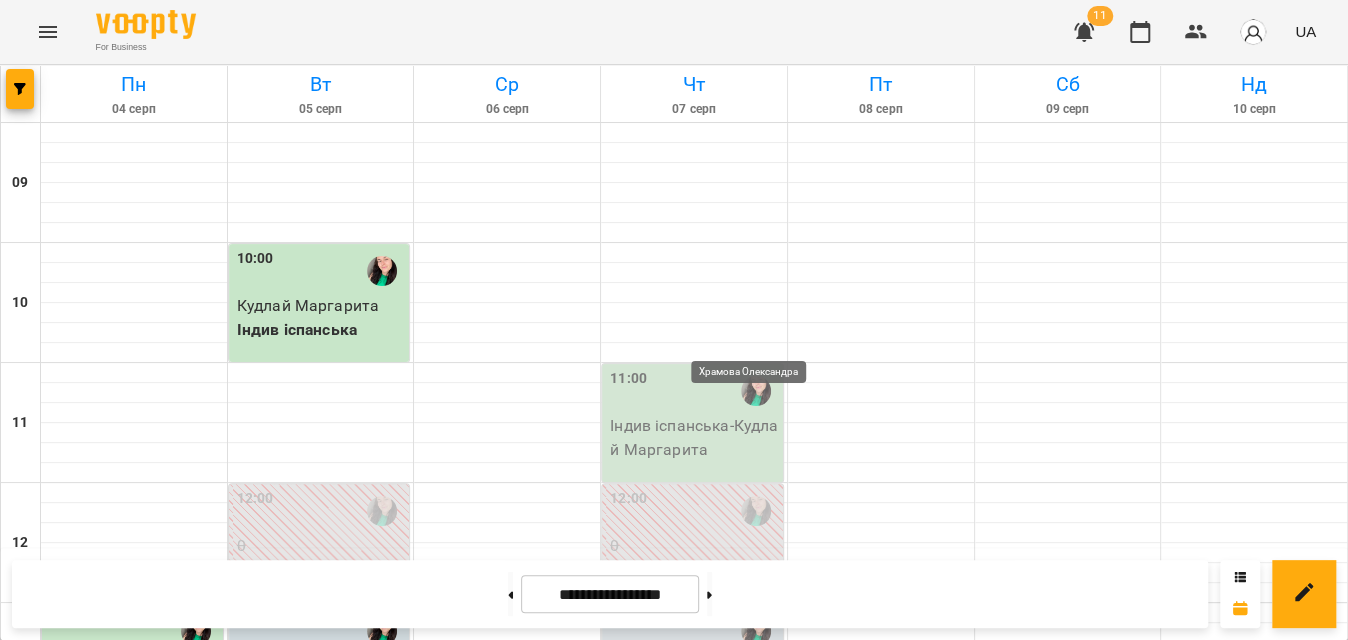 scroll, scrollTop: 181, scrollLeft: 0, axis: vertical 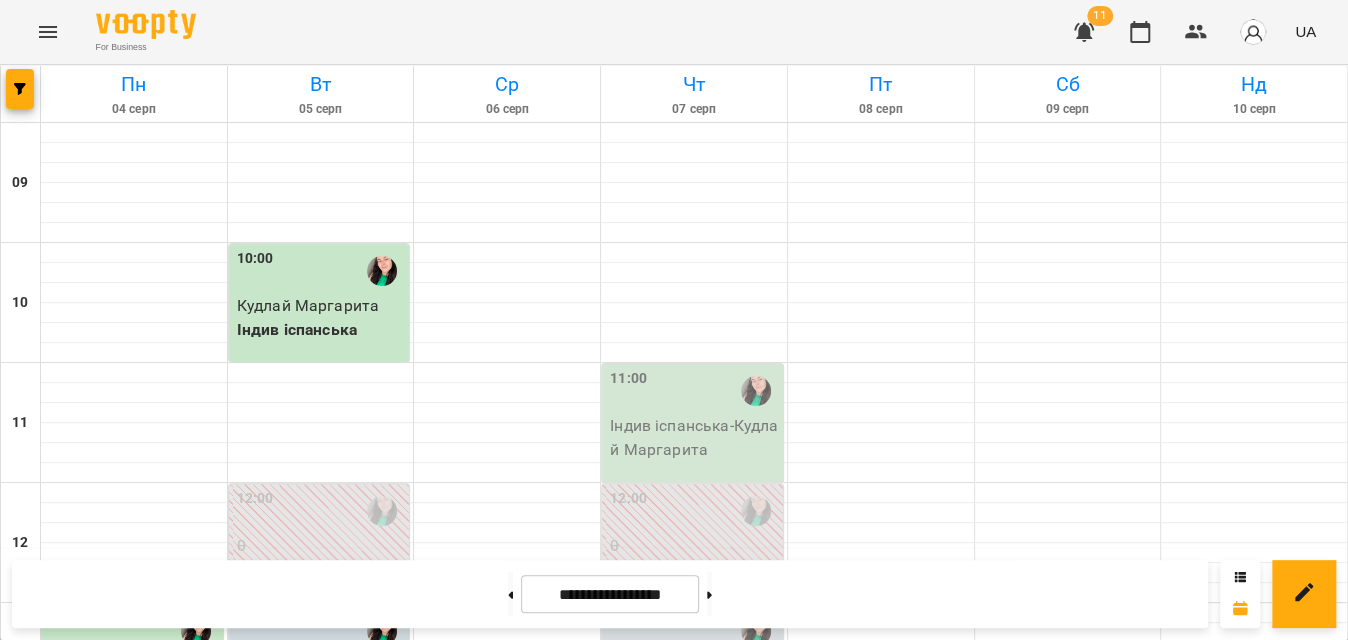 click on "Індив іспанська - [LAST] [FIRST]" at bounding box center (694, 437) 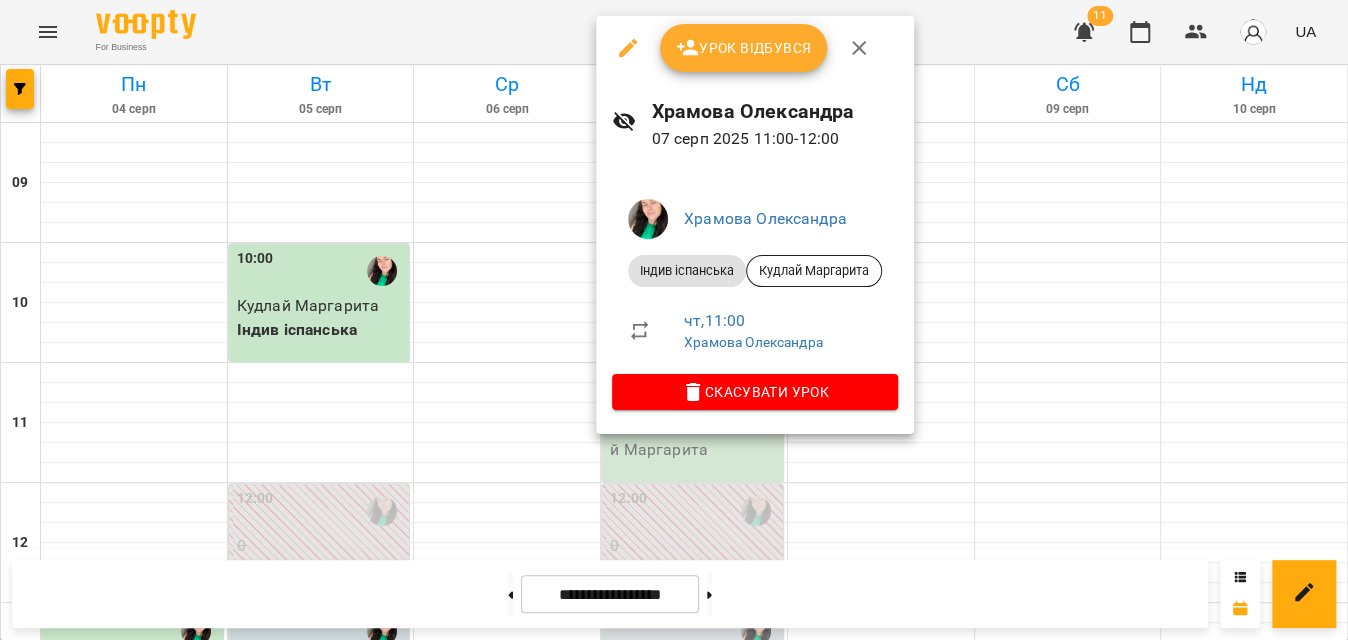 click on "Урок відбувся" at bounding box center [744, 48] 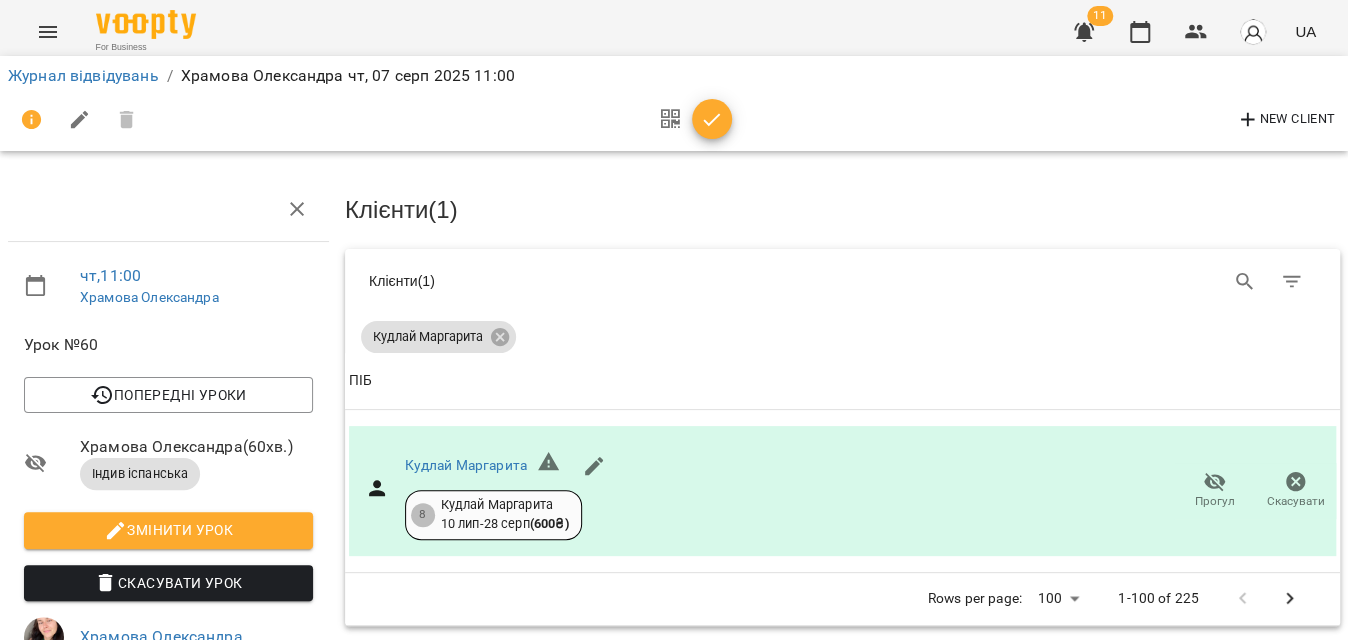 click 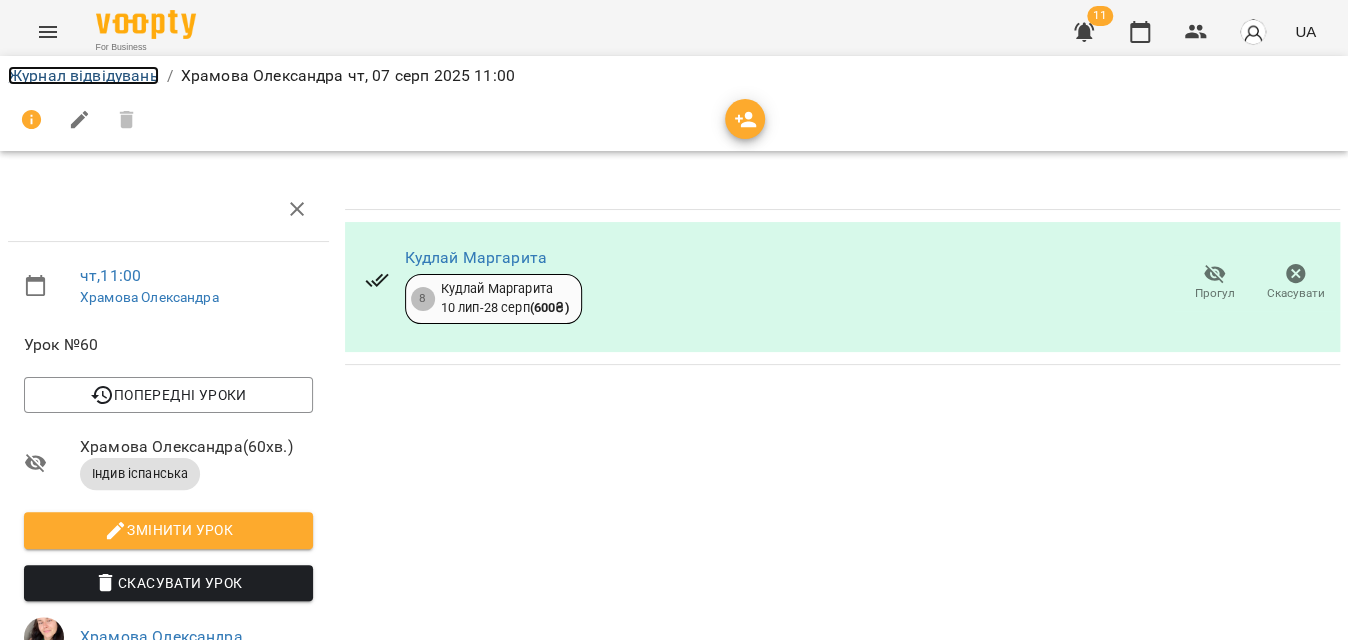 click on "Журнал відвідувань" at bounding box center (83, 75) 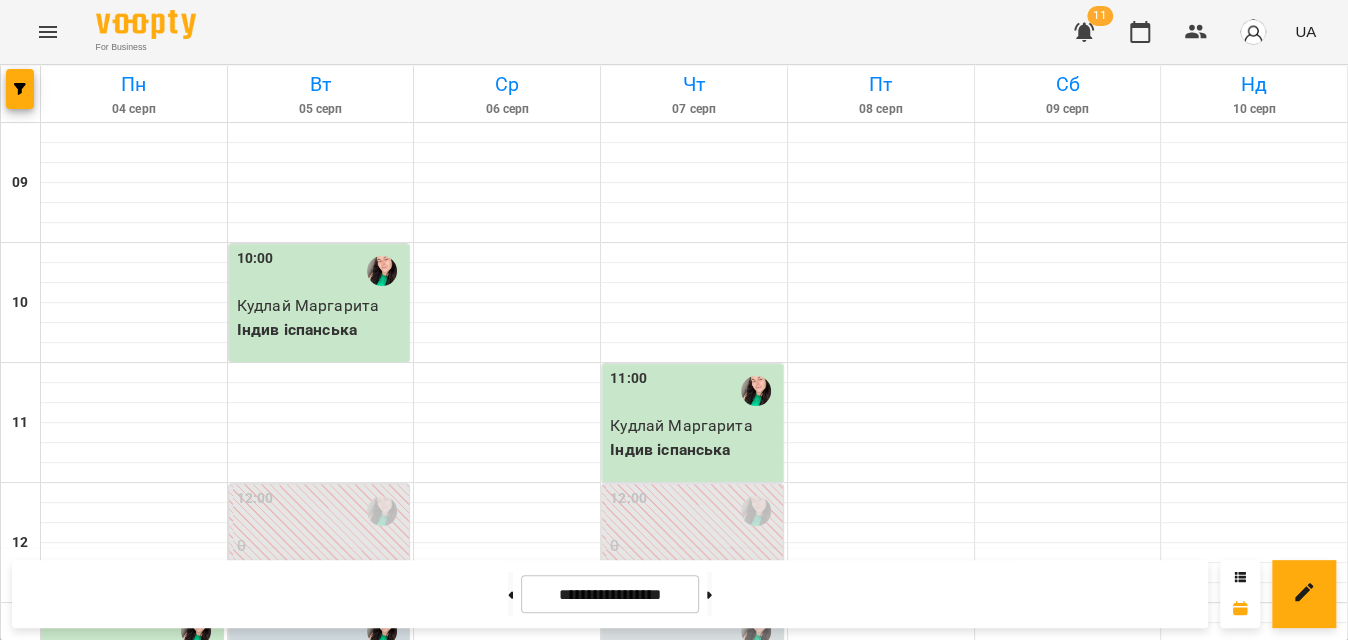 scroll, scrollTop: 727, scrollLeft: 0, axis: vertical 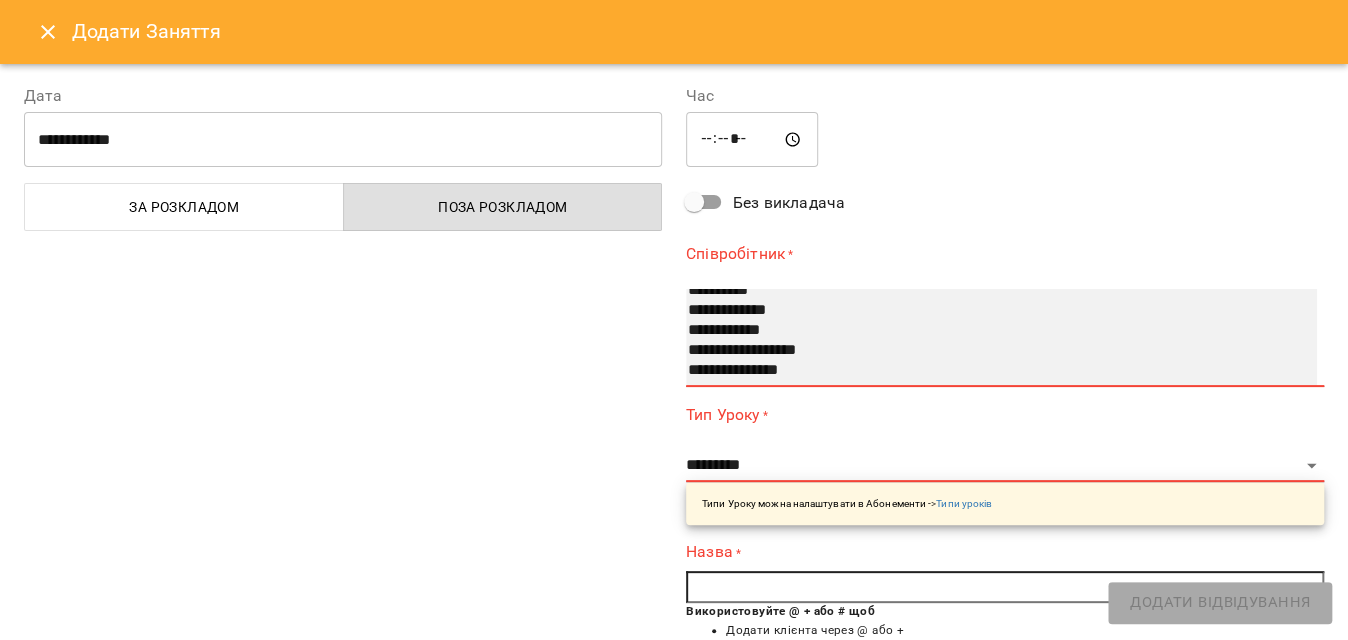 select on "**********" 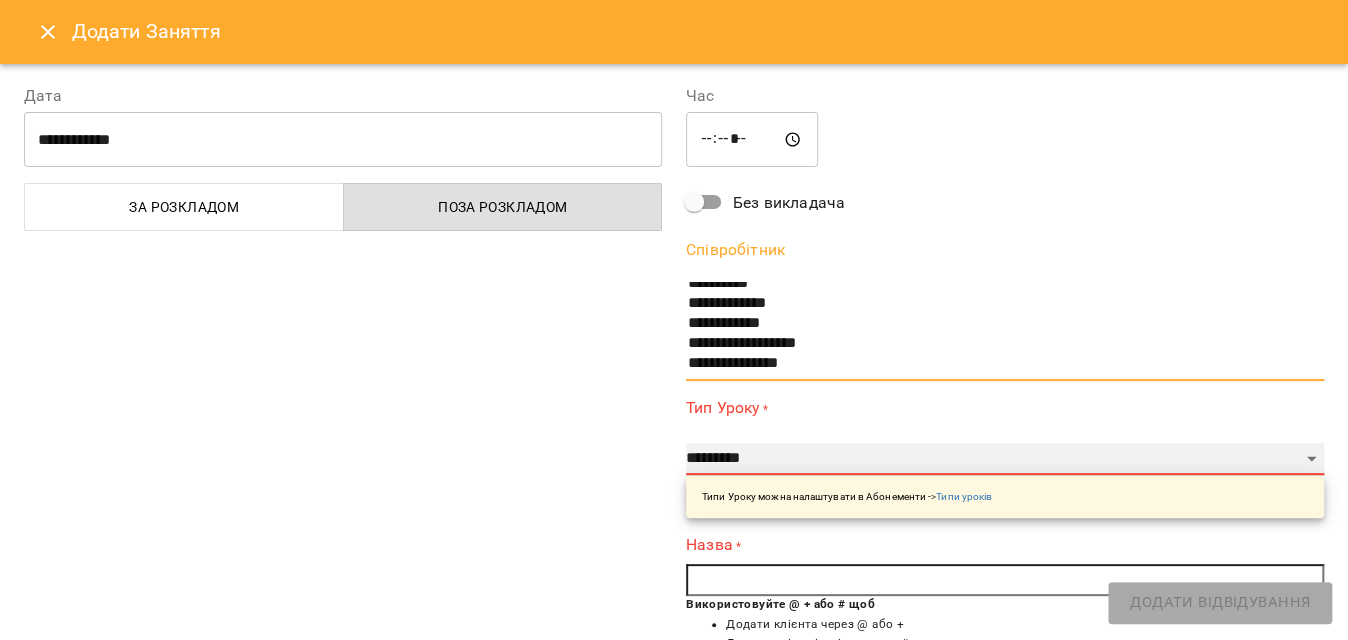 click on "**********" at bounding box center (1005, 459) 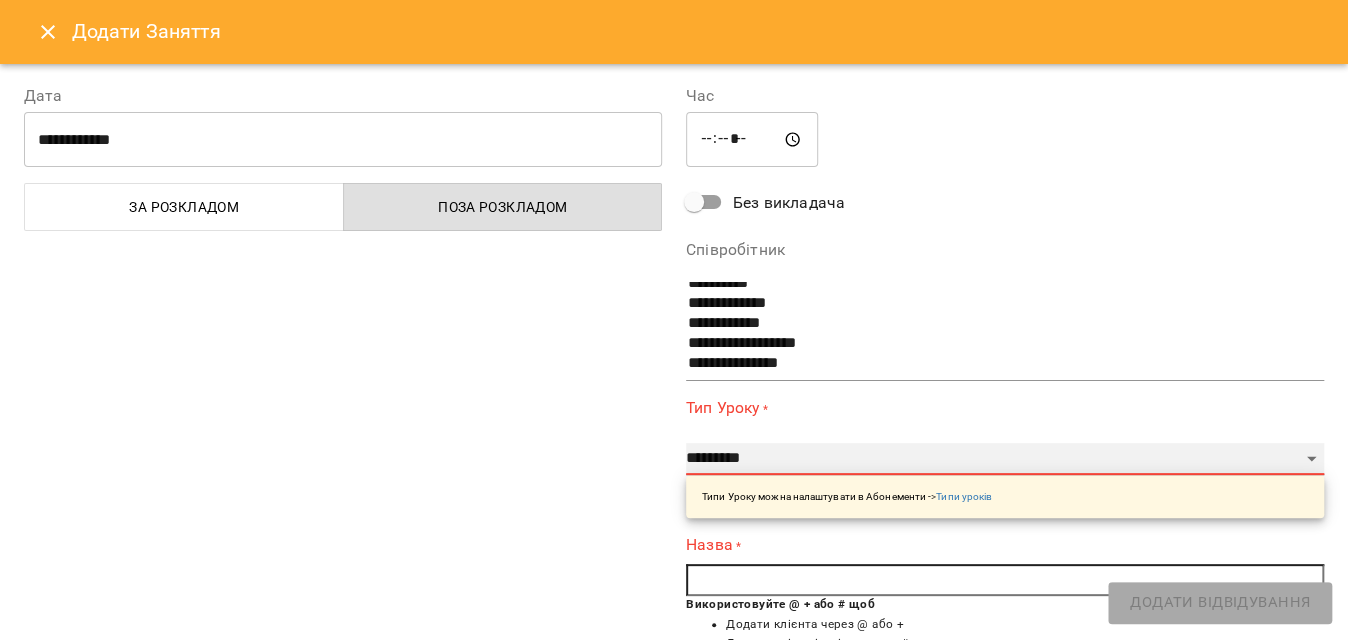select on "**********" 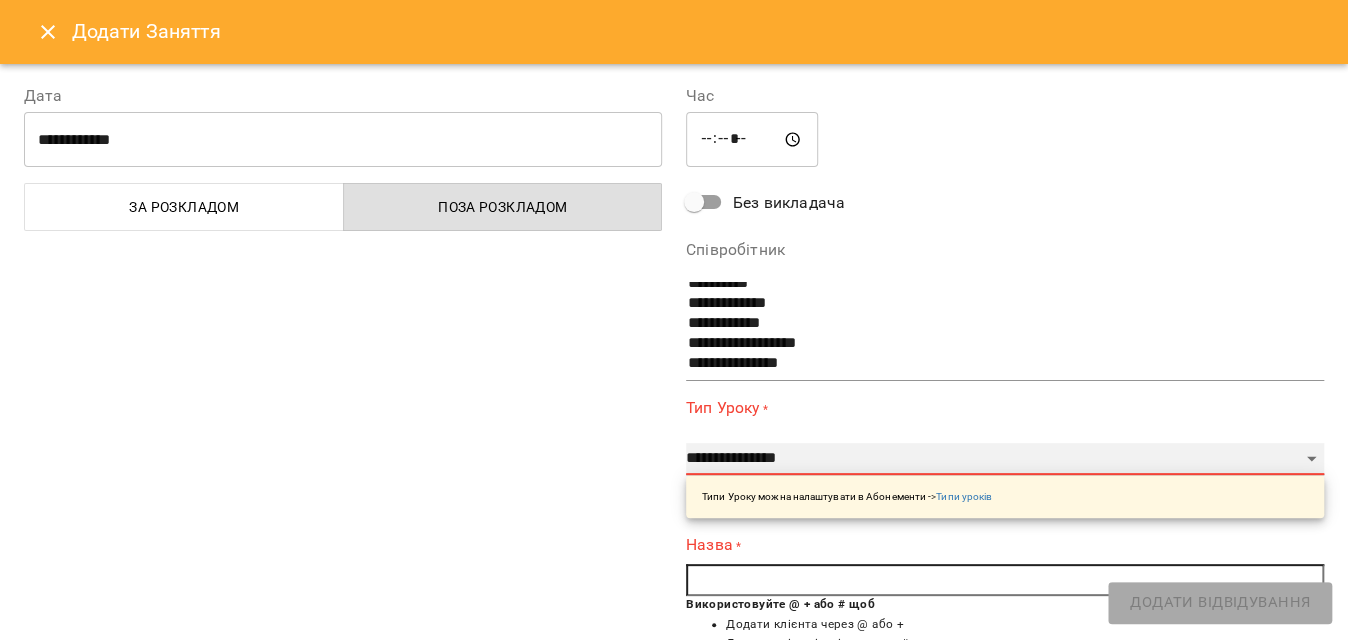 click on "**********" at bounding box center (1005, 459) 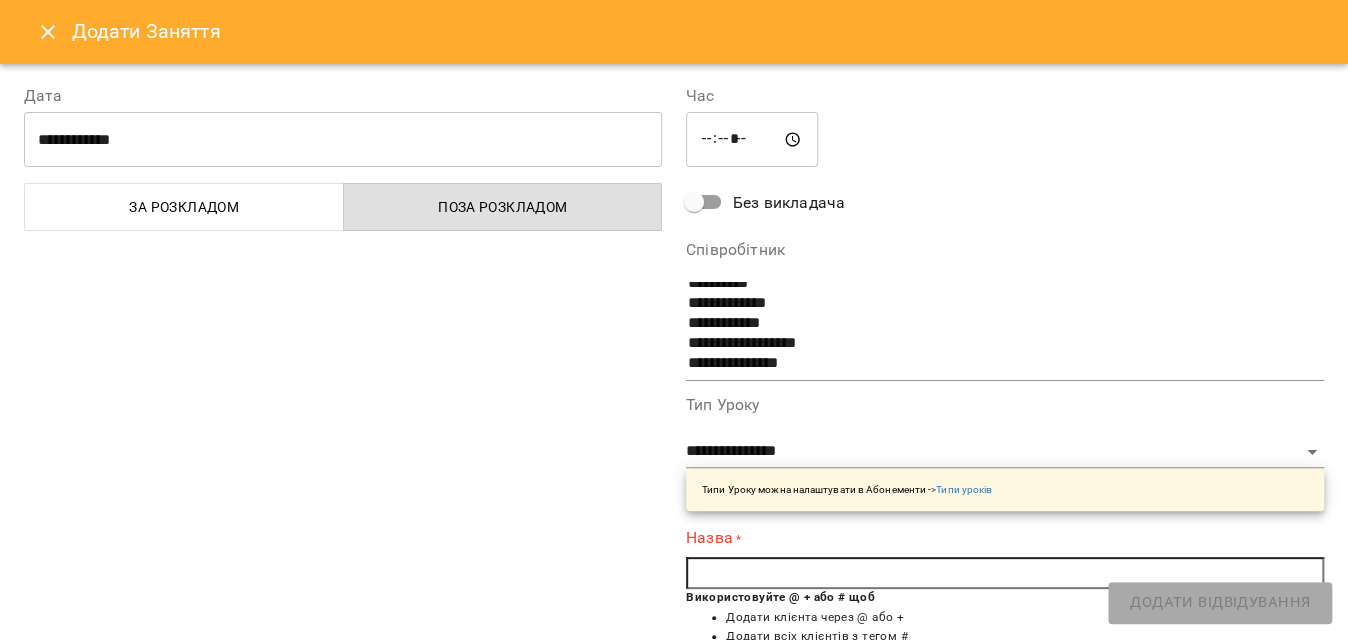 click at bounding box center (1005, 573) 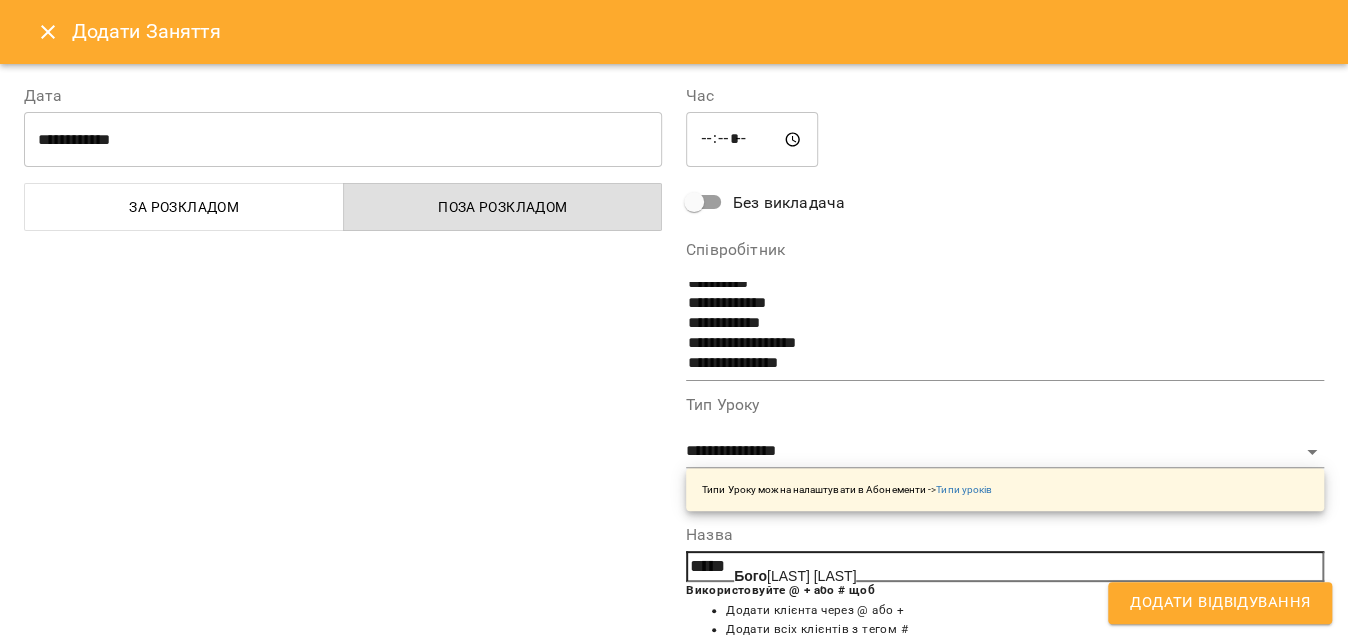 click on "[FIRST] [FIRST] [LAST]" at bounding box center (795, 576) 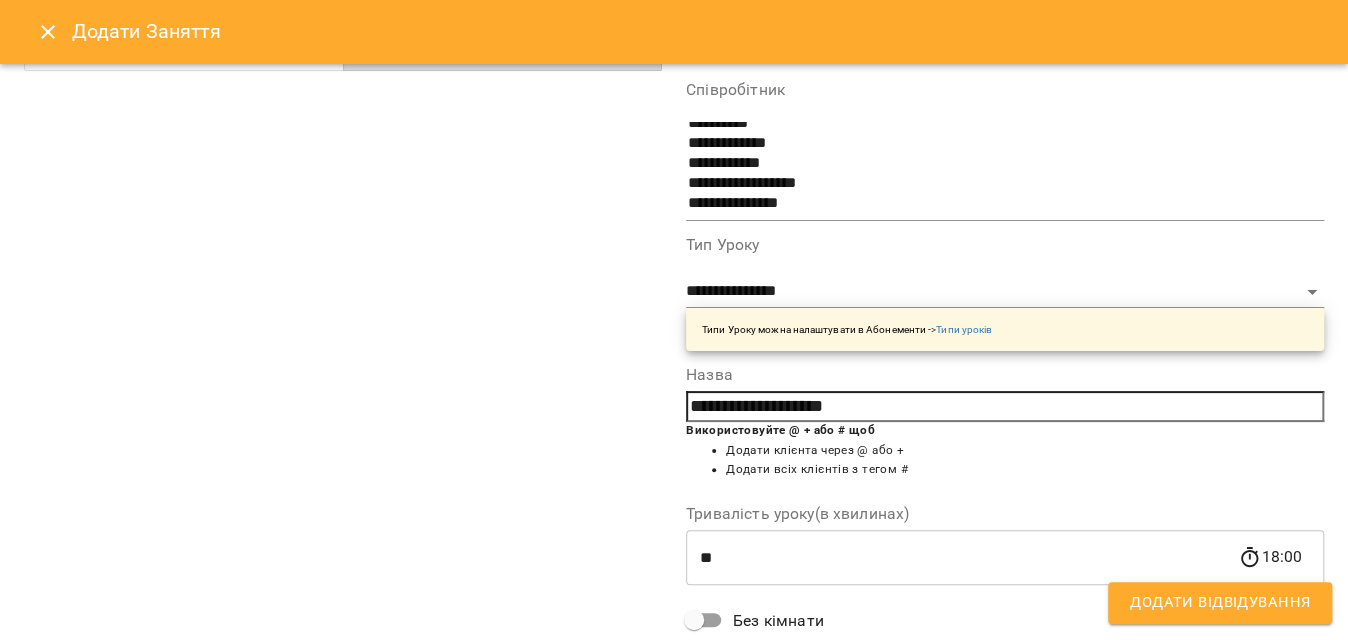 scroll, scrollTop: 362, scrollLeft: 0, axis: vertical 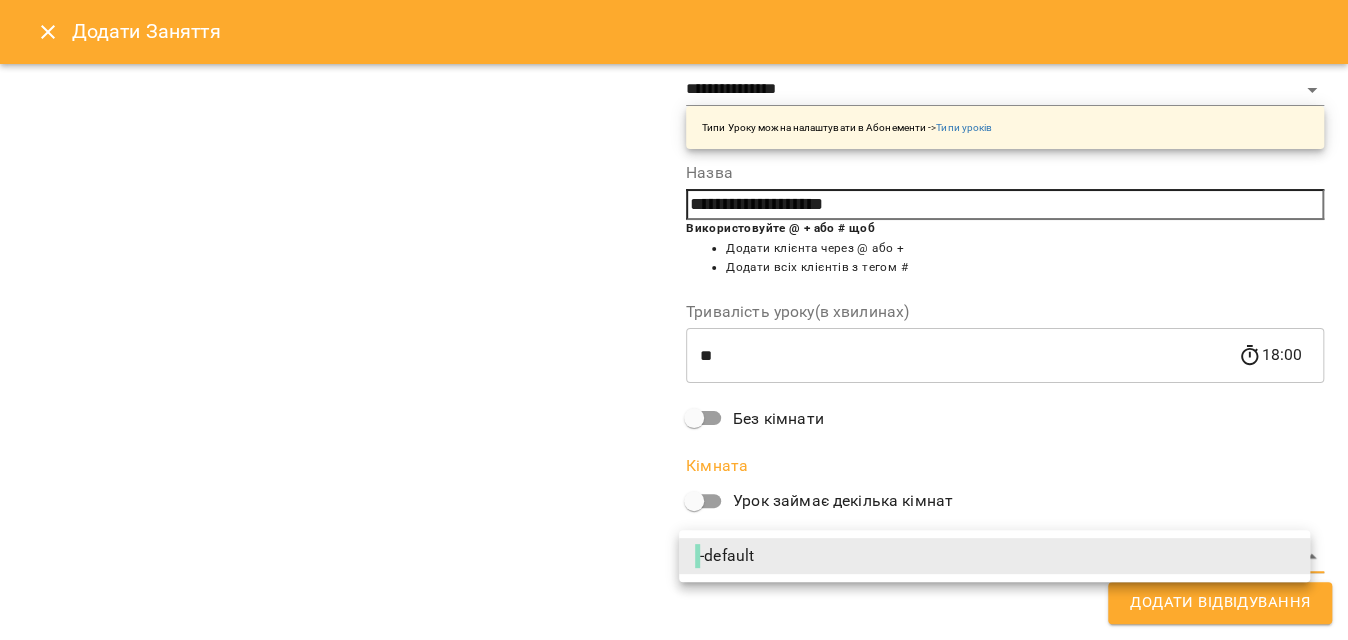 click on "For Business 11 UA Пн 04 серп Вт 05 серп Ср 06 серп Чт 07 серп Пт 08 серп Сб 09 серп Нд 10 серп 09 10 11 12 13 14 15 16 17 18 19 20 21 13:00 [FIRST] [LAST] Індив іспанська 14:00 0 Індив іспанська ([FIRST] [LAST]) 17:00 [LAST] [FIRST] Індив англійська іспанська 18:00 Пара [LAST] [FIRST] та [LAST] [FIRST] Парний іспанська 19:00 Пара [FIRST] [FIRST] та [LAST] [FIRST] Парний іспанська 10:00 [LAST] [FIRST] Індив іспанська 12:00 0 Індив англійська ([FIRST] [LAST] англійська) 13:00 4 Група іспанська А1.2 (Група іспанська А1_2 Вт_Чт 13_00) 17:00 Пара [FIRST] [FIRST] та [LAST] [FIRST] 18:00 19:00 -" at bounding box center [674, 886] 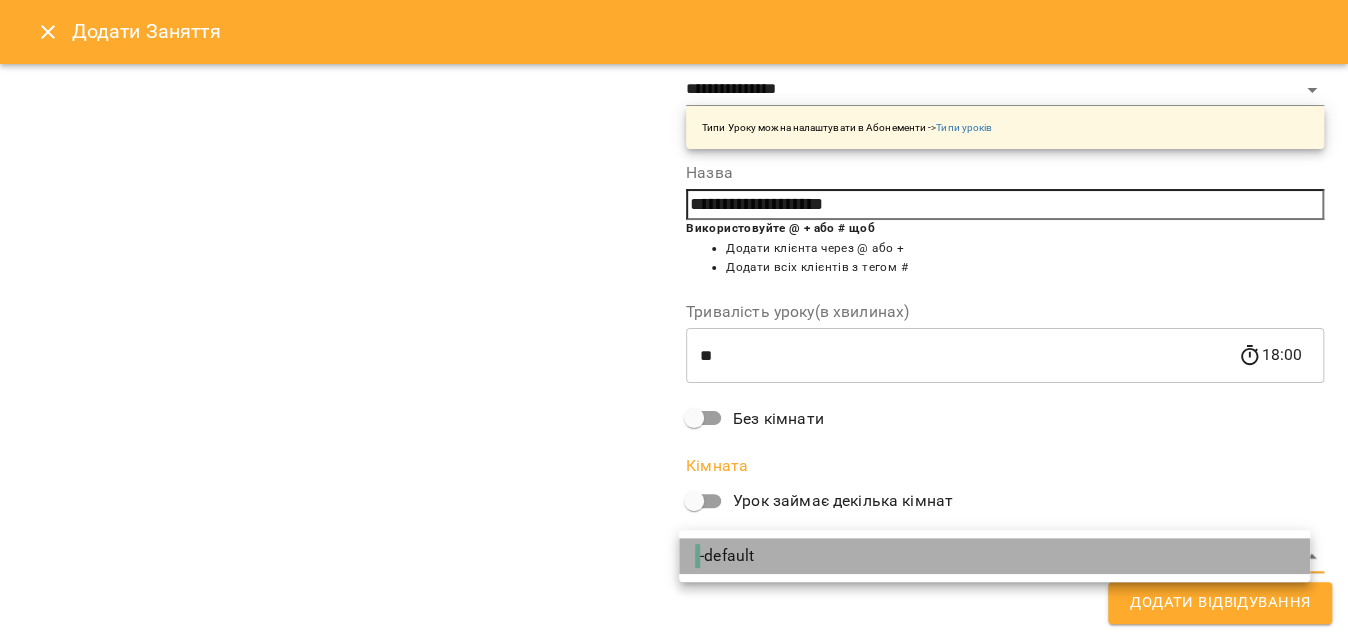 click on "-  default" at bounding box center [994, 556] 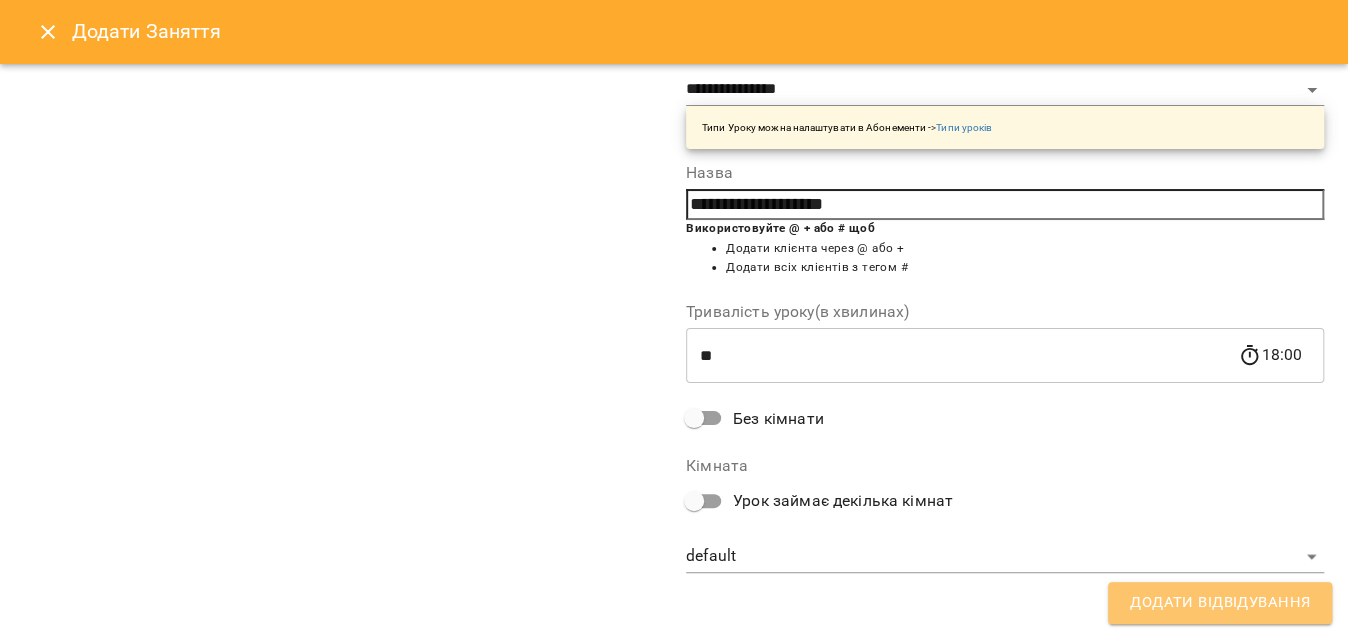 click on "Додати Відвідування" at bounding box center (1220, 603) 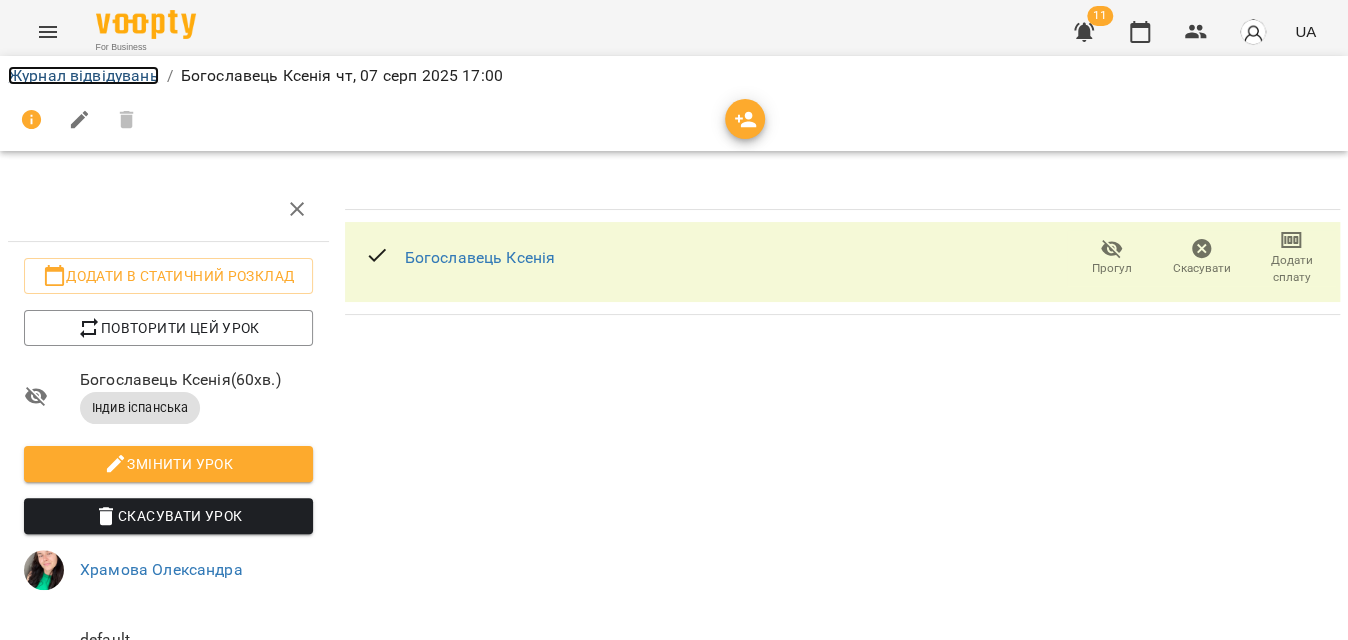 click on "Журнал відвідувань" at bounding box center (83, 75) 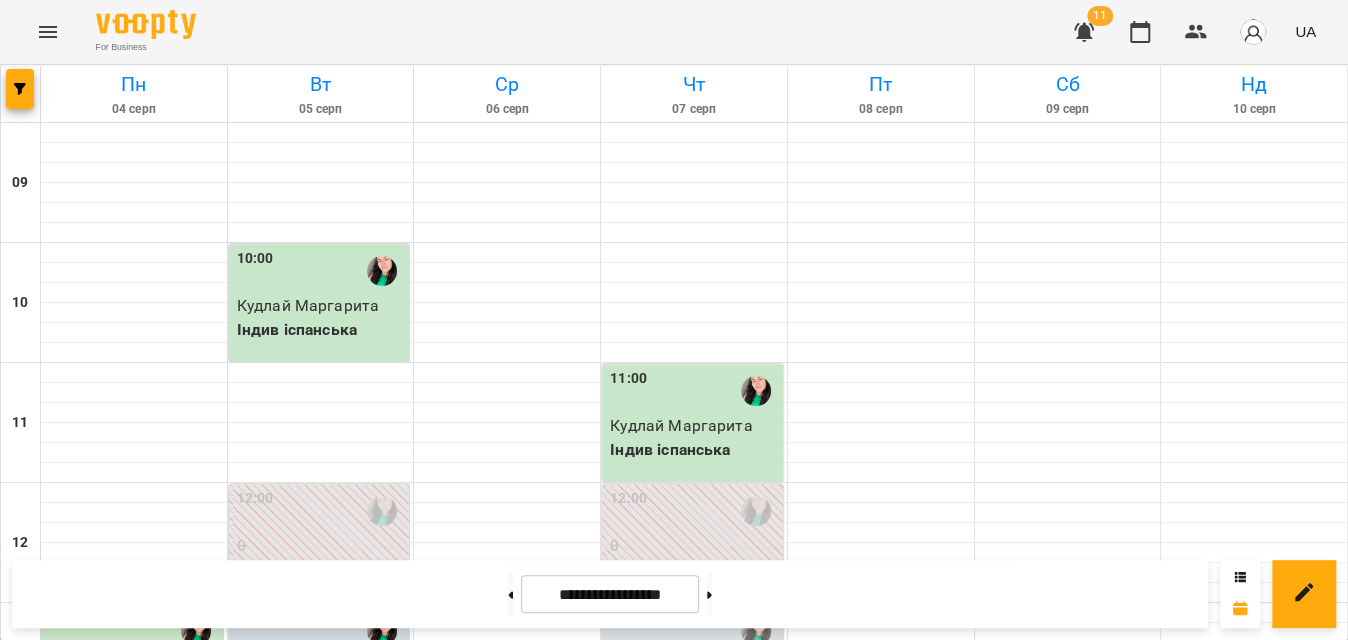 scroll, scrollTop: 454, scrollLeft: 0, axis: vertical 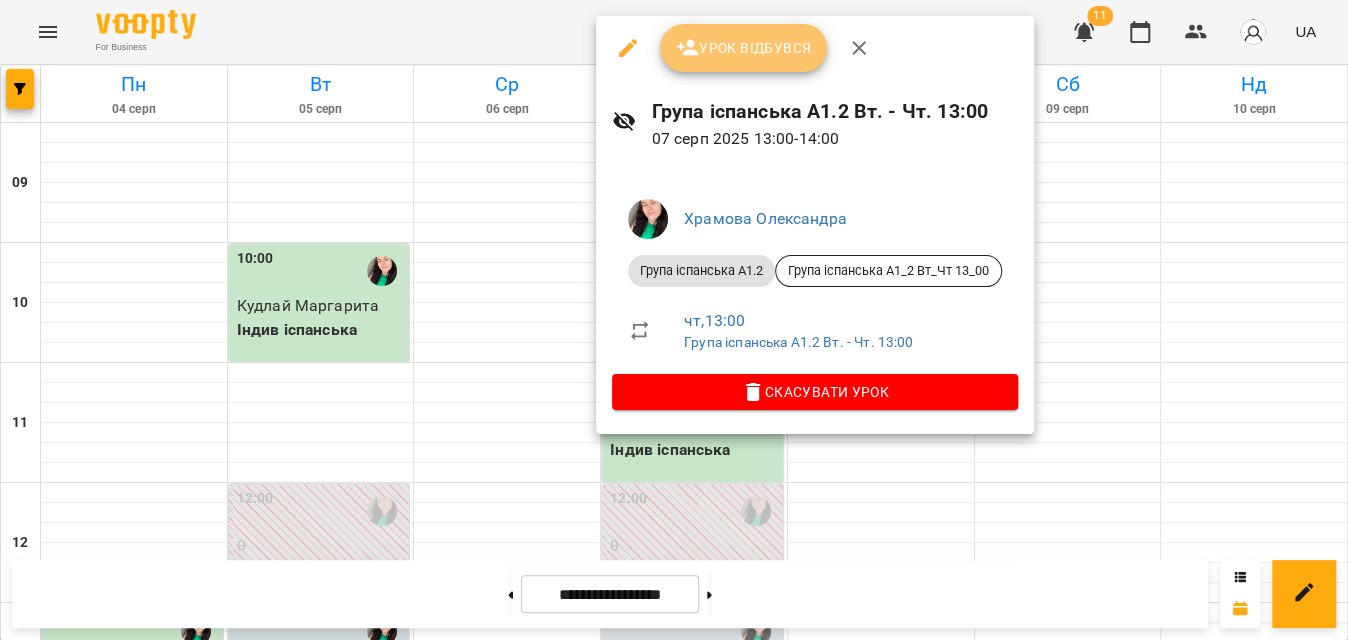 click on "Урок відбувся" at bounding box center (744, 48) 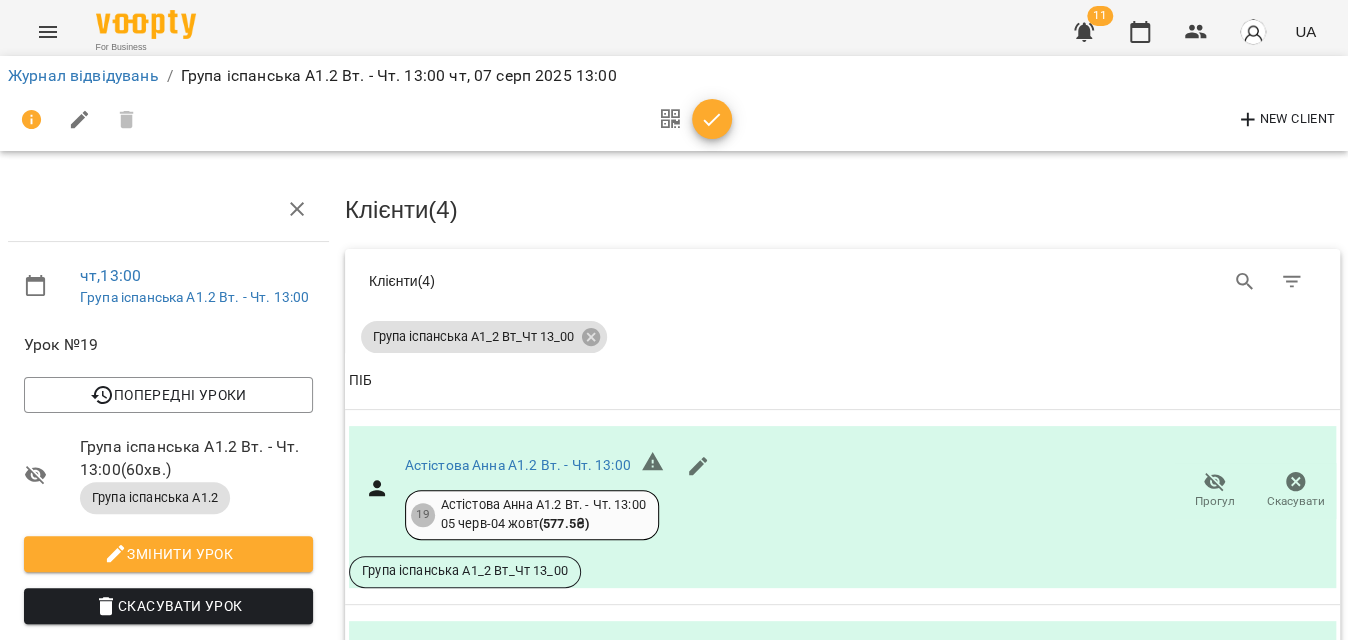 click 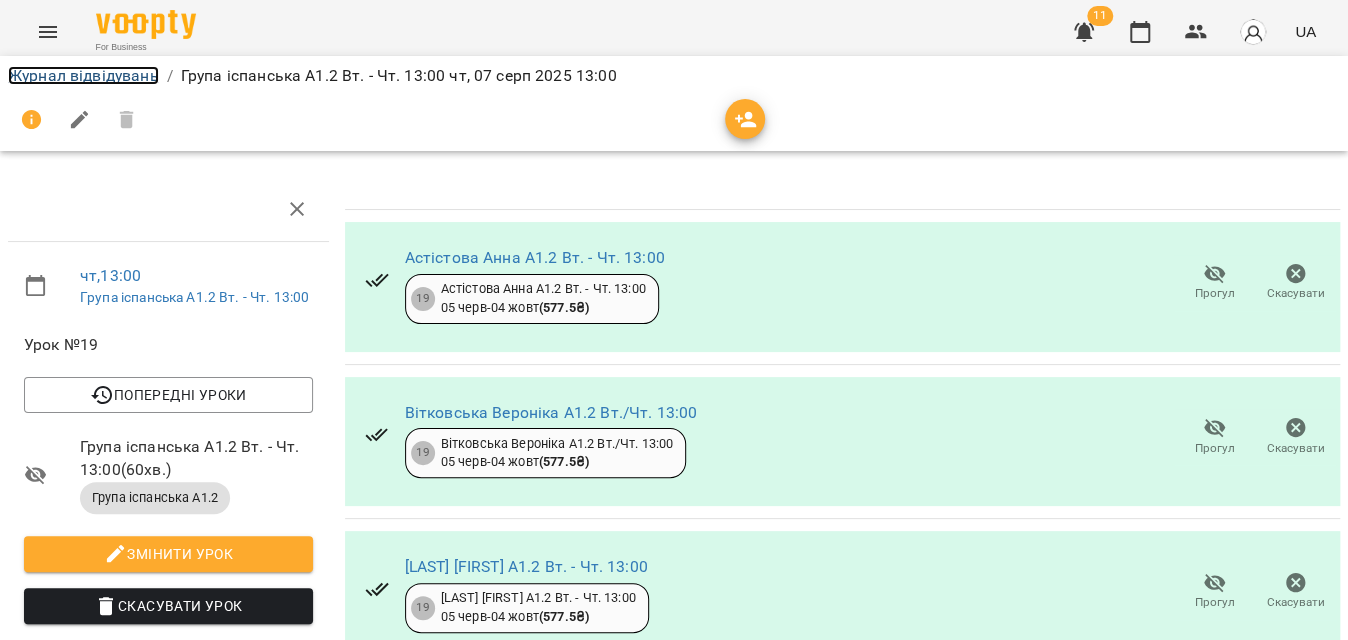 click on "Журнал відвідувань" at bounding box center (83, 75) 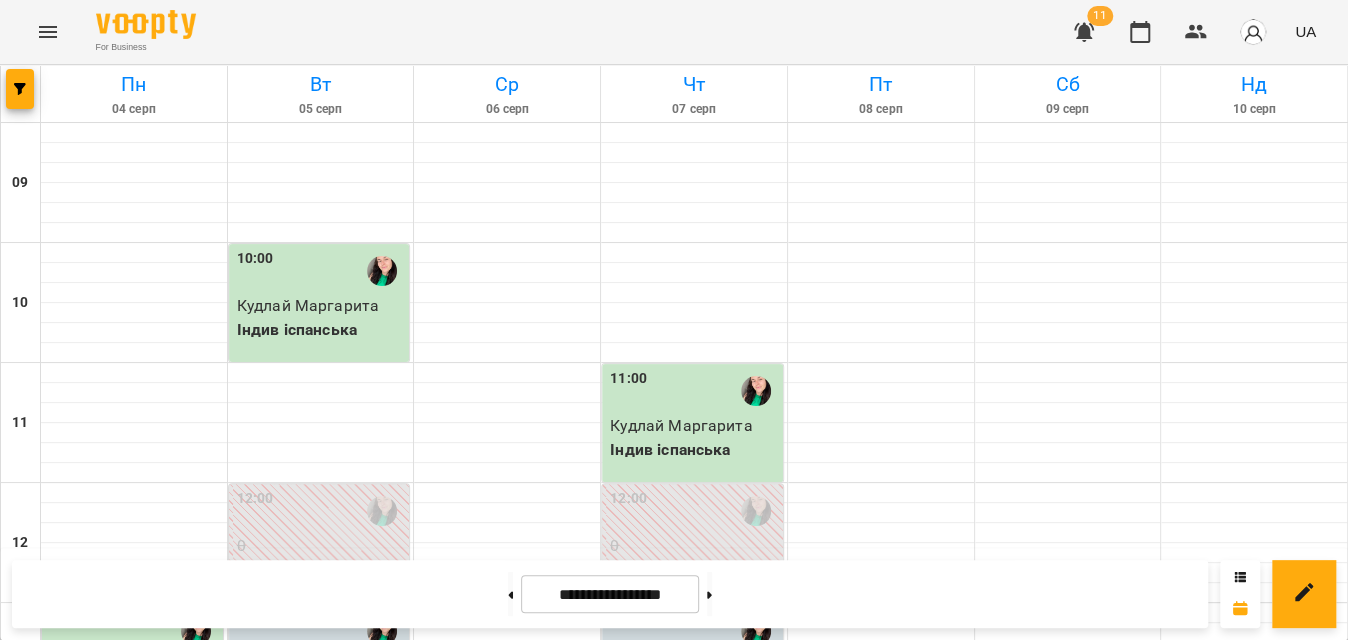 scroll, scrollTop: 454, scrollLeft: 0, axis: vertical 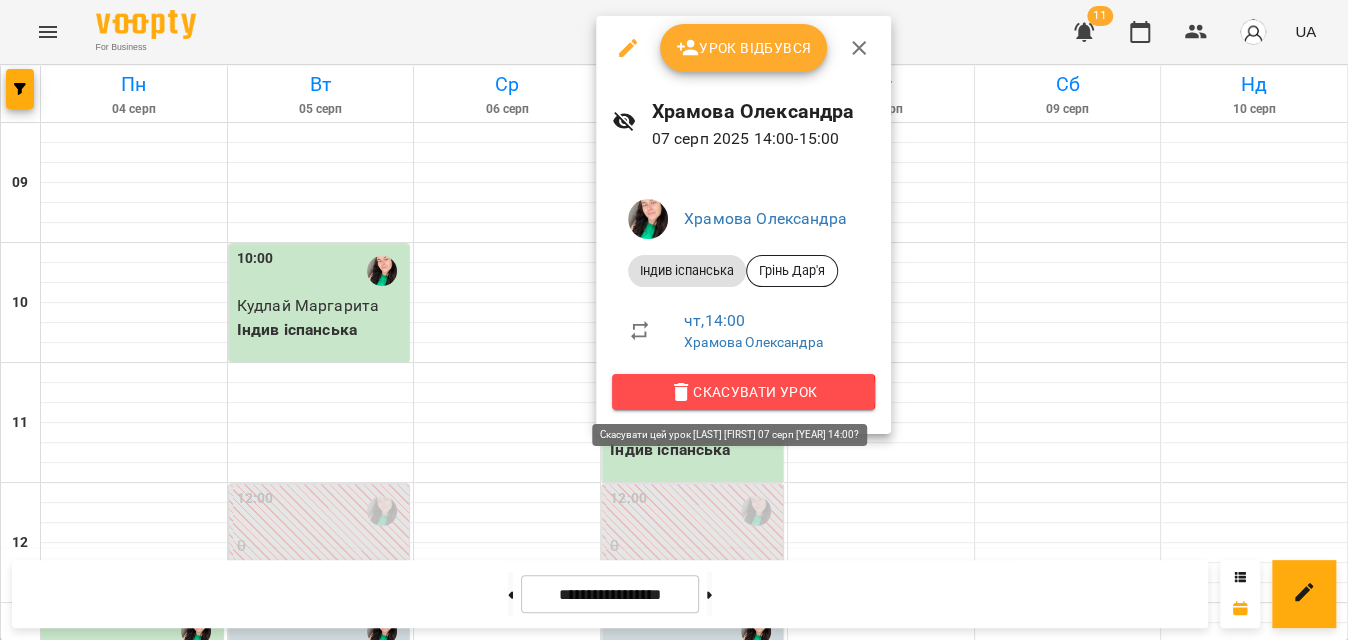 click on "Скасувати Урок" at bounding box center (743, 392) 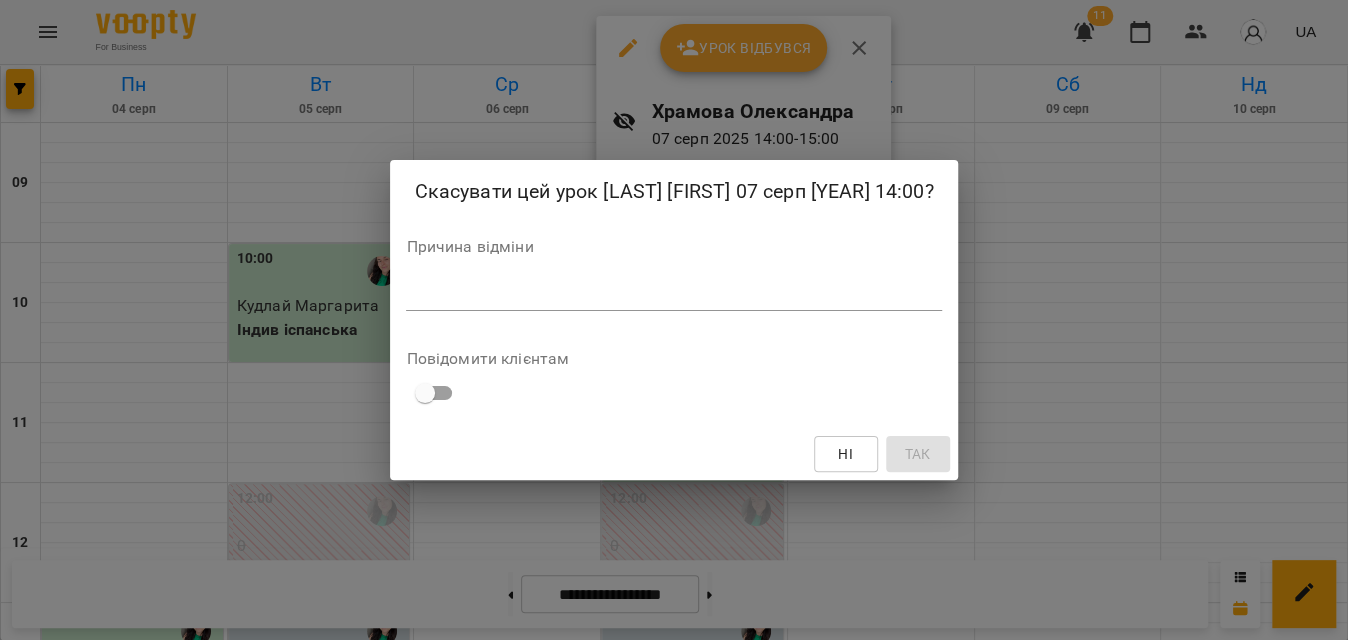 click at bounding box center (673, 294) 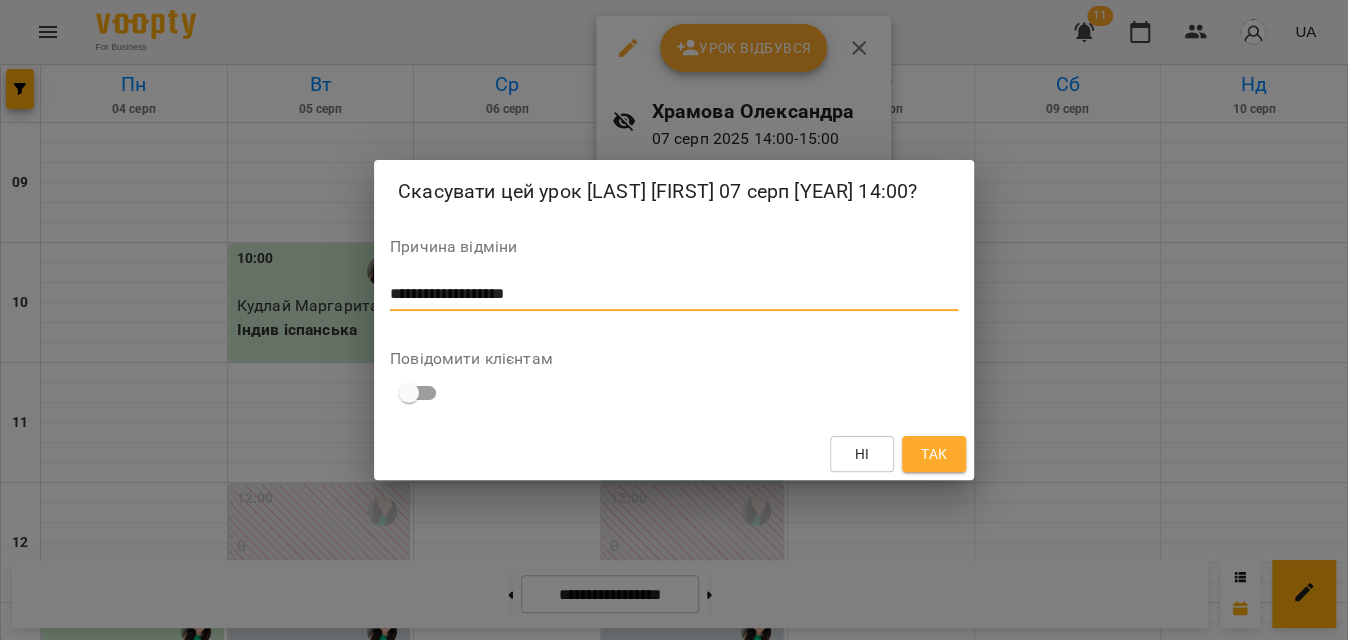 type on "**********" 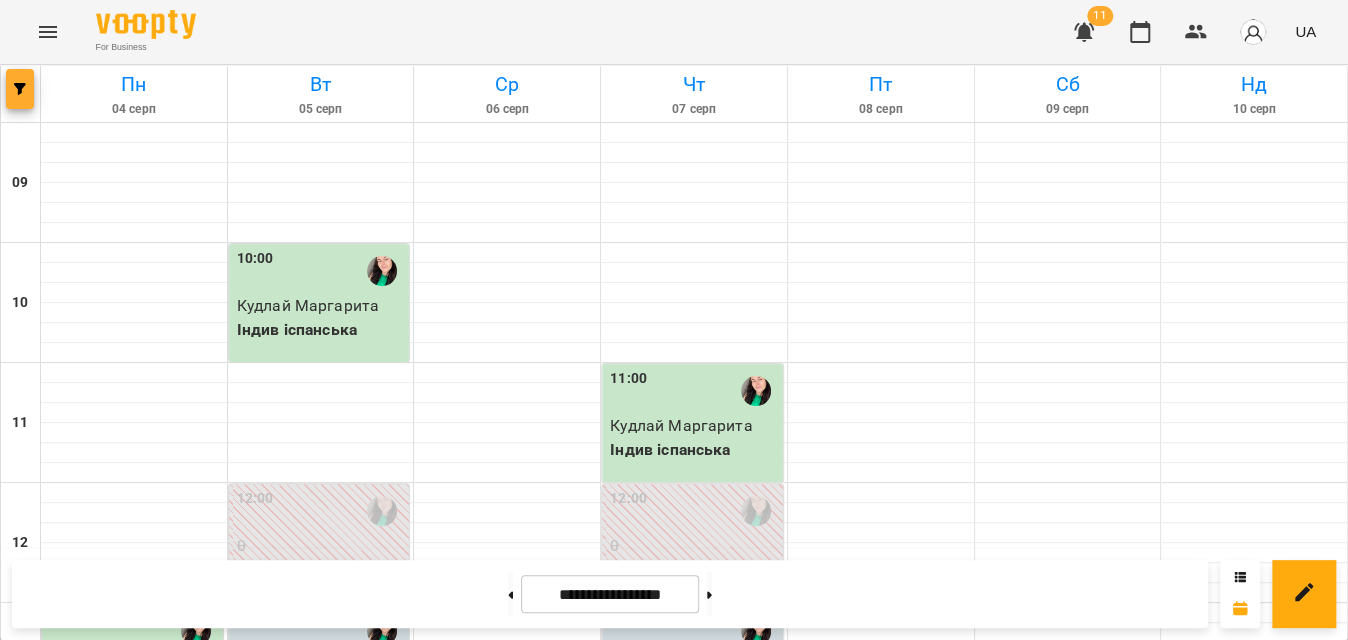 click 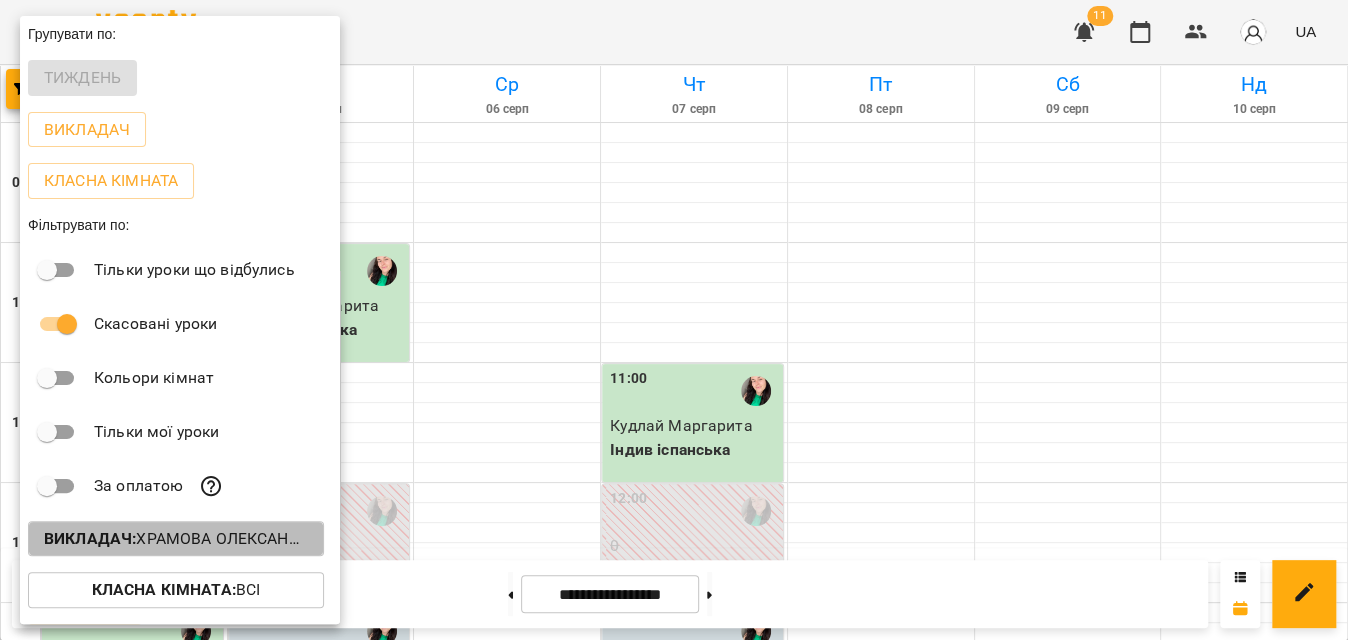 click on "Викладач : [LAST] [FIRST]" at bounding box center (176, 539) 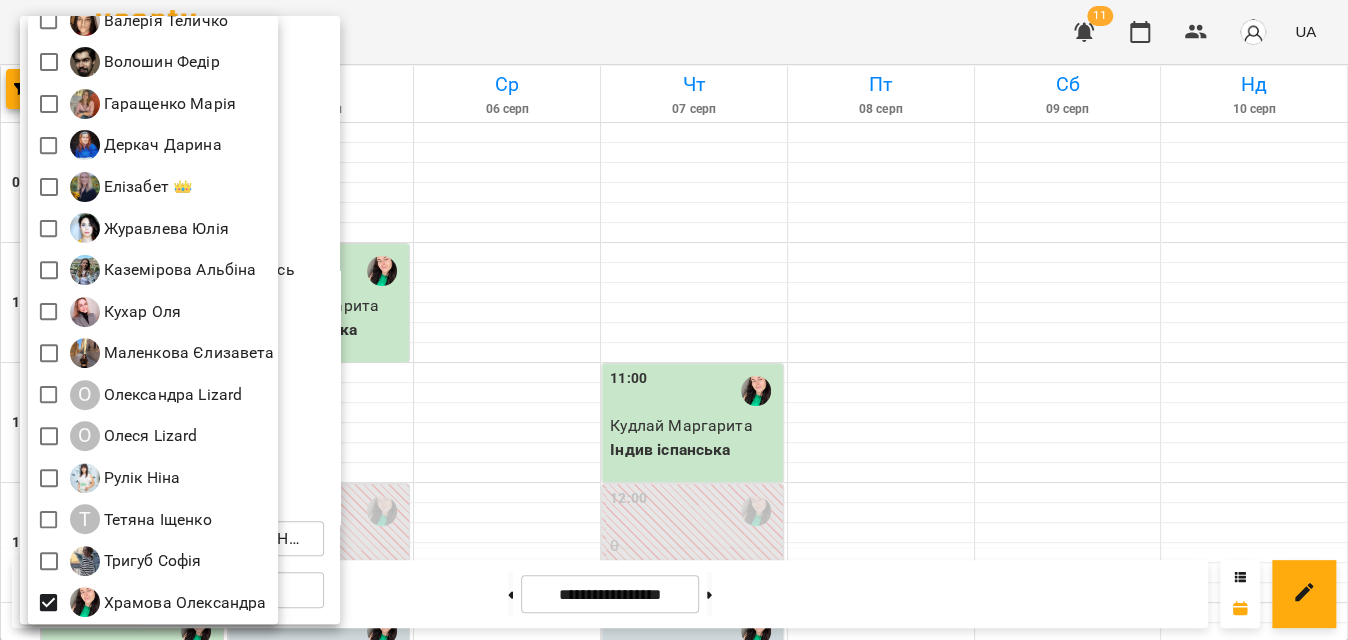 scroll, scrollTop: 269, scrollLeft: 0, axis: vertical 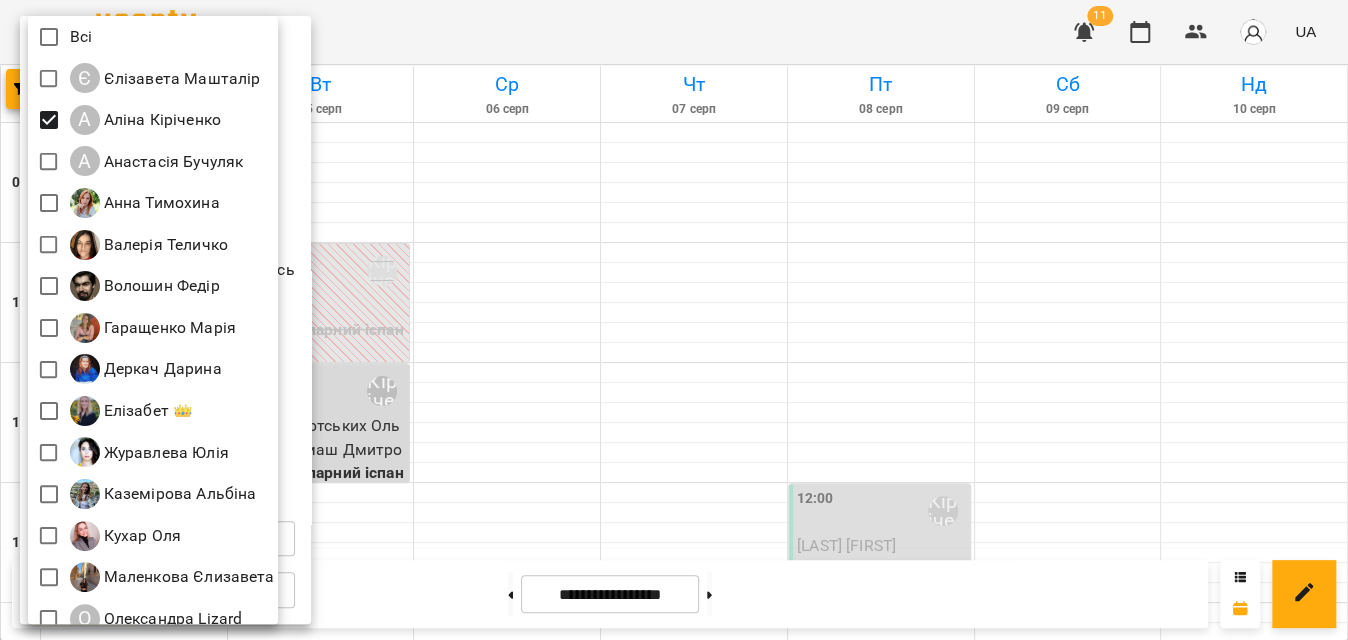 click at bounding box center [674, 320] 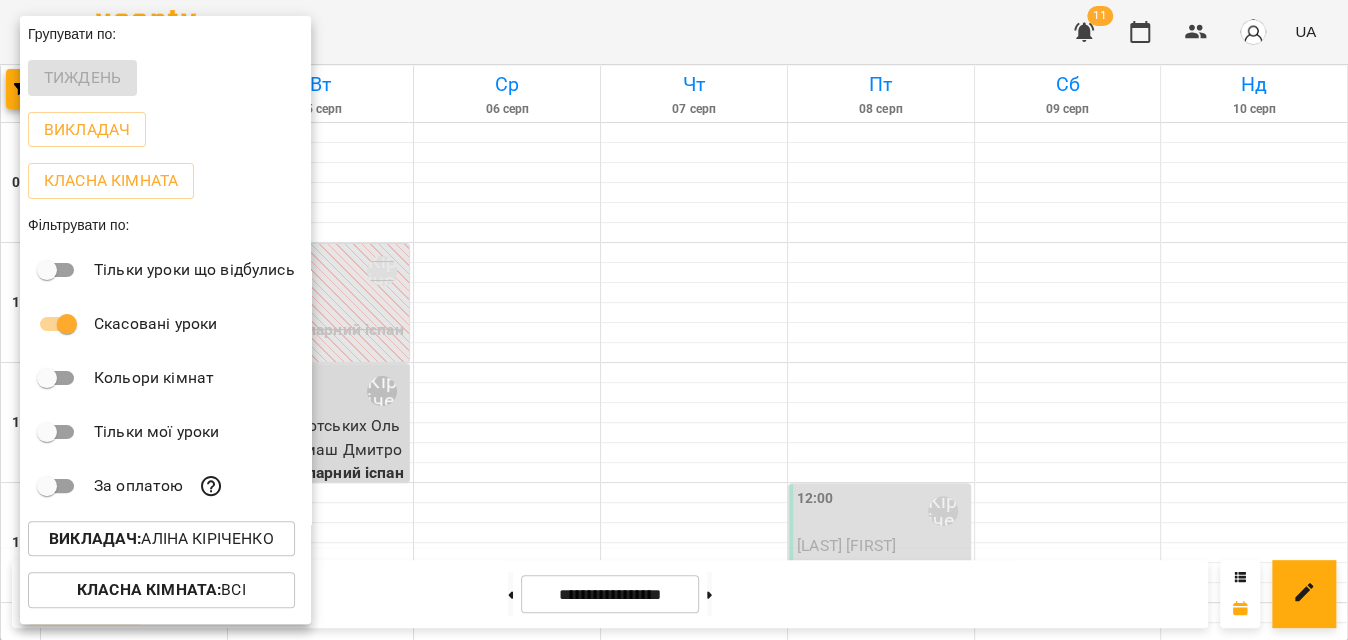 click at bounding box center [674, 320] 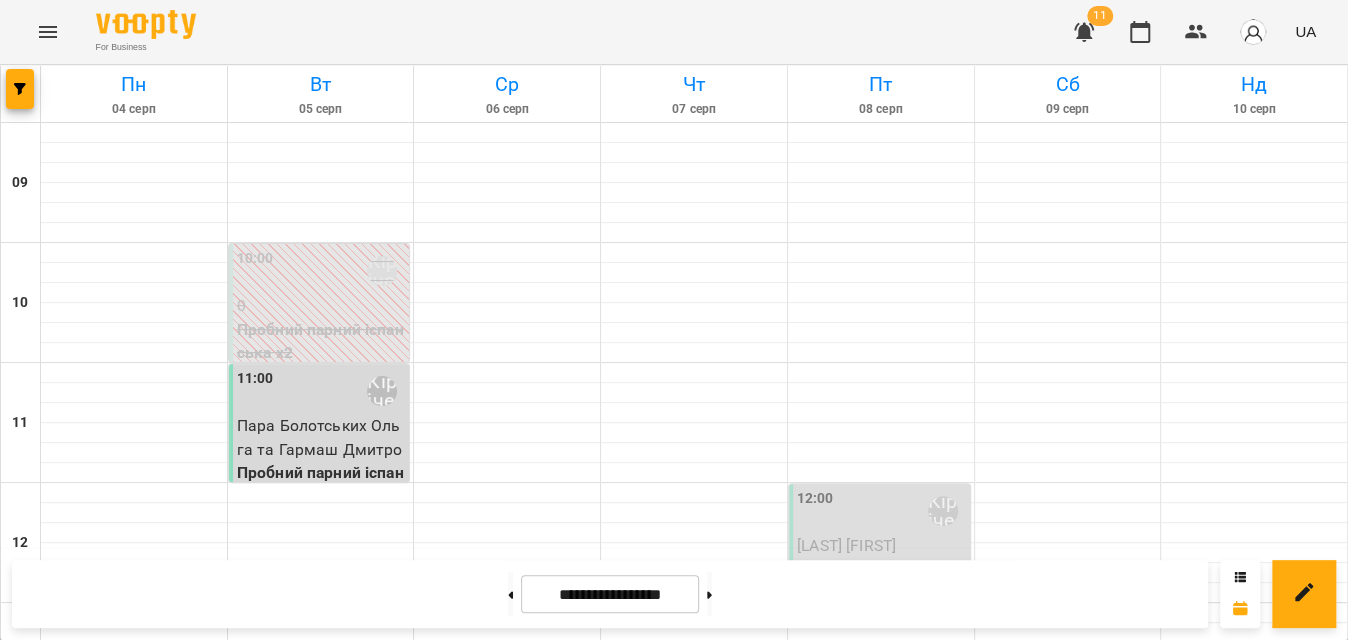 scroll, scrollTop: 859, scrollLeft: 0, axis: vertical 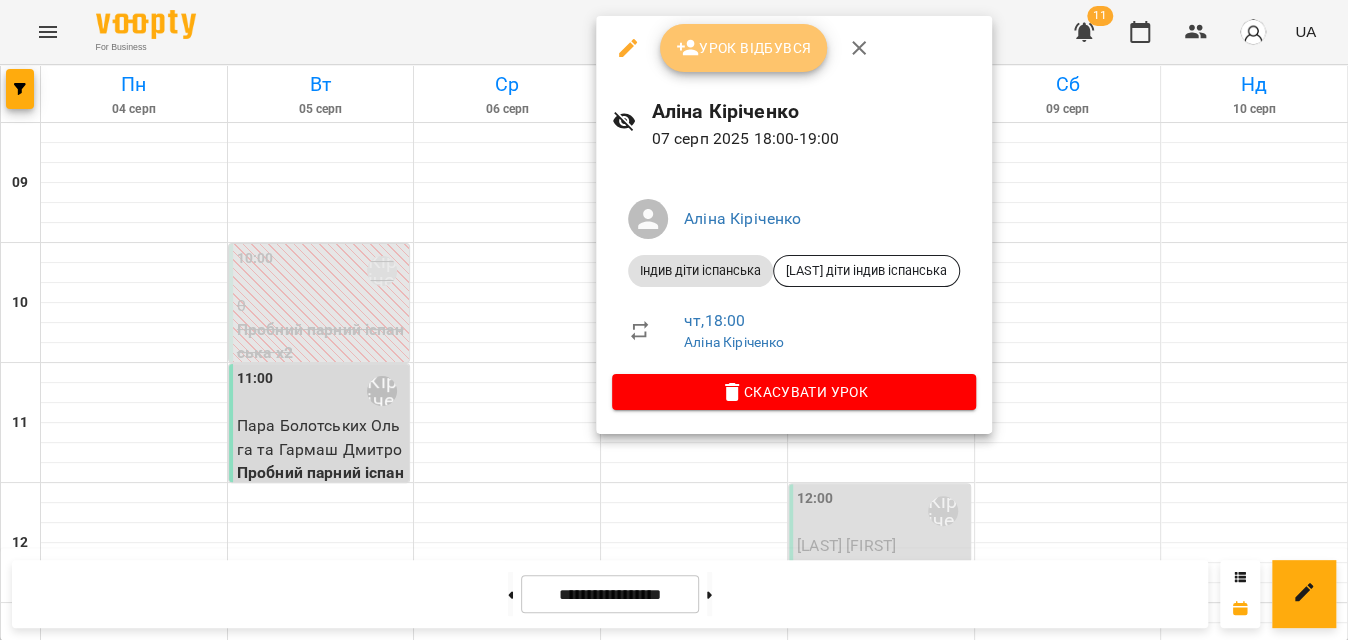 click on "Урок відбувся" at bounding box center (744, 48) 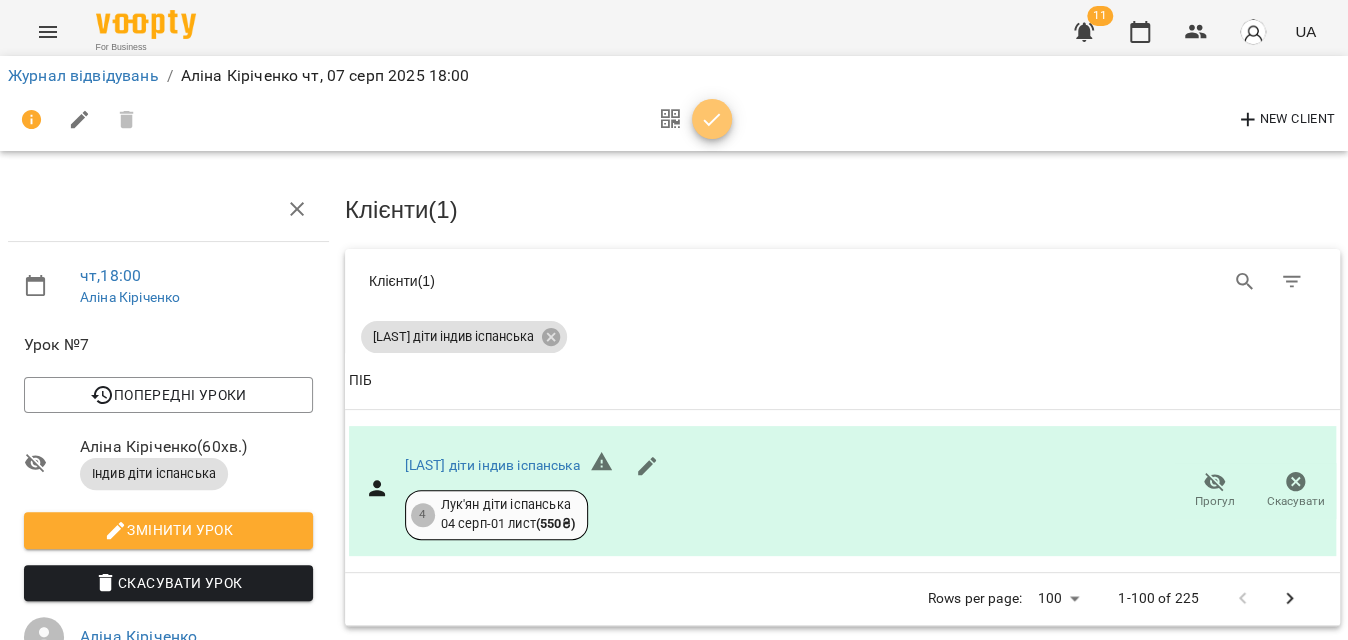 click 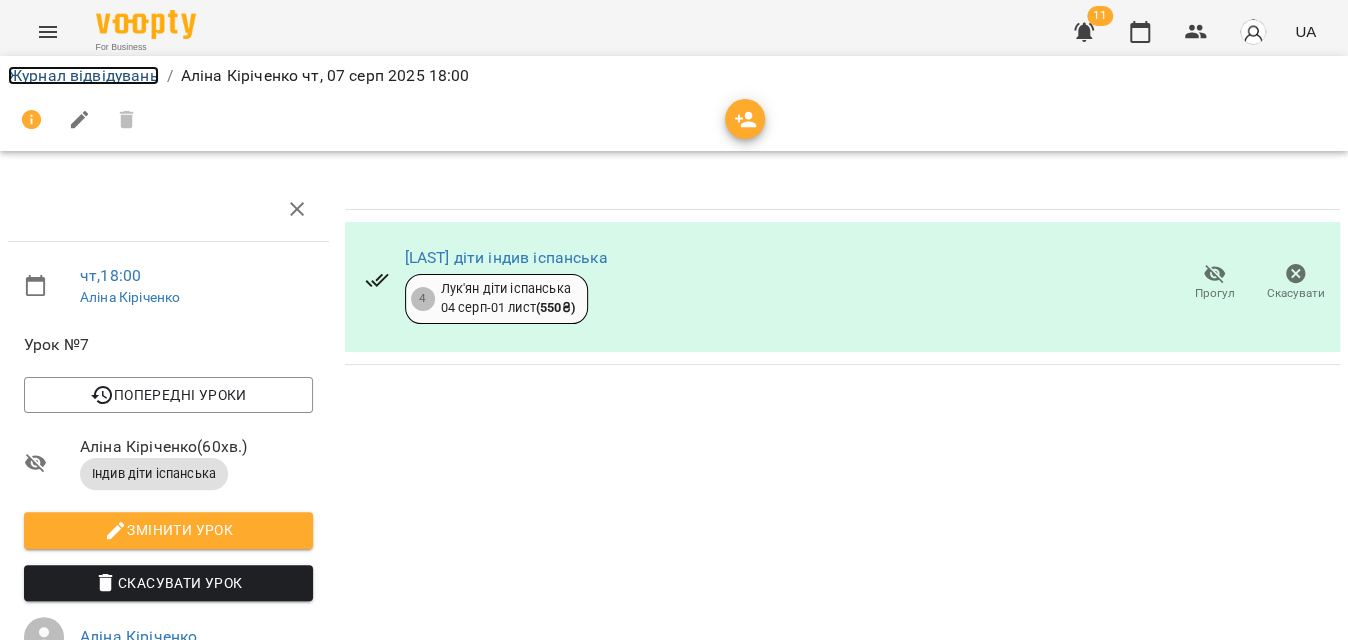 click on "Журнал відвідувань" at bounding box center (83, 75) 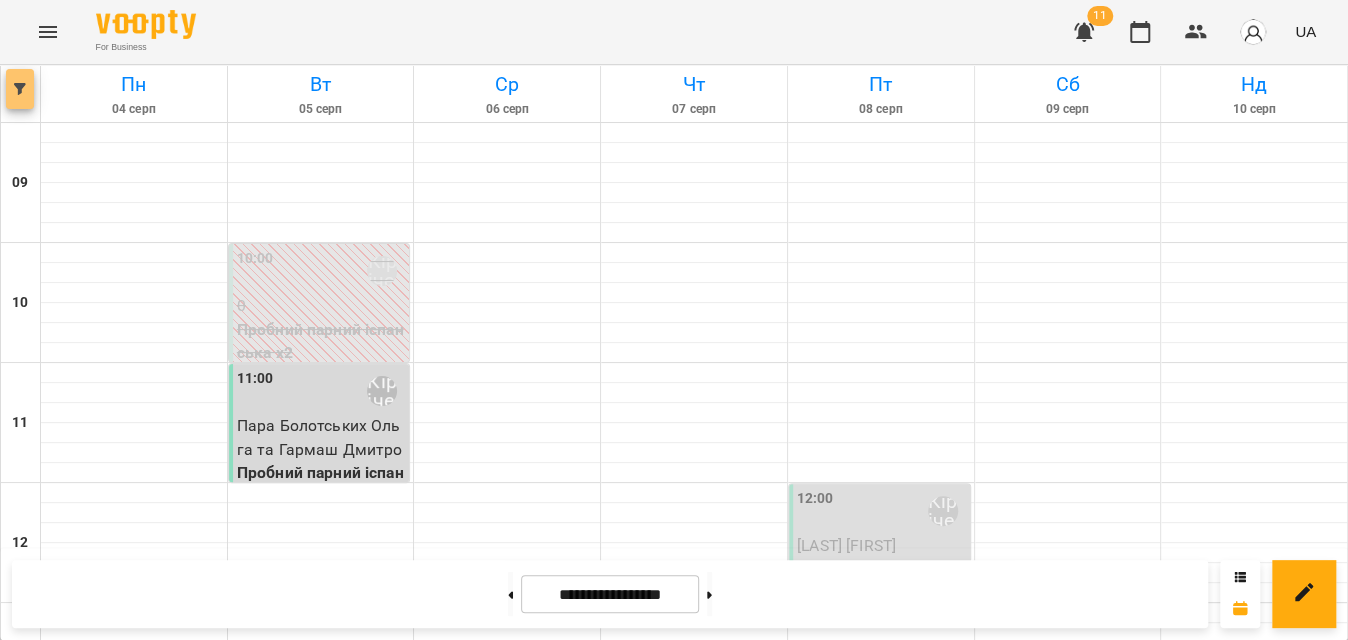 click at bounding box center (20, 89) 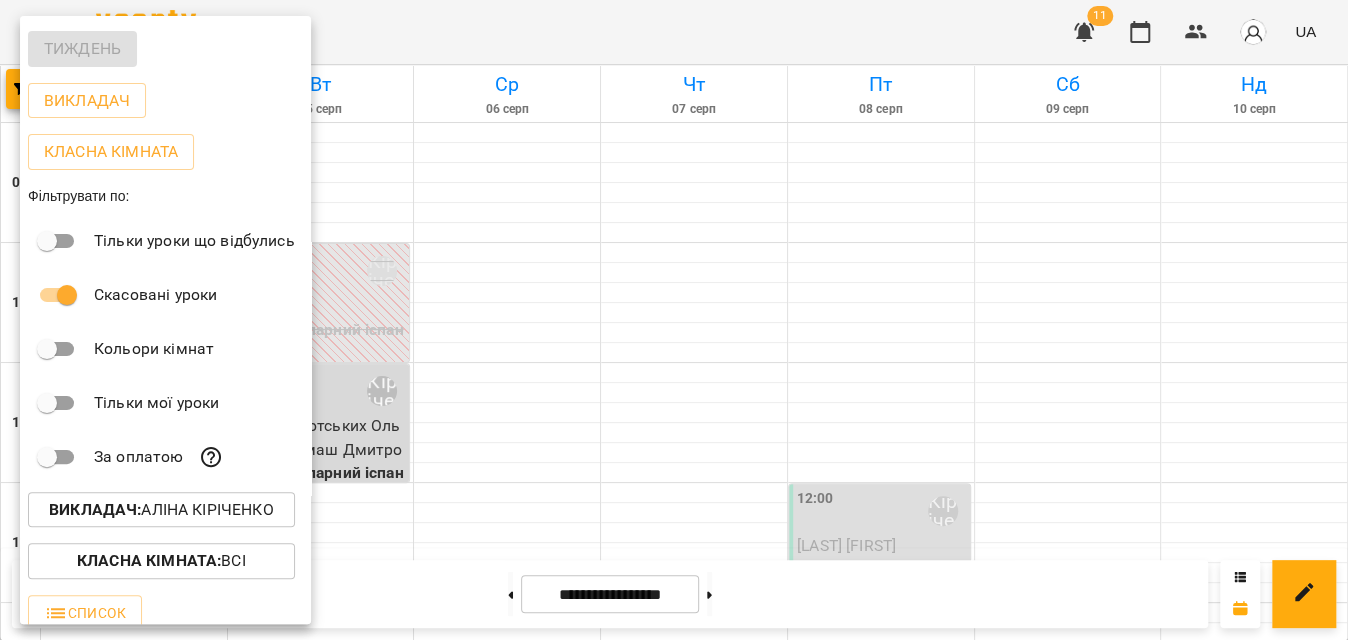 scroll, scrollTop: 46, scrollLeft: 0, axis: vertical 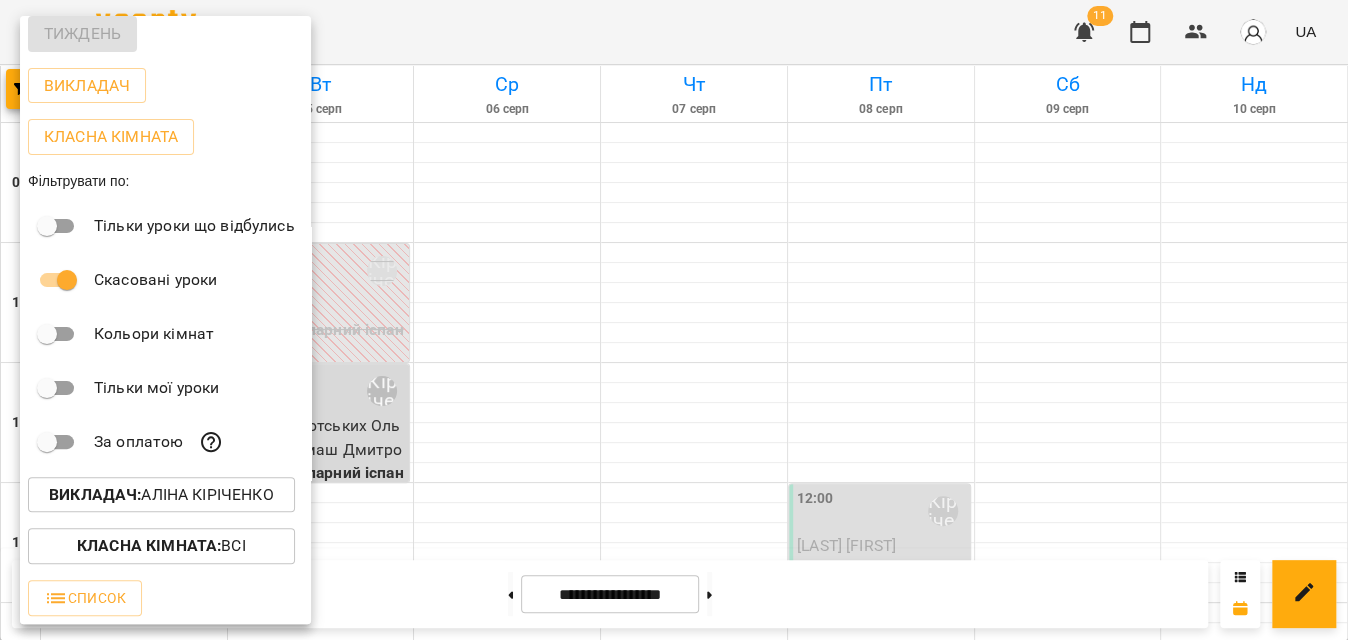 click on "Викладач : [FIRST] [FIRST]" at bounding box center [161, 495] 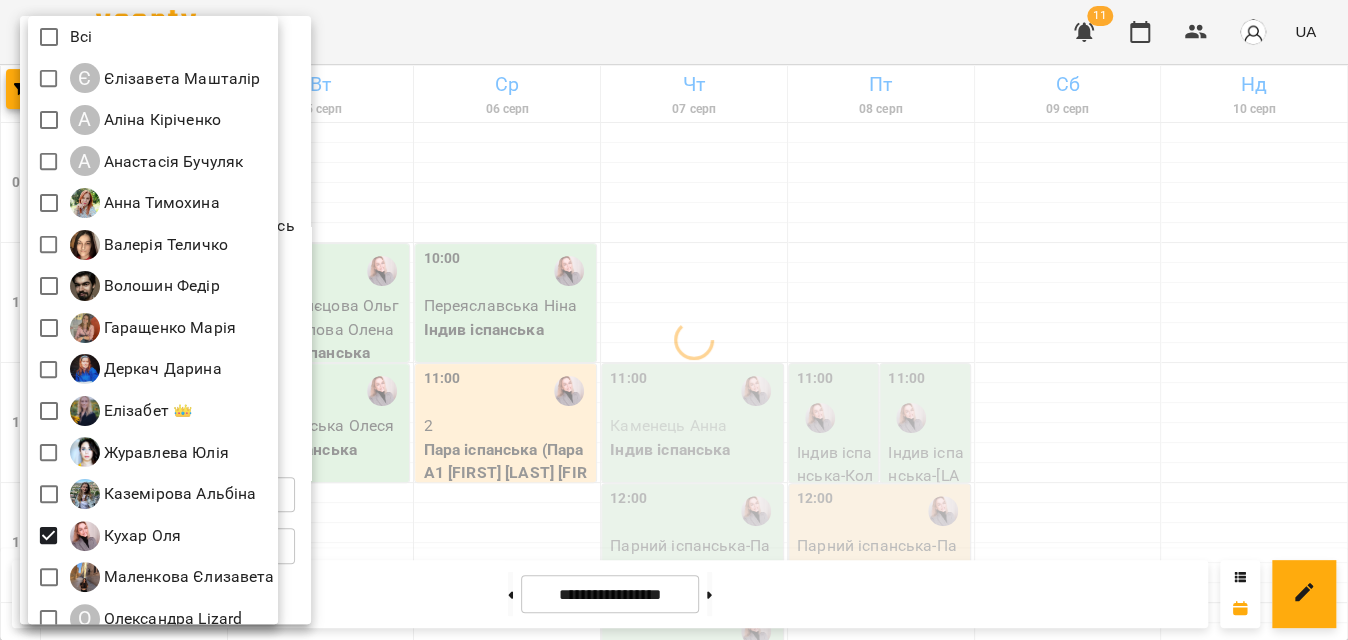 click at bounding box center [674, 320] 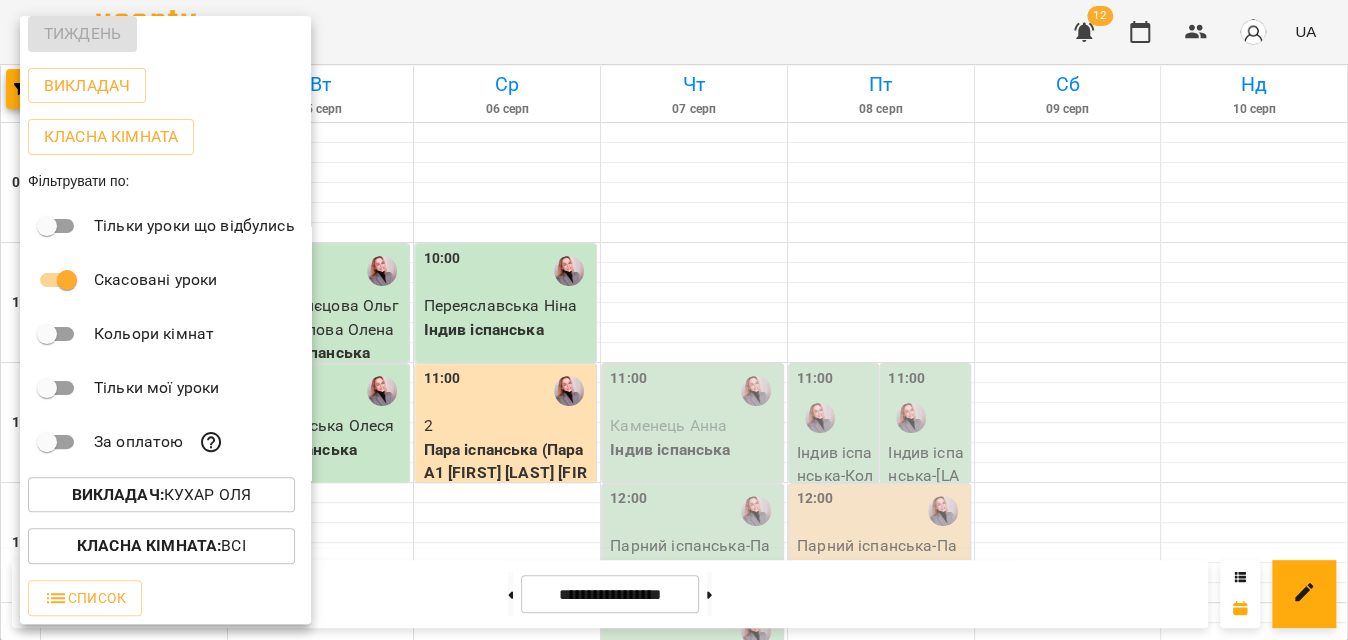 click at bounding box center [674, 320] 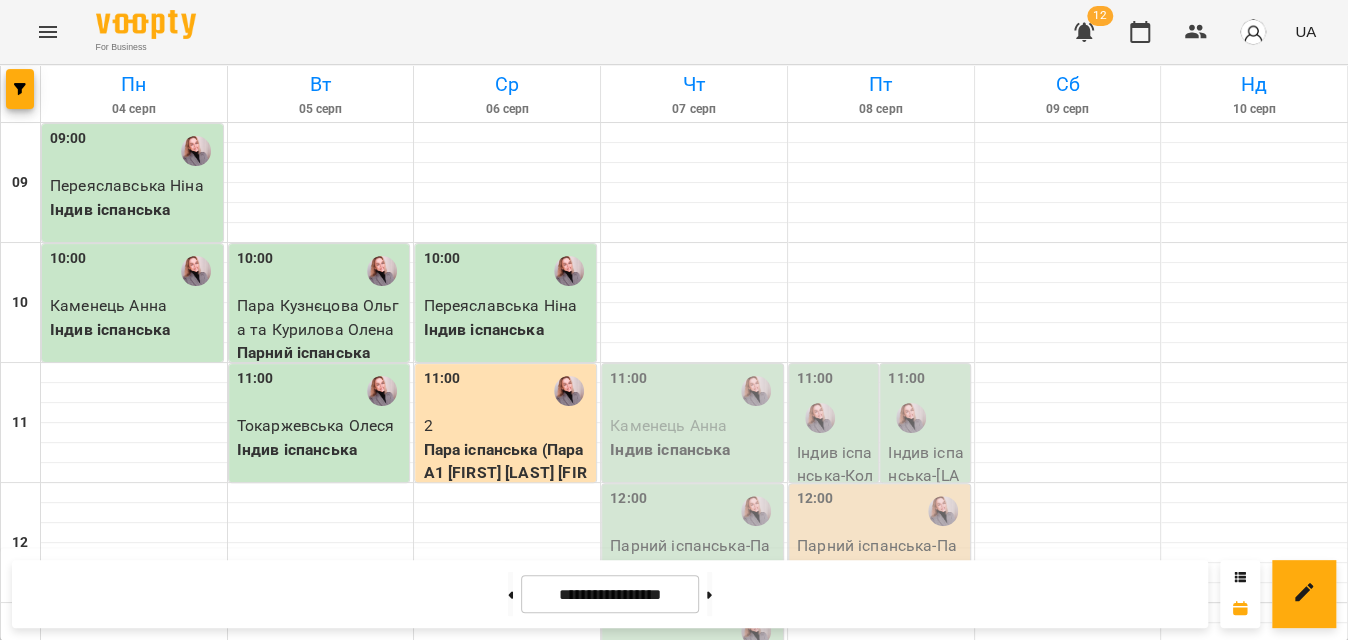 scroll, scrollTop: 363, scrollLeft: 0, axis: vertical 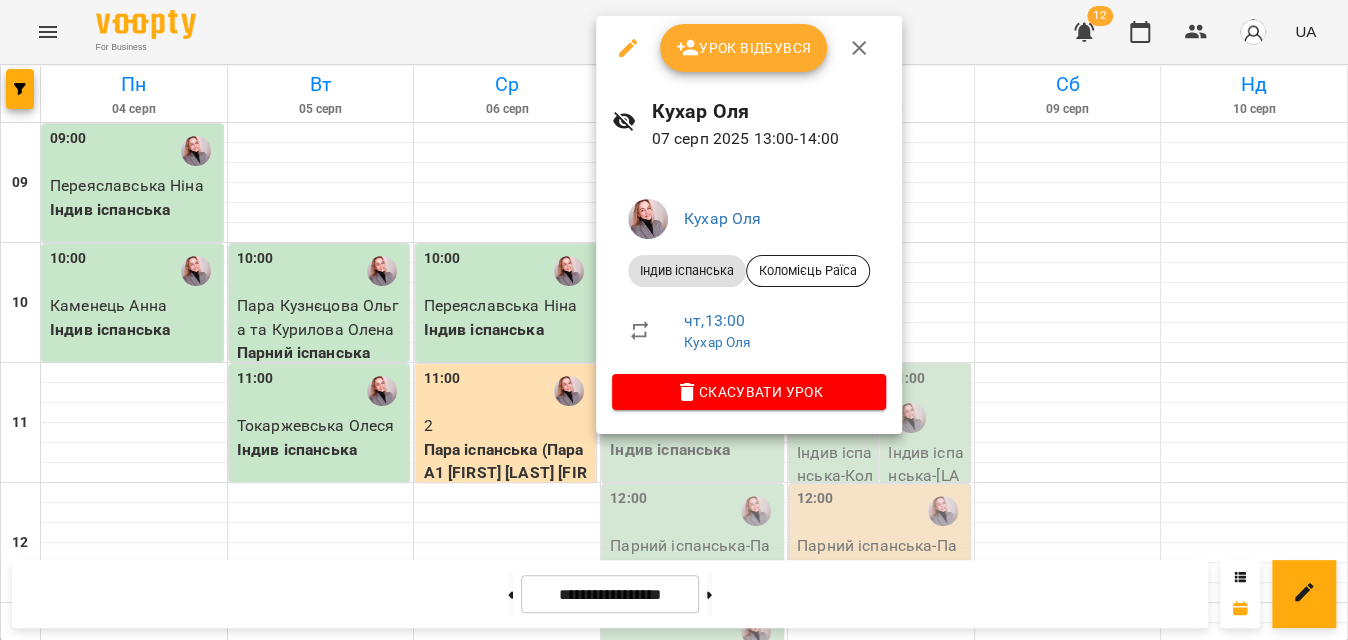 click at bounding box center (674, 320) 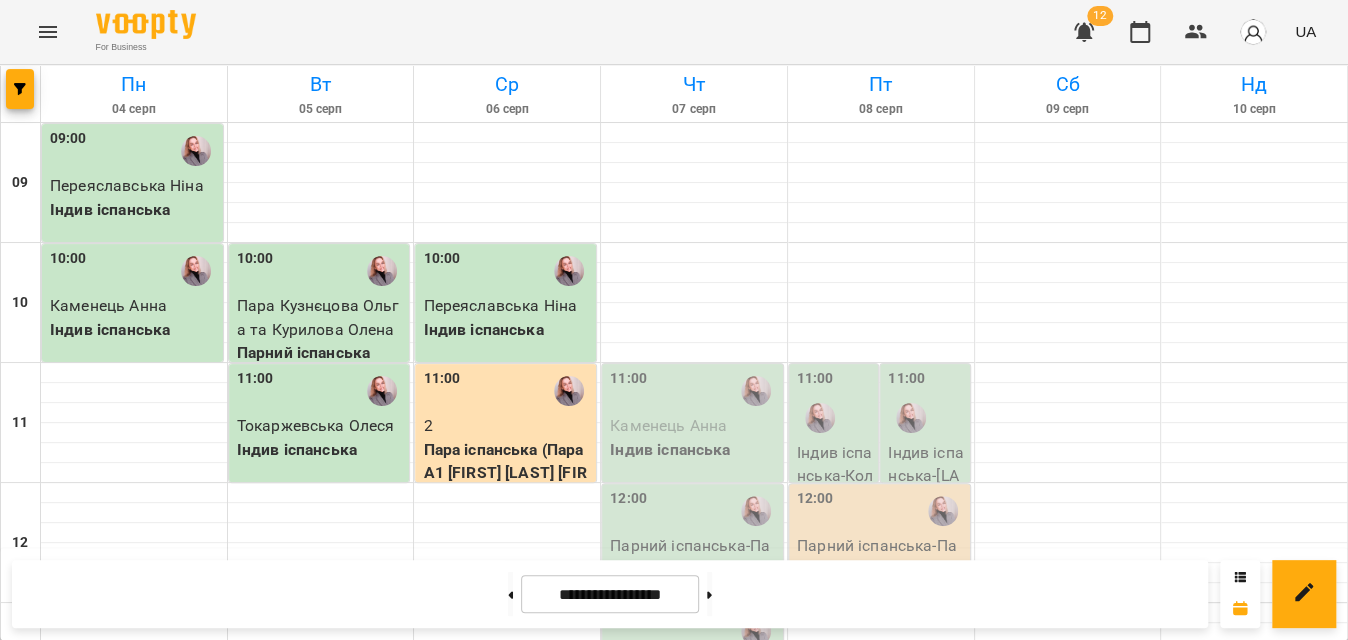 scroll, scrollTop: 545, scrollLeft: 0, axis: vertical 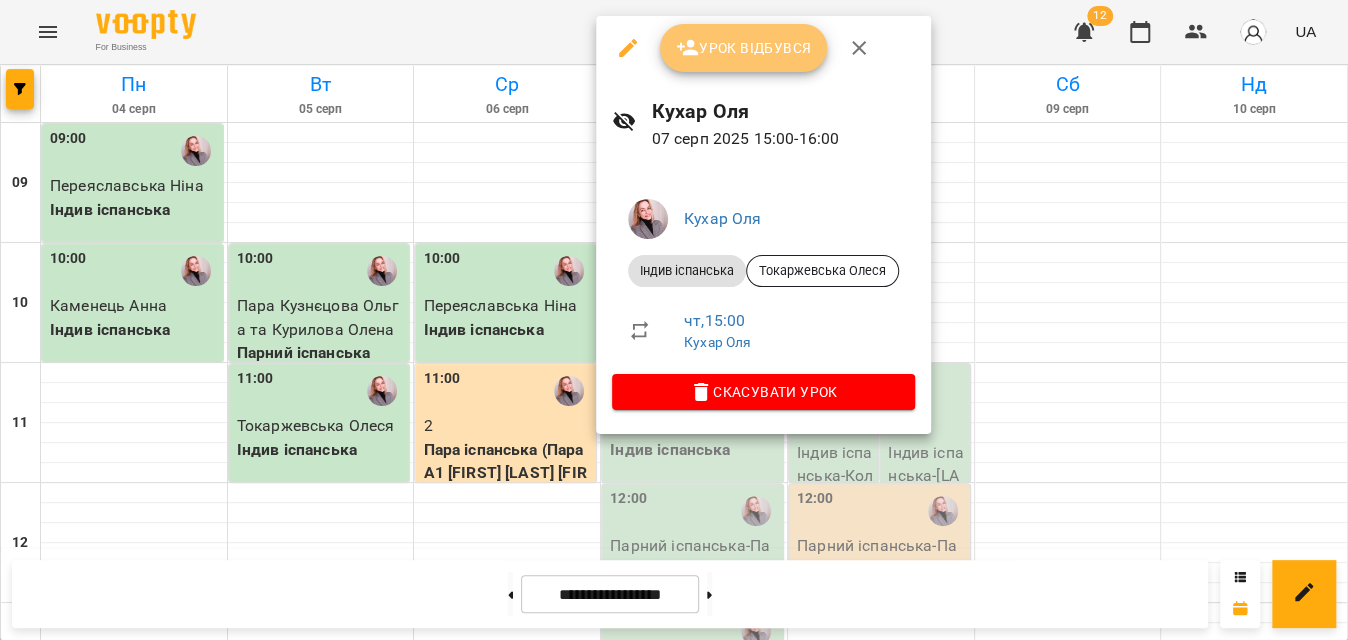 click on "Урок відбувся" at bounding box center [744, 48] 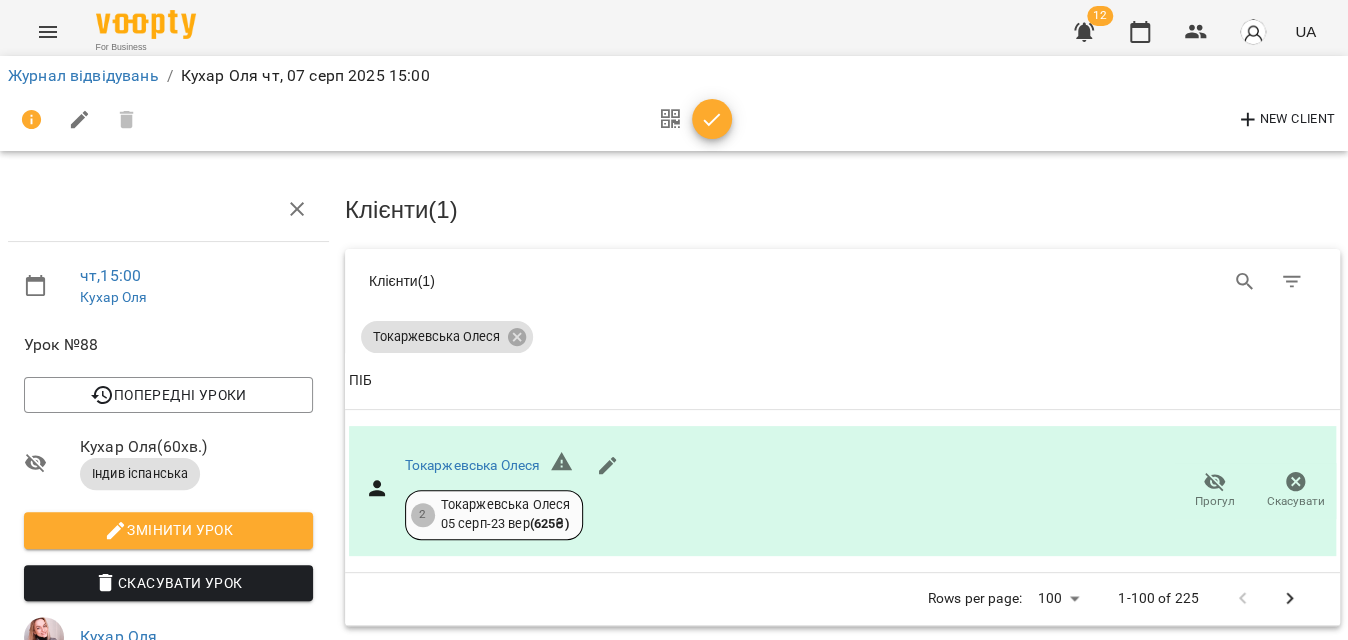 click 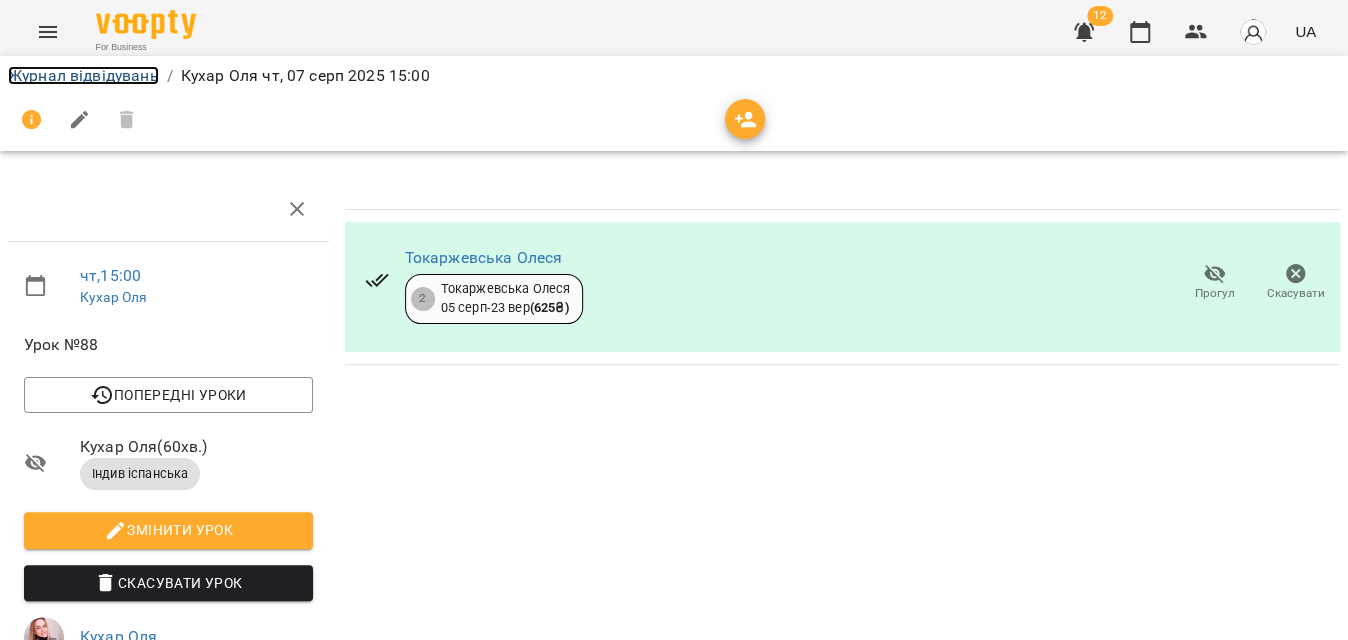 click on "Журнал відвідувань" at bounding box center (83, 75) 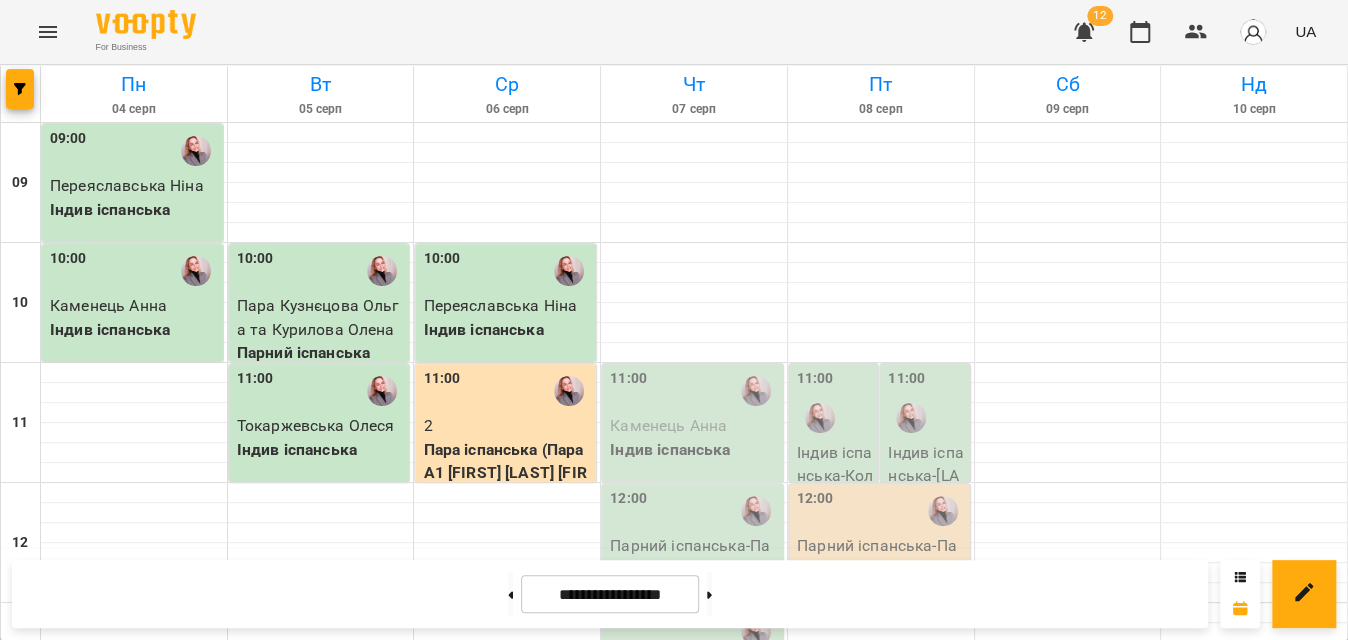 scroll, scrollTop: 181, scrollLeft: 0, axis: vertical 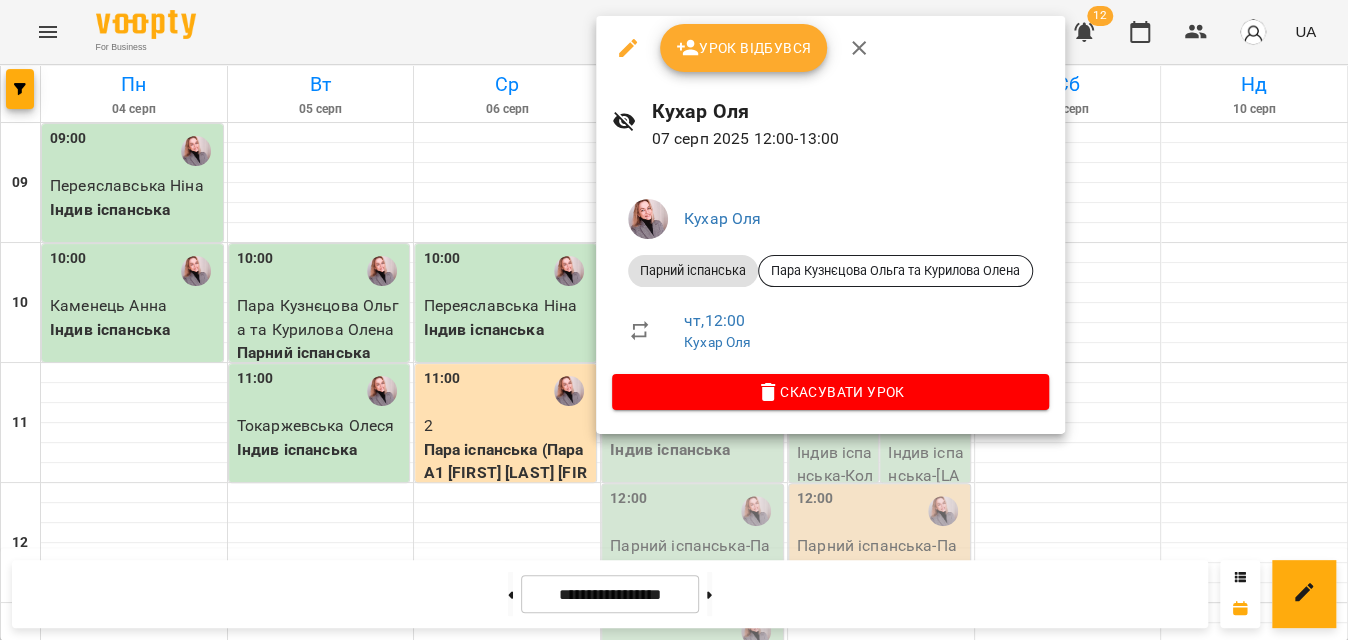 click on "Урок відбувся" at bounding box center [744, 48] 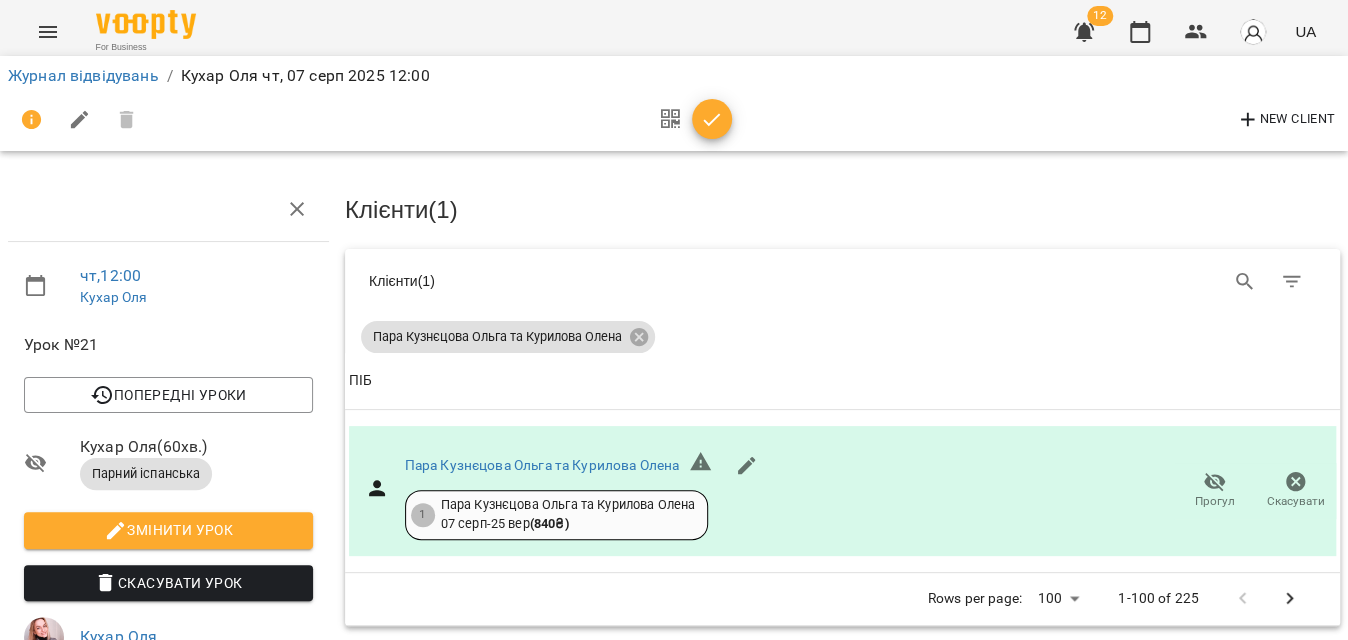 click 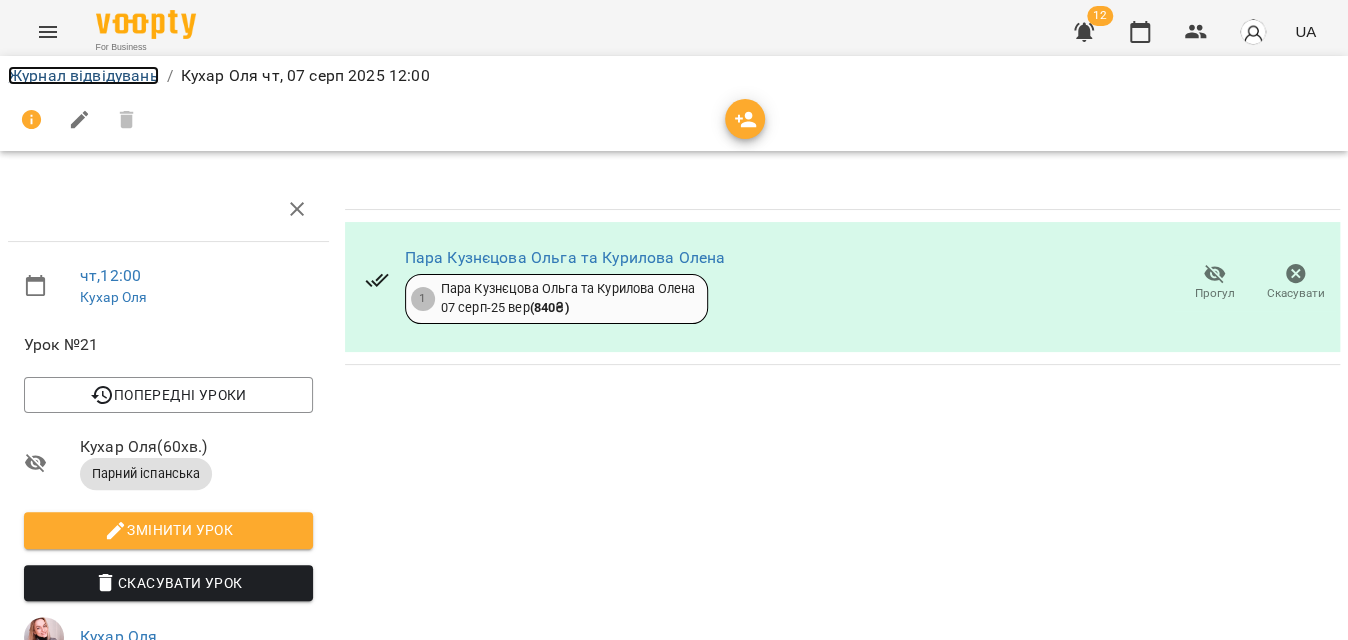 click on "Журнал відвідувань" at bounding box center [83, 75] 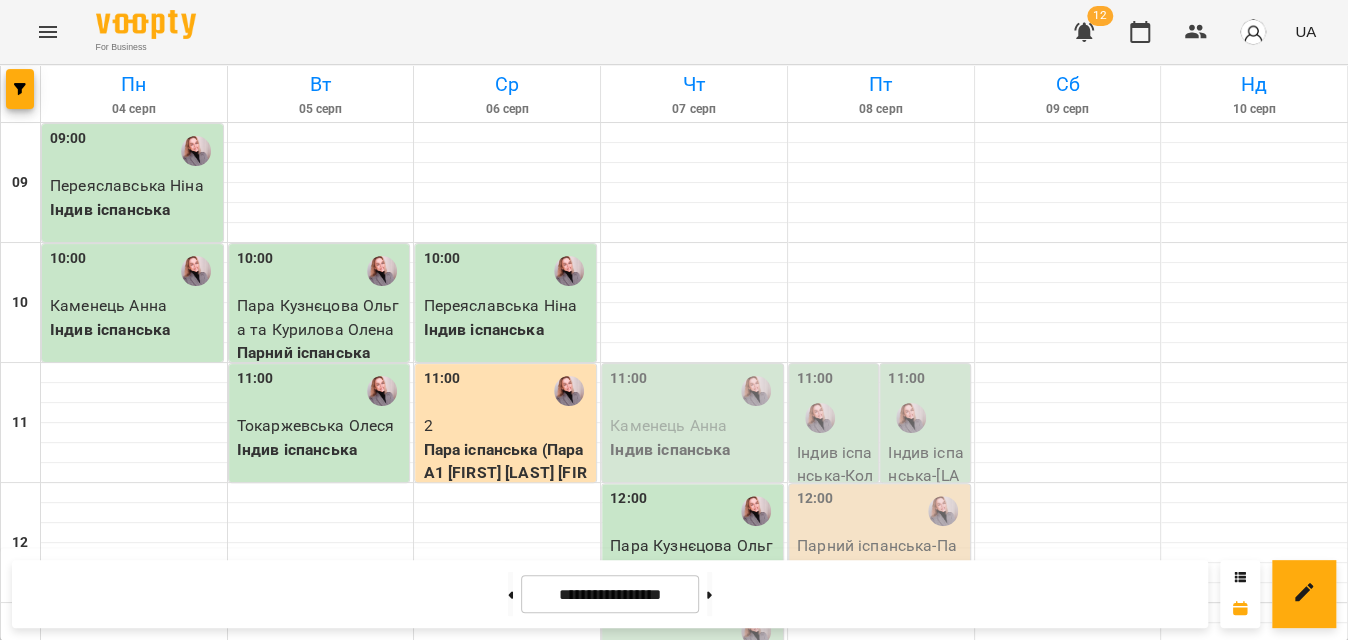 scroll, scrollTop: 272, scrollLeft: 0, axis: vertical 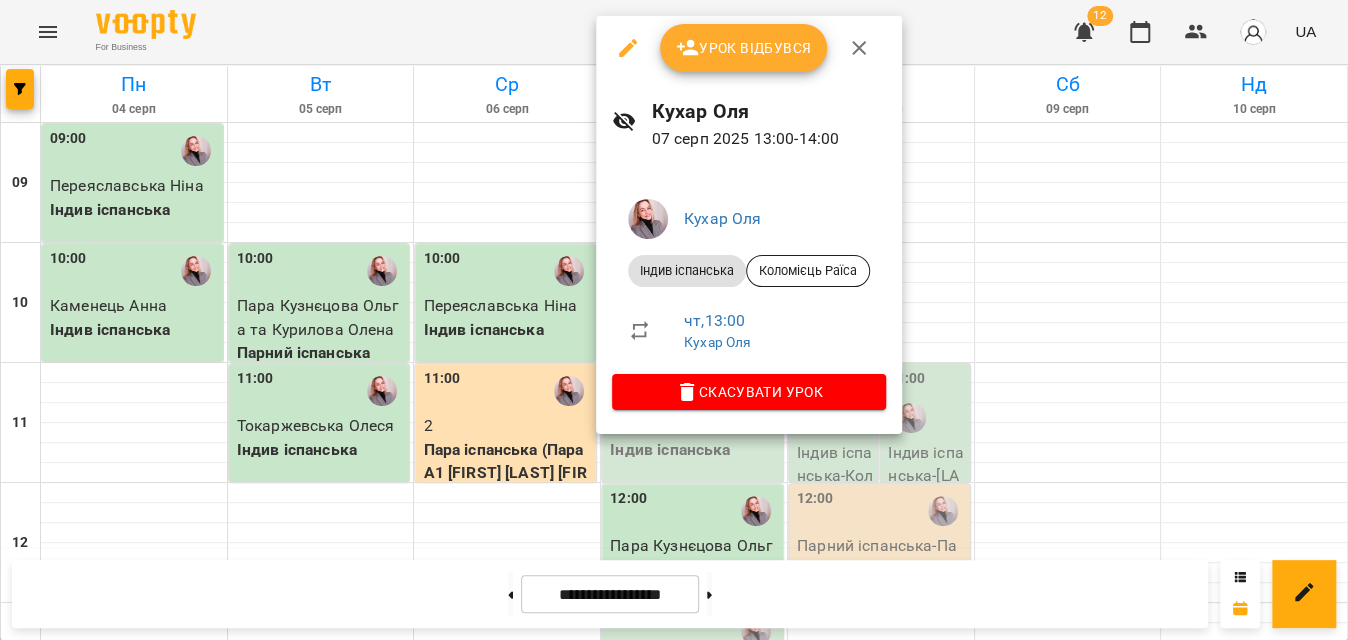 click on "Урок відбувся" at bounding box center [744, 48] 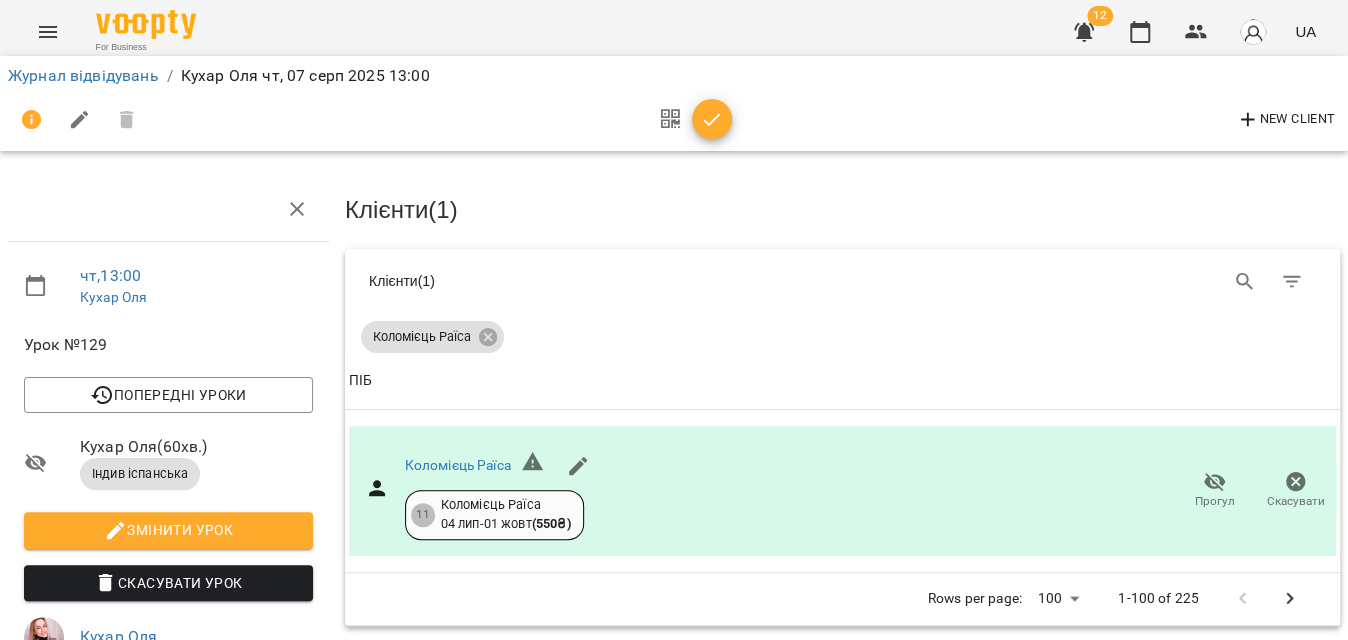 click 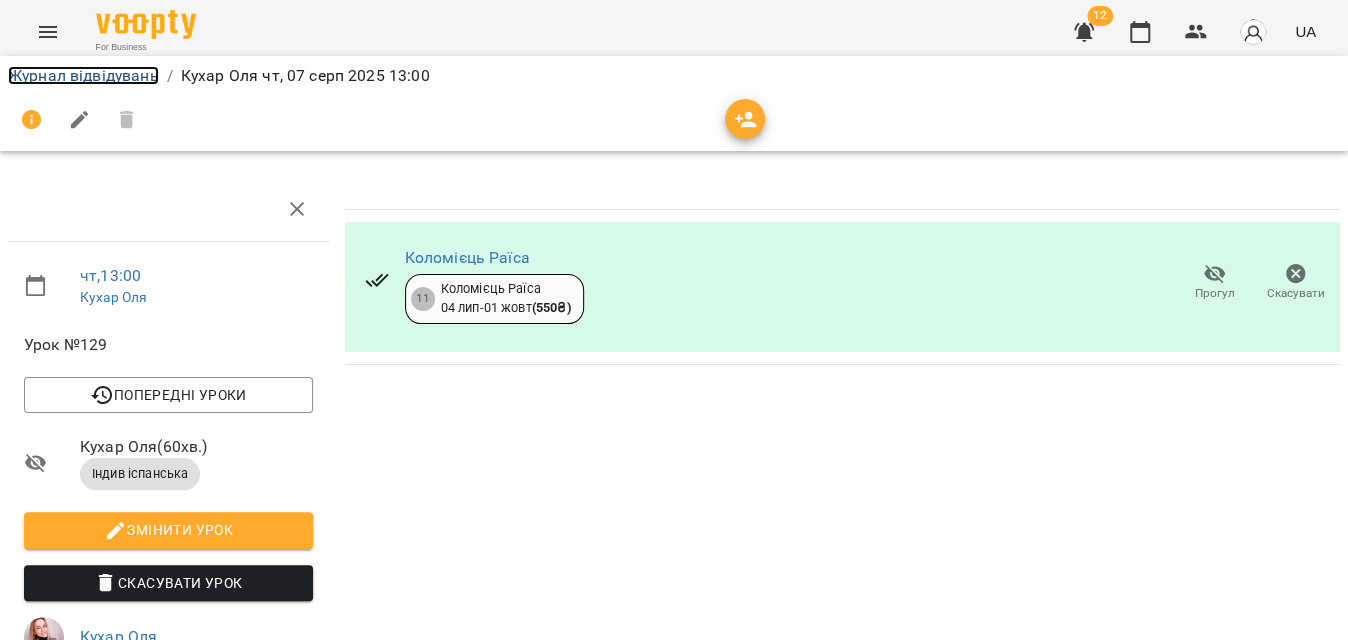 click on "Журнал відвідувань" at bounding box center [83, 75] 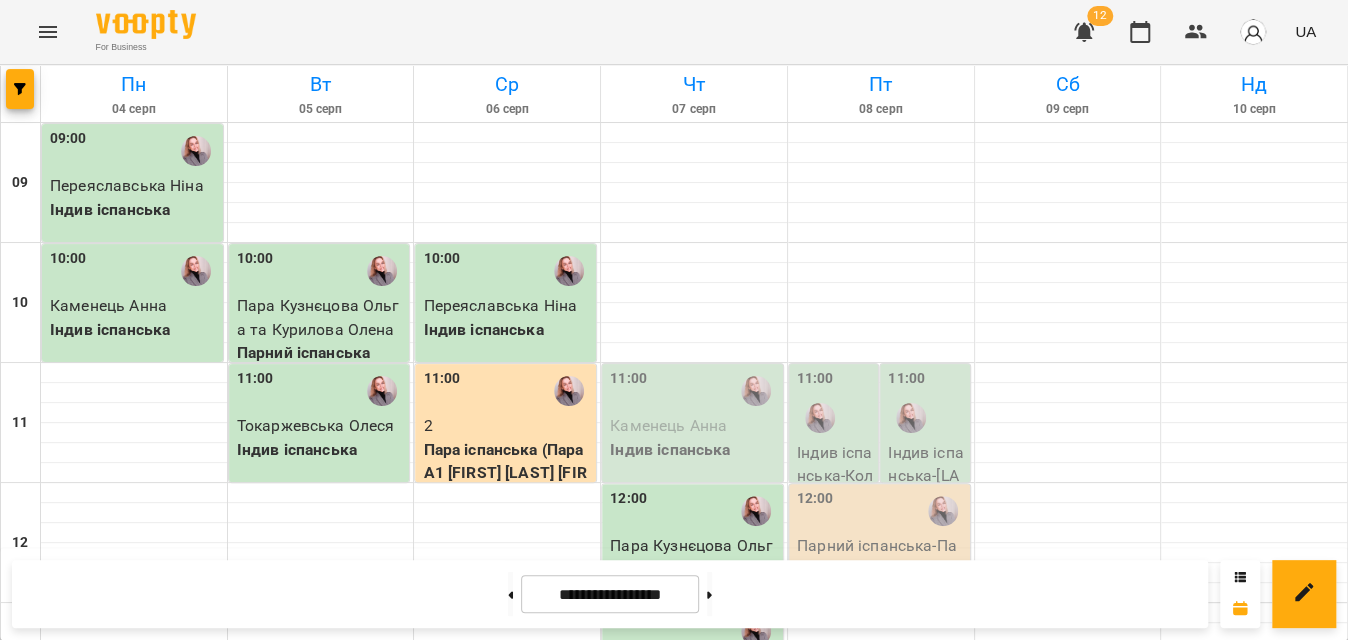 scroll, scrollTop: 727, scrollLeft: 0, axis: vertical 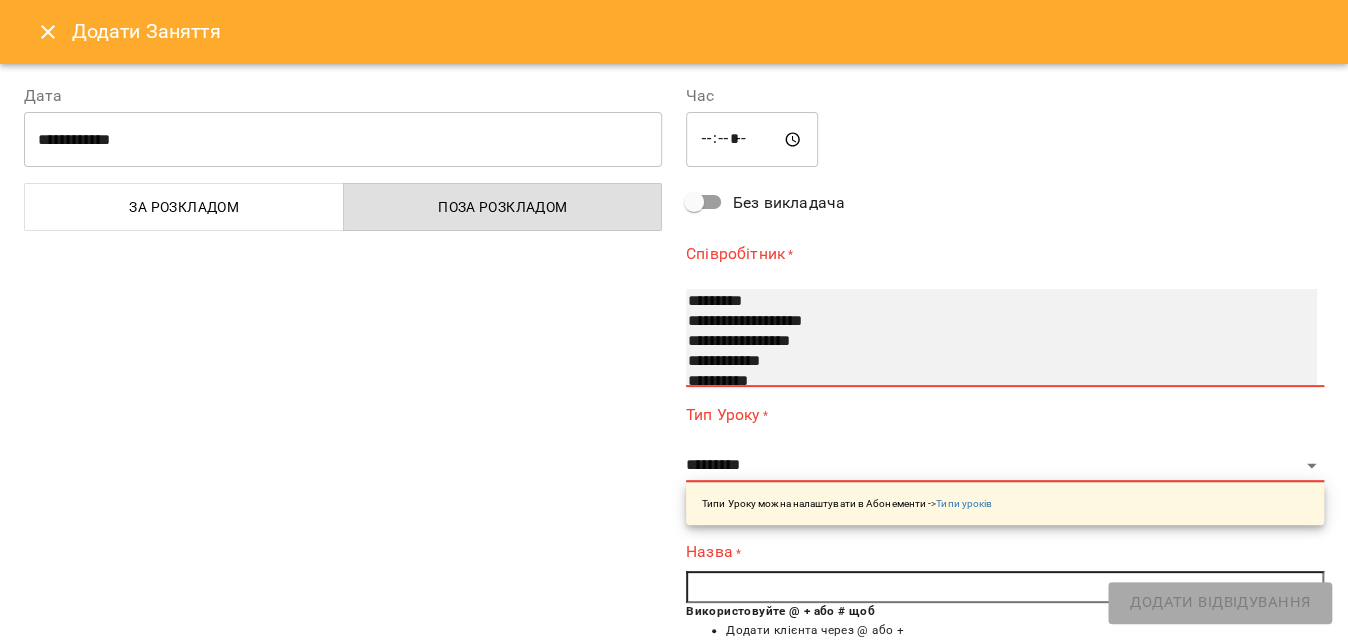 select on "**********" 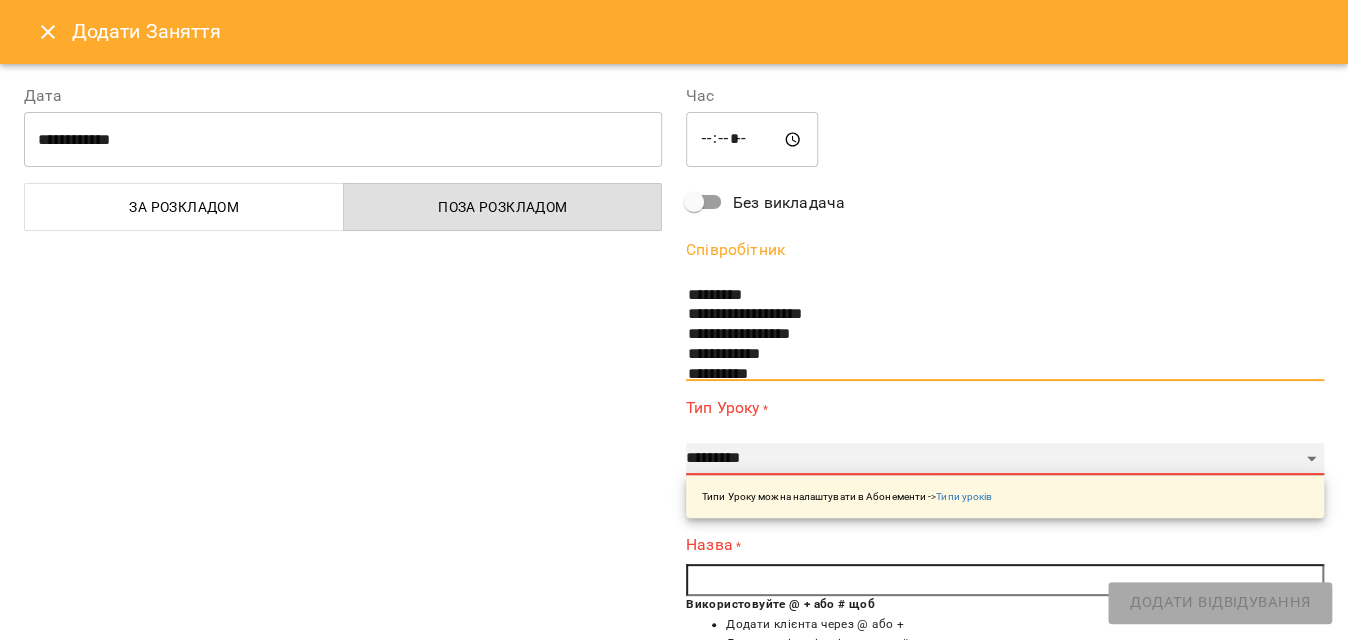 drag, startPoint x: 753, startPoint y: 456, endPoint x: 748, endPoint y: 444, distance: 13 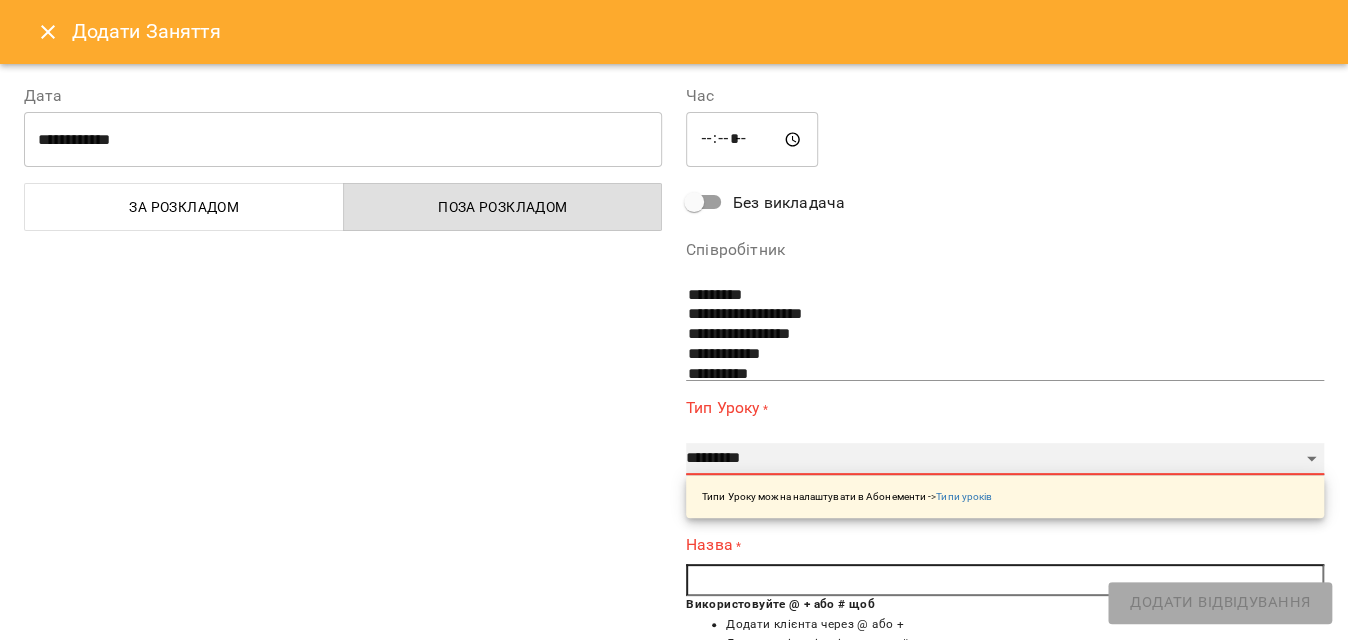 select on "**********" 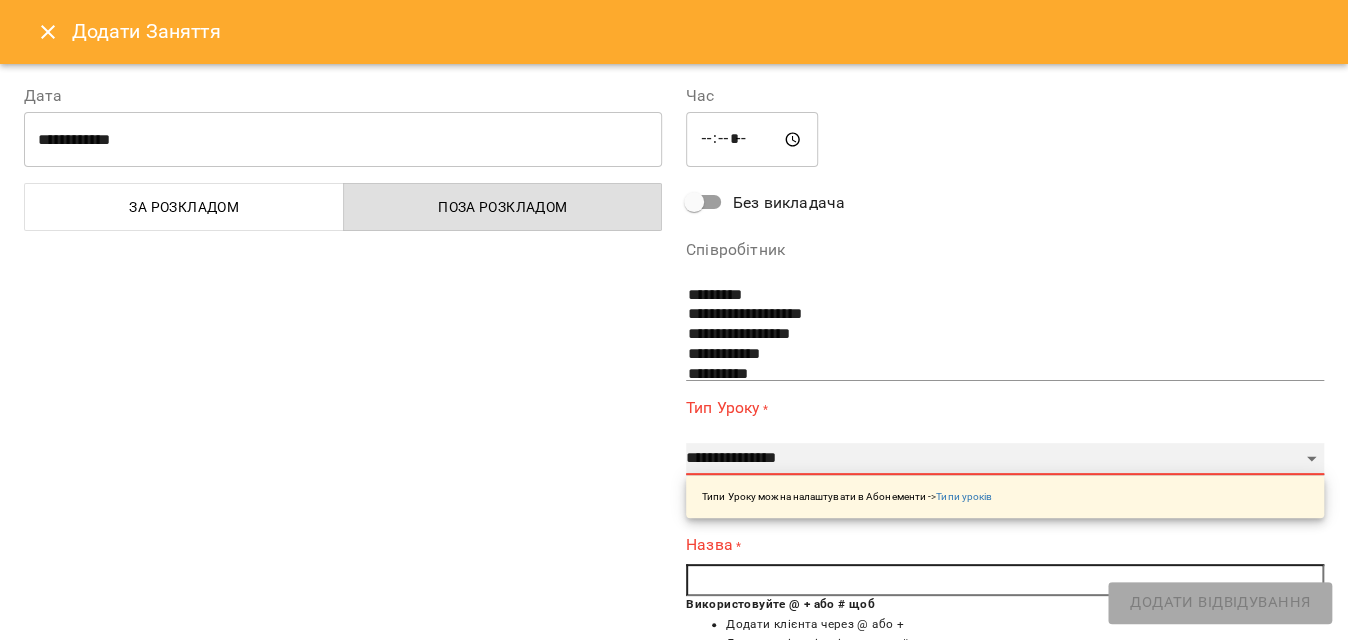 click on "**********" at bounding box center [1005, 459] 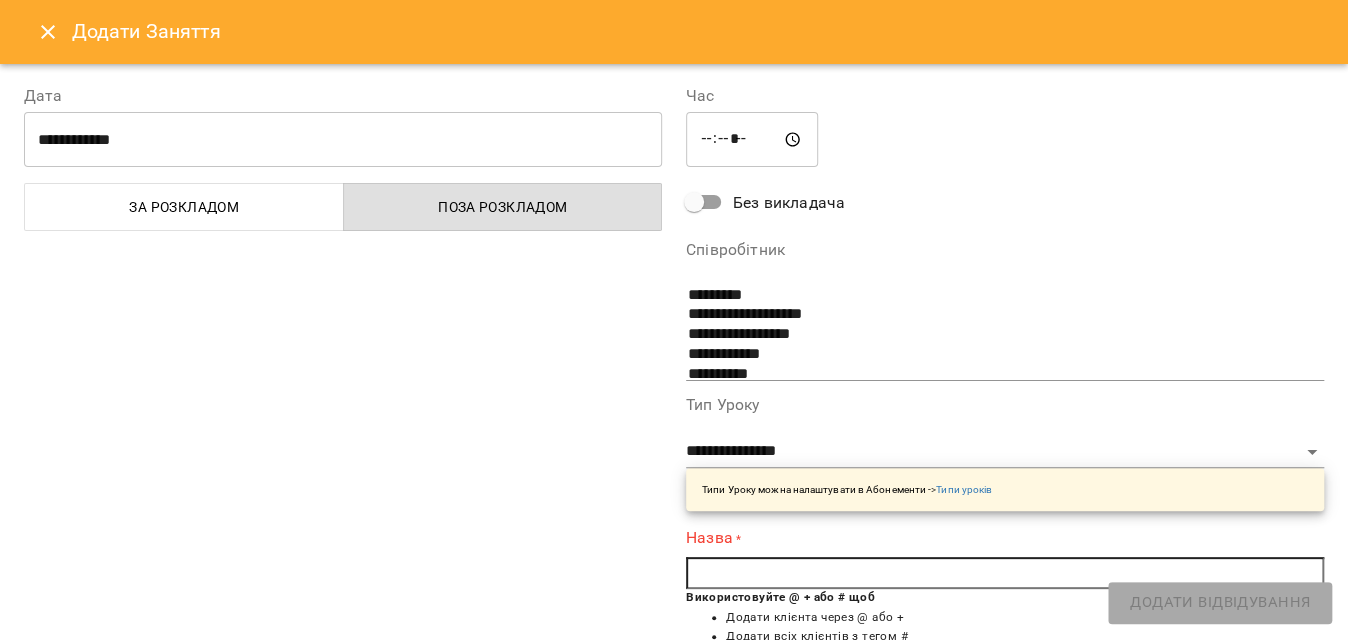 click at bounding box center [1005, 573] 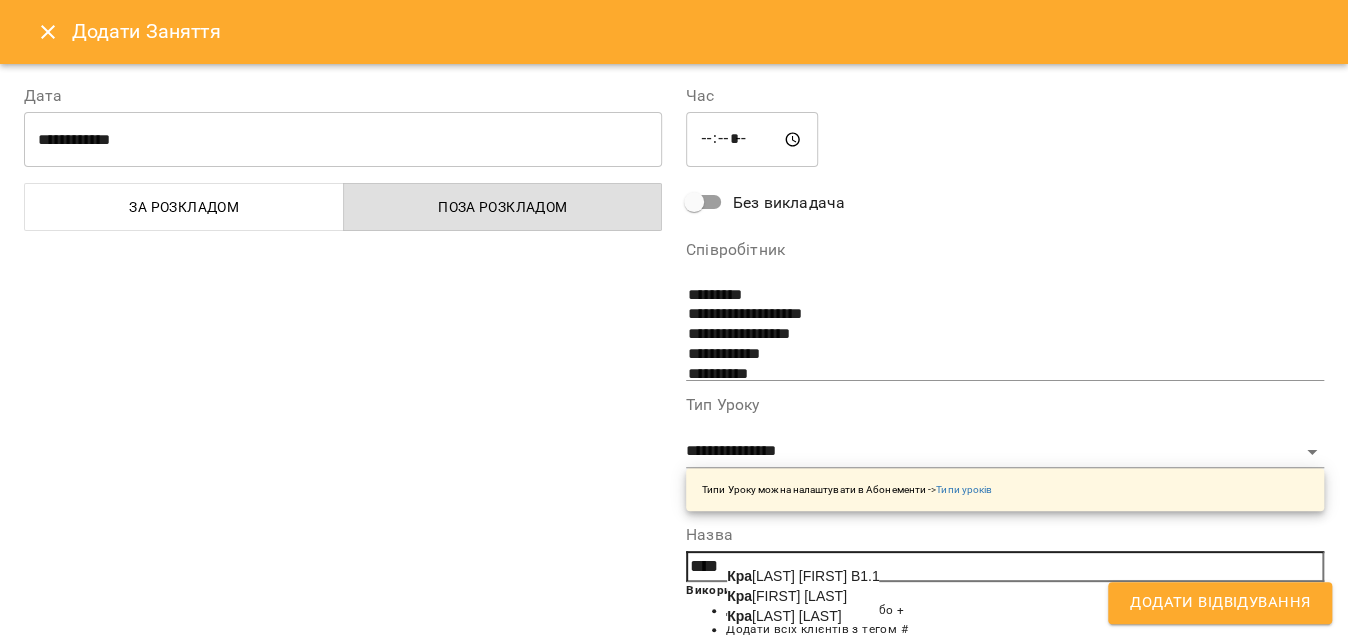 click on "[FIRST] [LAST]" at bounding box center (787, 596) 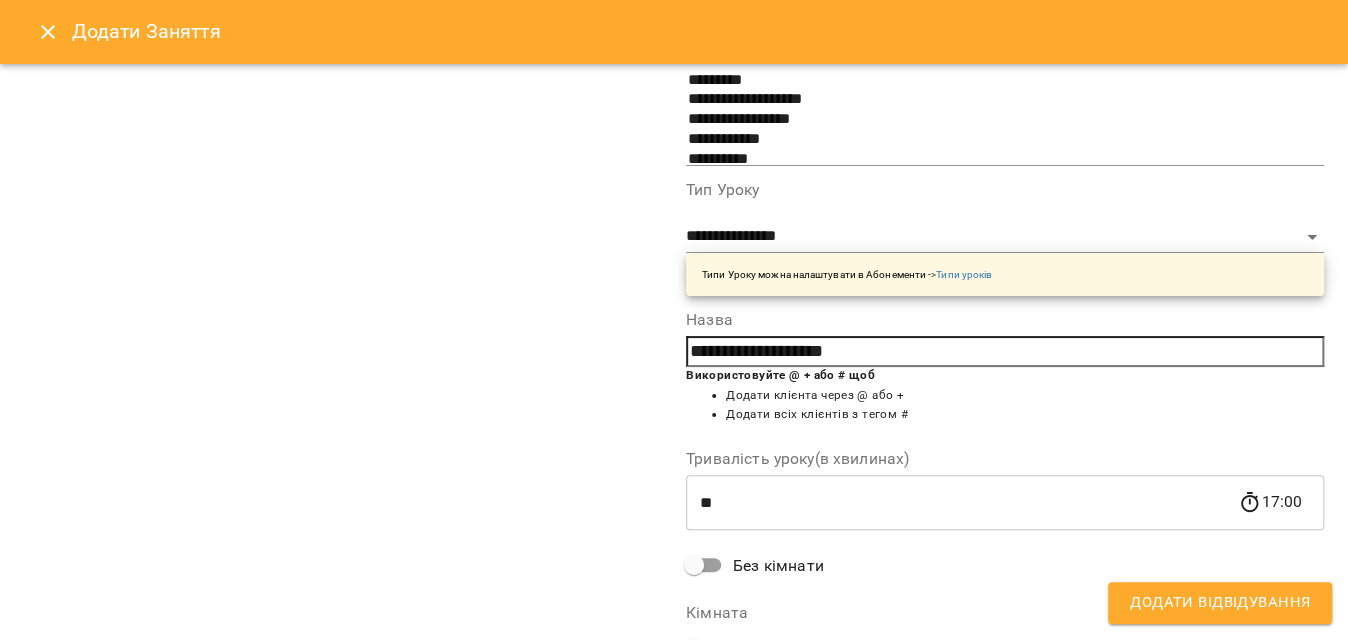 scroll, scrollTop: 362, scrollLeft: 0, axis: vertical 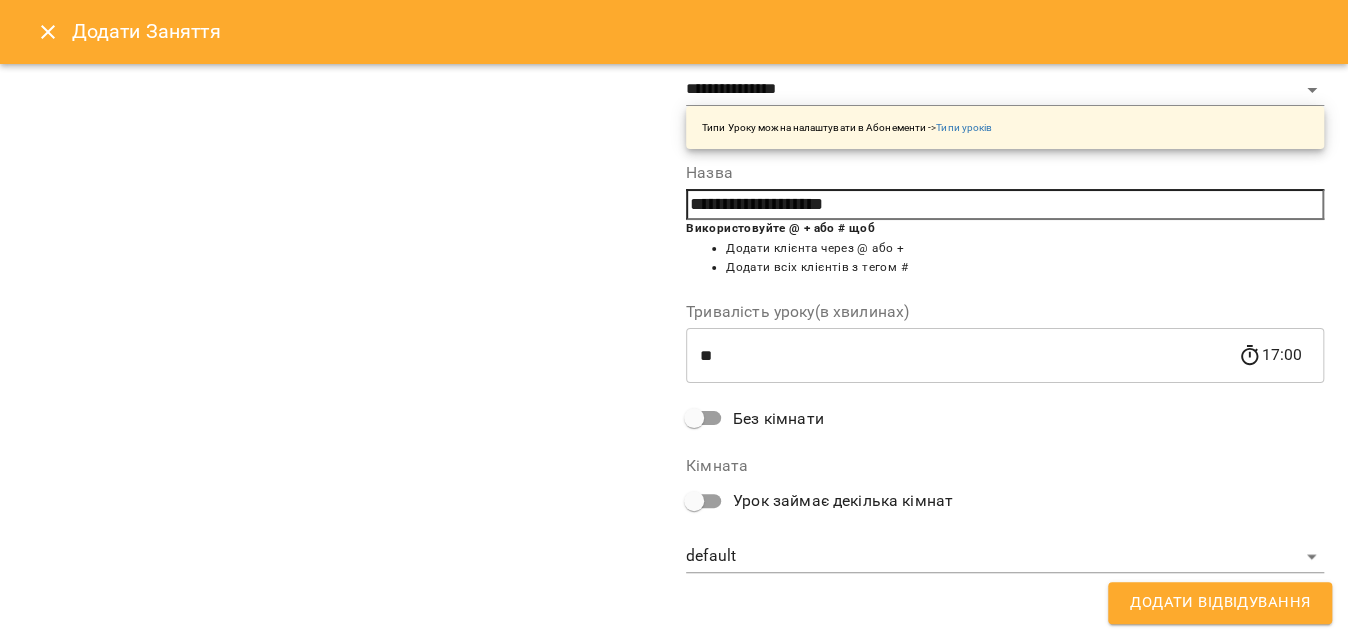 click on "For Business 12 UA Пн 04 серп Вт 05 серп Ср 06 серп Чт 07 серп Пт 08 серп Сб 09 серп Нд 10 серп 09 10 11 12 13 14 15 16 17 18 19 20 21 09:00 [LAST] [FIRST] Індив іспанська 10:00 [LAST] [FIRST] Індив іспанська 14:00 [LAST] [FIRST] Індив іспанська 17:00 [LAST] [FIRST] Індив іспанська 18:00 [FIRST] [FIRST] Індив іспанська 10:00 [LAST] [FIRST] 11:00 2 14:00 17:00 18:00 0" at bounding box center (674, 886) 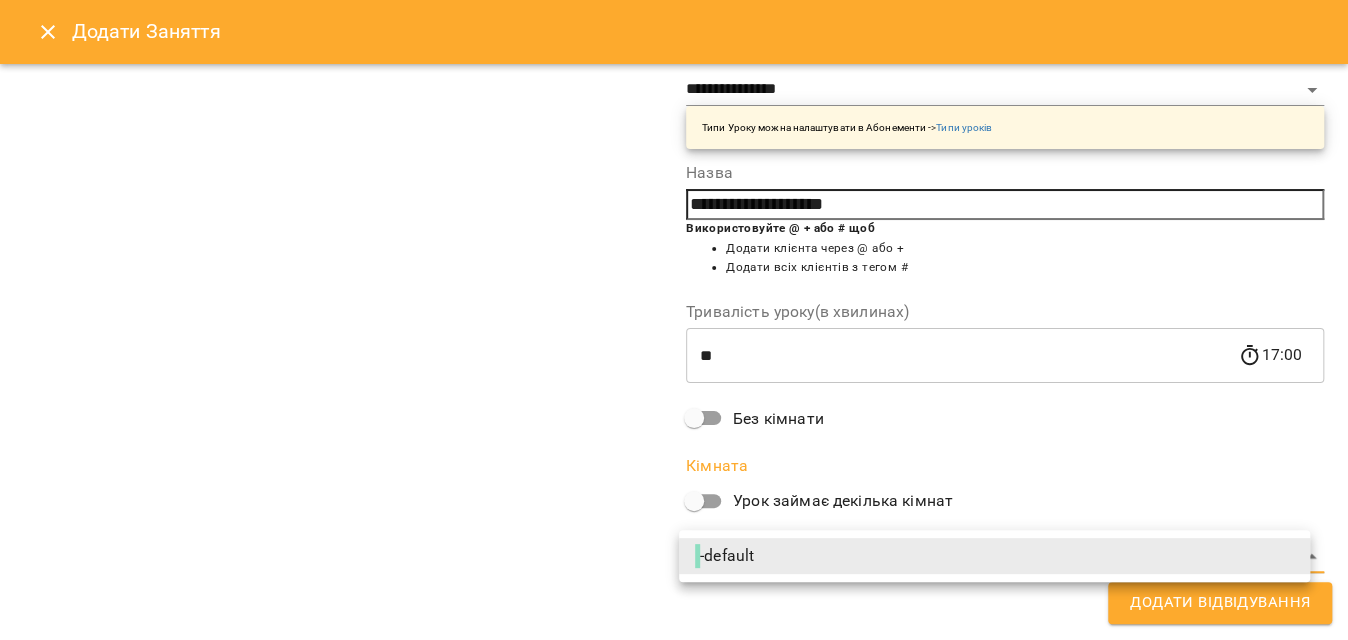 click on "-  default" at bounding box center (994, 556) 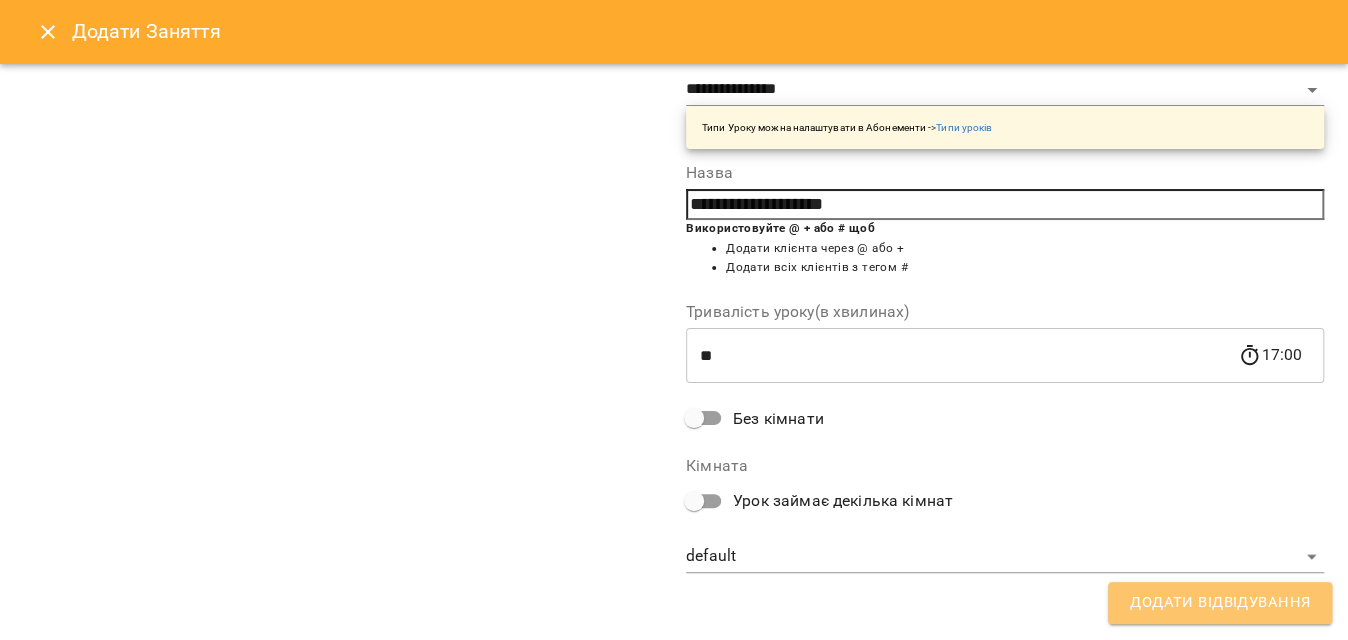 click on "Додати Відвідування" at bounding box center [1220, 603] 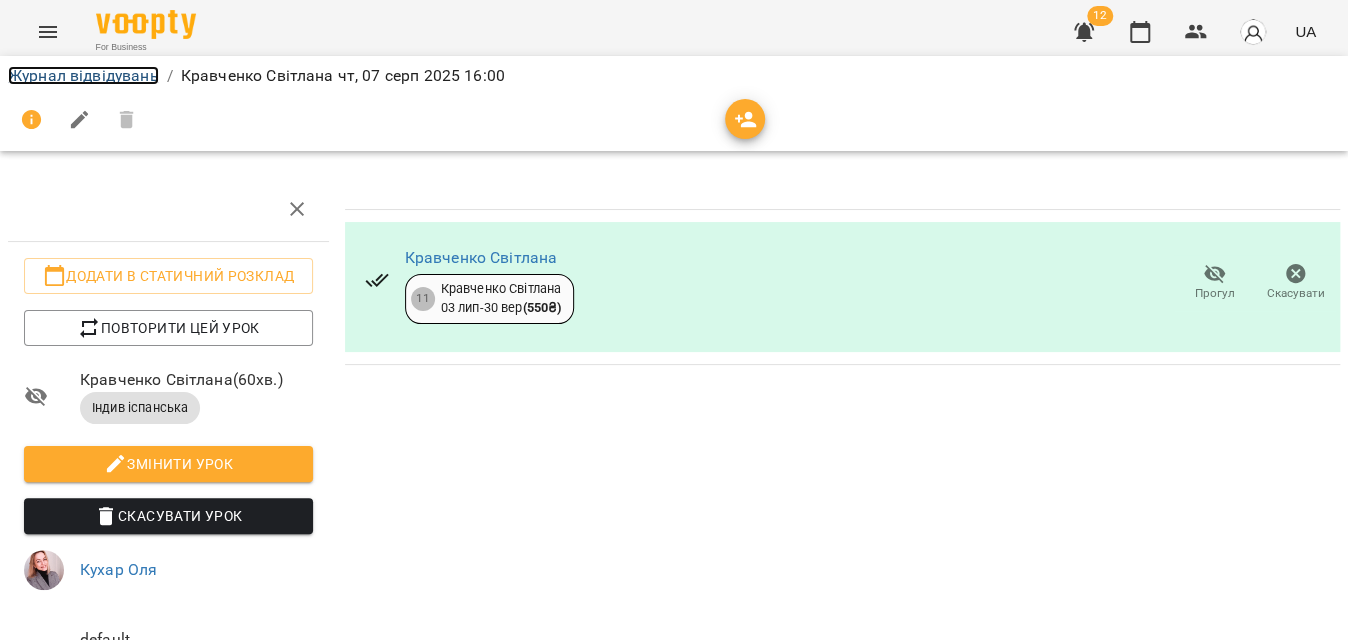 click on "Журнал відвідувань" at bounding box center (83, 75) 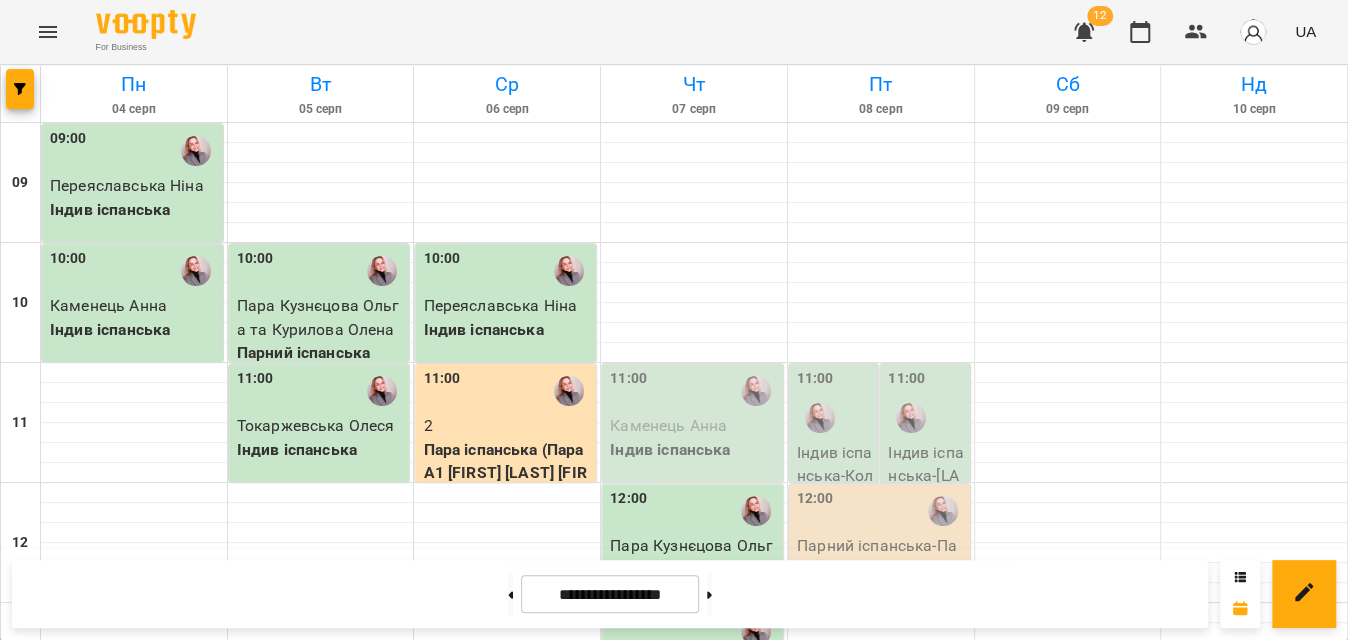 click on "11:00" at bounding box center [694, 391] 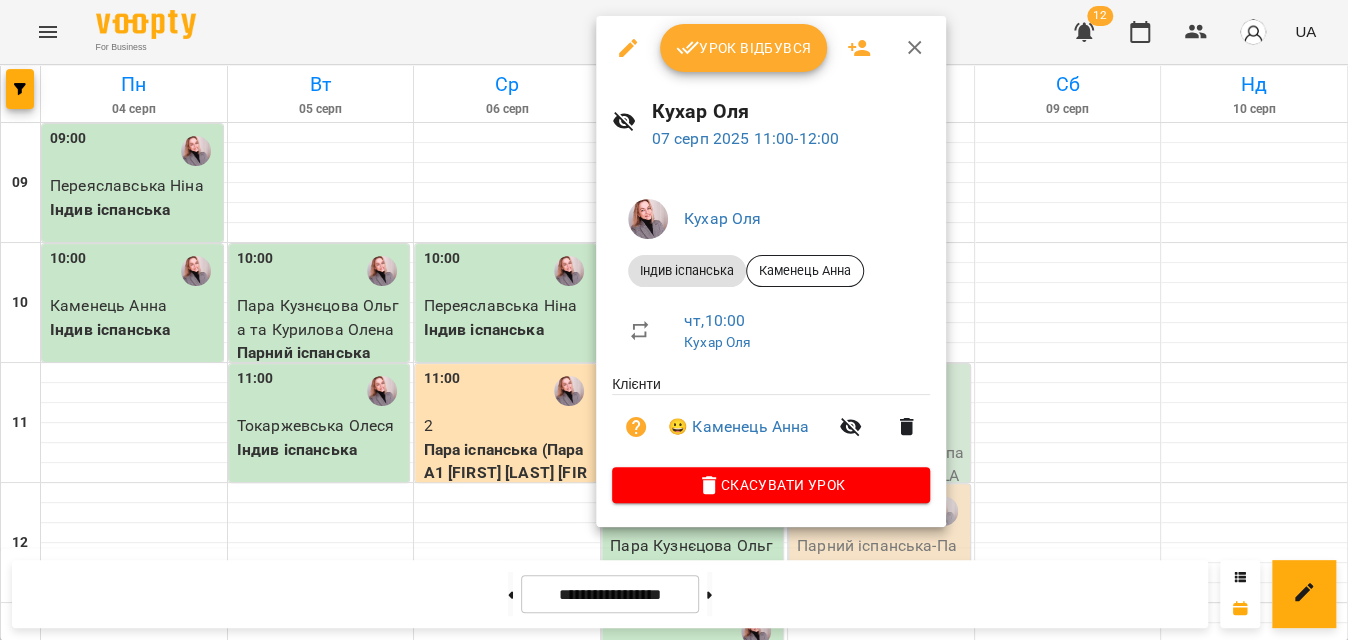 click on "Урок відбувся" at bounding box center [744, 48] 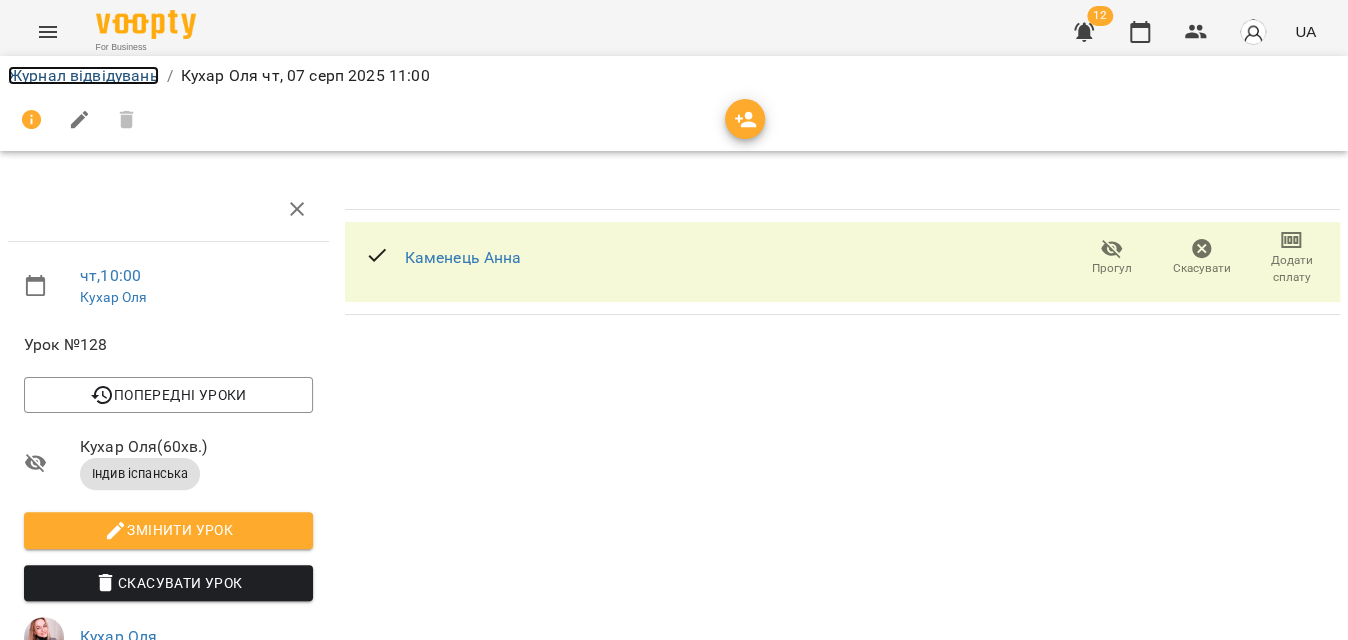 click on "Журнал відвідувань" at bounding box center (83, 75) 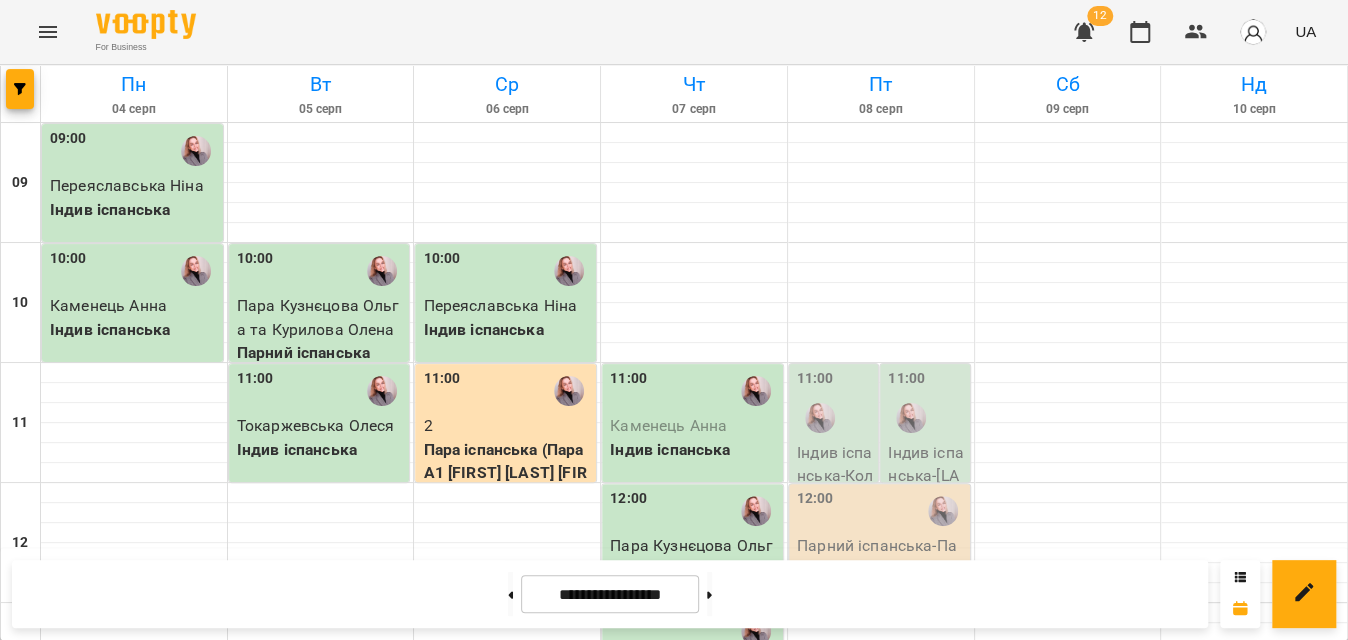 scroll, scrollTop: 1132, scrollLeft: 0, axis: vertical 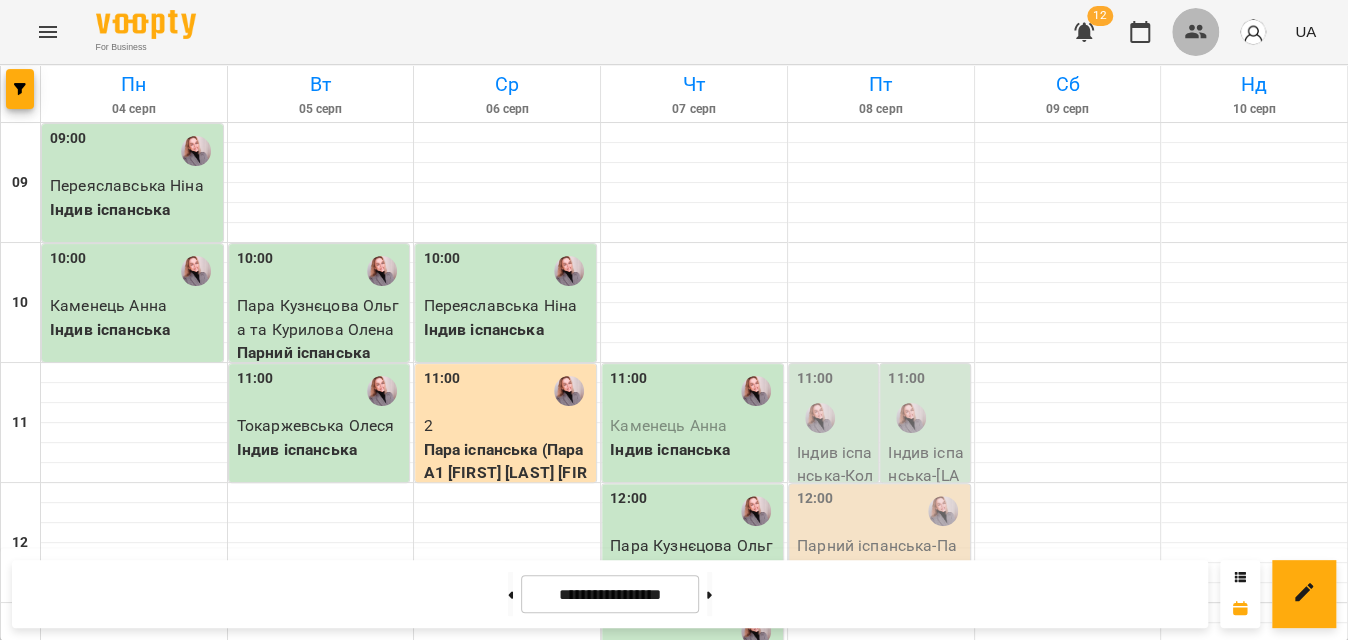 click 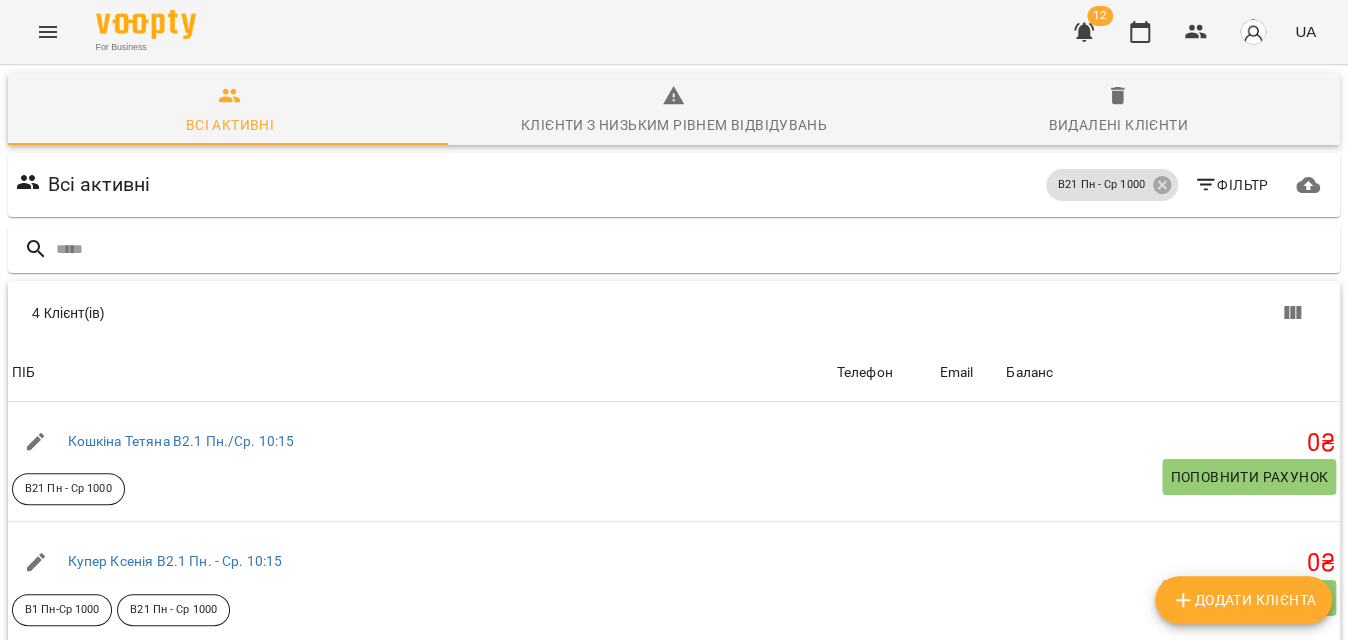 click at bounding box center [48, 32] 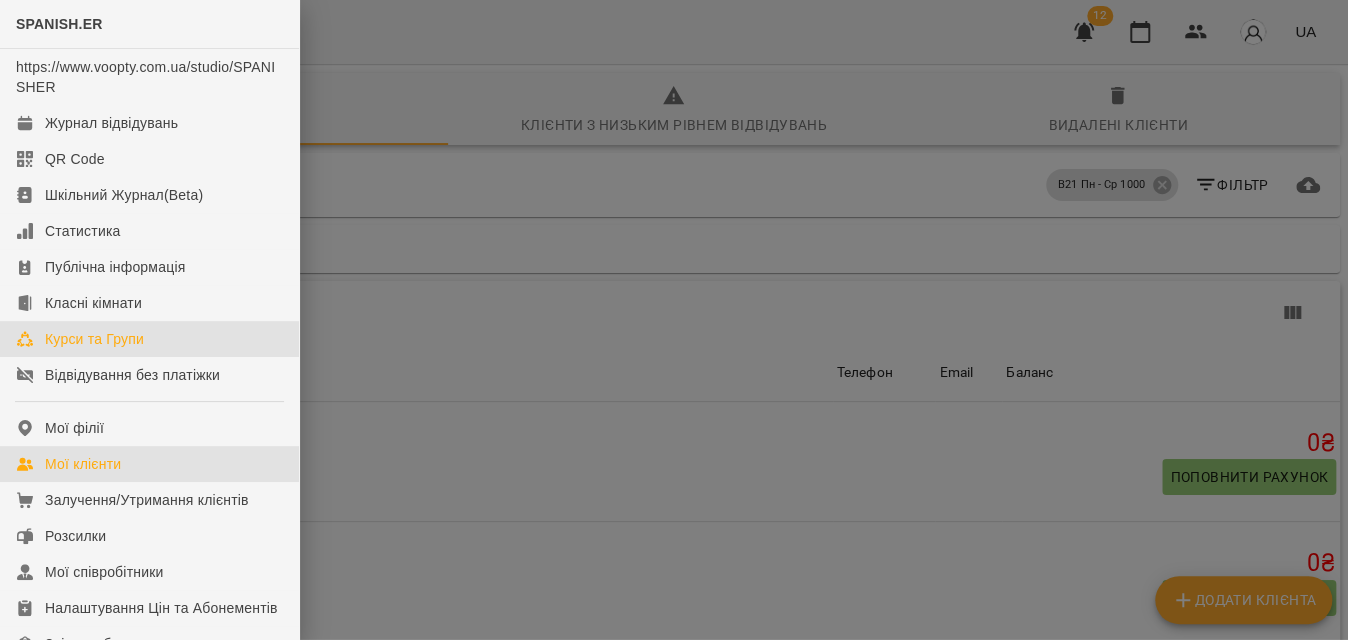 click on "Курси та Групи" at bounding box center [94, 339] 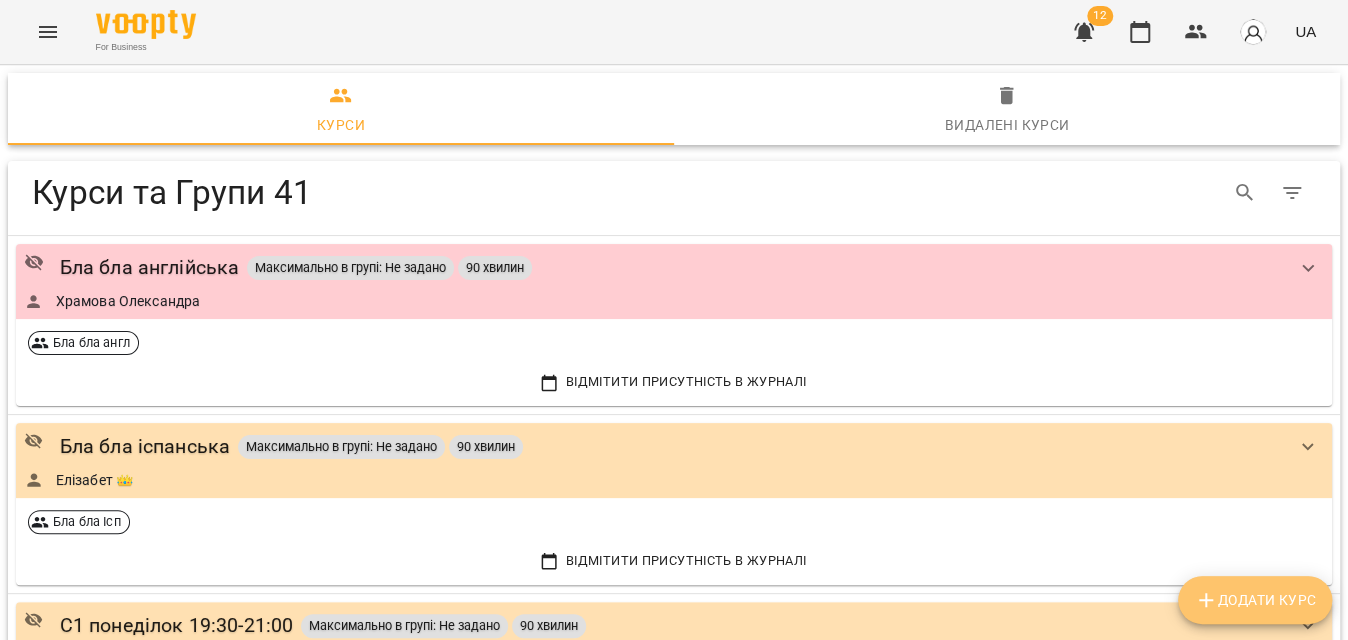 click on "Додати Курс" at bounding box center [1255, 600] 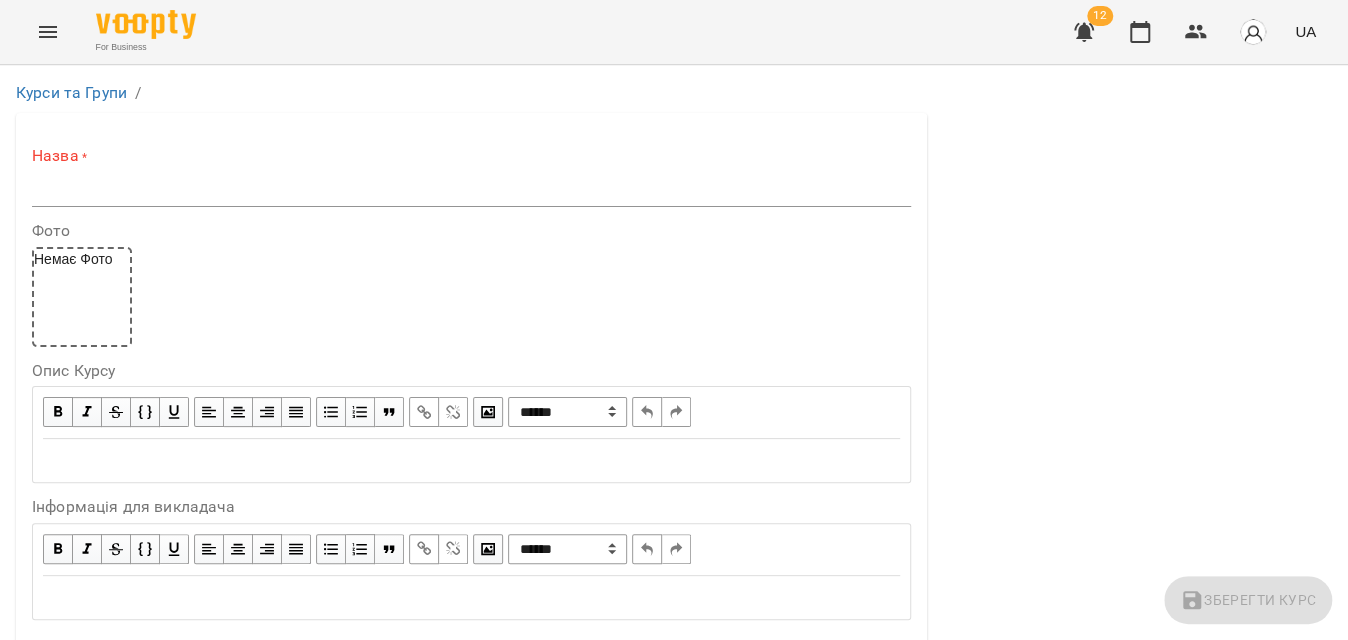 click at bounding box center (471, 191) 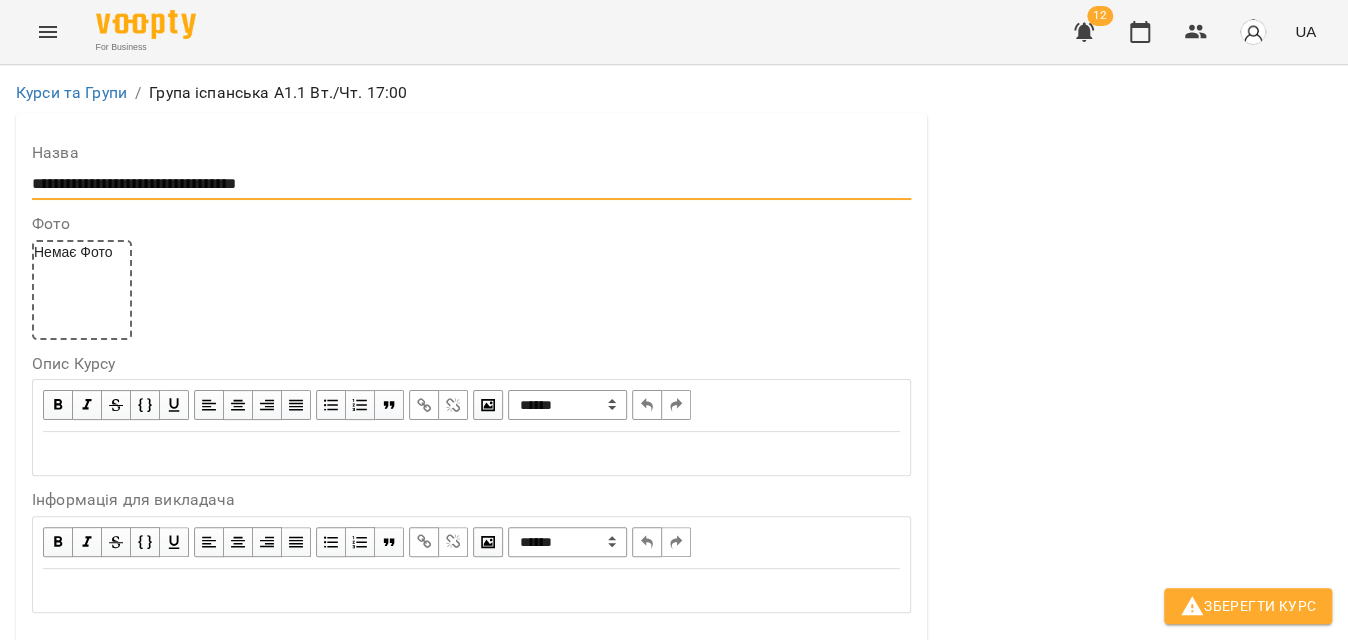 scroll, scrollTop: 272, scrollLeft: 0, axis: vertical 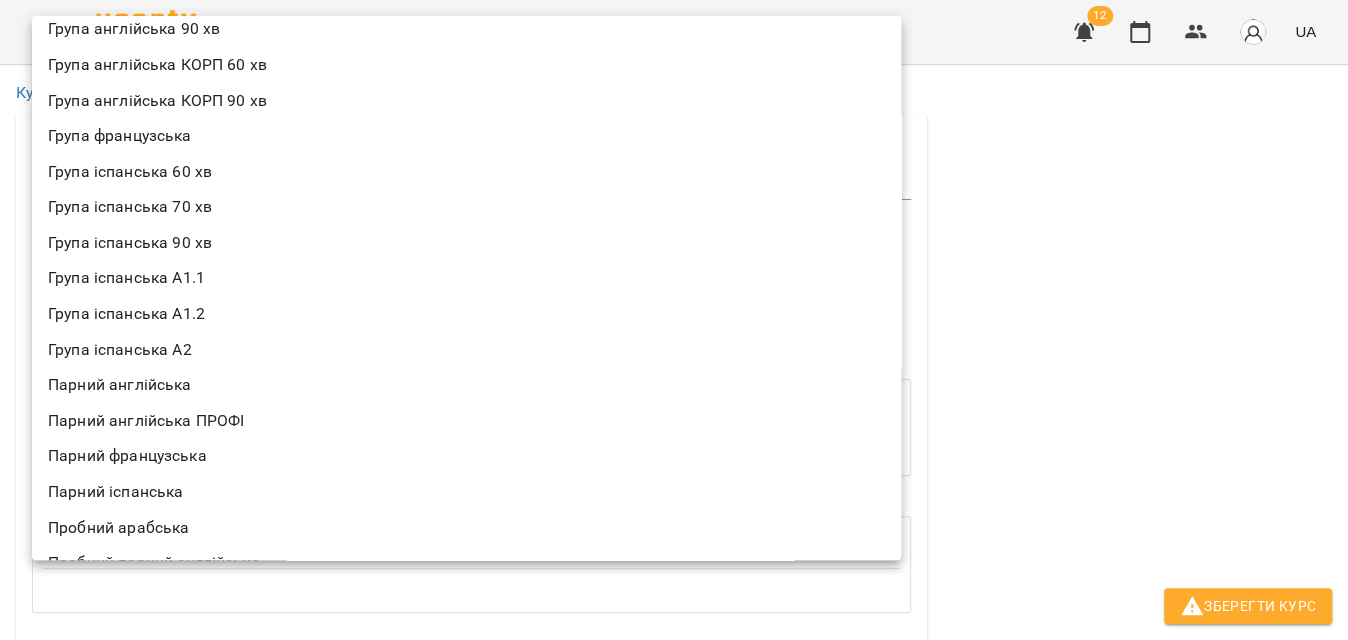 click on "Група іспанська А1.1" at bounding box center [466, 278] 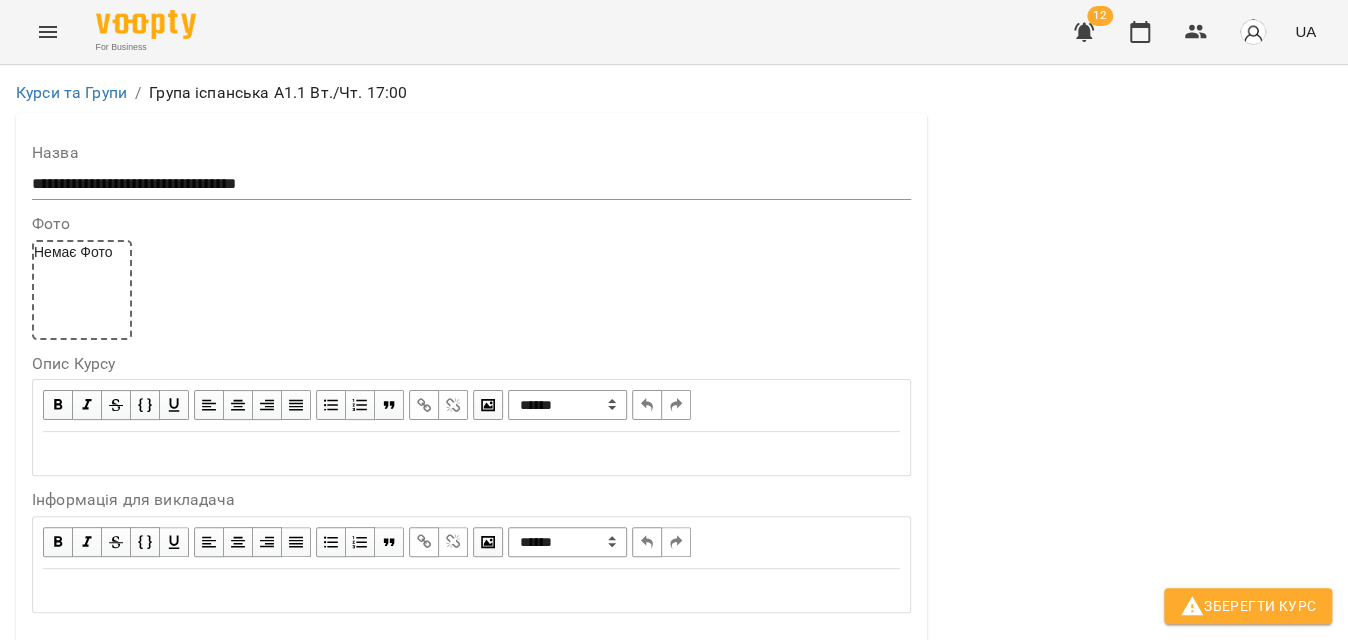 scroll, scrollTop: 545, scrollLeft: 0, axis: vertical 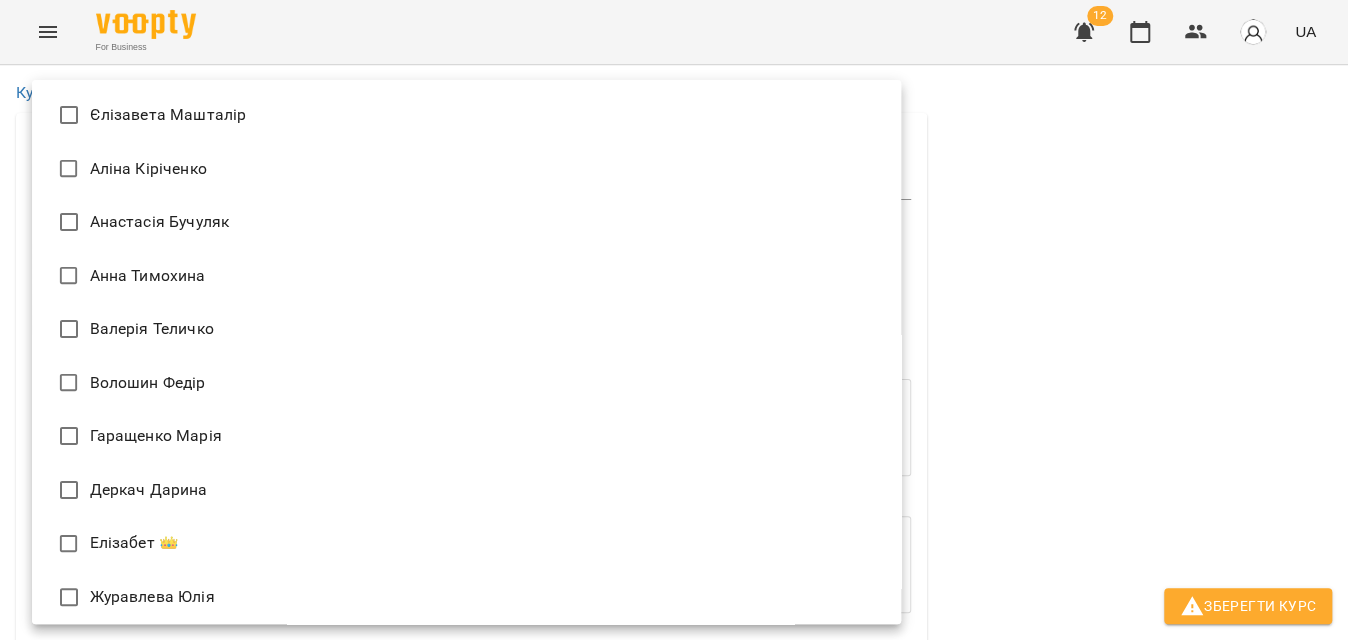 click on "**********" at bounding box center [674, 1156] 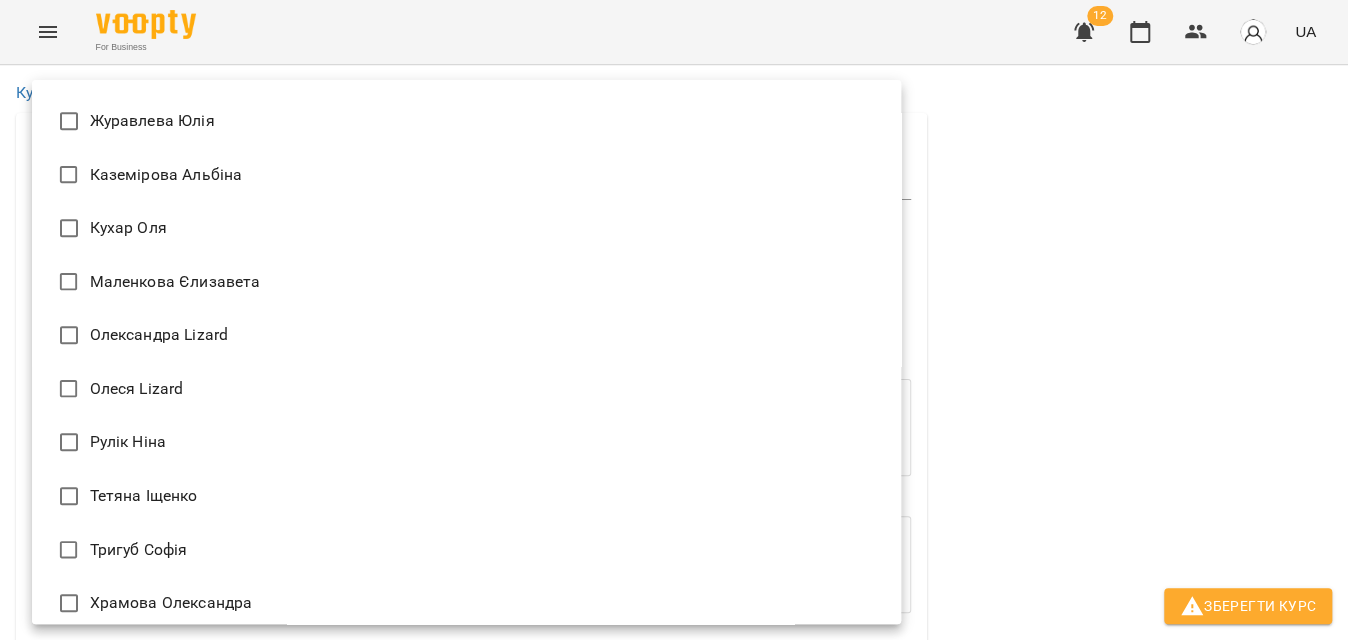 scroll, scrollTop: 543, scrollLeft: 0, axis: vertical 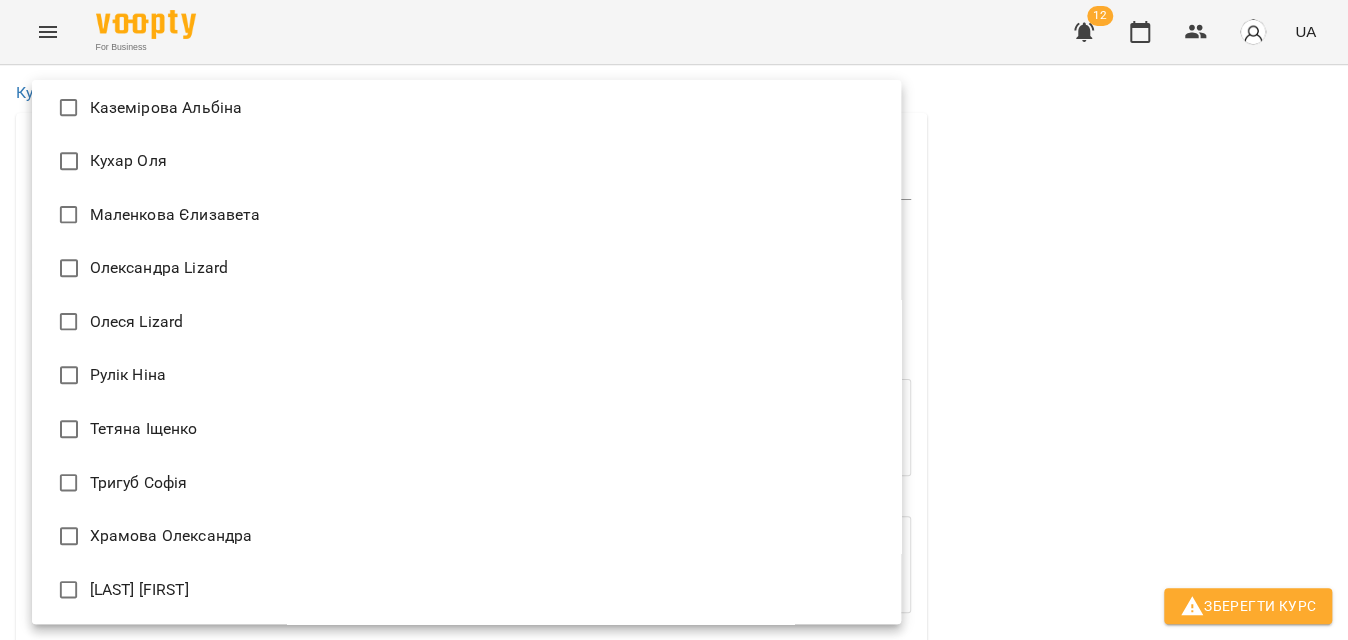 click on "Тригуб Софія" at bounding box center (466, 483) 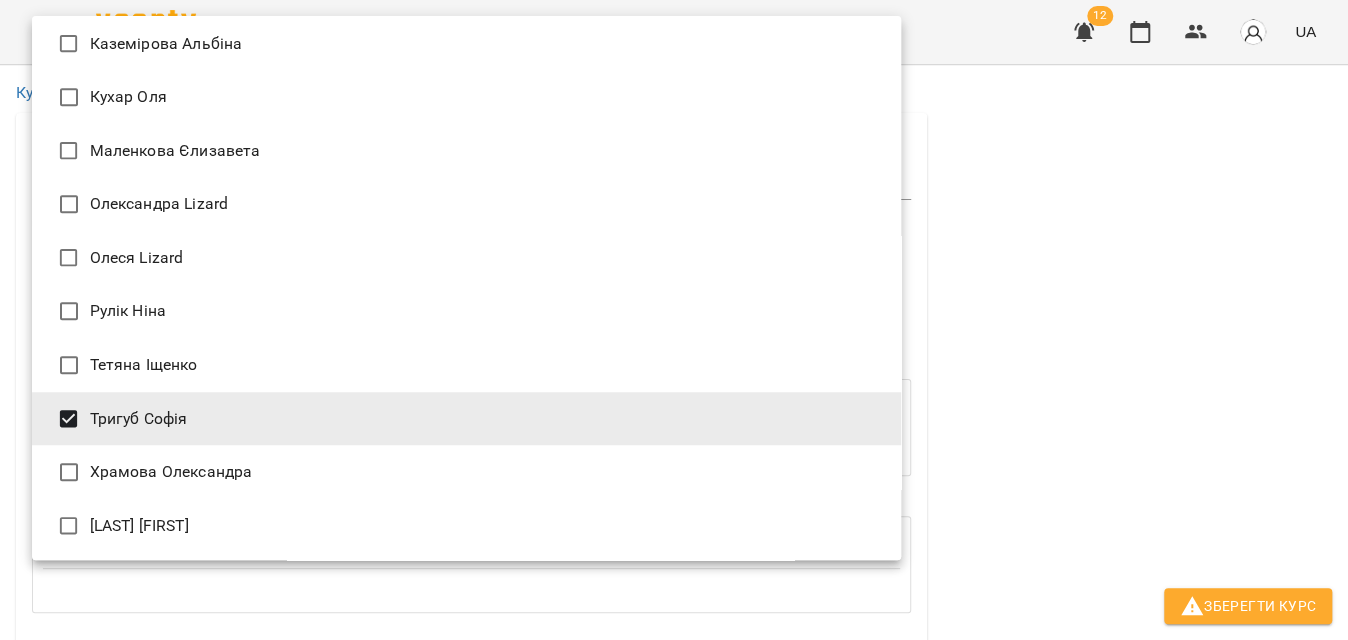 click at bounding box center (674, 320) 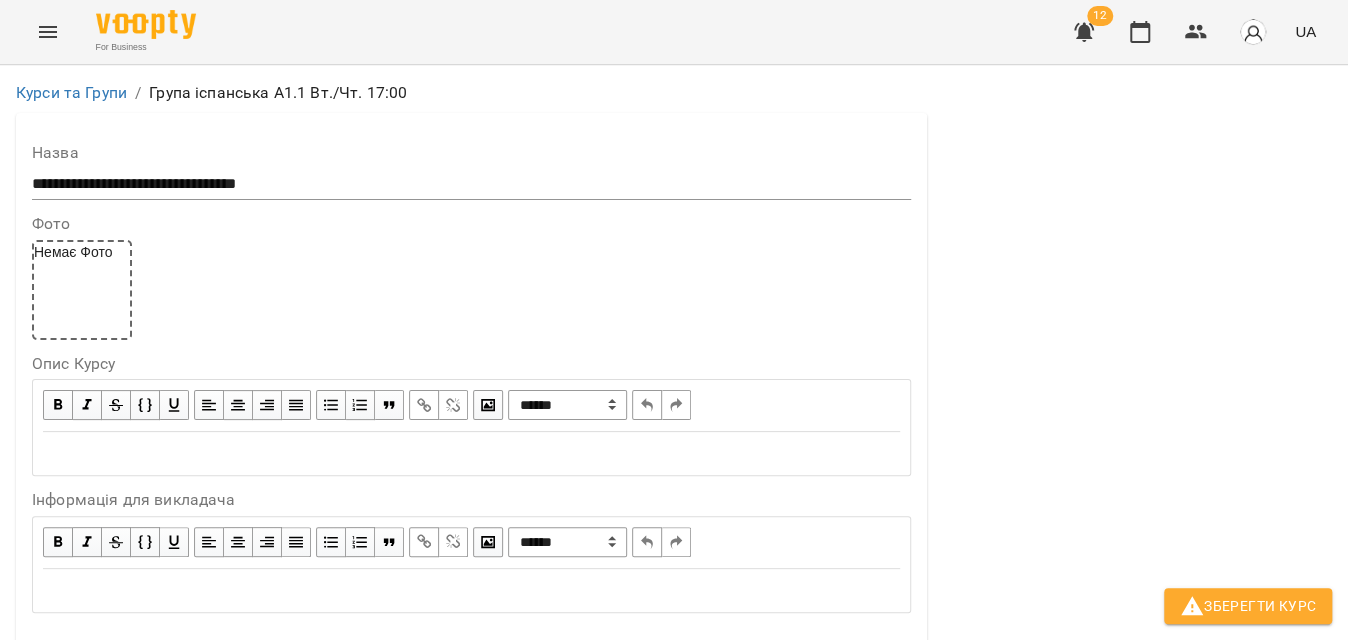 scroll, scrollTop: 1090, scrollLeft: 0, axis: vertical 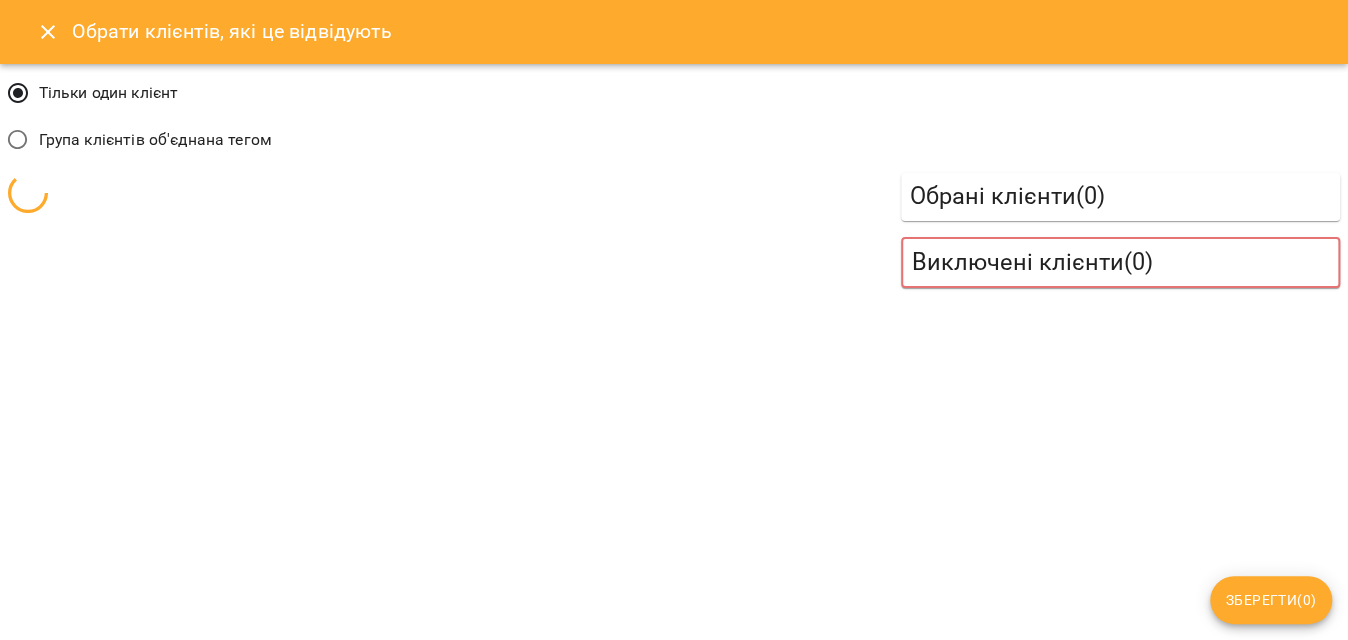 click on "Група клієнтів об'єднана тегом" at bounding box center [155, 140] 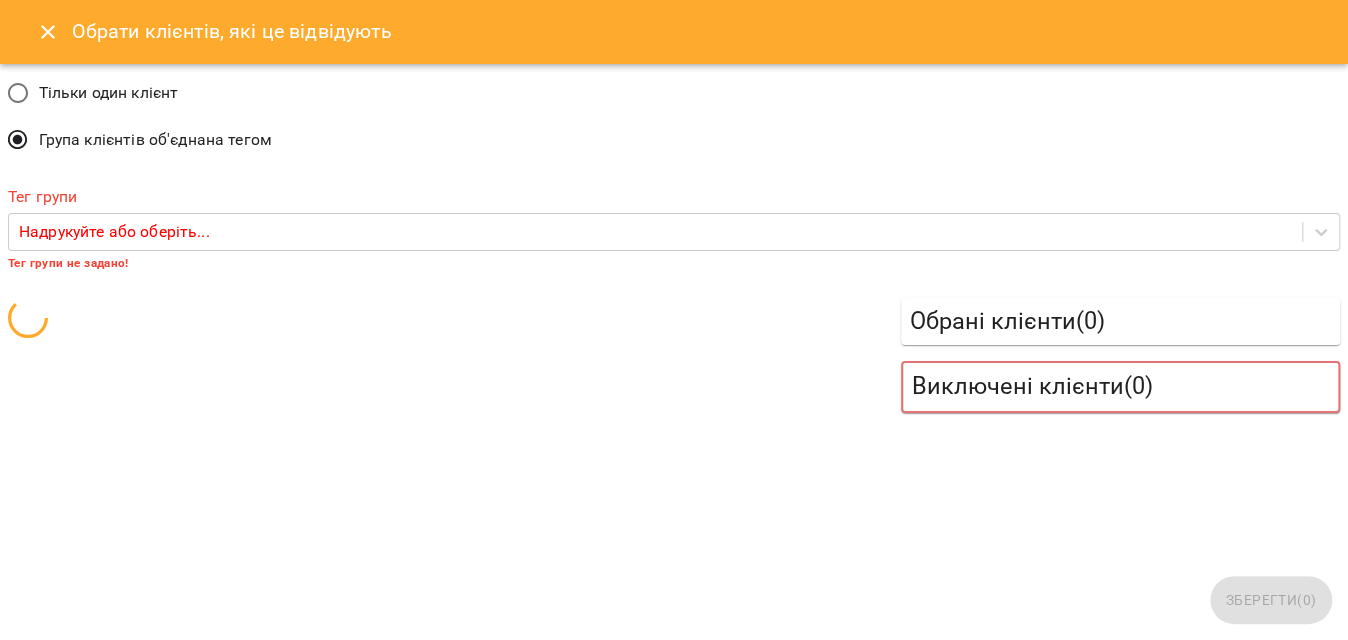 click on "Група клієнтів об'єднана тегом" at bounding box center [155, 140] 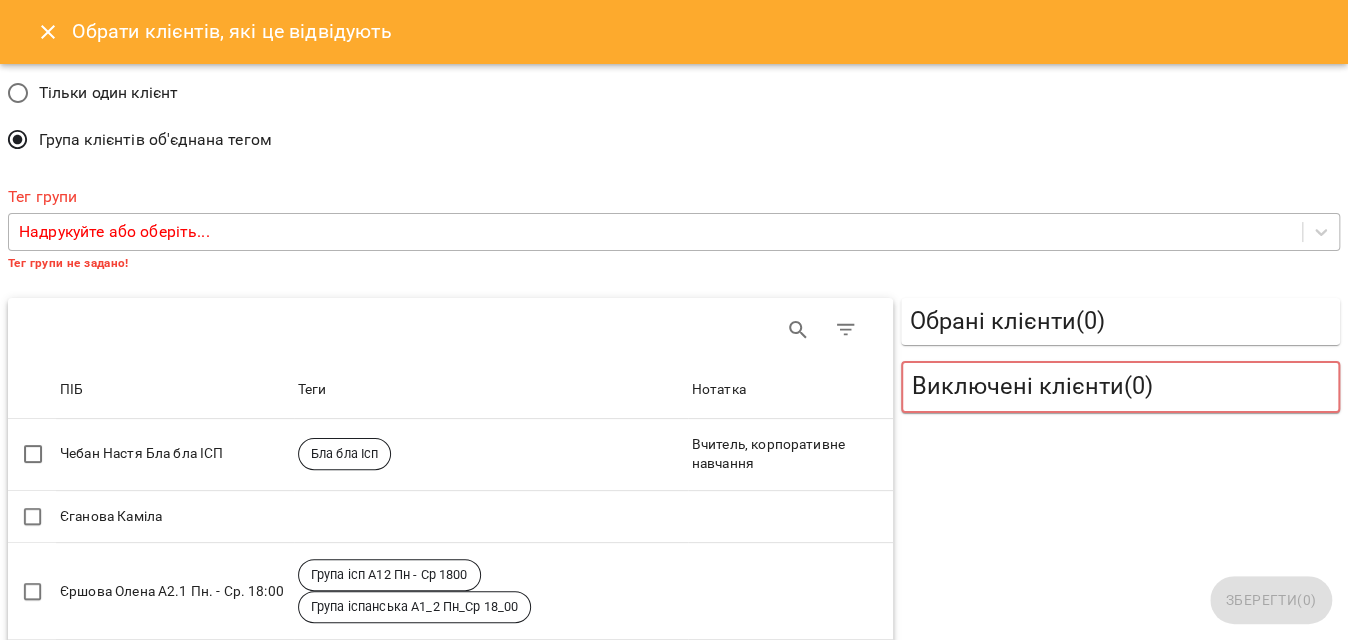 click on "Надрукуйте або оберіть..." at bounding box center [114, 232] 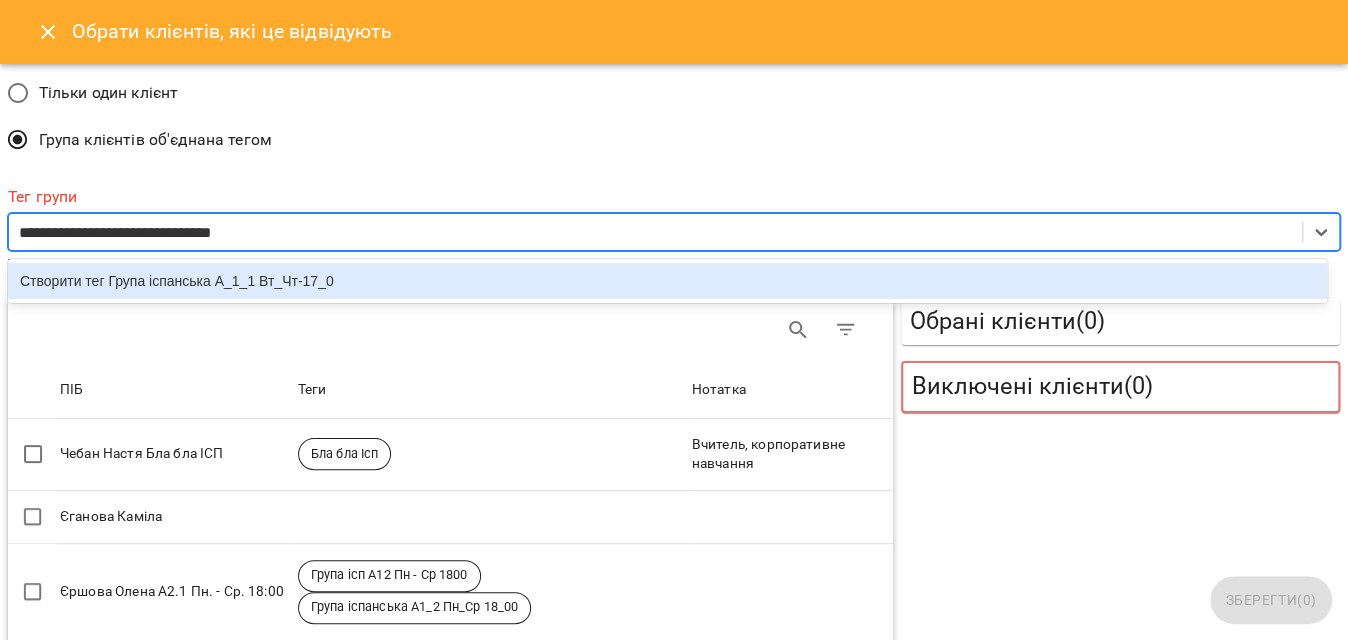 type on "**********" 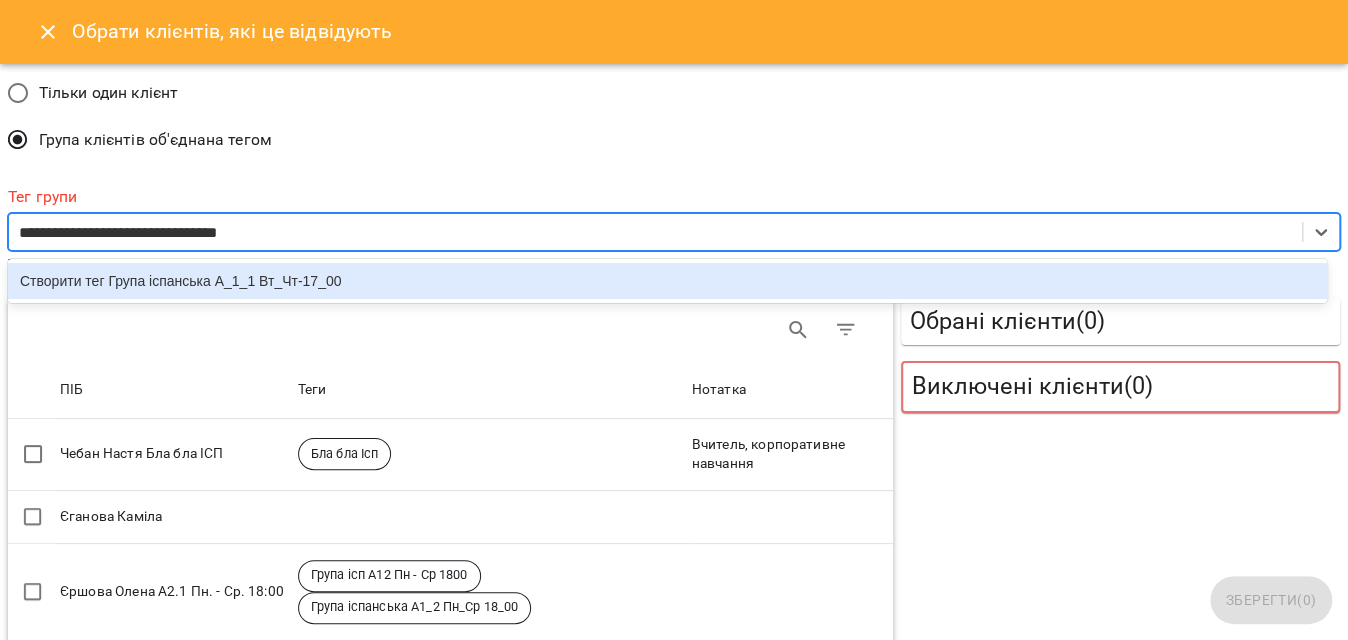 click on "Створити тег Група іспанська А_1_1 Вт_Чт-17_00" at bounding box center [667, 281] 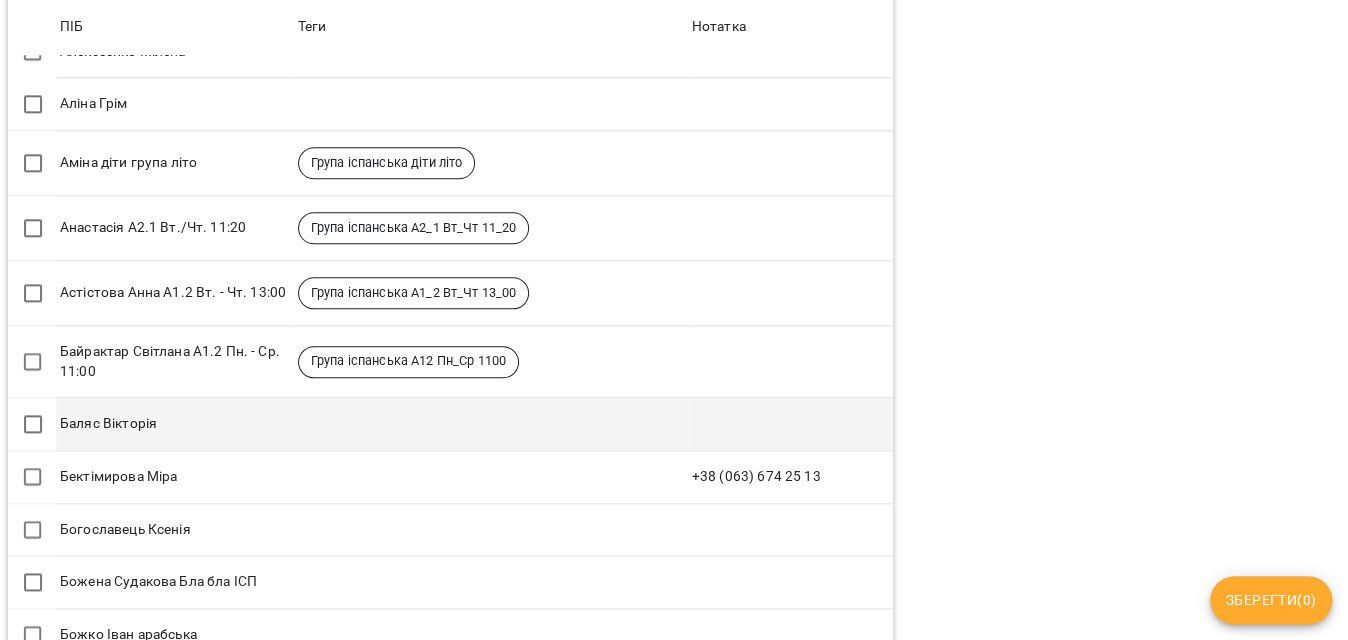 scroll, scrollTop: 909, scrollLeft: 0, axis: vertical 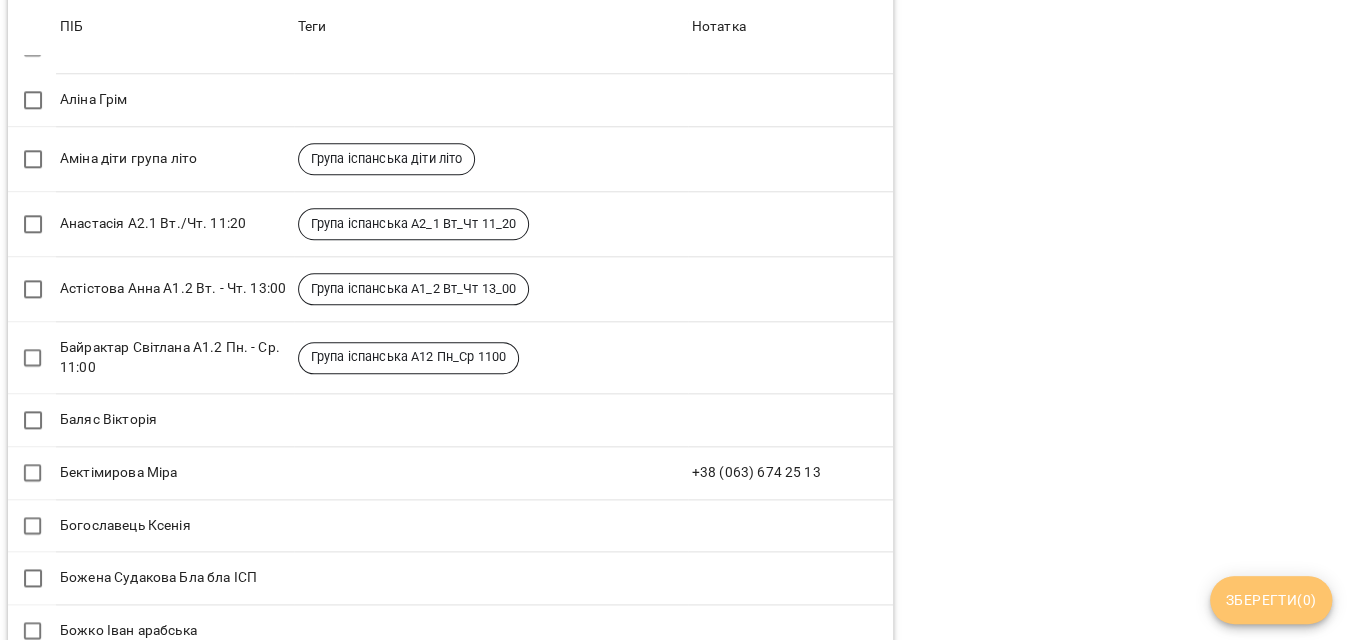 click on "Зберегти ( 0 )" at bounding box center (1271, 600) 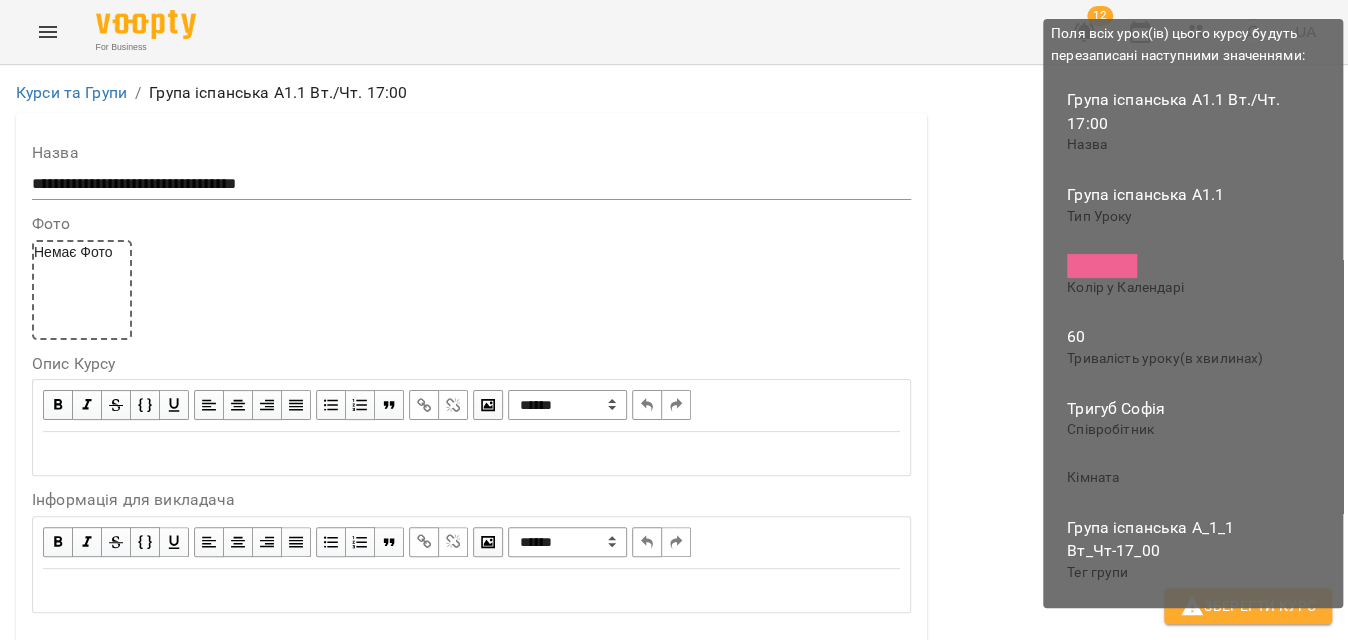 click on "Зберегти Курс" at bounding box center [1248, 606] 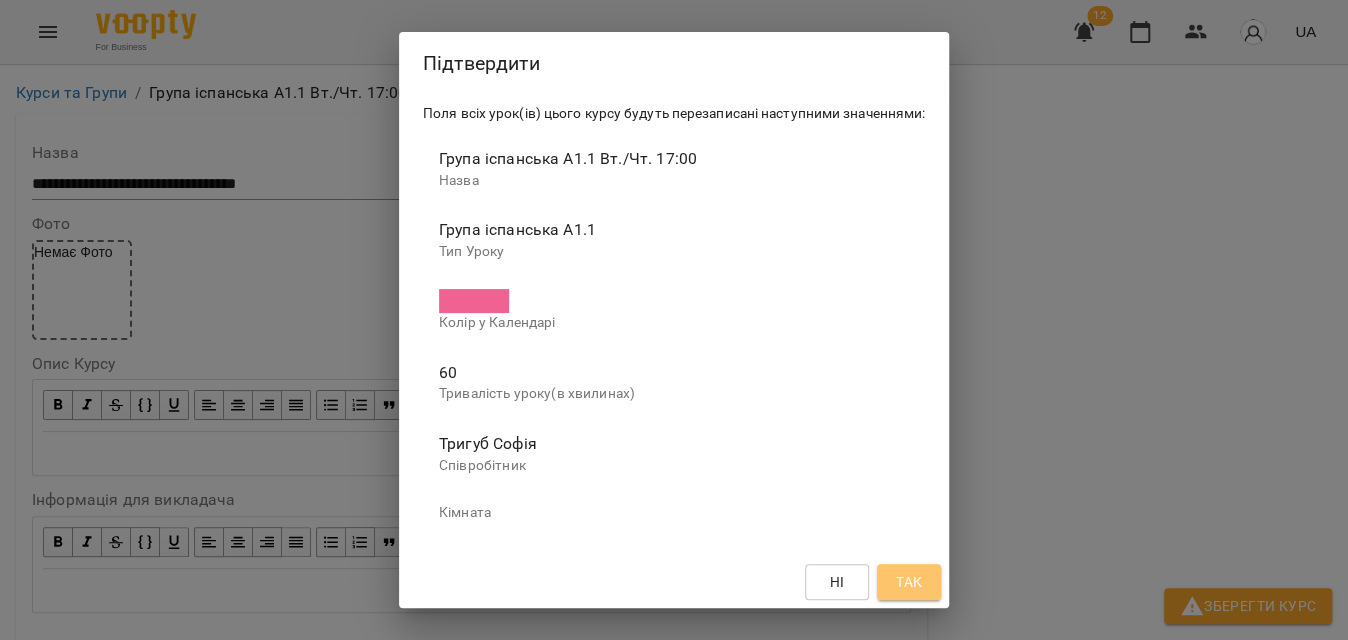 click on "Так" at bounding box center [909, 582] 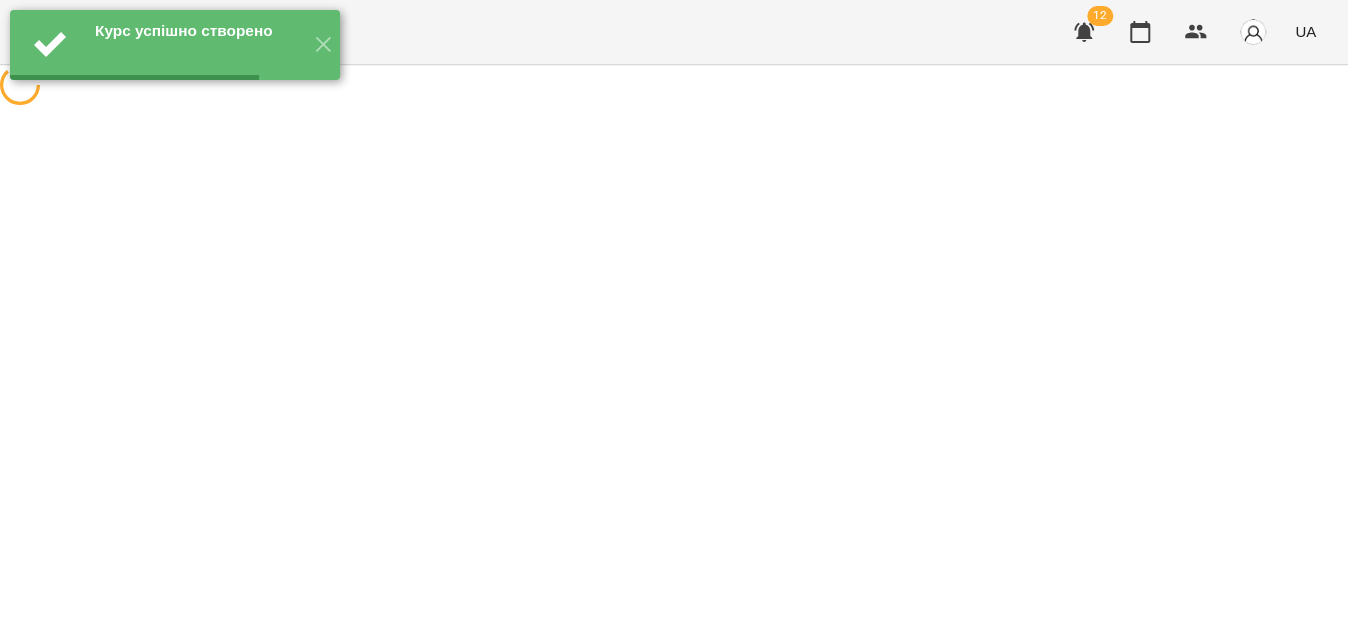 scroll, scrollTop: 0, scrollLeft: 0, axis: both 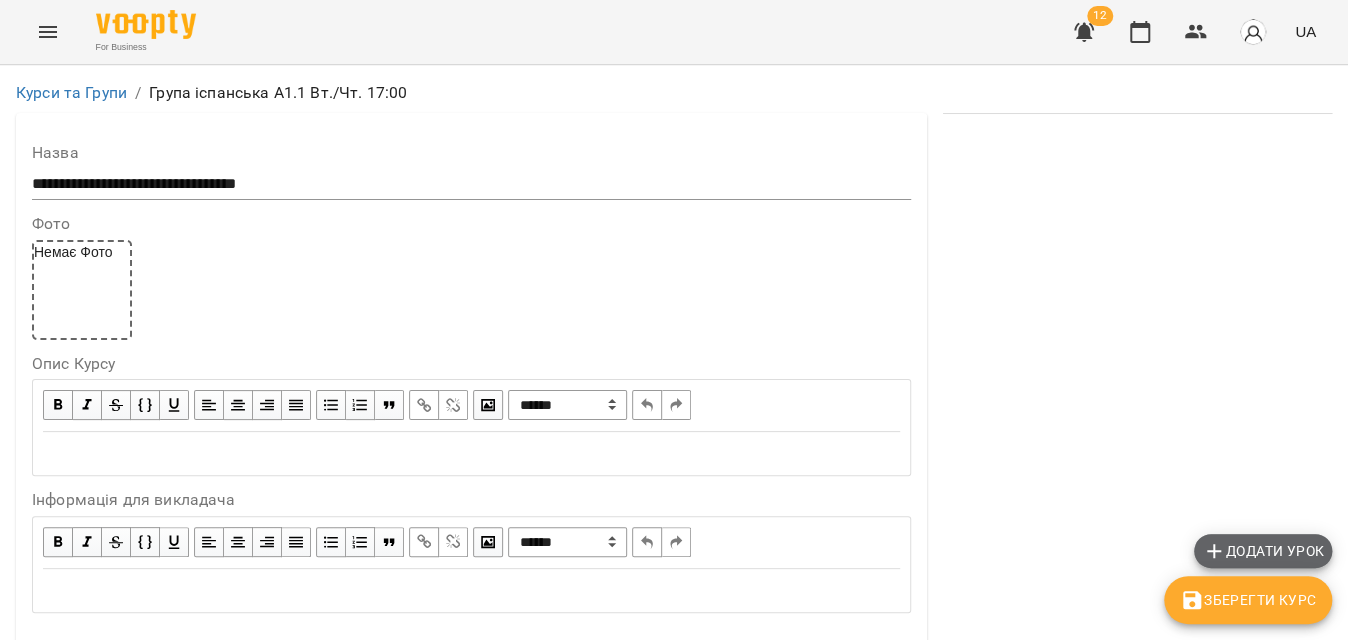 click on "Додати урок" at bounding box center (1263, 551) 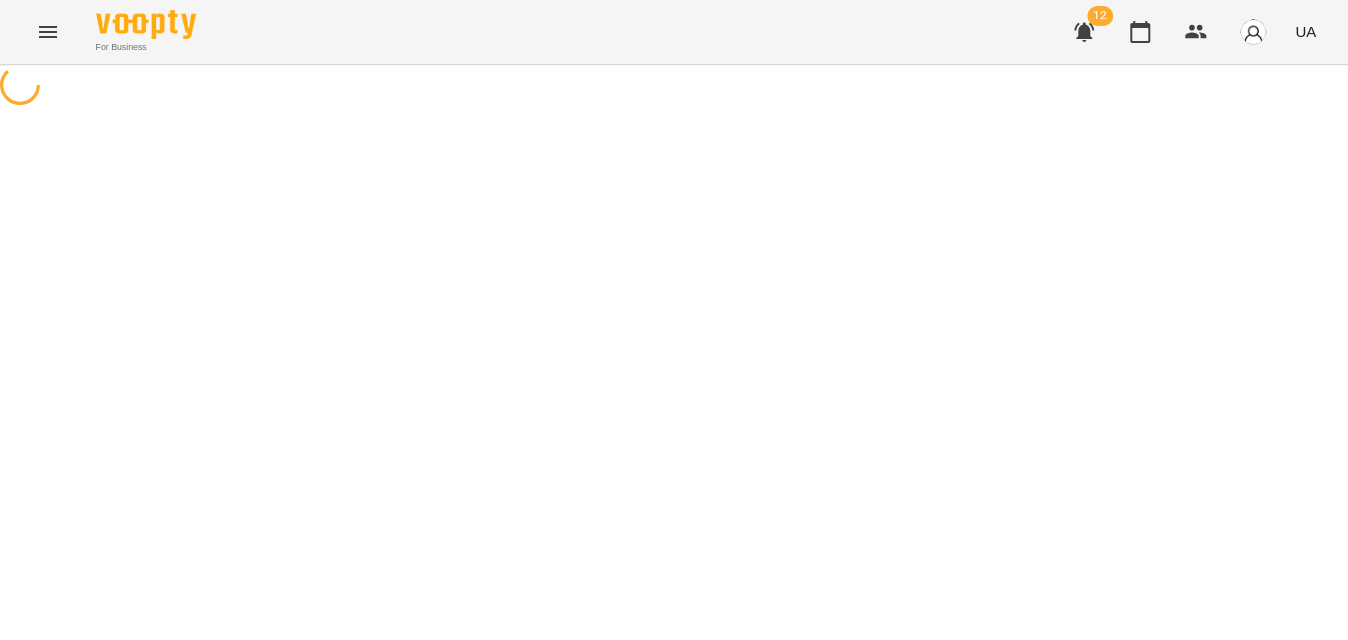 select on "**********" 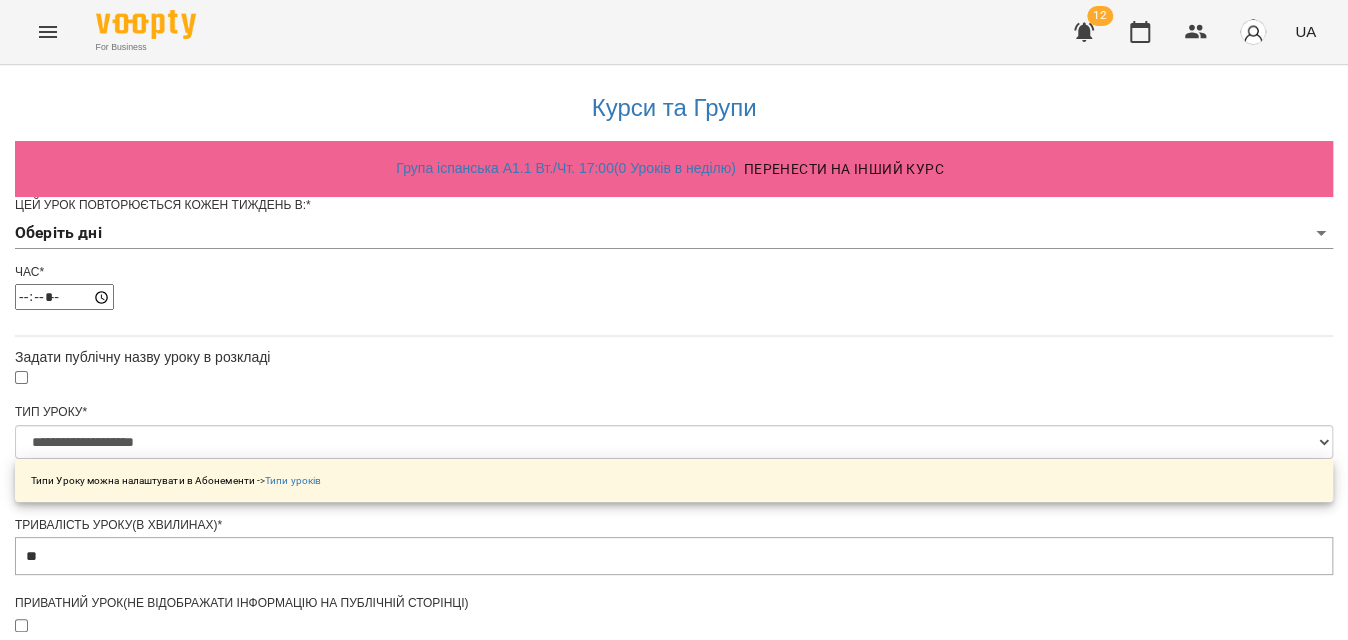 click on "**********" at bounding box center (674, 633) 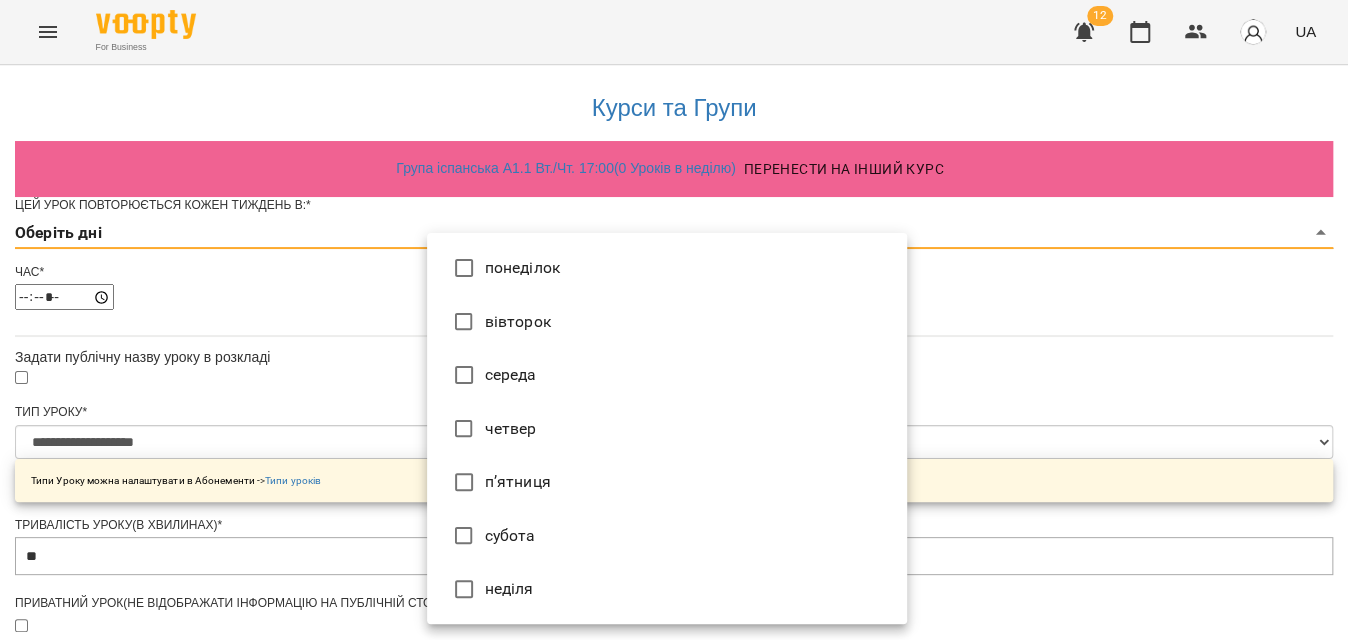 click on "вівторок" at bounding box center (667, 322) 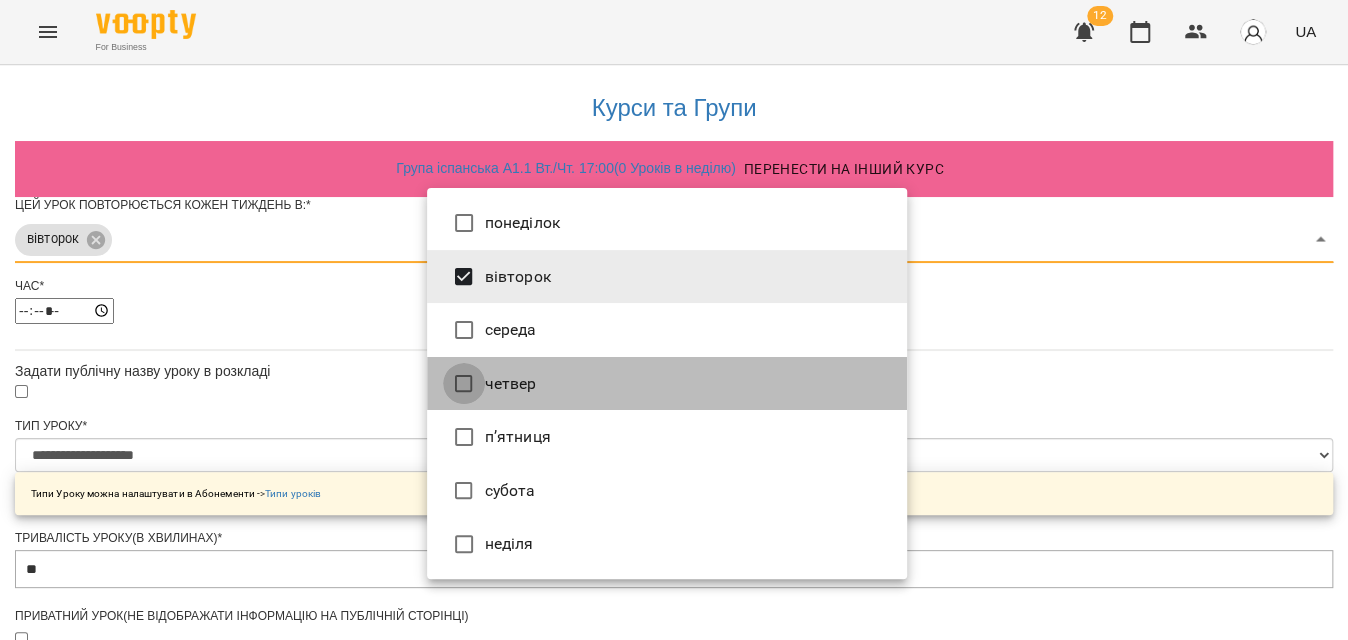 type on "***" 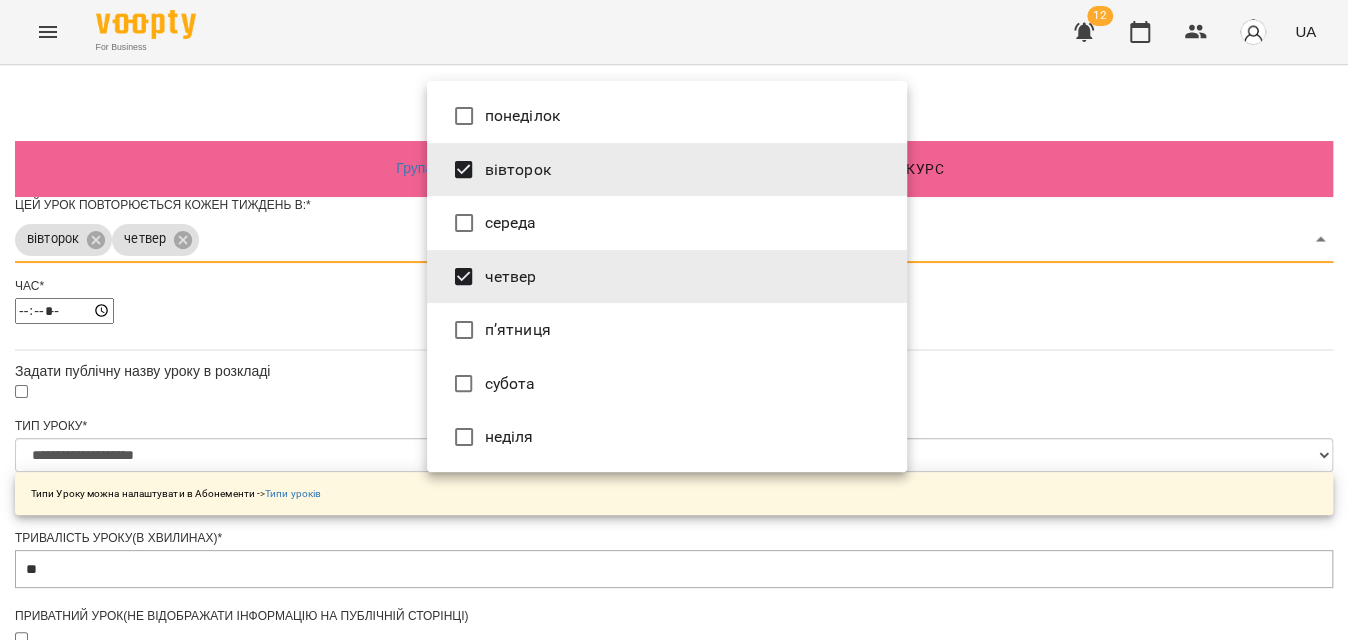 click at bounding box center [674, 320] 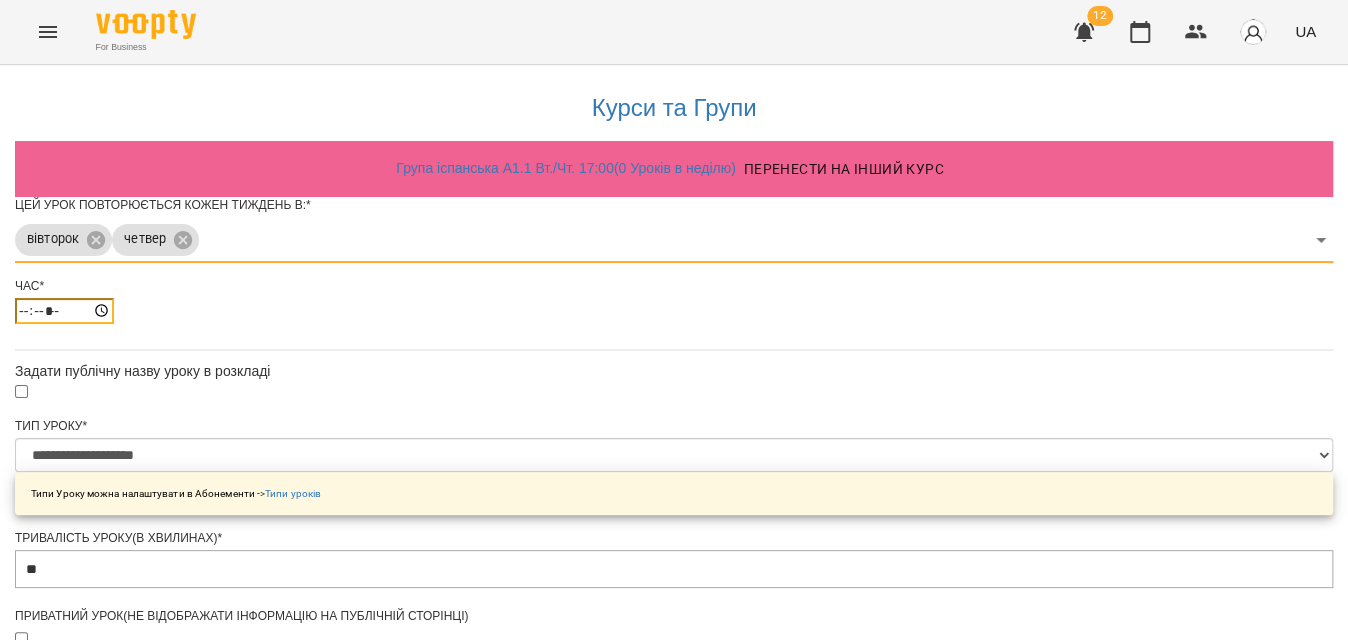 click on "*****" at bounding box center [64, 311] 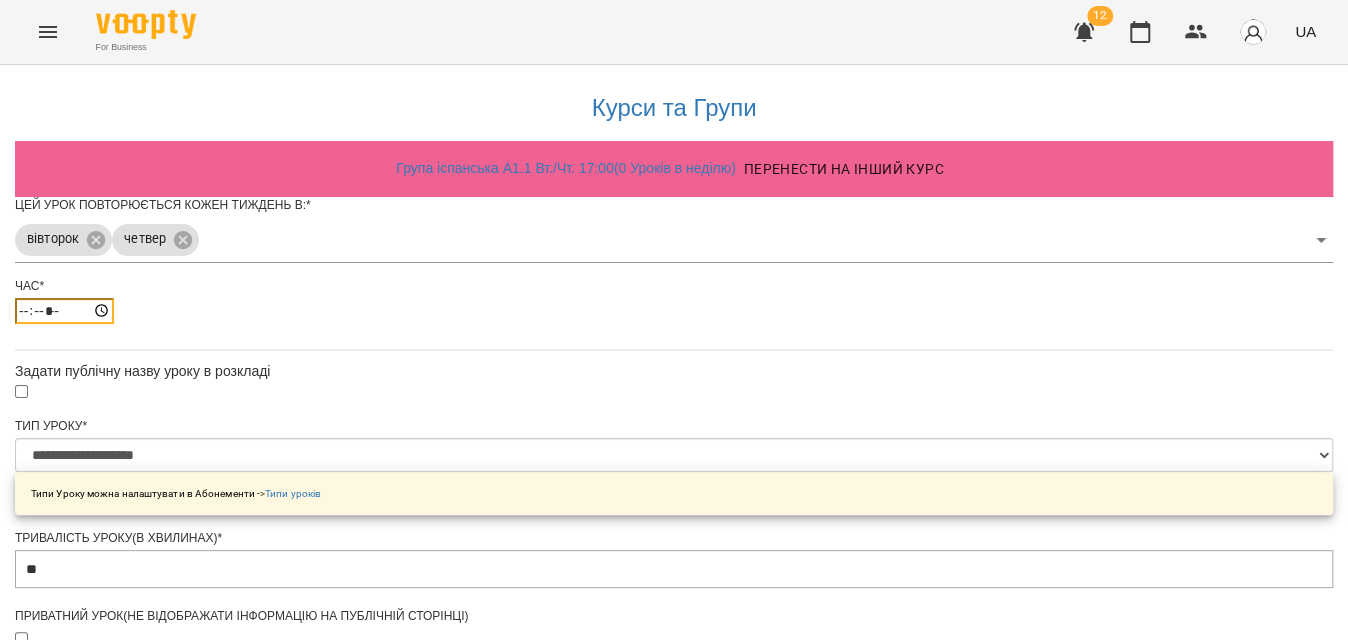 type on "*****" 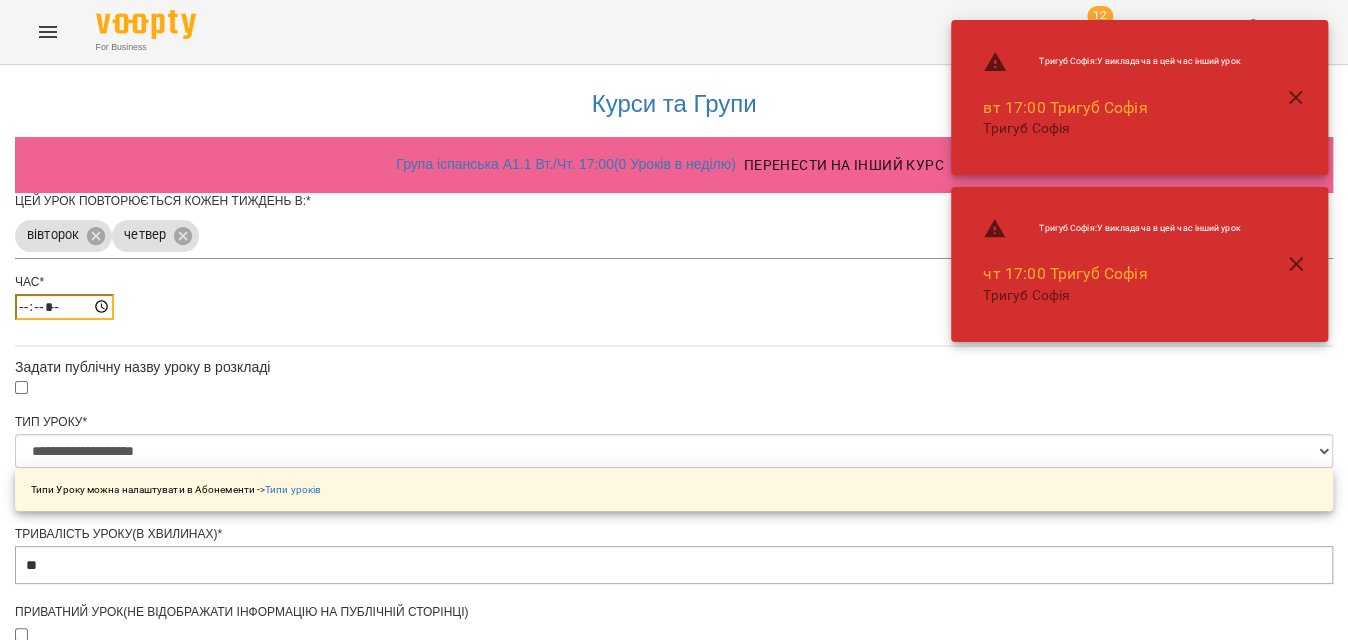 scroll, scrollTop: 737, scrollLeft: 0, axis: vertical 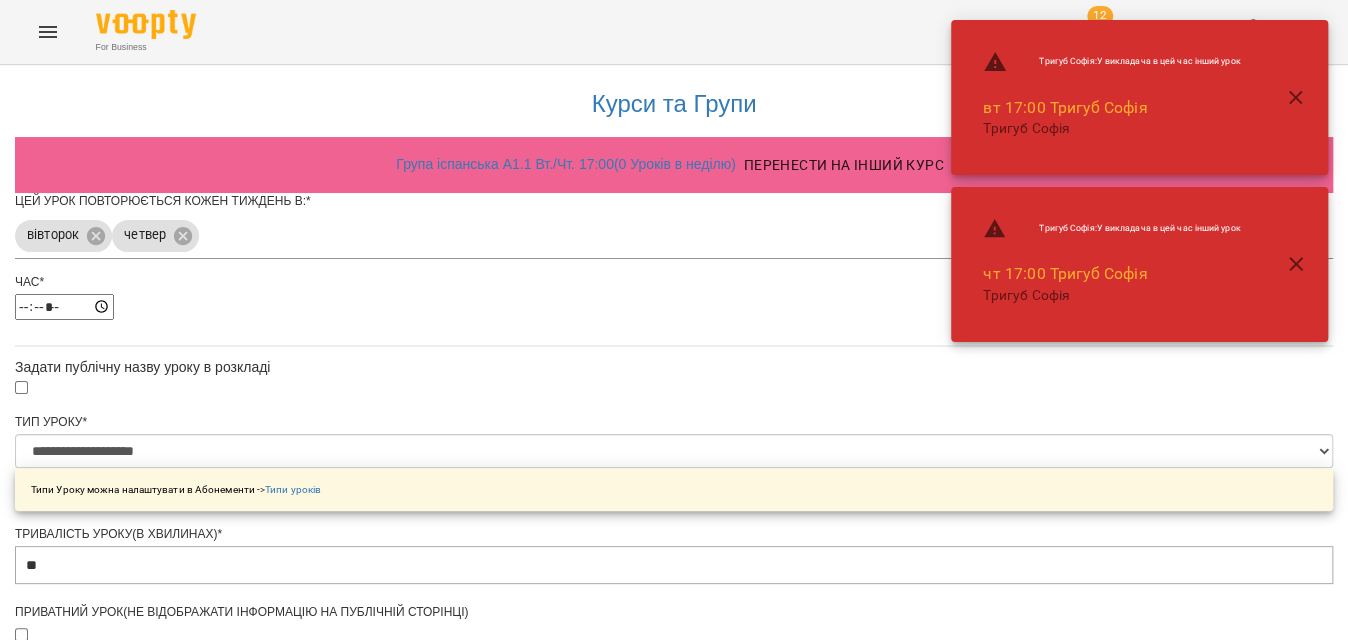 click on "**********" at bounding box center [108, 1202] 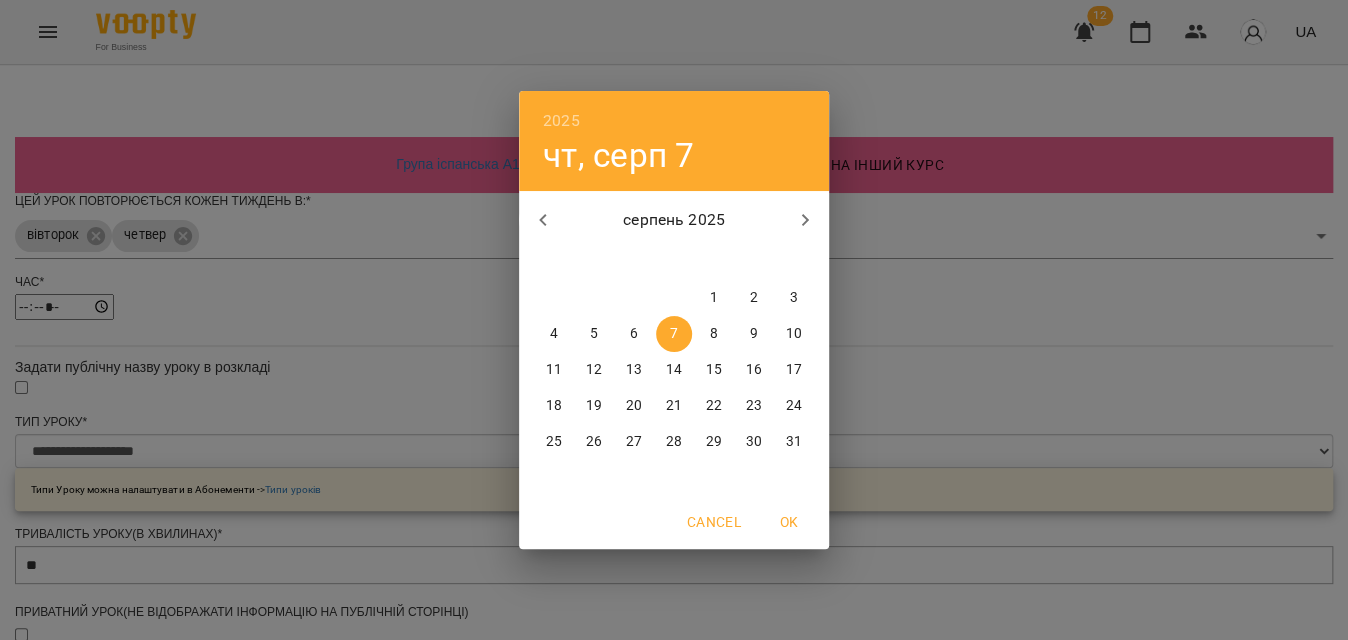 click 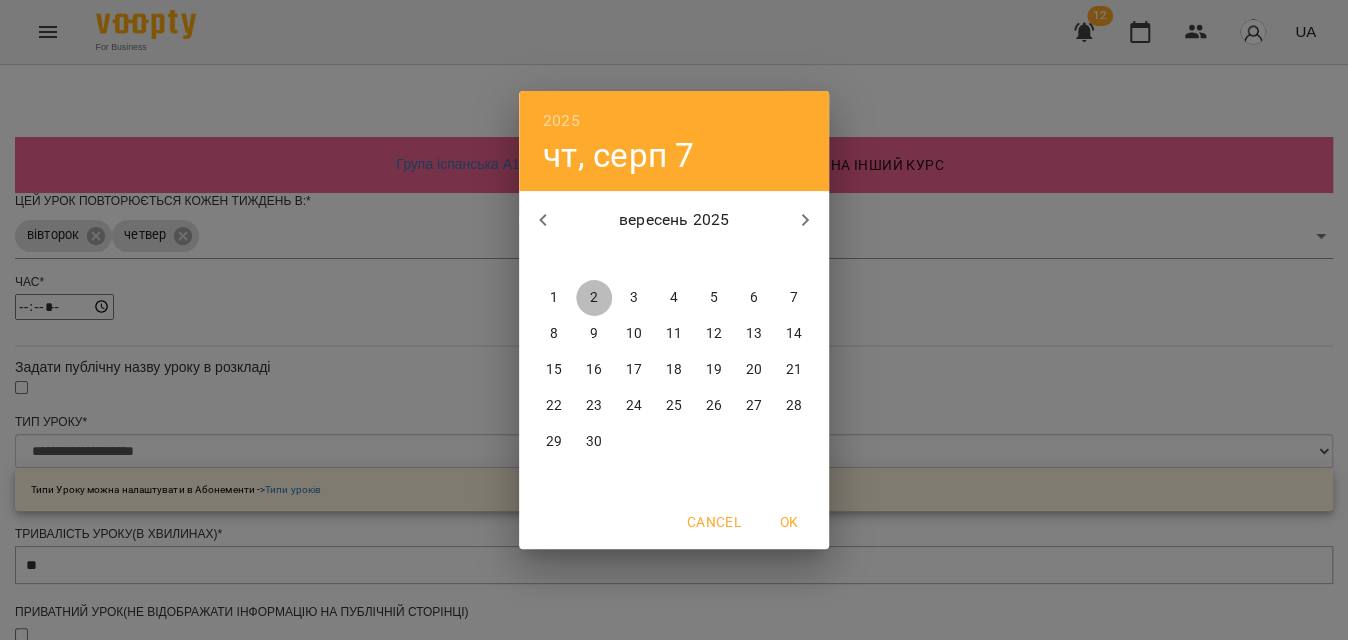 click on "2" at bounding box center (594, 298) 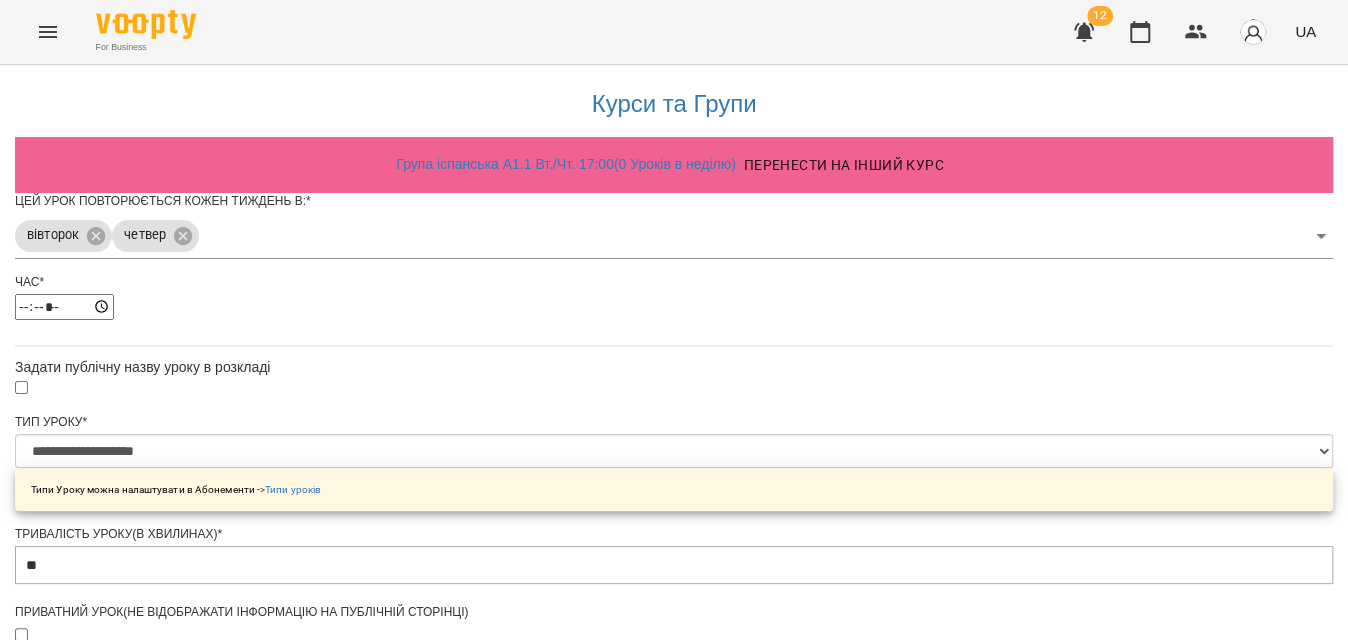 scroll, scrollTop: 792, scrollLeft: 0, axis: vertical 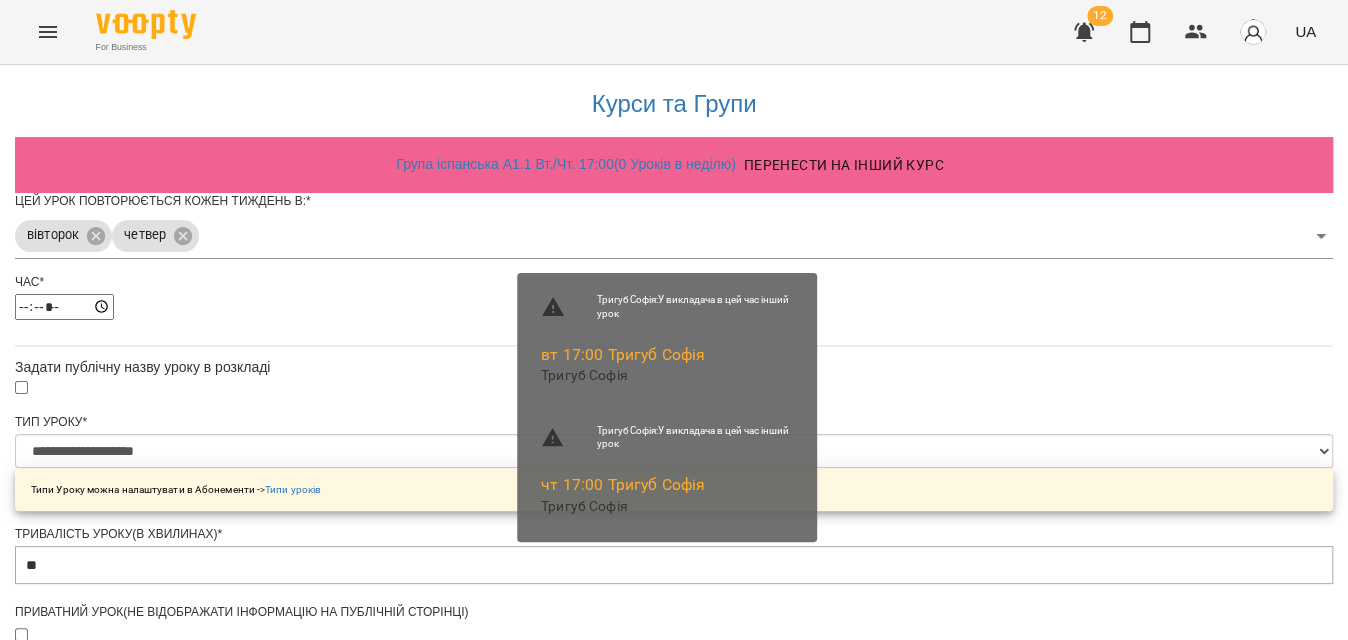click on "Зберегти" at bounding box center (674, 1305) 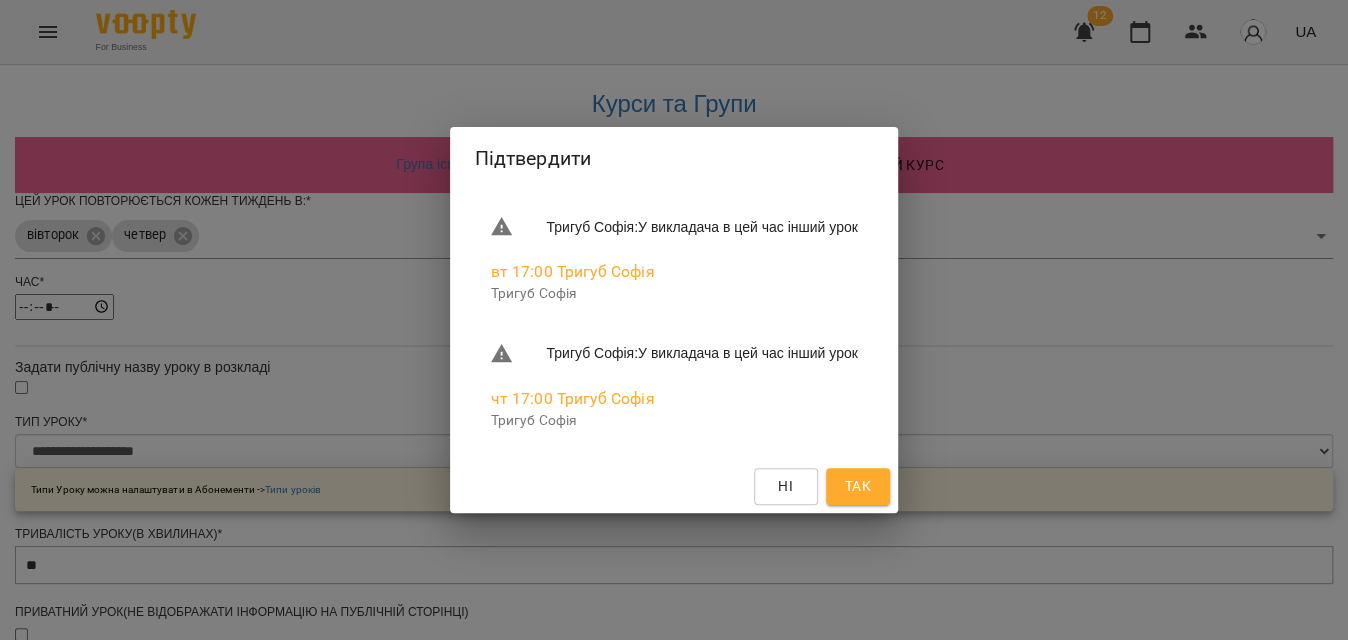 click on "Так" at bounding box center [858, 486] 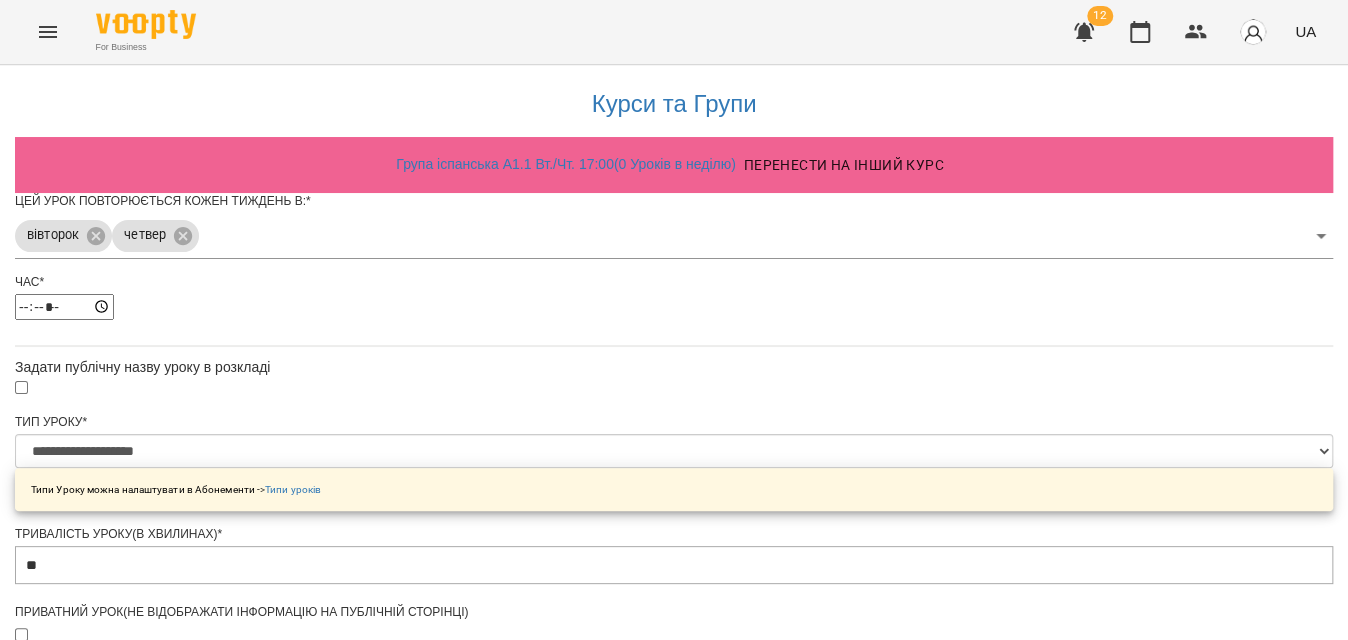 scroll, scrollTop: 0, scrollLeft: 0, axis: both 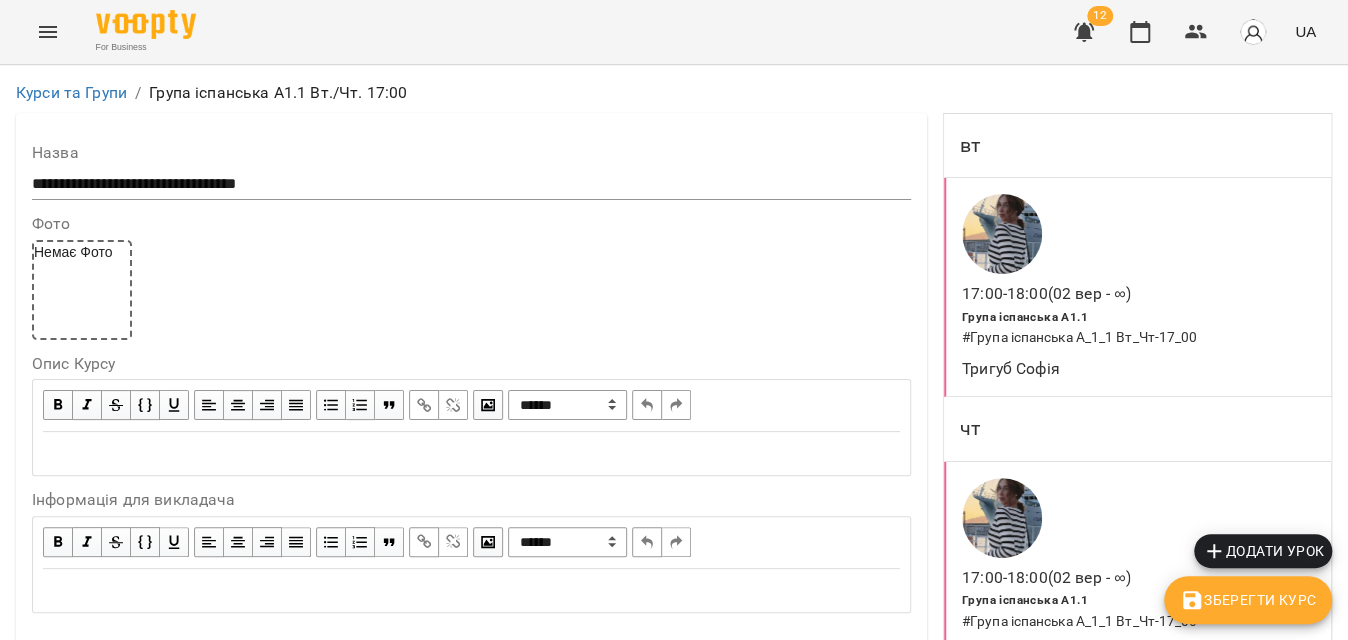 click on "# Група іспанська А_1_1 Вт_Чт-17_00" at bounding box center (1132, 622) 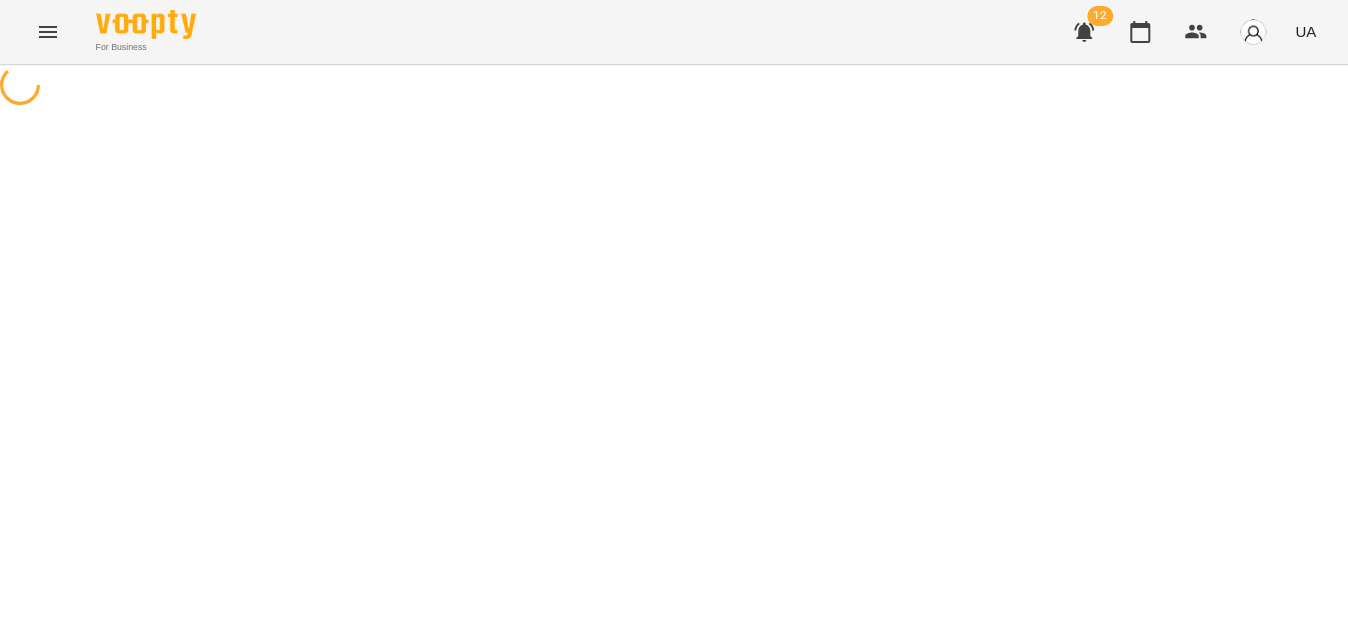select on "*" 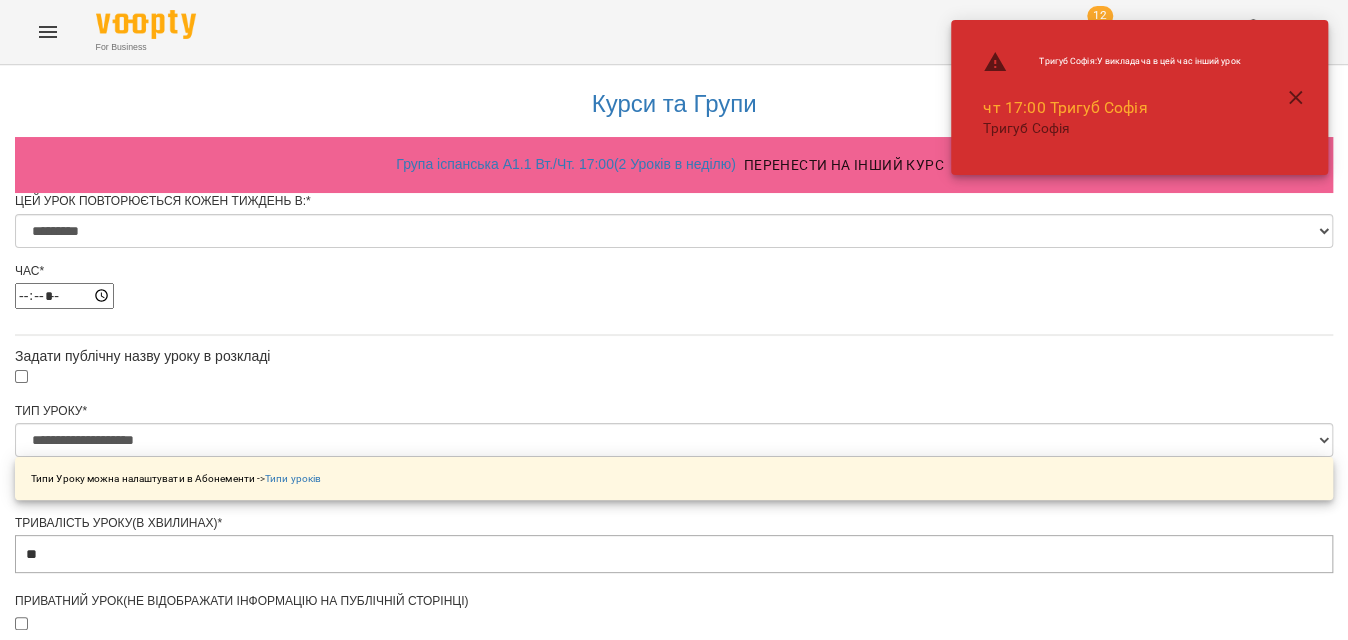 scroll, scrollTop: 917, scrollLeft: 0, axis: vertical 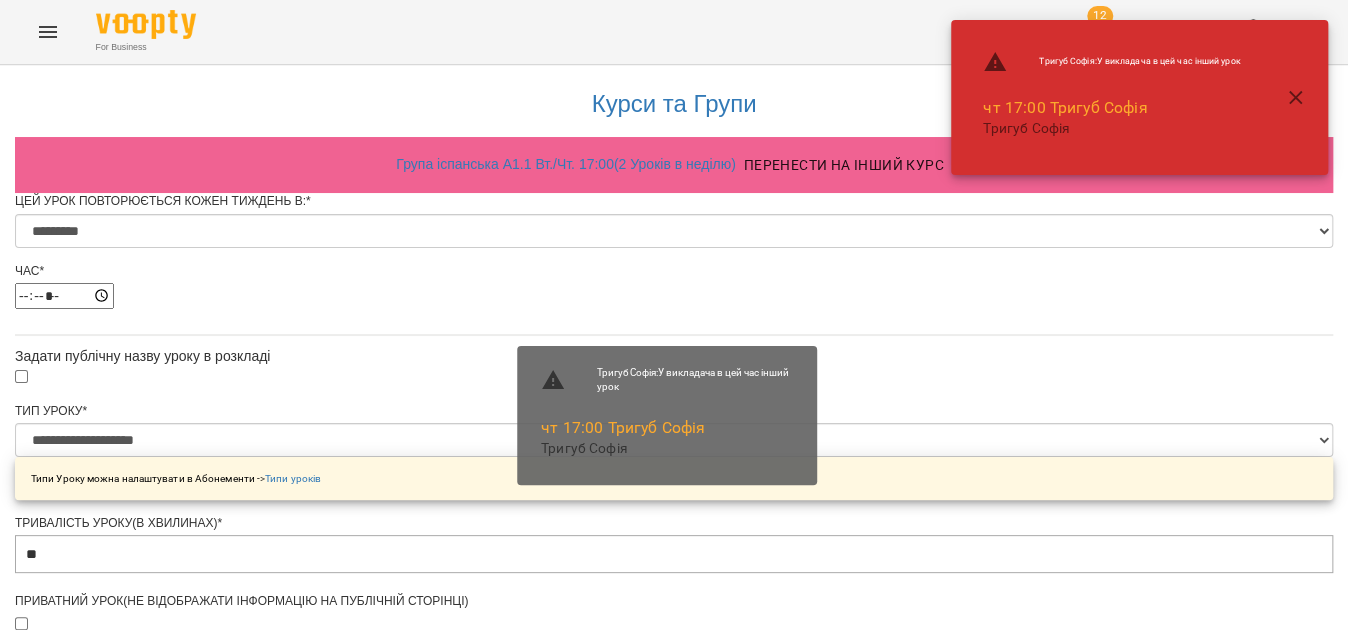 click on "Зберегти" at bounding box center [674, 1350] 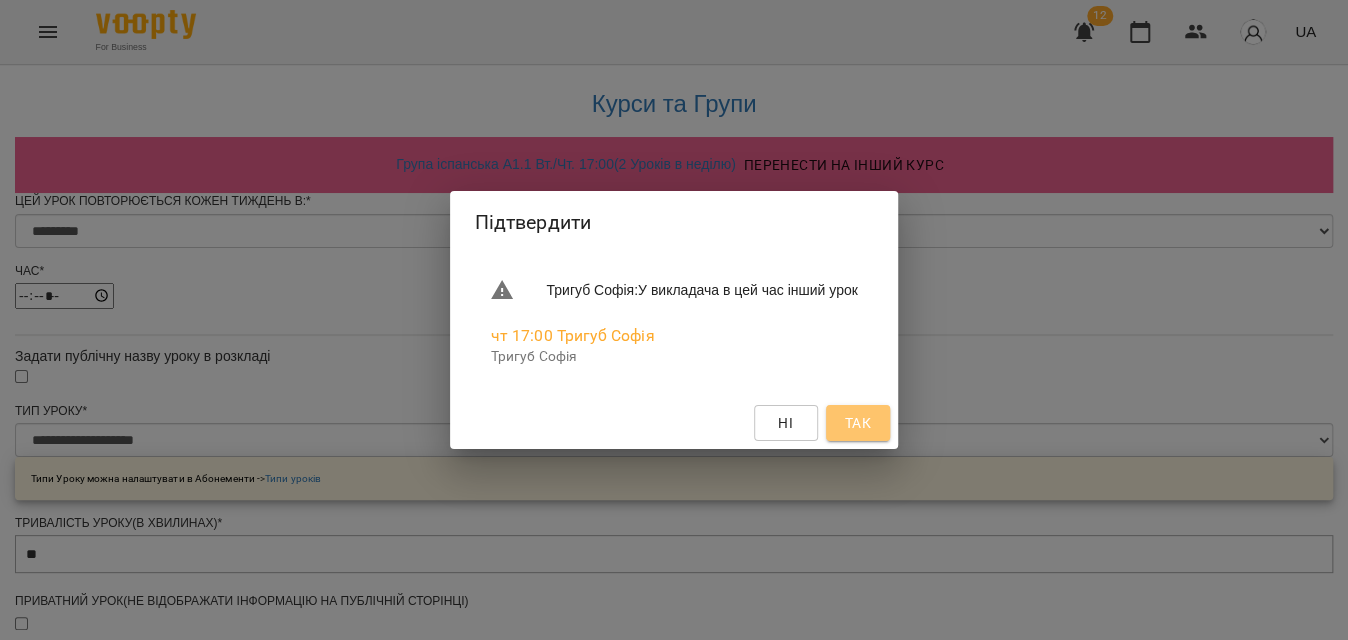click on "Так" at bounding box center (858, 423) 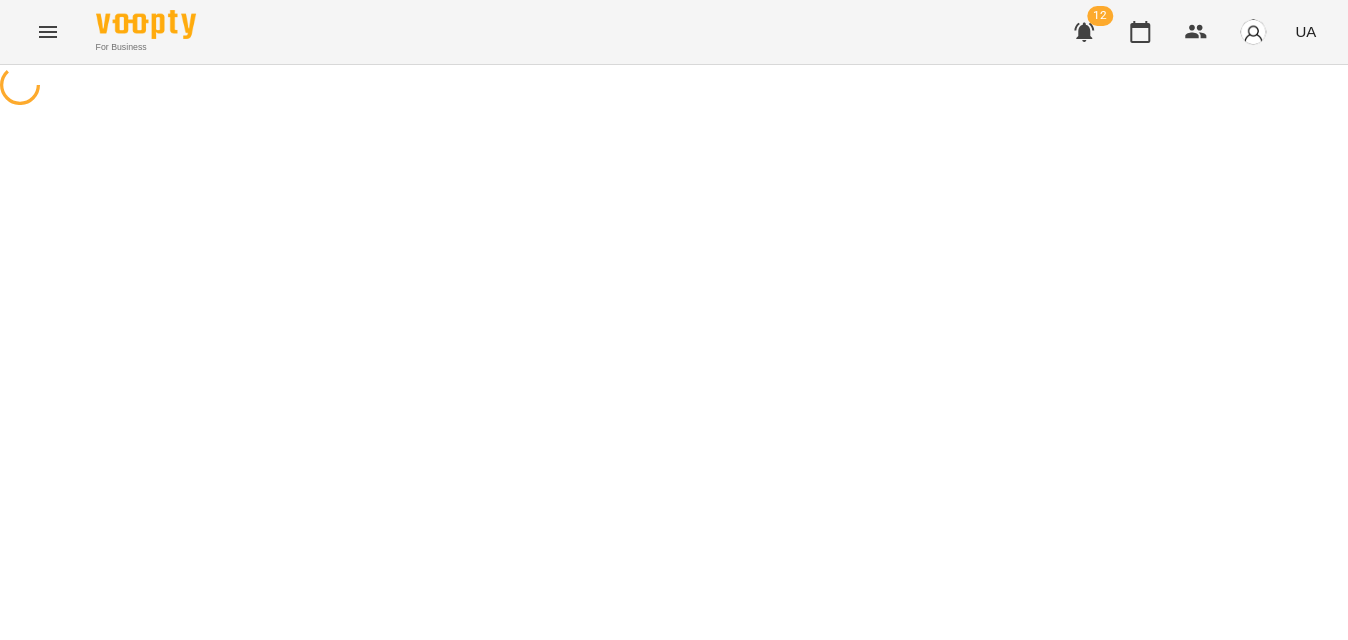 scroll, scrollTop: 0, scrollLeft: 0, axis: both 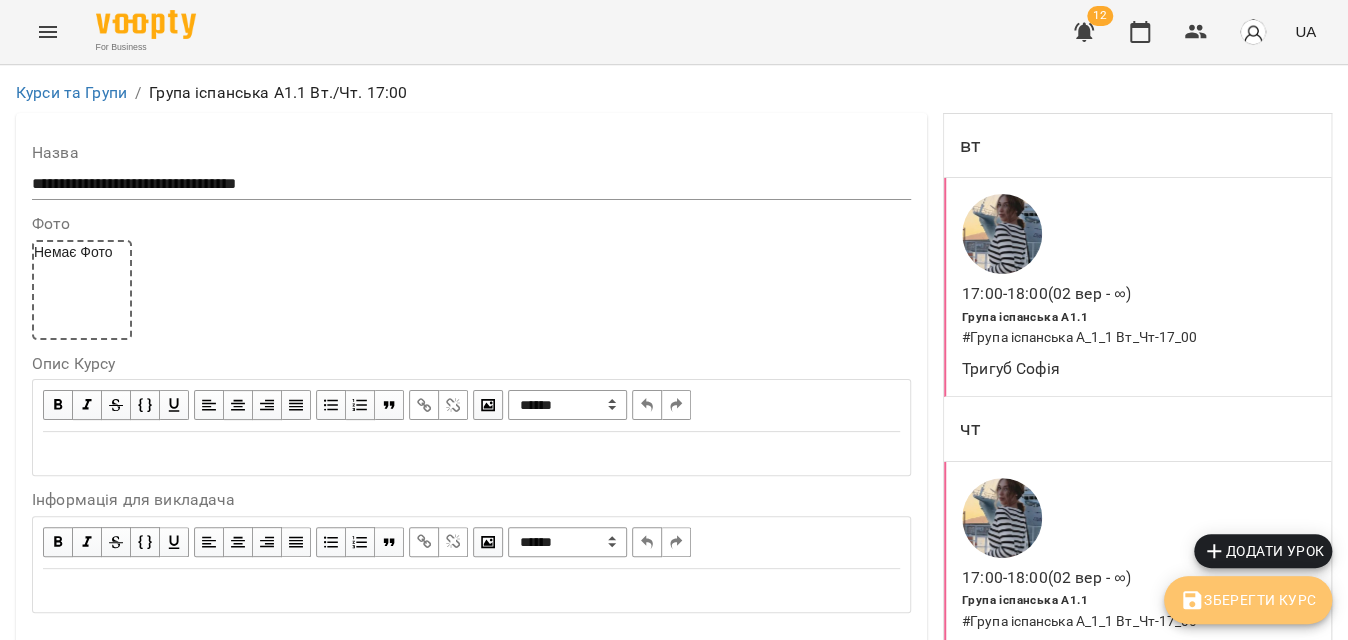 click on "Зберегти Курс" at bounding box center [1248, 600] 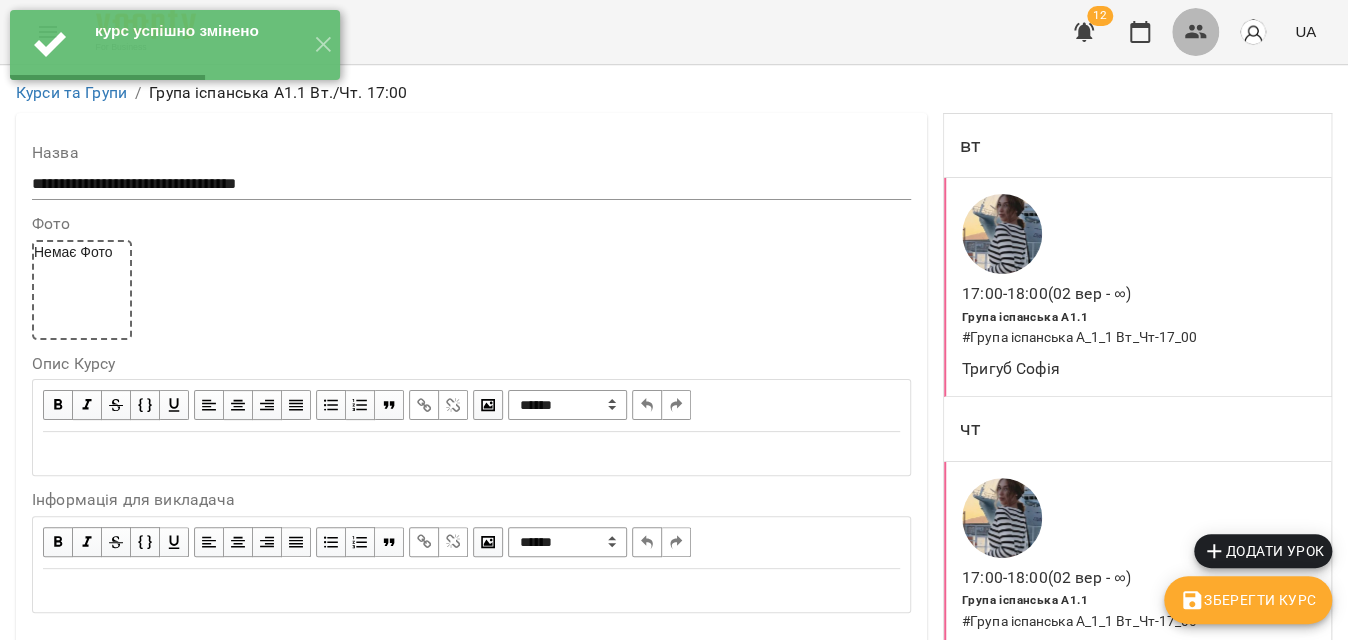 click 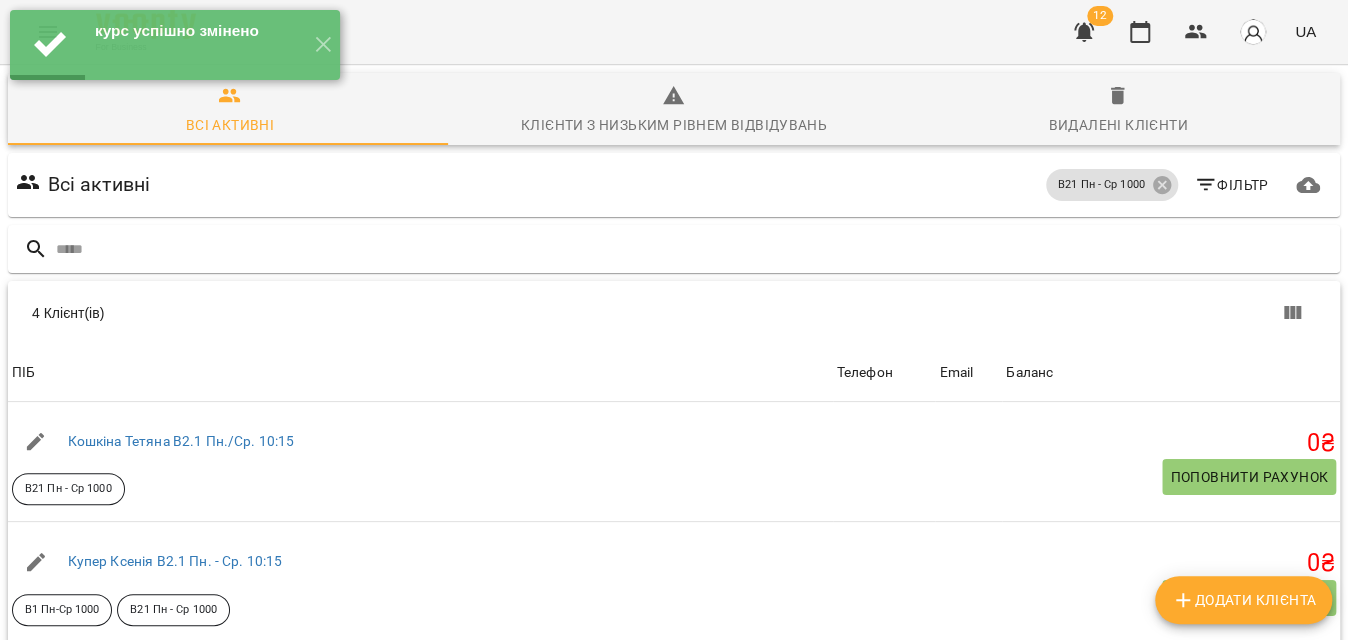 click on "Додати клієнта" at bounding box center [1243, 600] 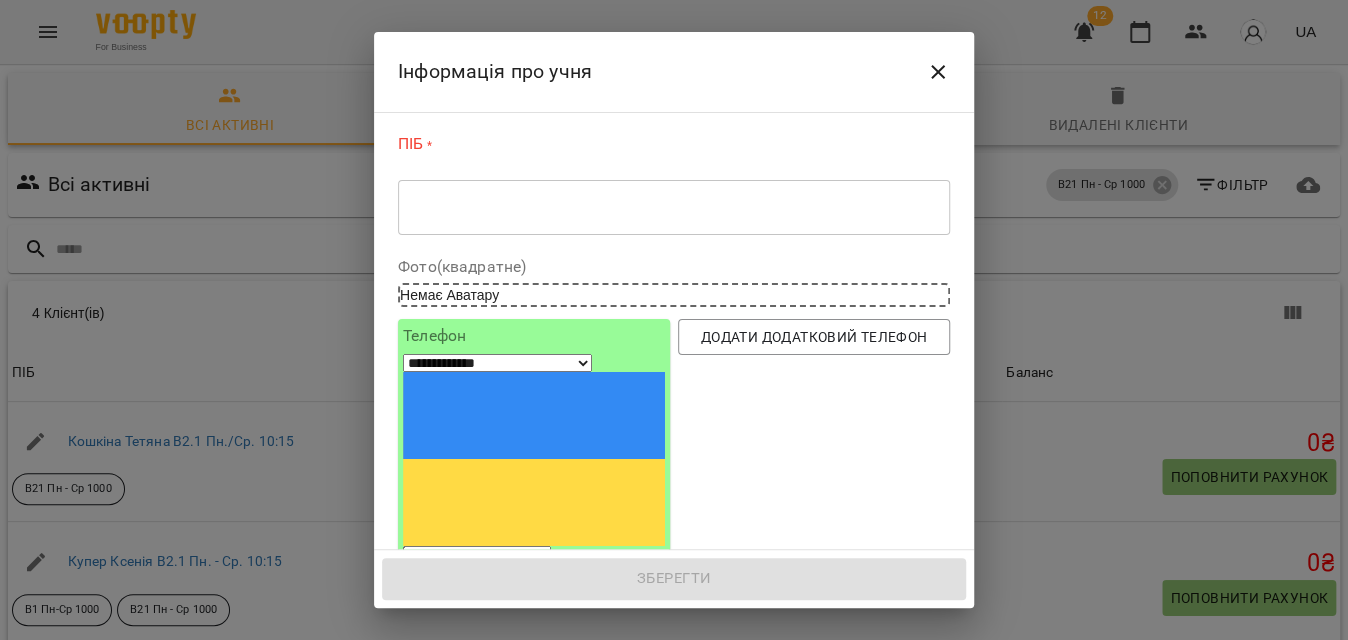 click on "* ​" at bounding box center [674, 207] 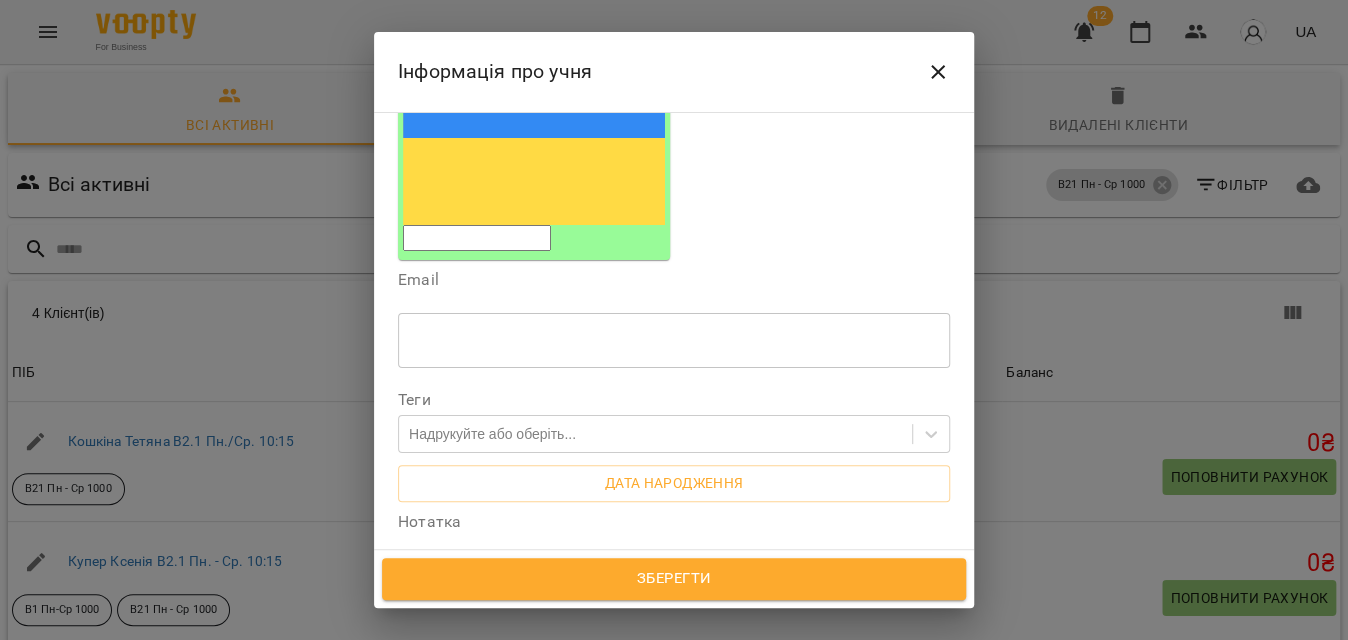 scroll, scrollTop: 454, scrollLeft: 0, axis: vertical 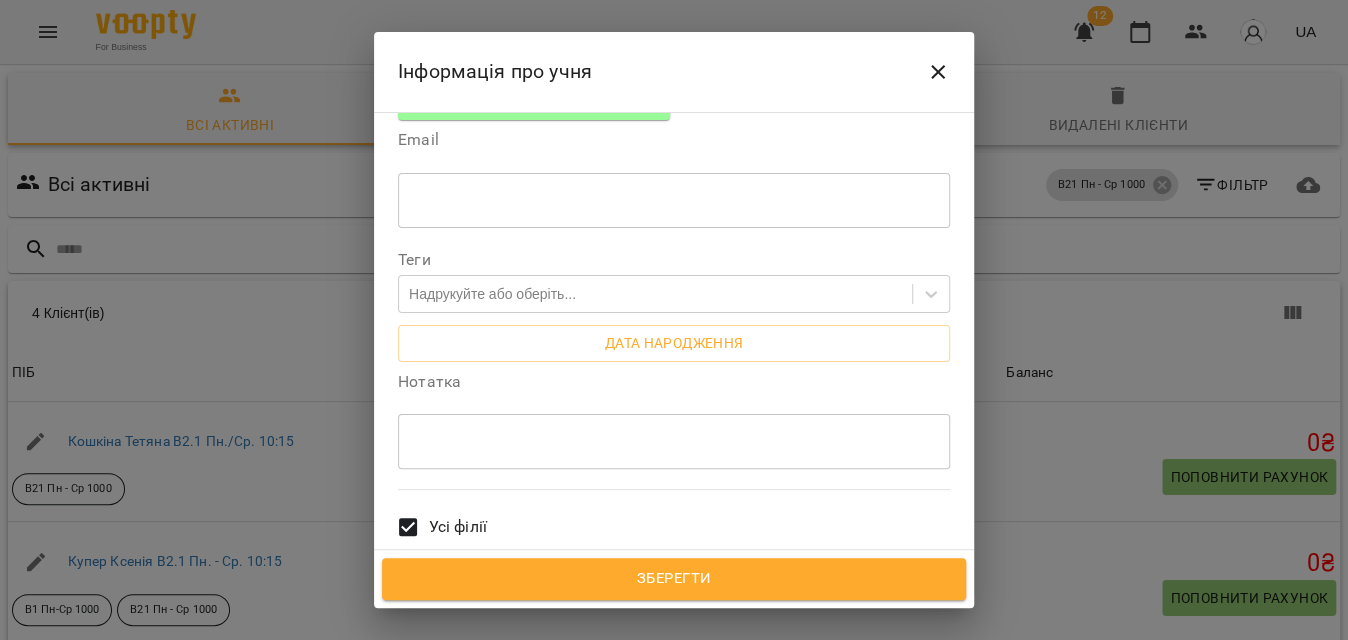 type on "**********" 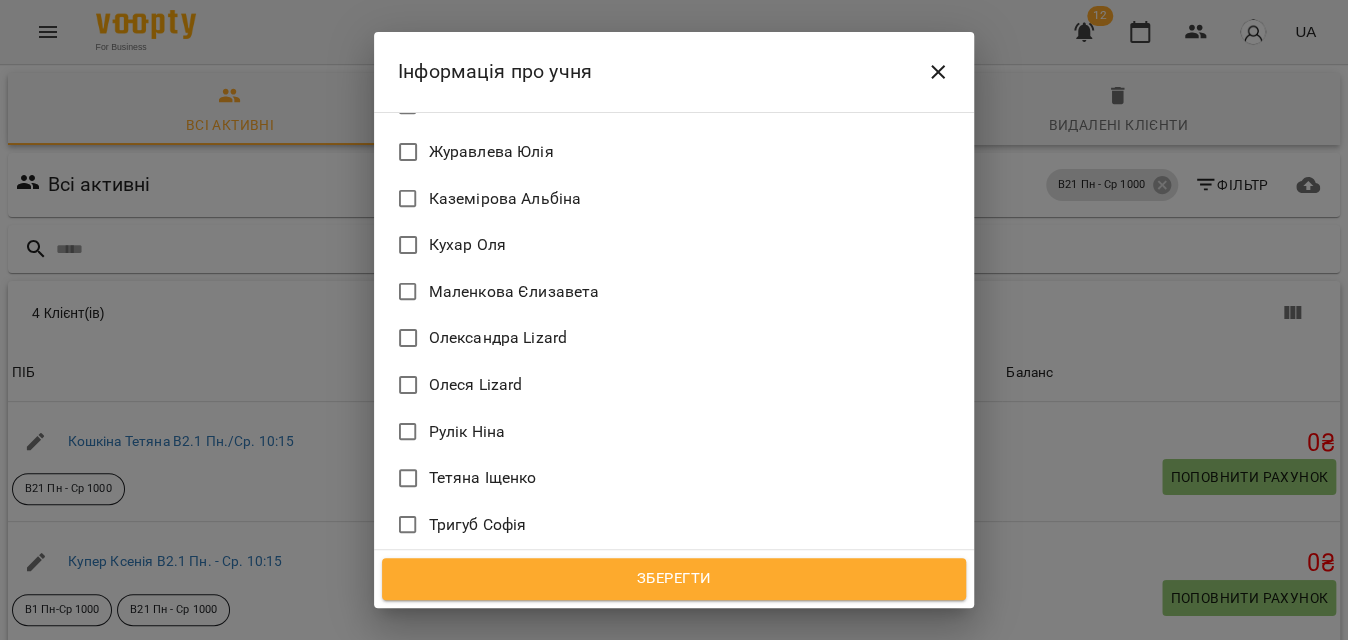 scroll, scrollTop: 1541, scrollLeft: 0, axis: vertical 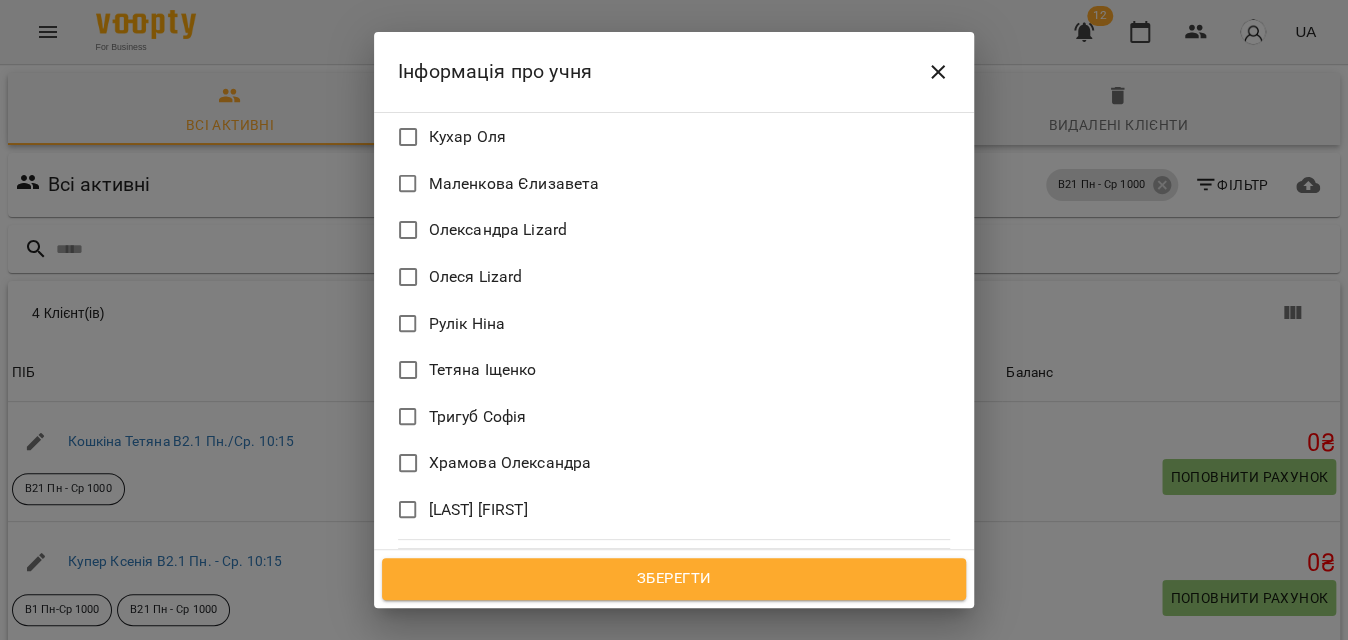 click on "Тригуб Софія" at bounding box center (478, 417) 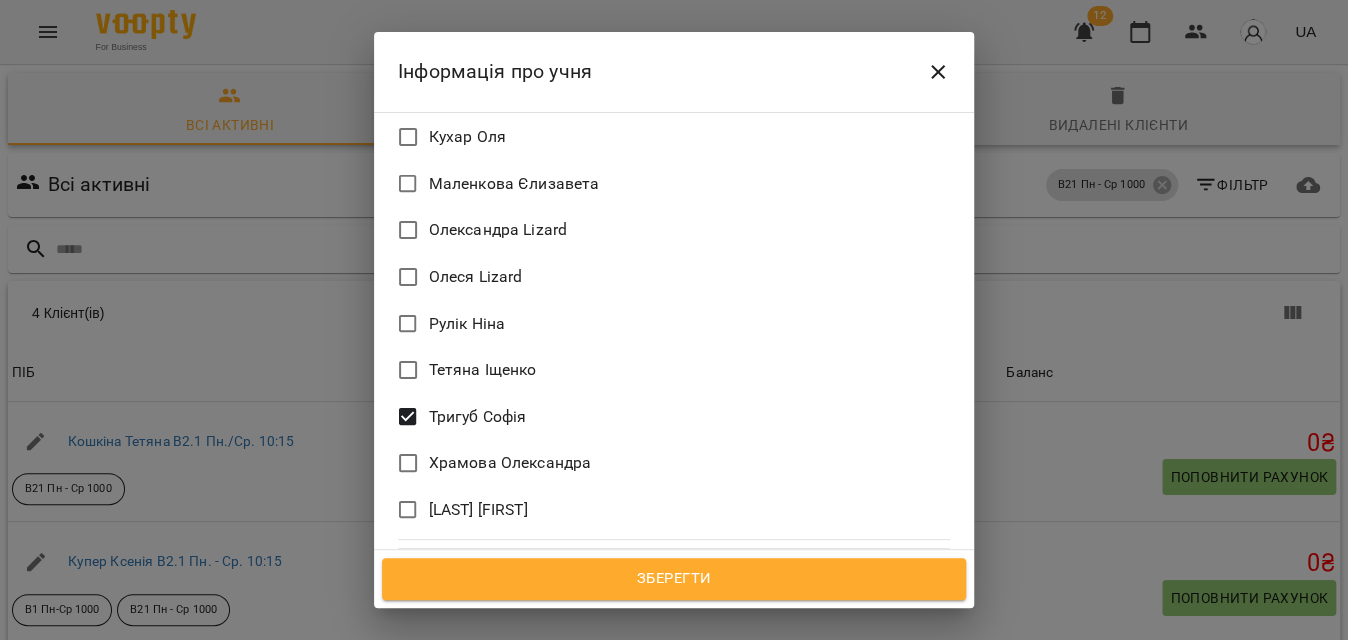 click on "Зберегти" at bounding box center (674, 579) 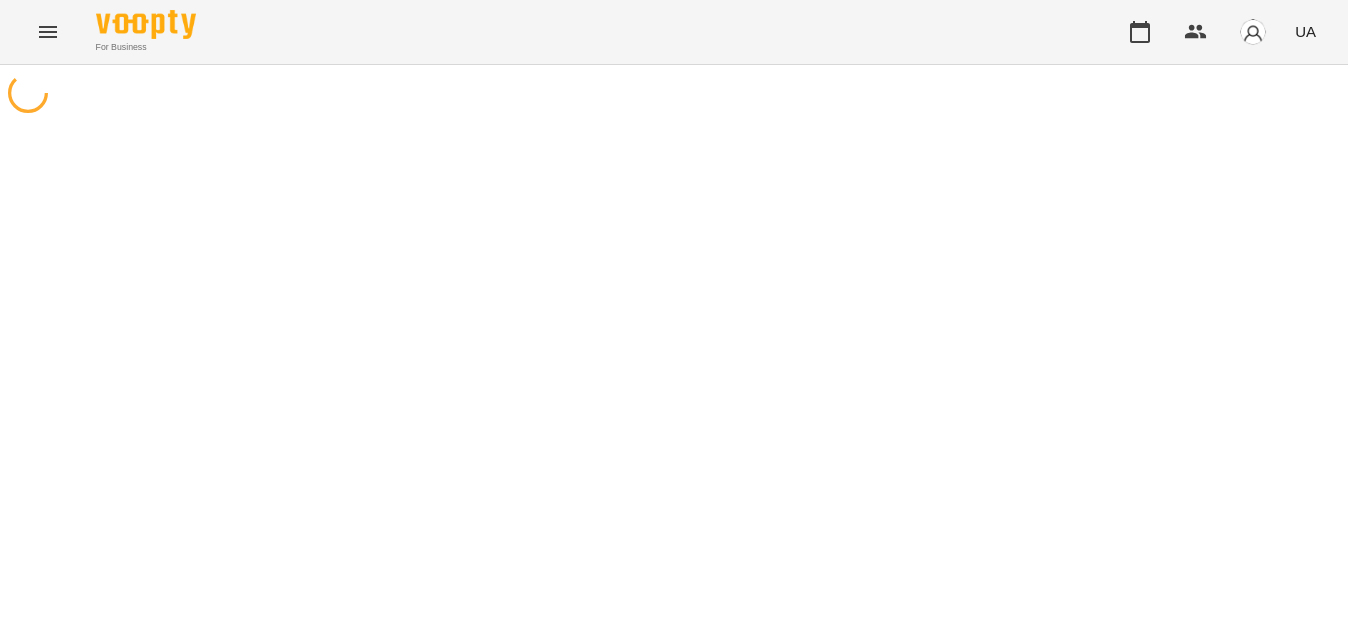 scroll, scrollTop: 0, scrollLeft: 0, axis: both 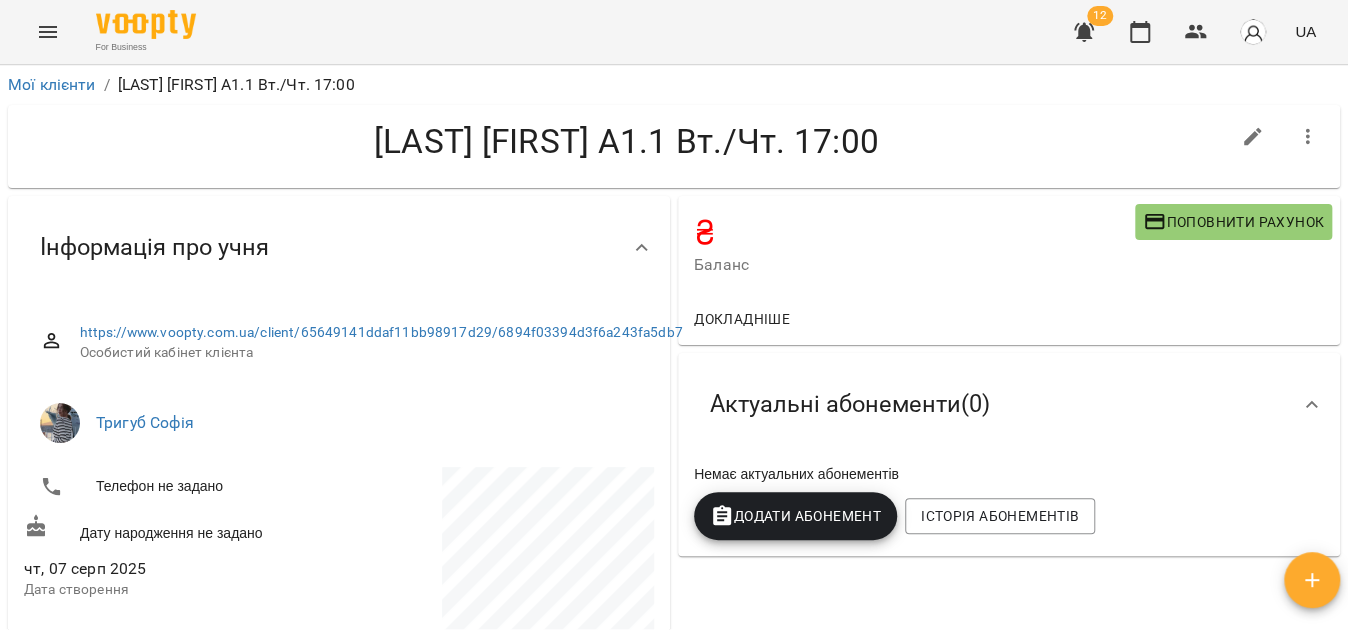 drag, startPoint x: 335, startPoint y: 136, endPoint x: 891, endPoint y: 137, distance: 556.0009 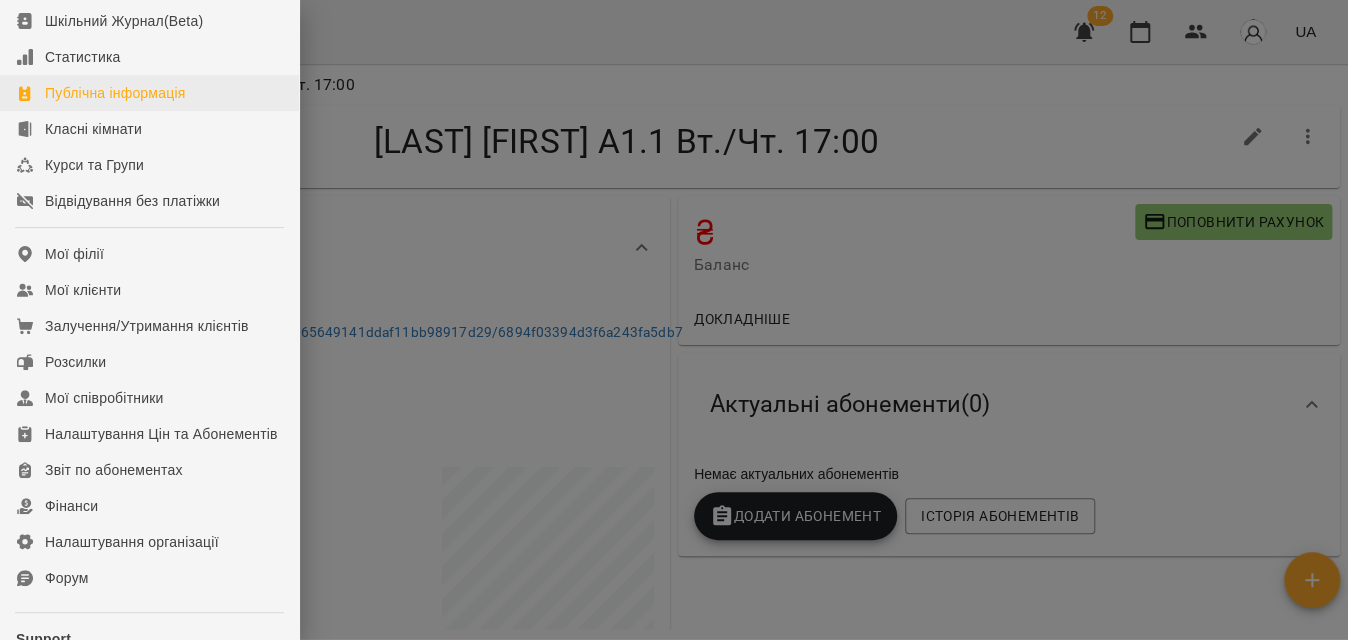 scroll, scrollTop: 354, scrollLeft: 0, axis: vertical 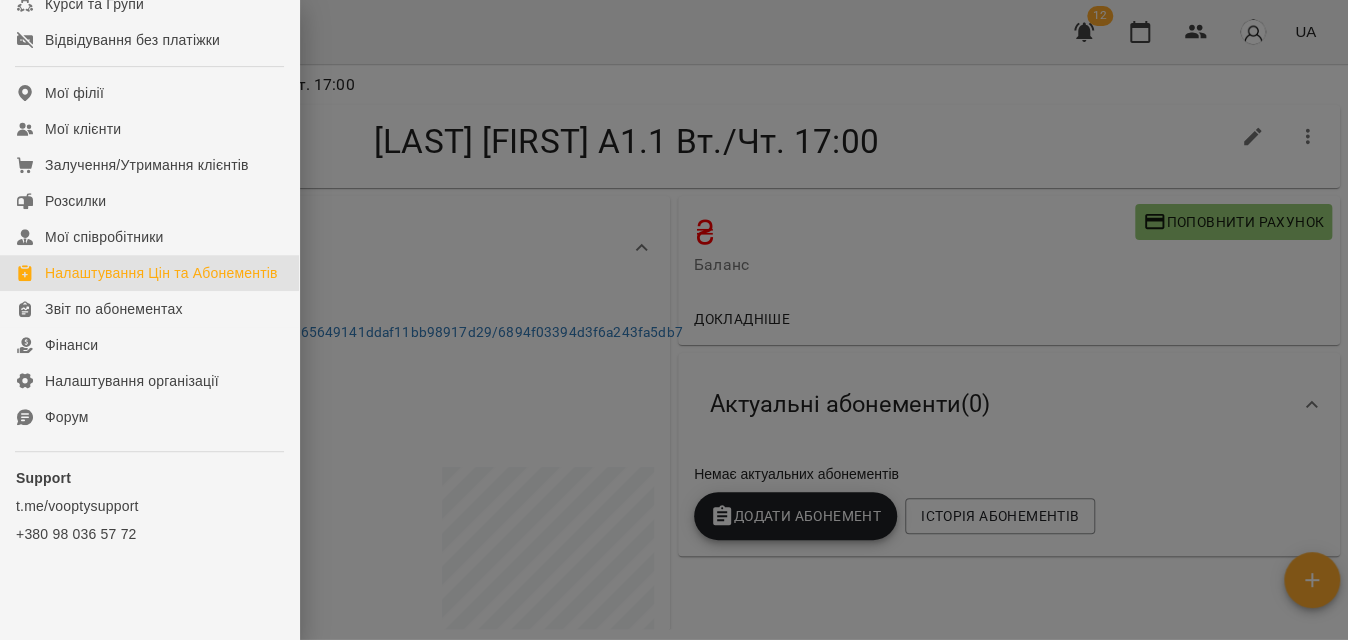 click on "Налаштування Цін та Абонементів" at bounding box center (161, 273) 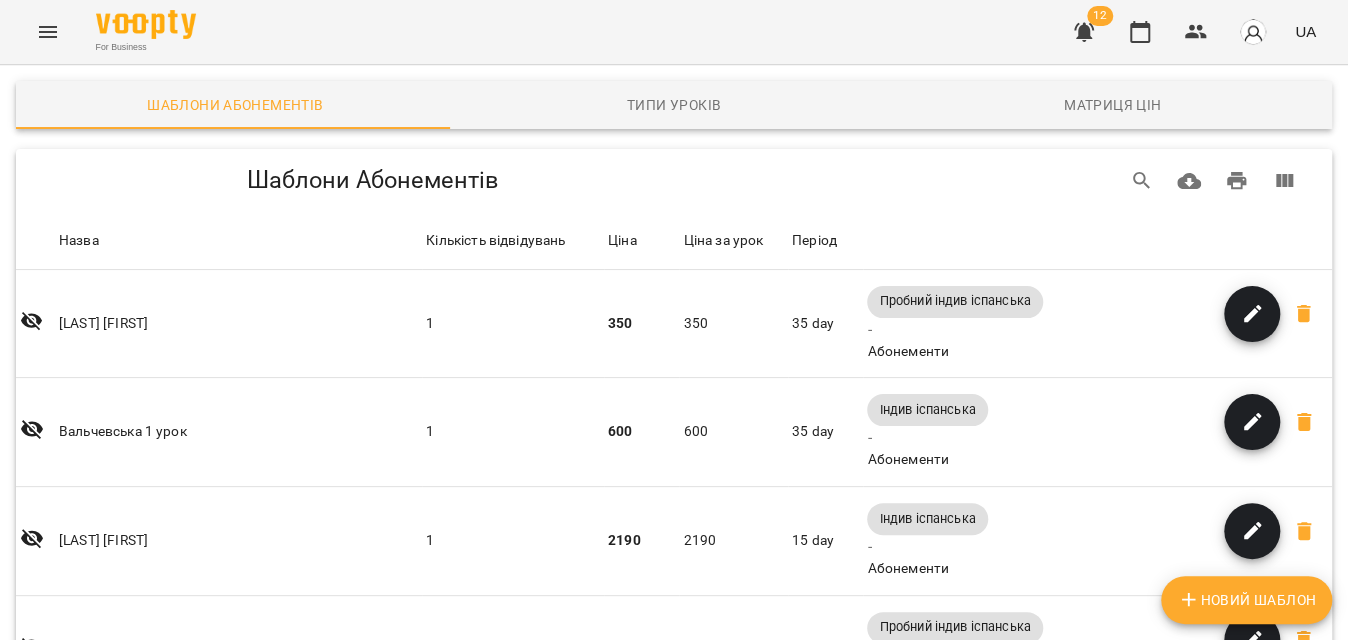 click on "Новий Шаблон" at bounding box center [1246, 600] 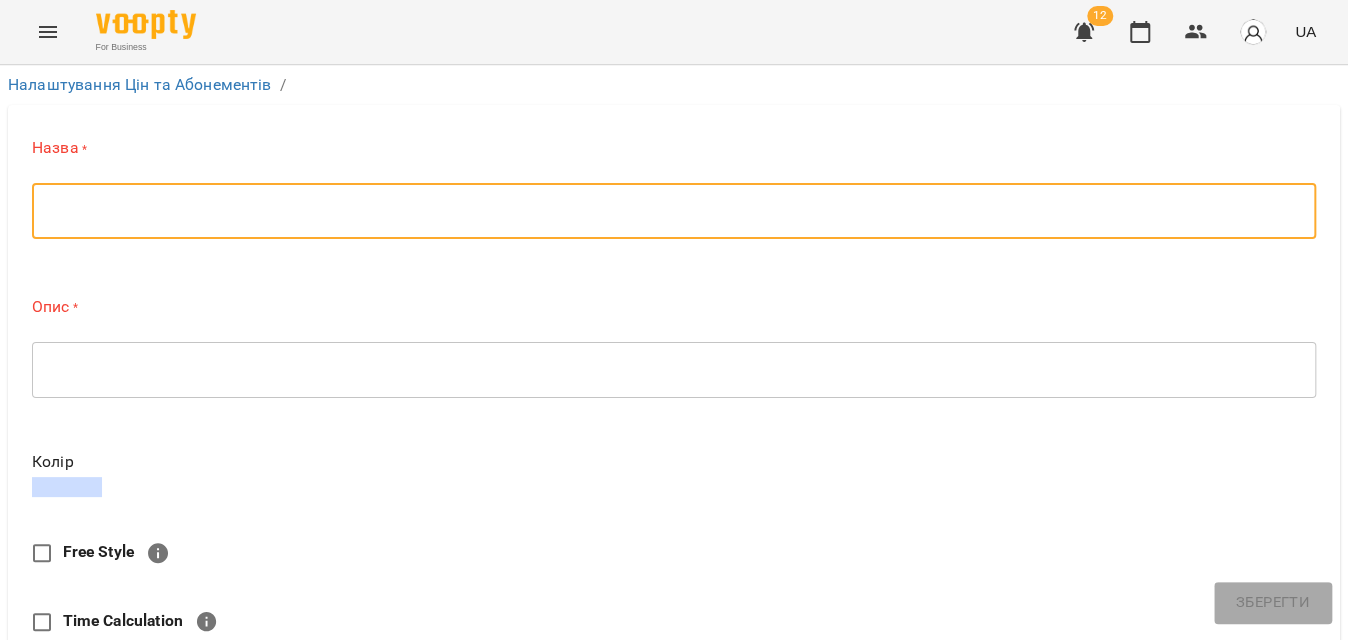 paste on "**********" 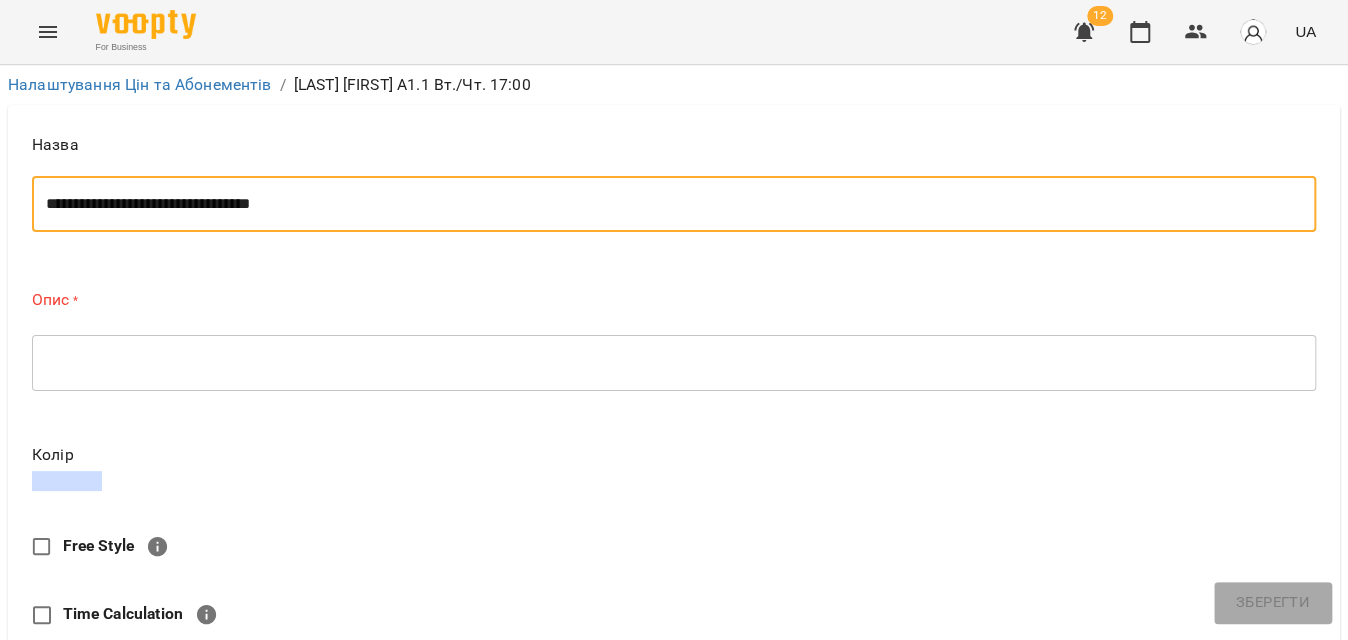 type on "**********" 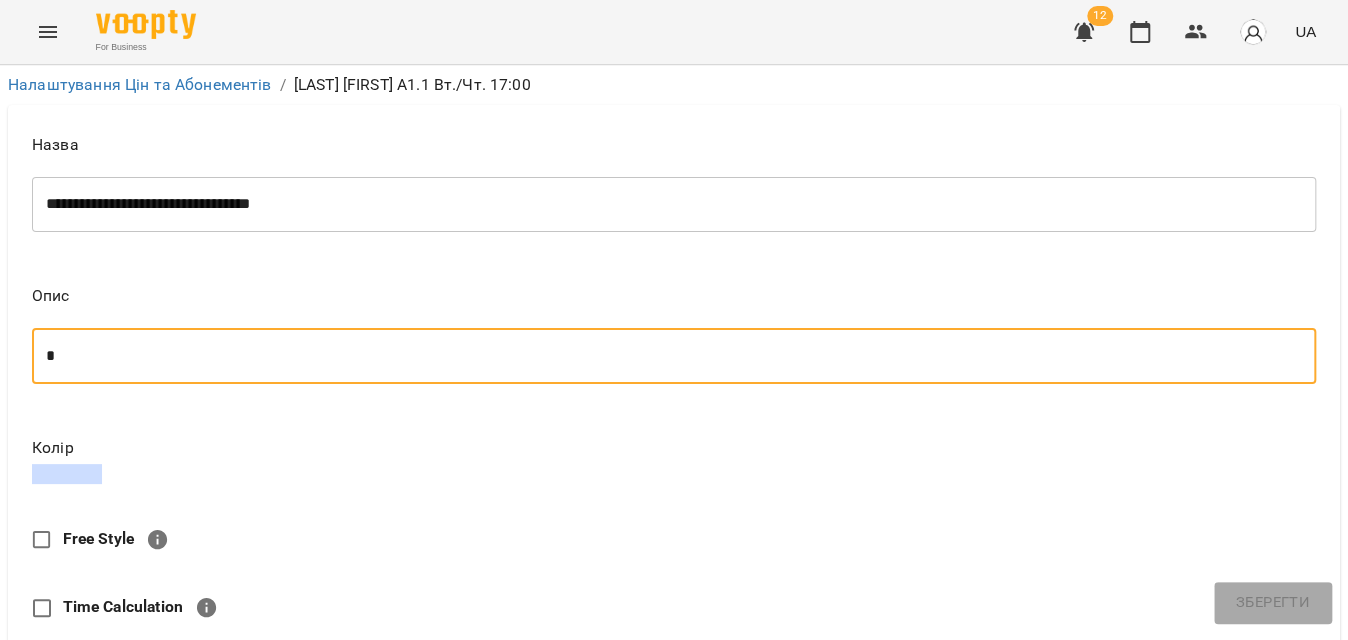 scroll, scrollTop: 272, scrollLeft: 0, axis: vertical 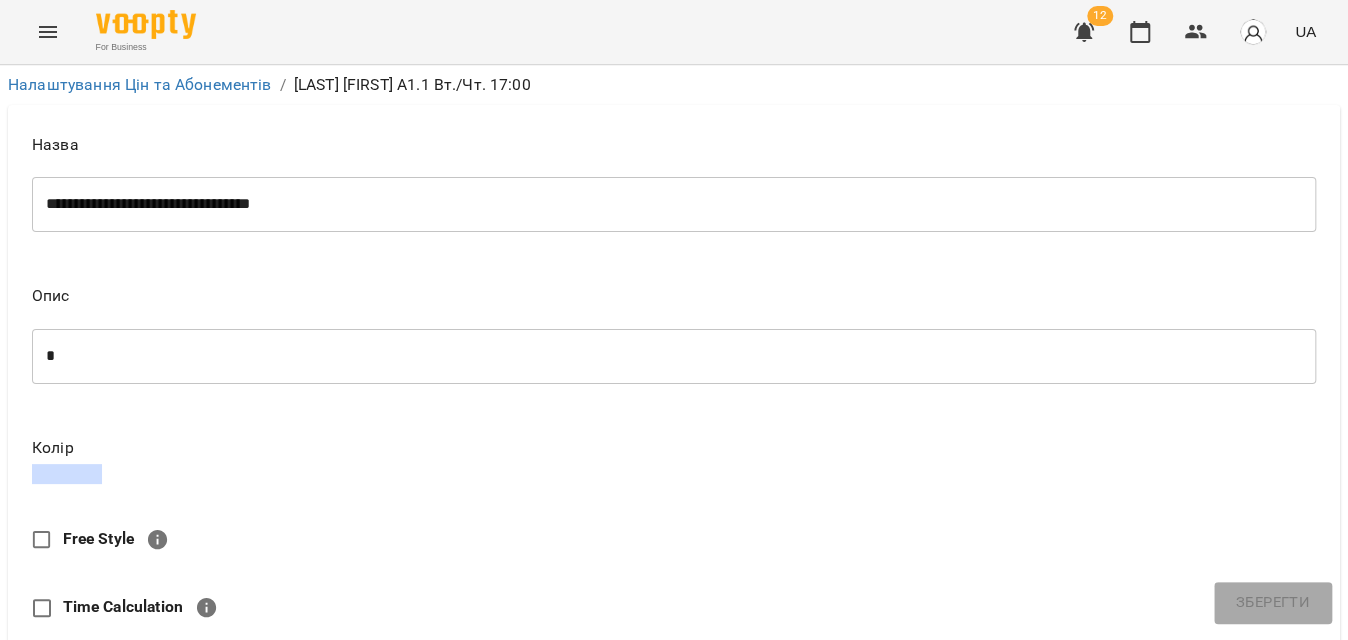 type on "**" 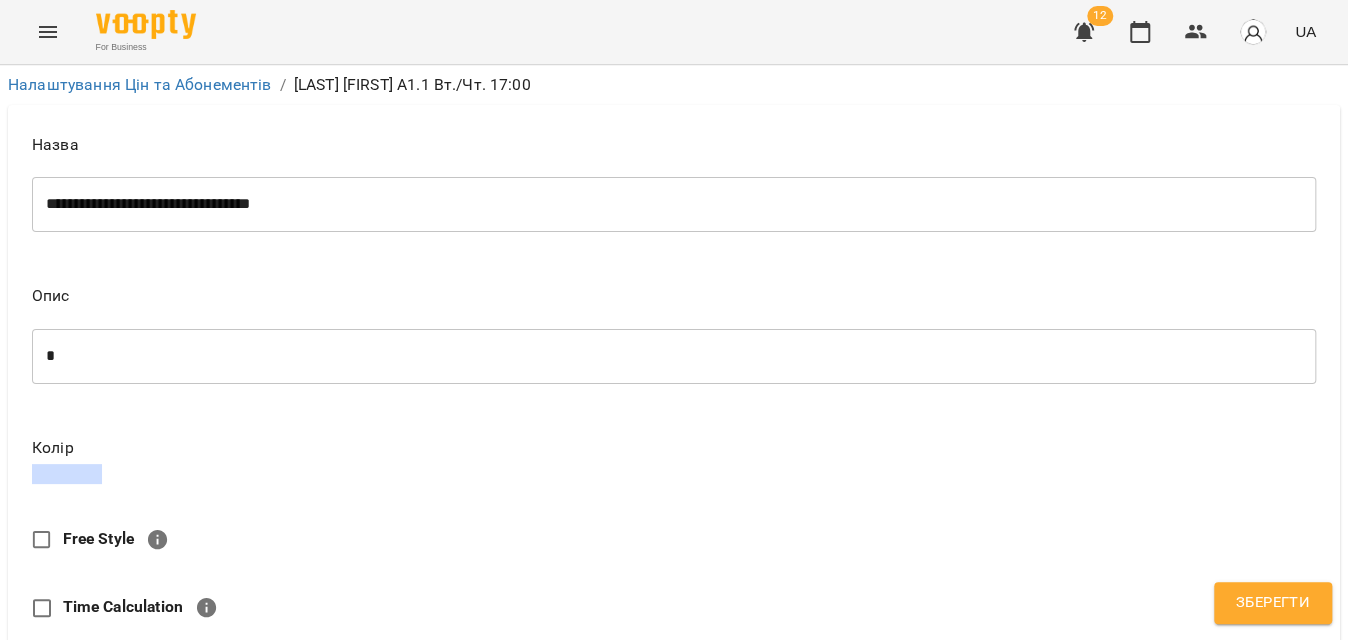 type on "*" 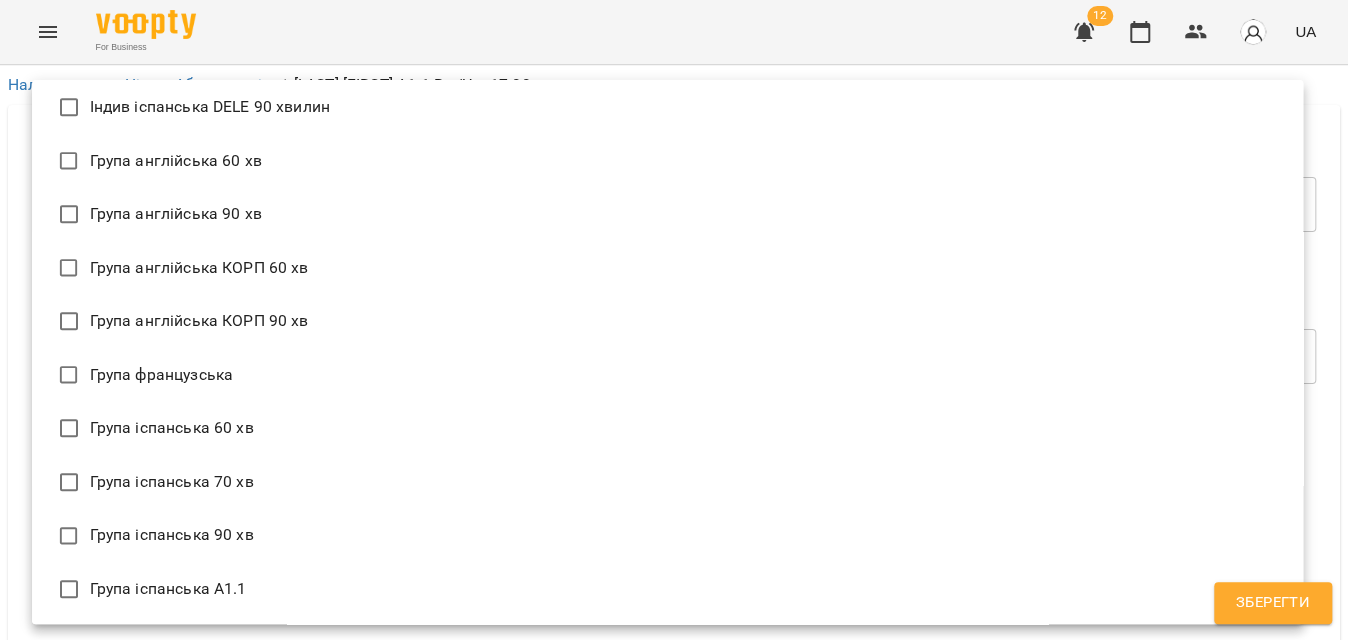 scroll, scrollTop: 909, scrollLeft: 0, axis: vertical 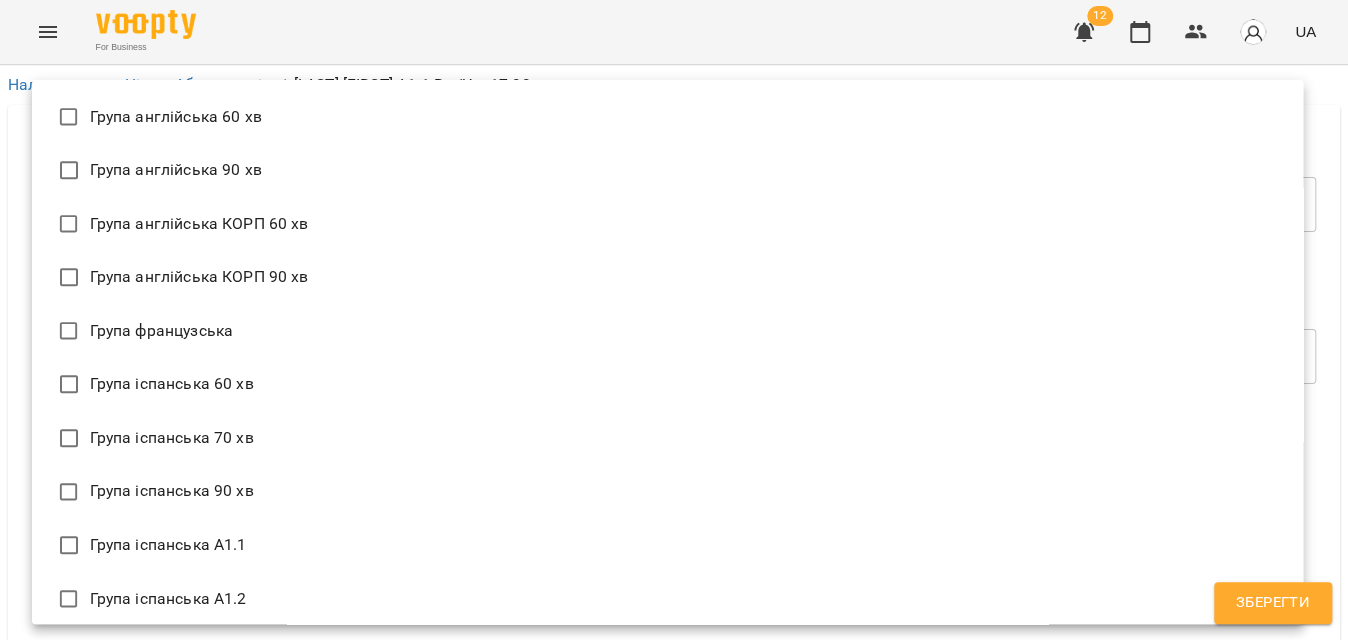 type on "**********" 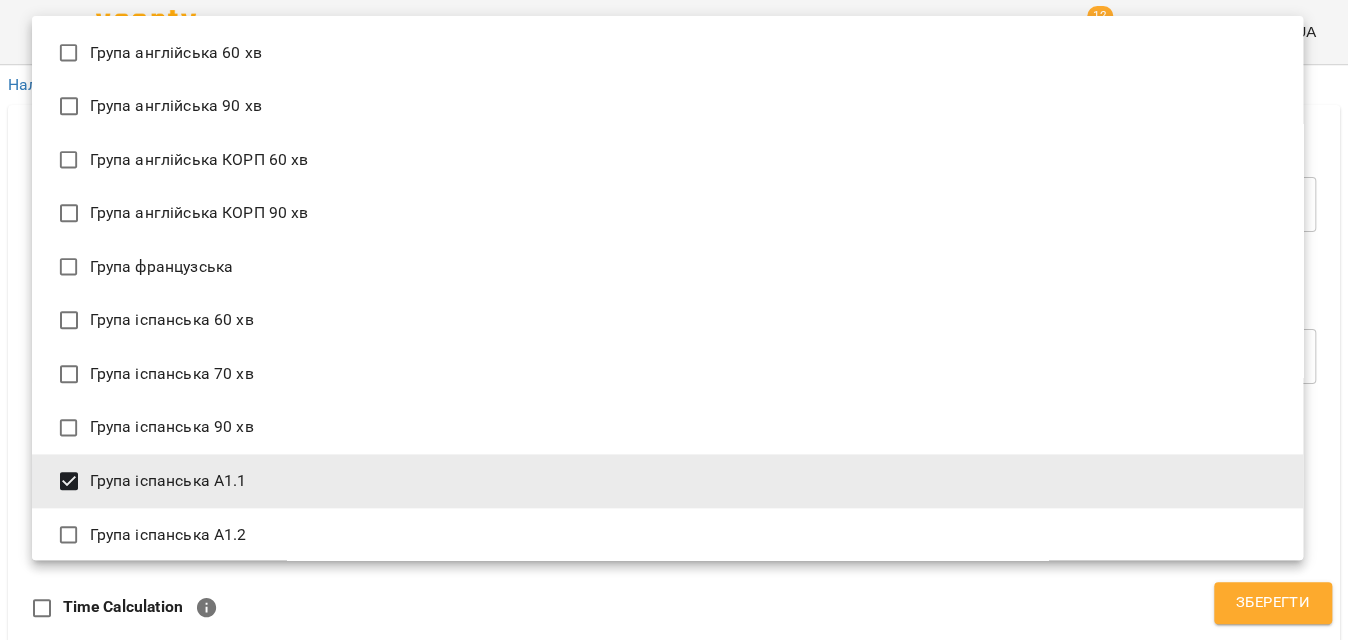 click at bounding box center [674, 320] 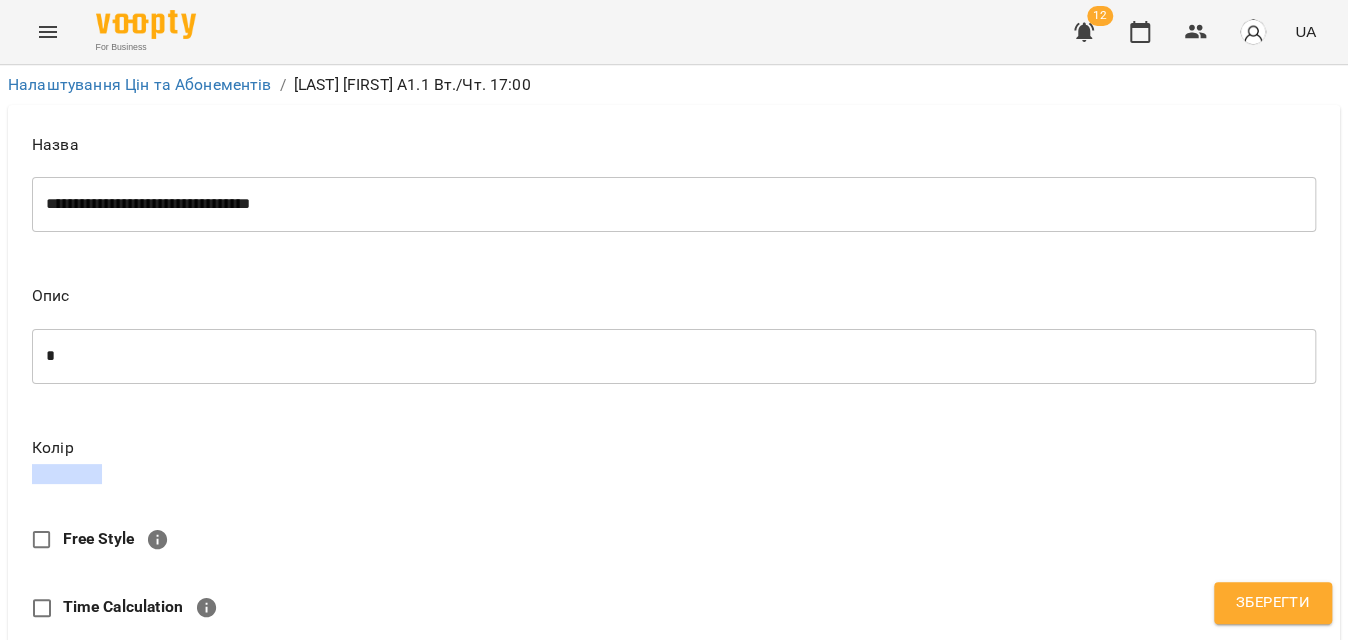 scroll, scrollTop: 1128, scrollLeft: 0, axis: vertical 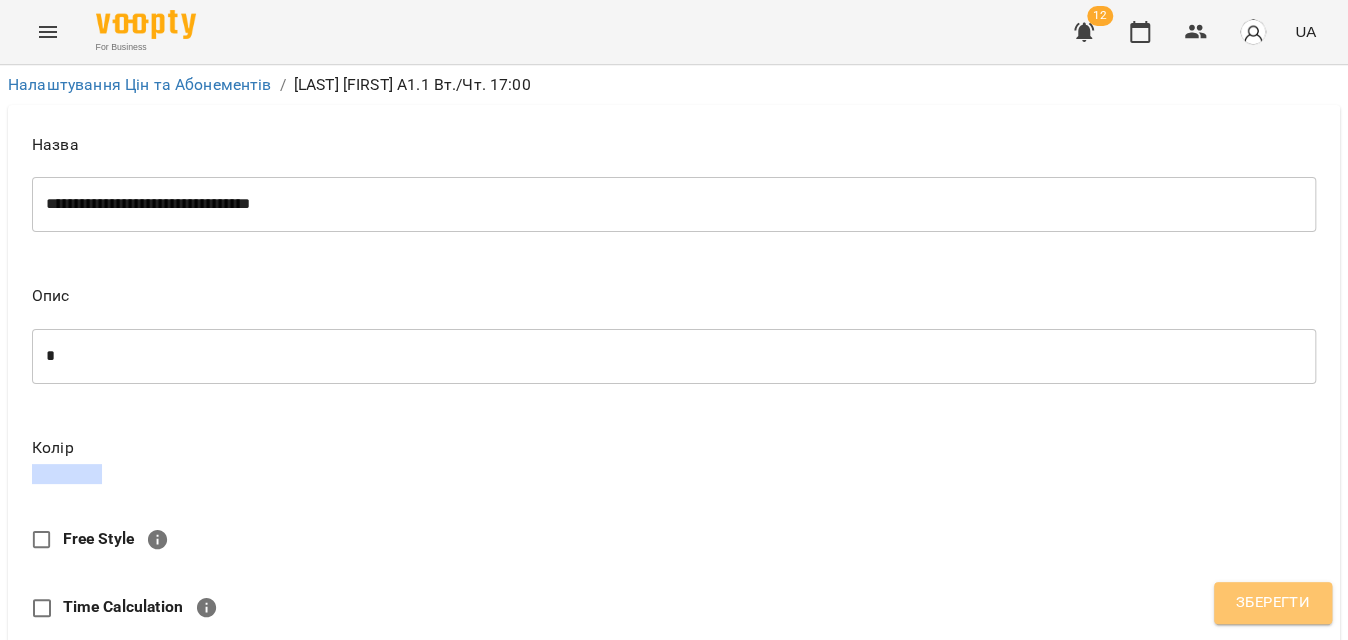 click on "Зберегти" at bounding box center [1273, 603] 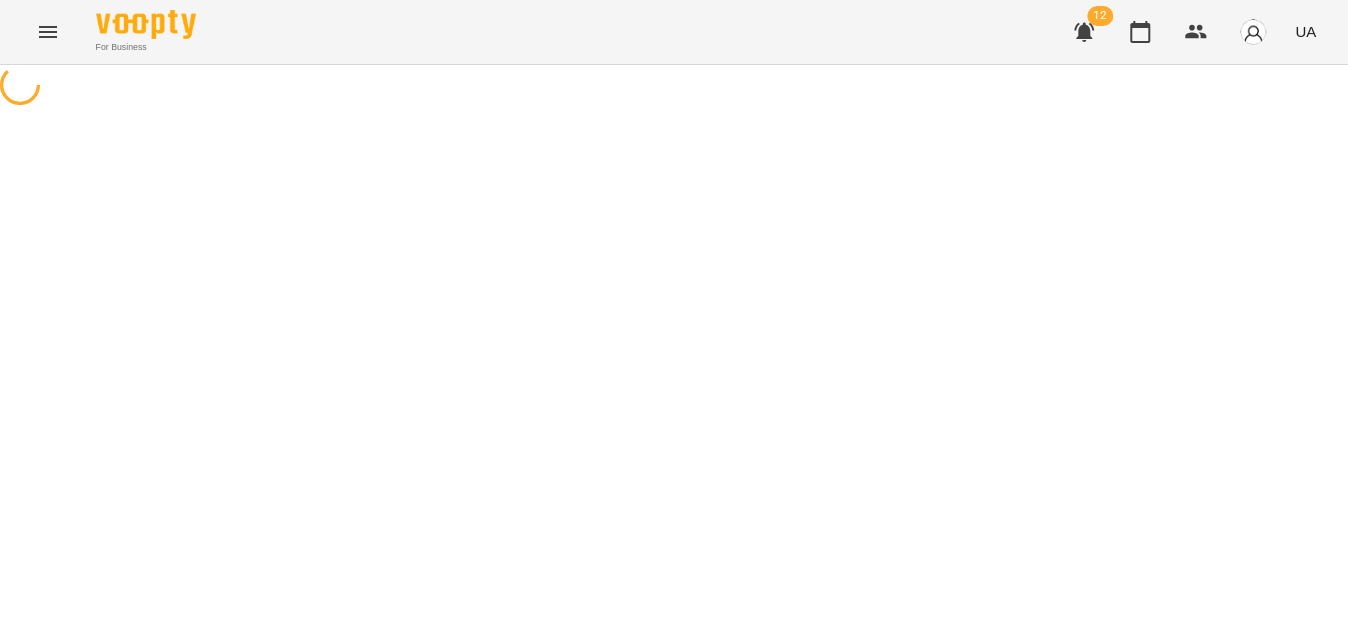 scroll, scrollTop: 0, scrollLeft: 0, axis: both 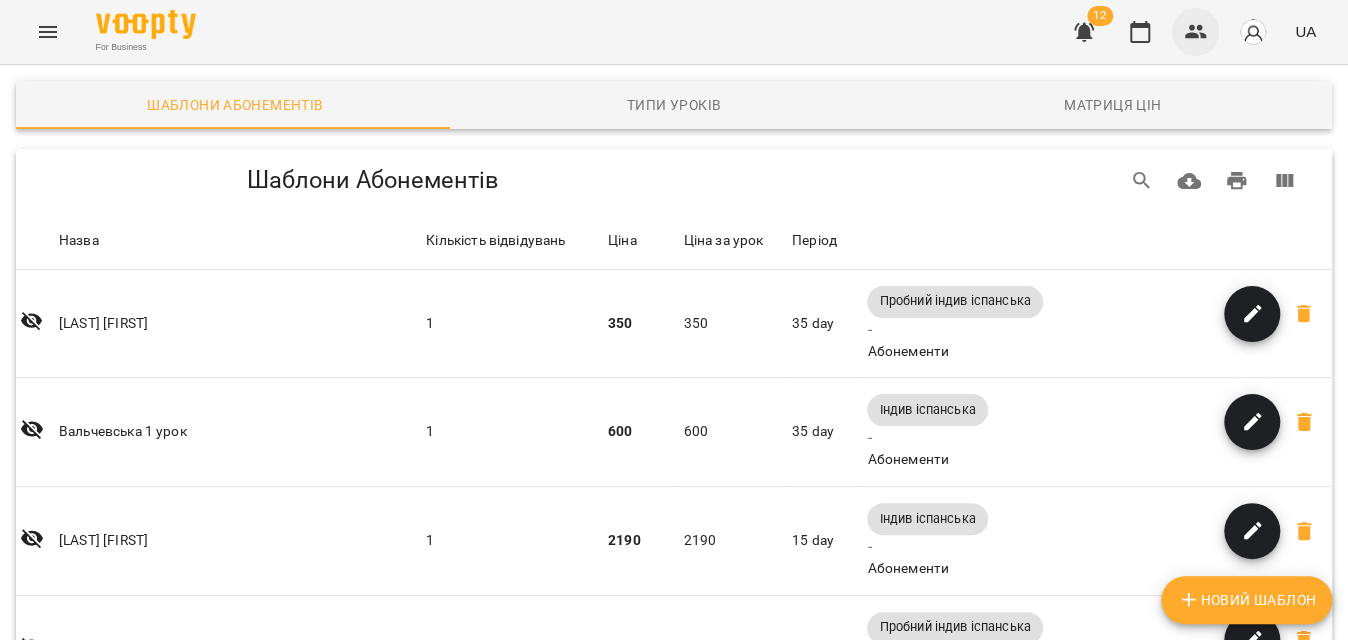 click 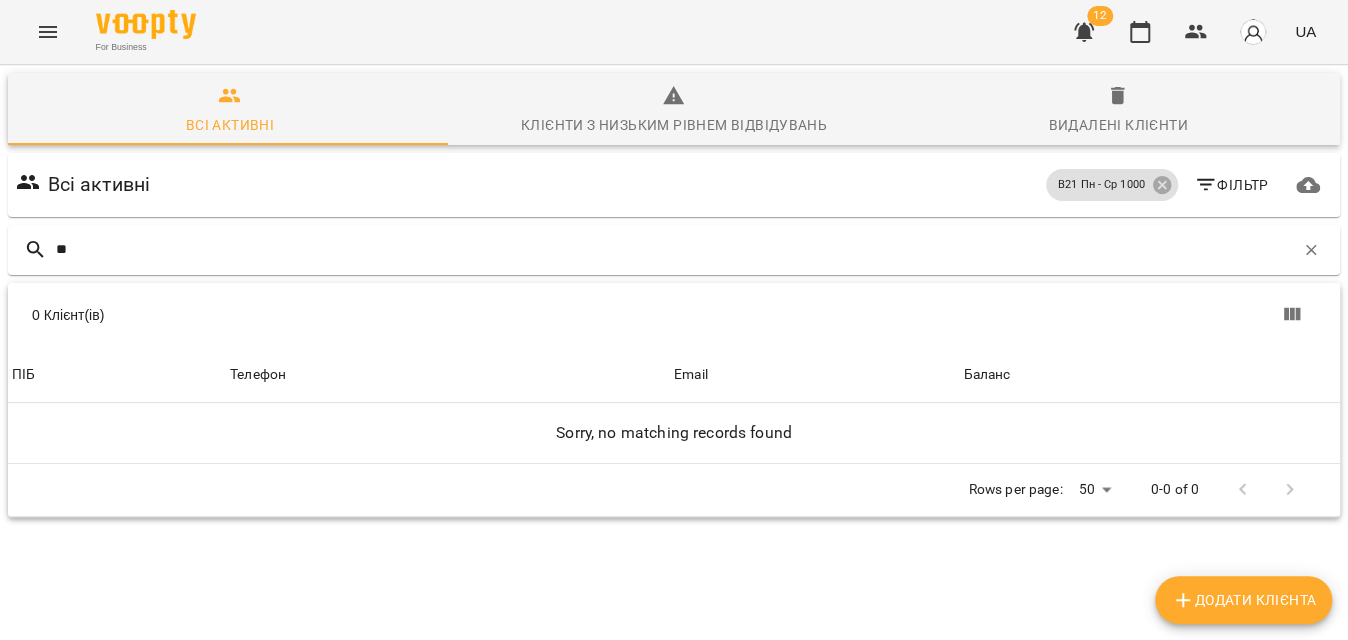type on "*" 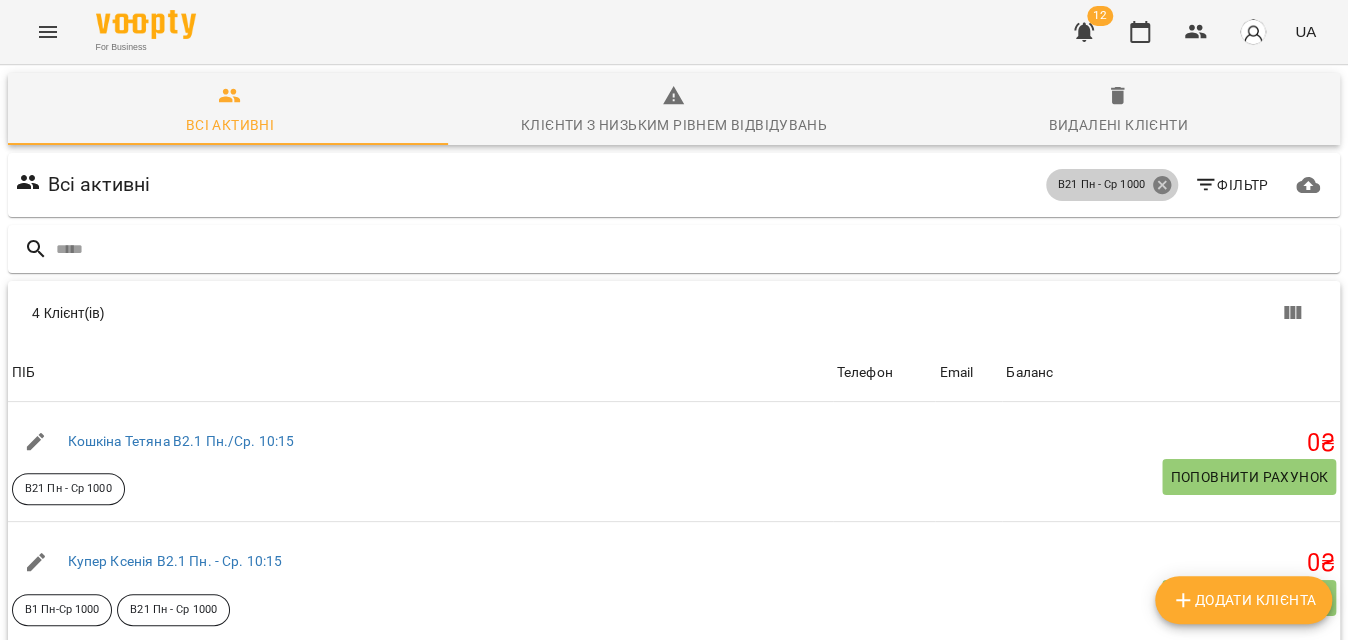 click 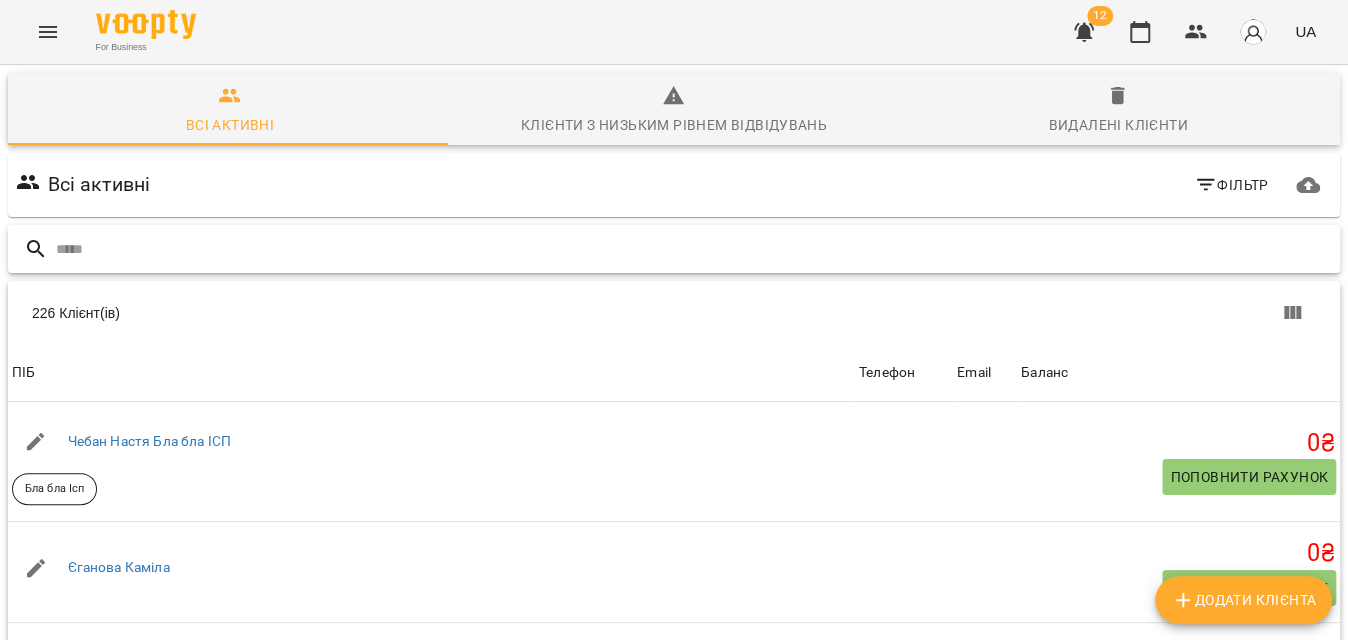 click at bounding box center [694, 249] 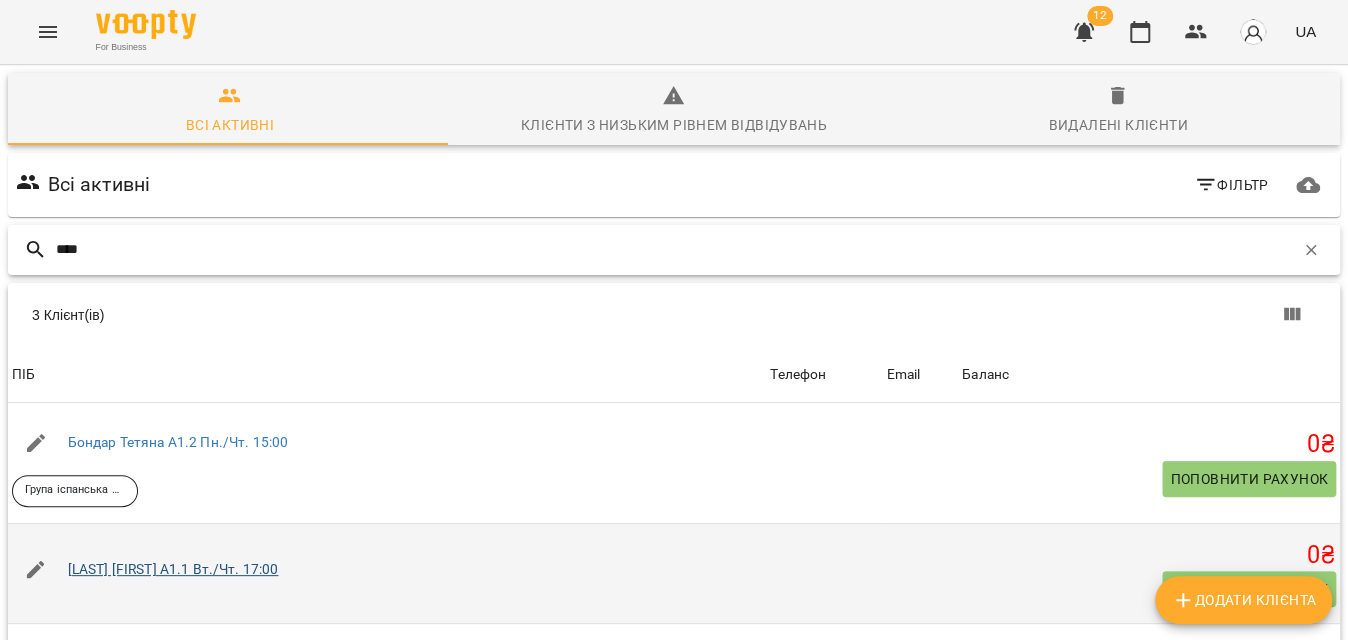 type on "****" 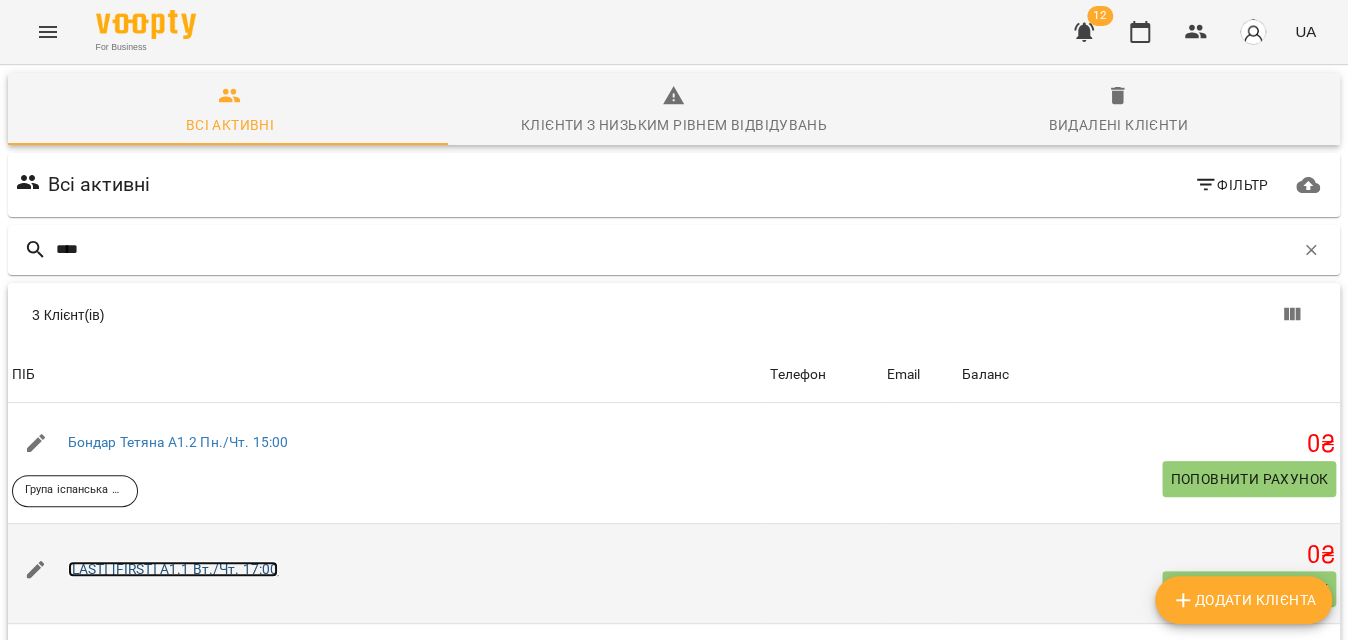 click on "[LAST] [FIRST] [INITIAL] [DAY]/[DAY] [TIME]" at bounding box center [173, 569] 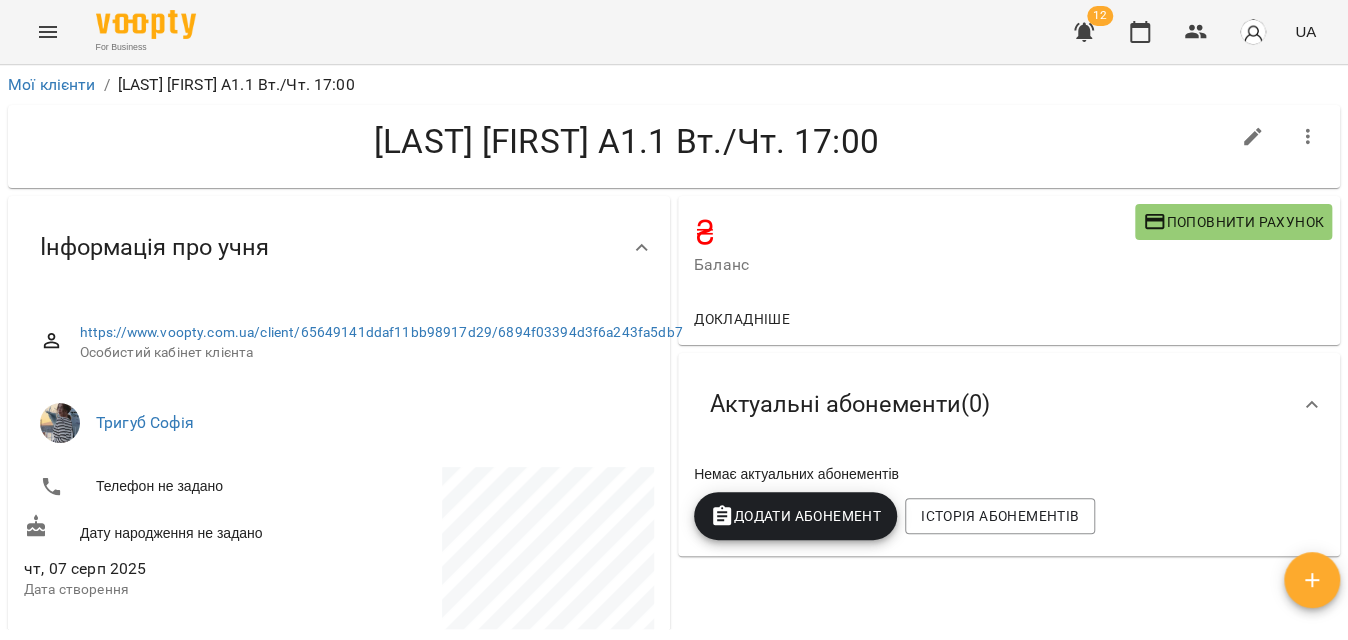click on "Додати Абонемент" at bounding box center (795, 516) 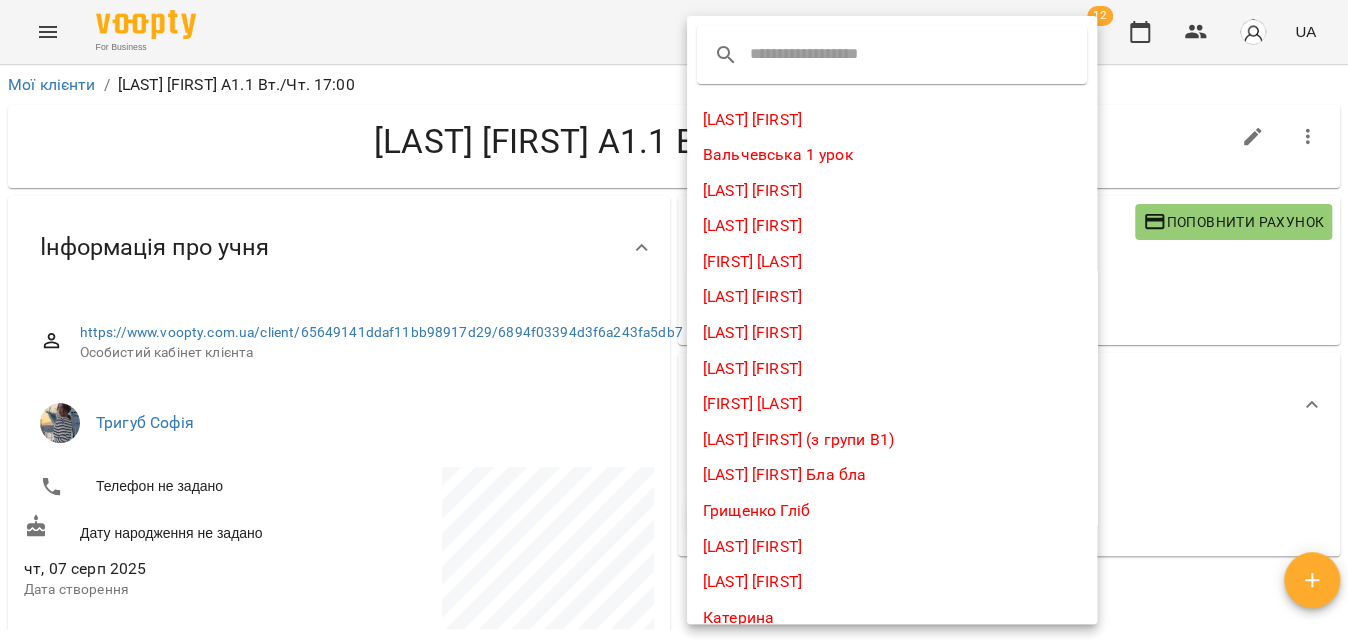 click at bounding box center (892, 55) 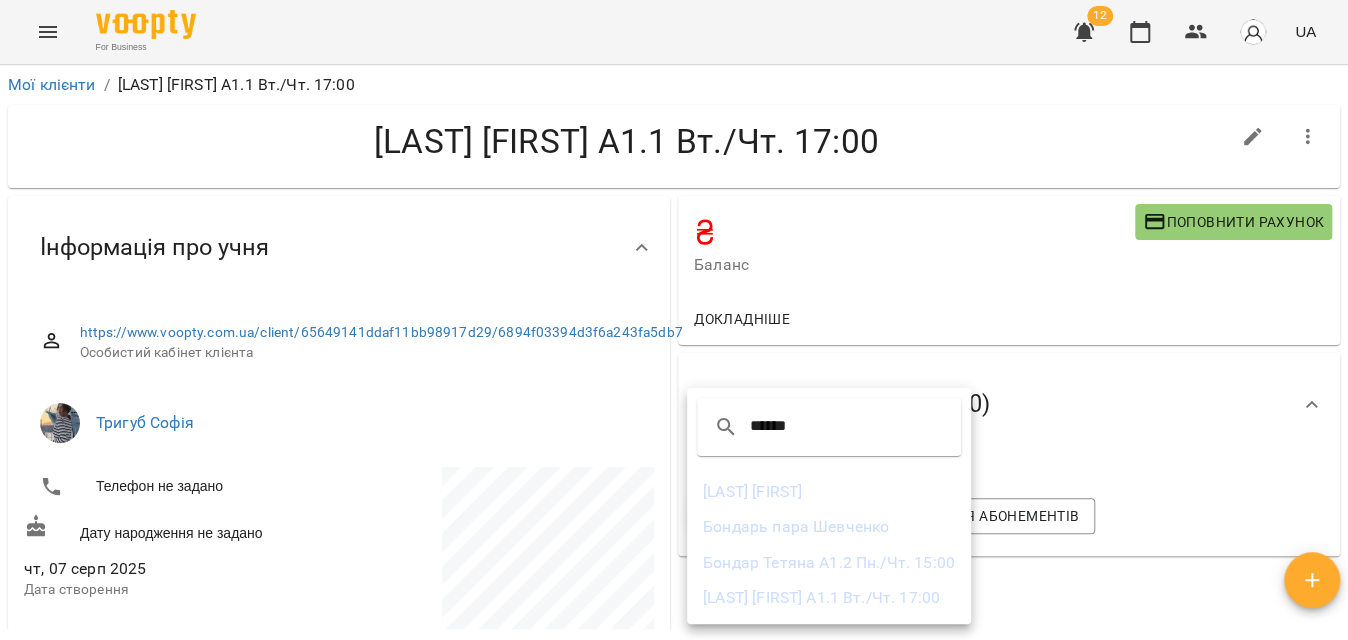 type on "******" 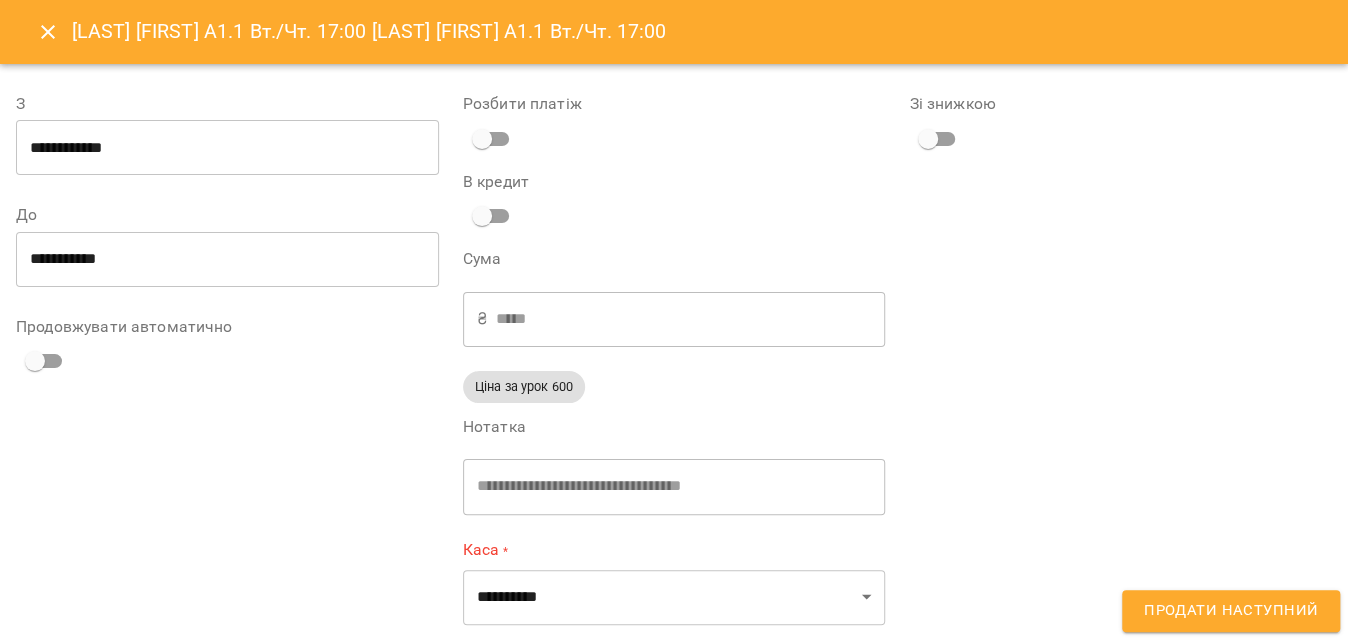 click on "**********" at bounding box center (227, 148) 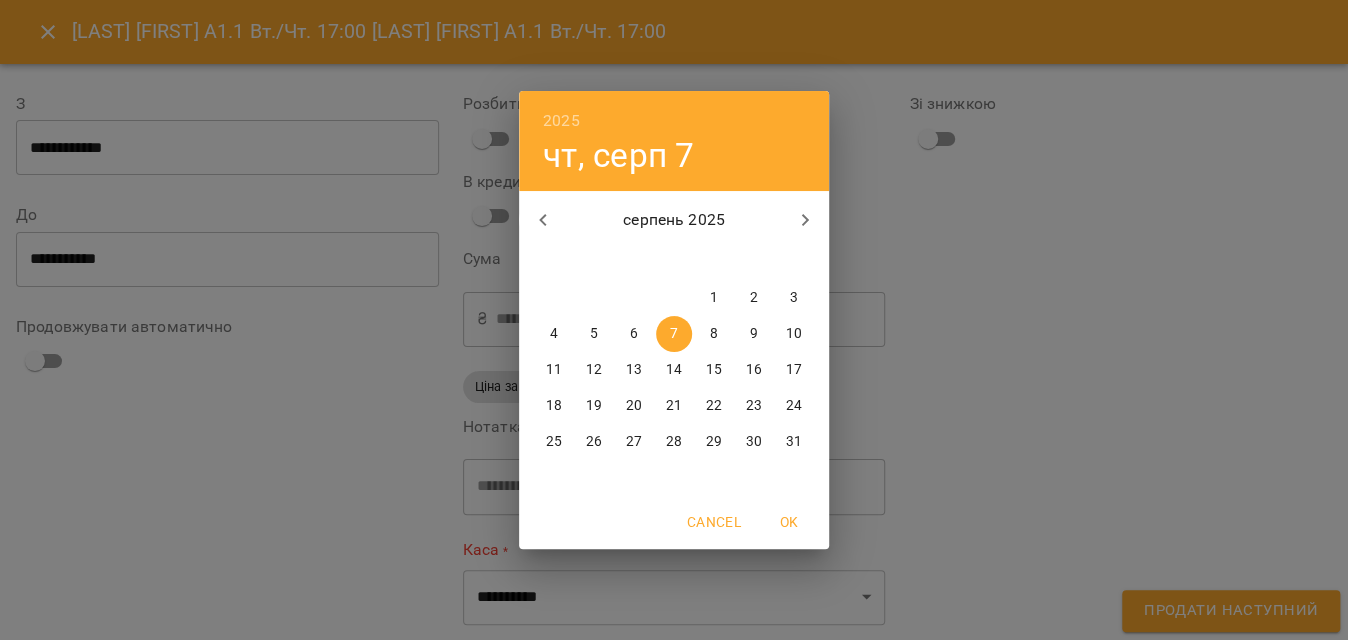 click 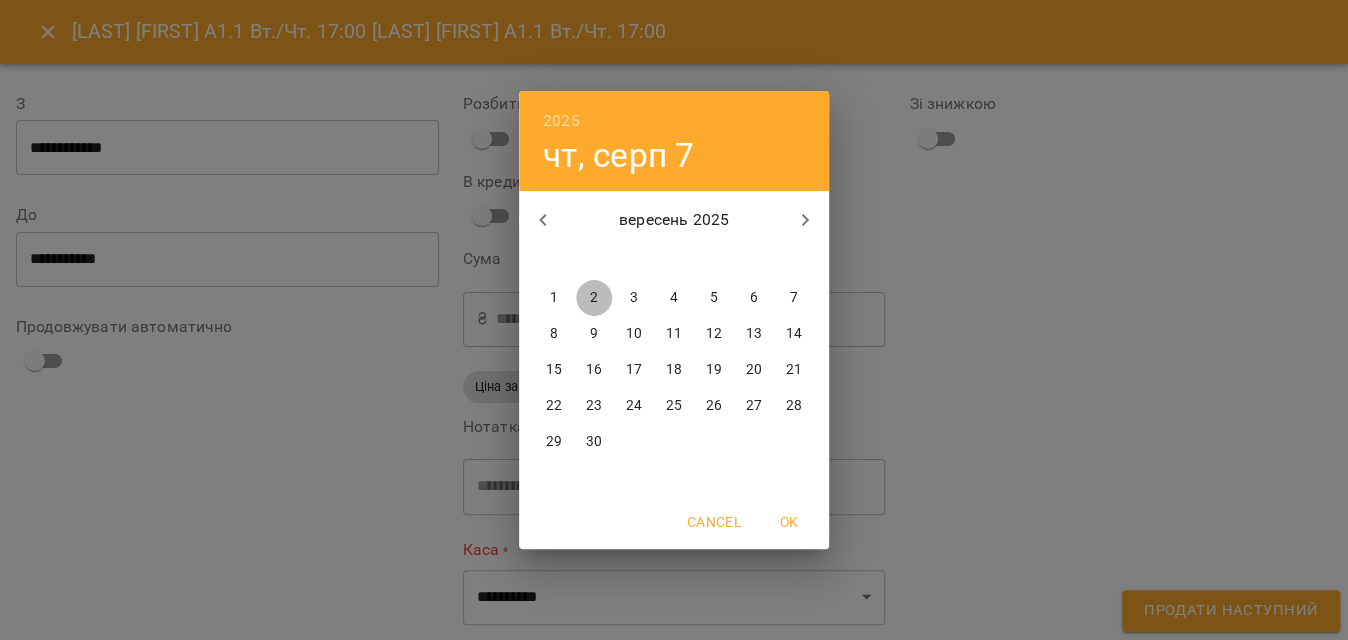 click on "2" at bounding box center (594, 298) 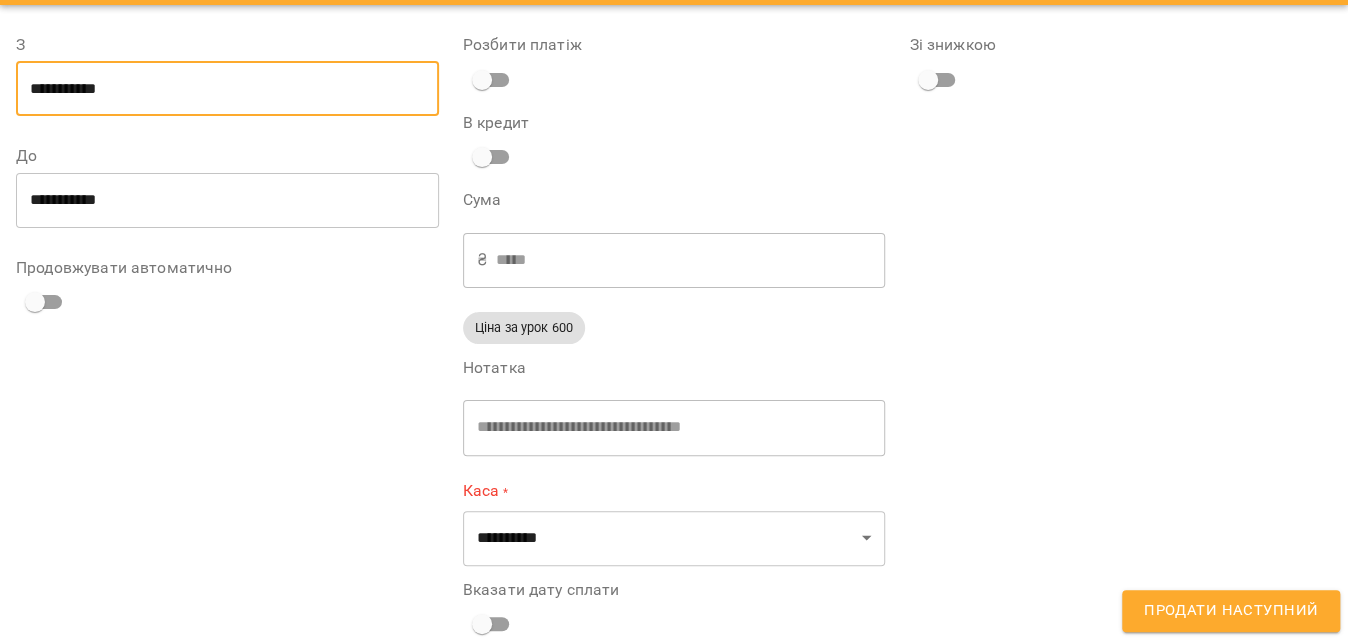 scroll, scrollTop: 94, scrollLeft: 0, axis: vertical 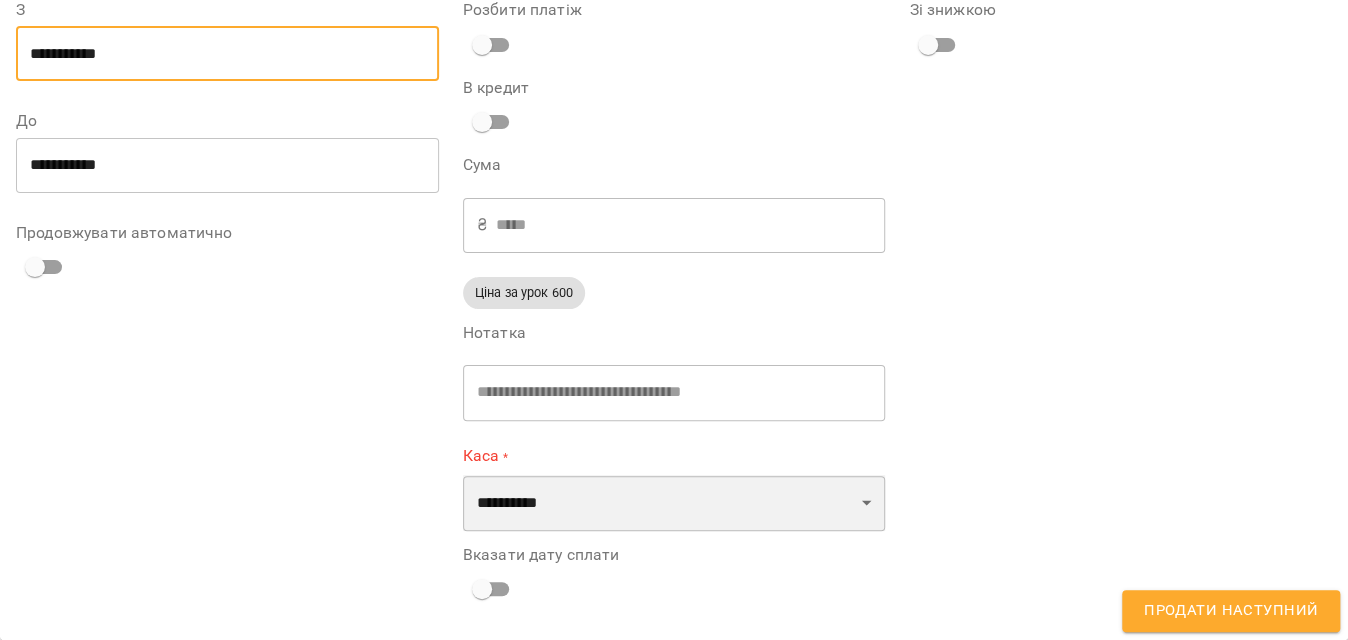 click on "**********" at bounding box center (674, 503) 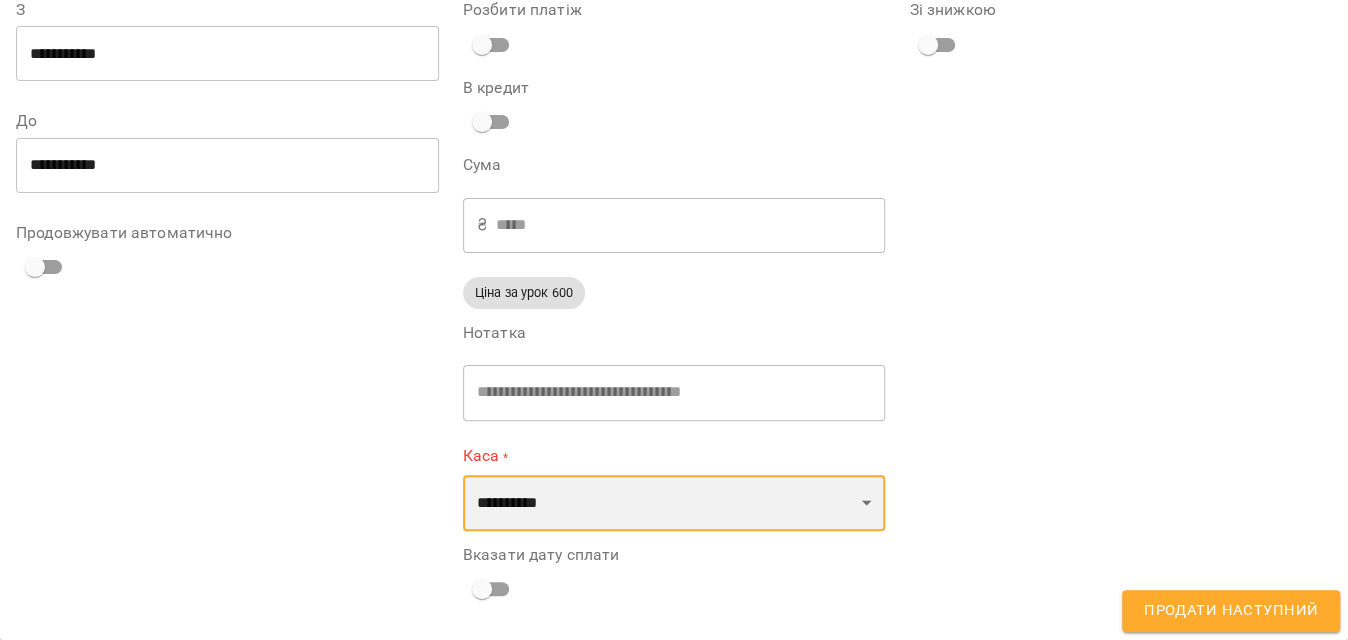 select on "****" 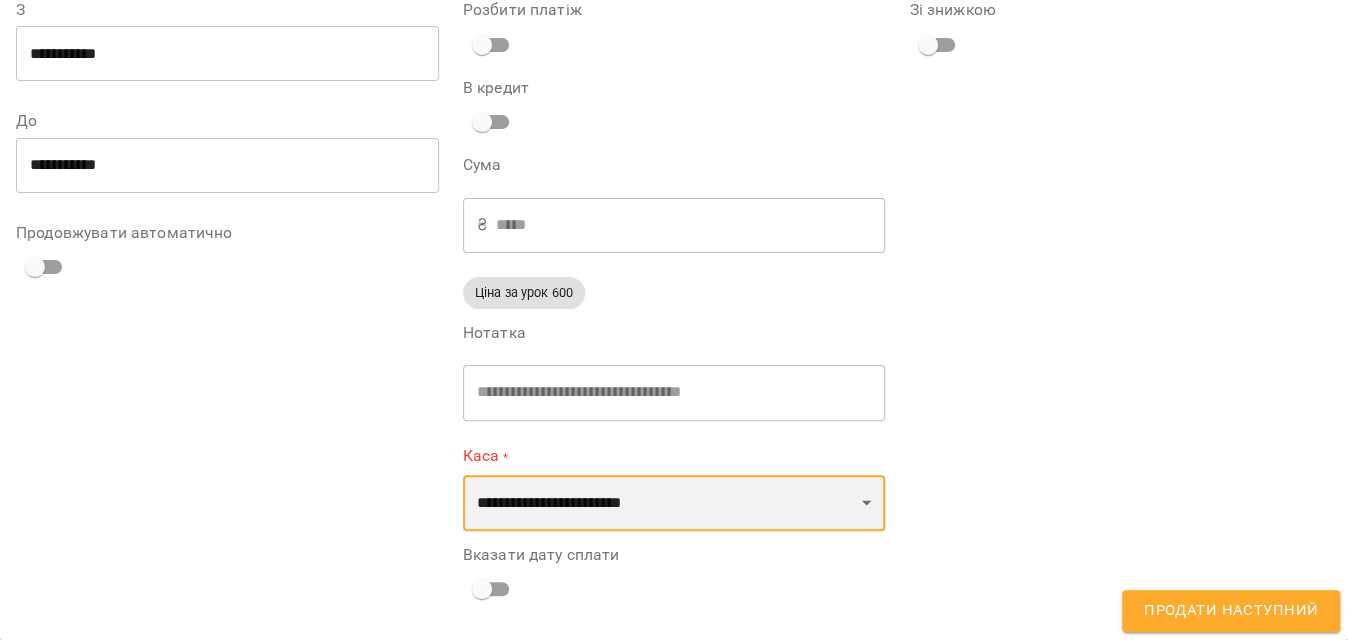 click on "**********" at bounding box center [674, 503] 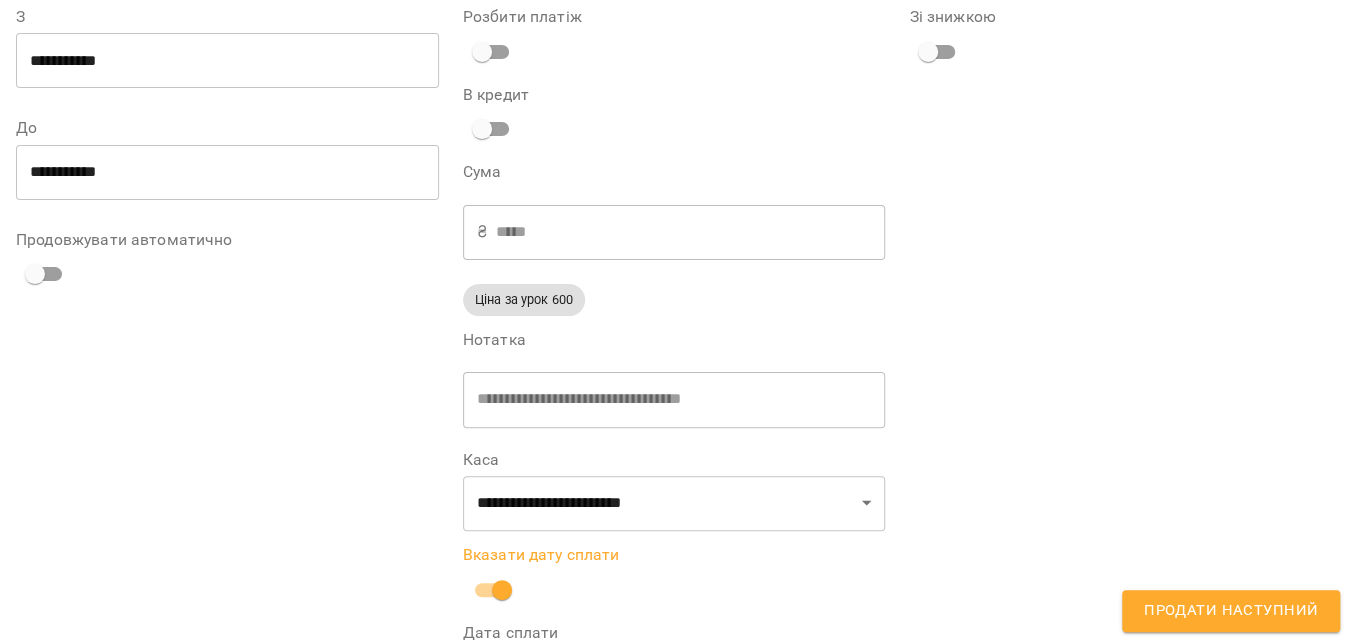 click on "Продати наступний" at bounding box center [1231, 611] 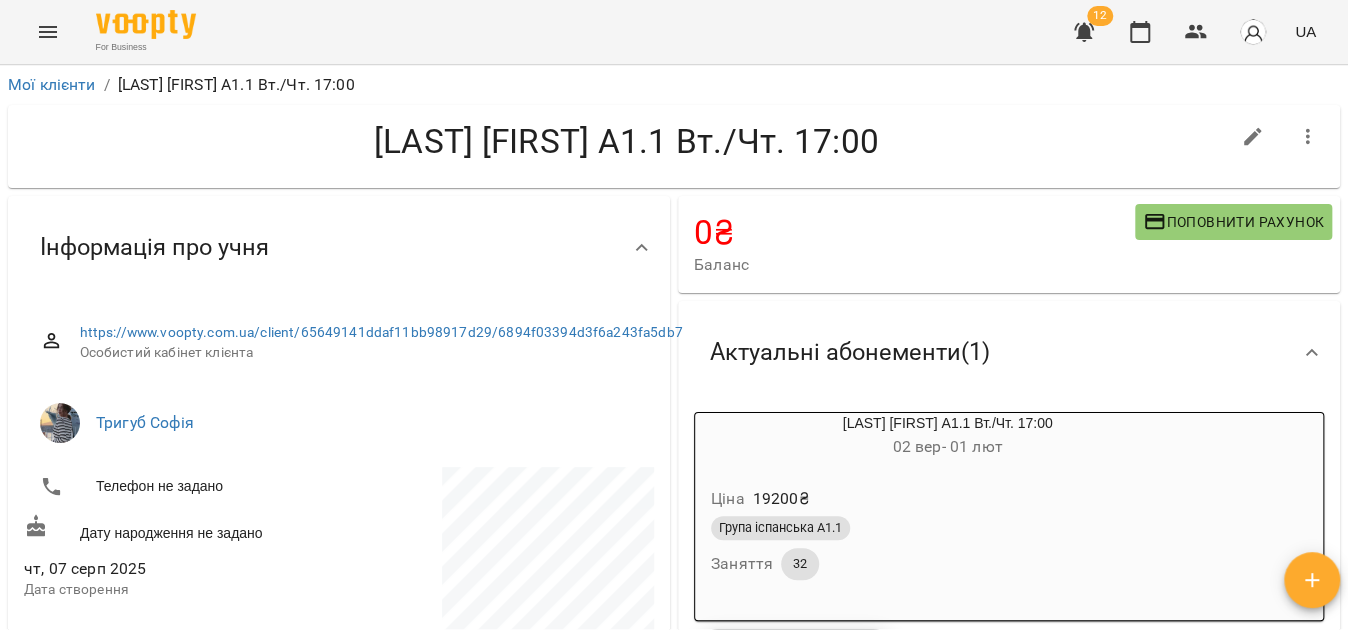 click 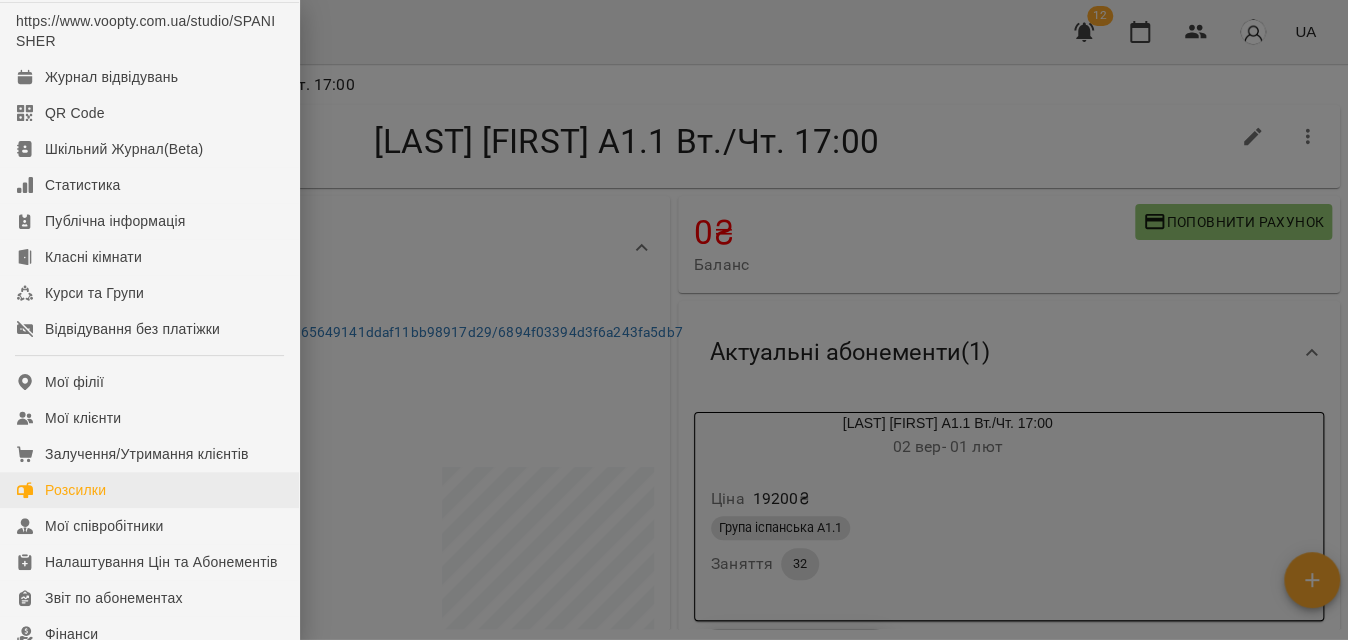 scroll, scrollTop: 90, scrollLeft: 0, axis: vertical 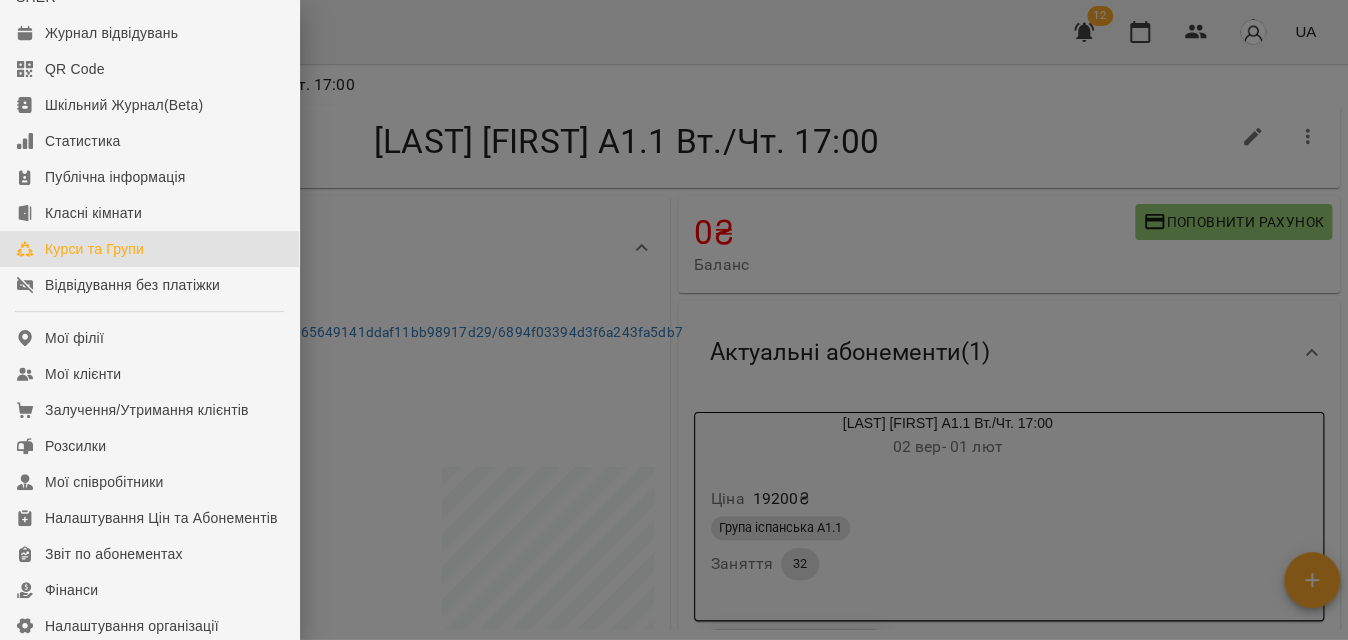 click on "Курси та Групи" at bounding box center (149, 249) 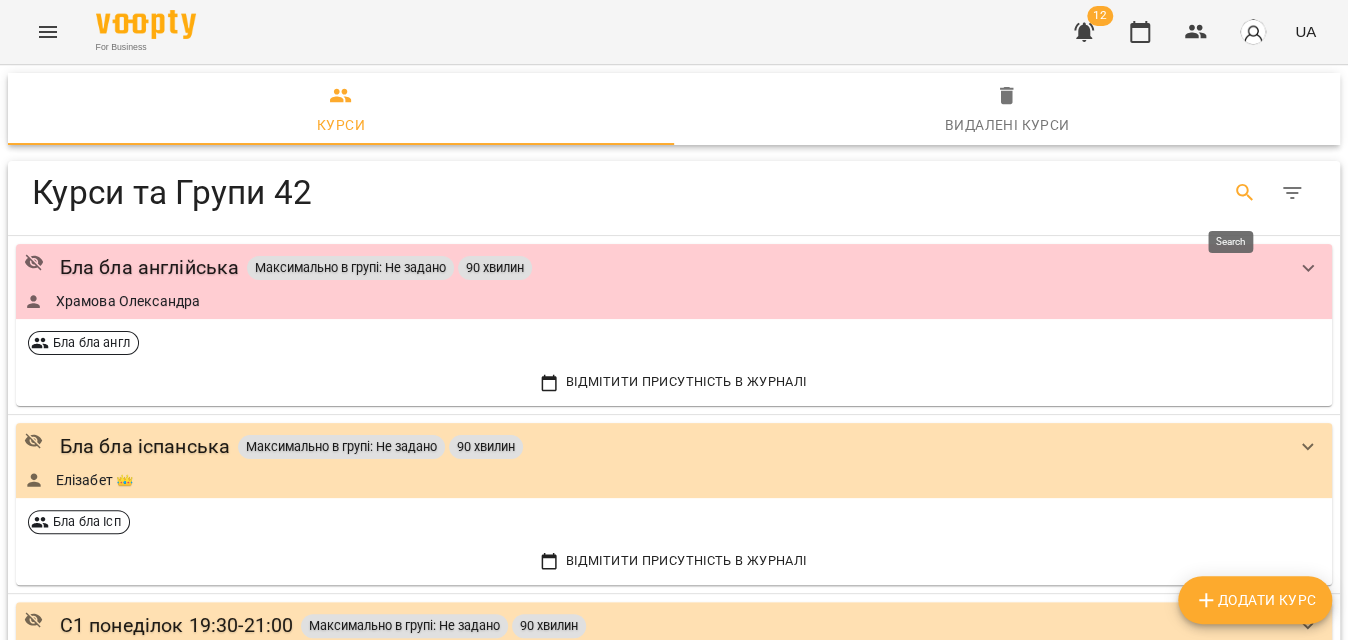 click 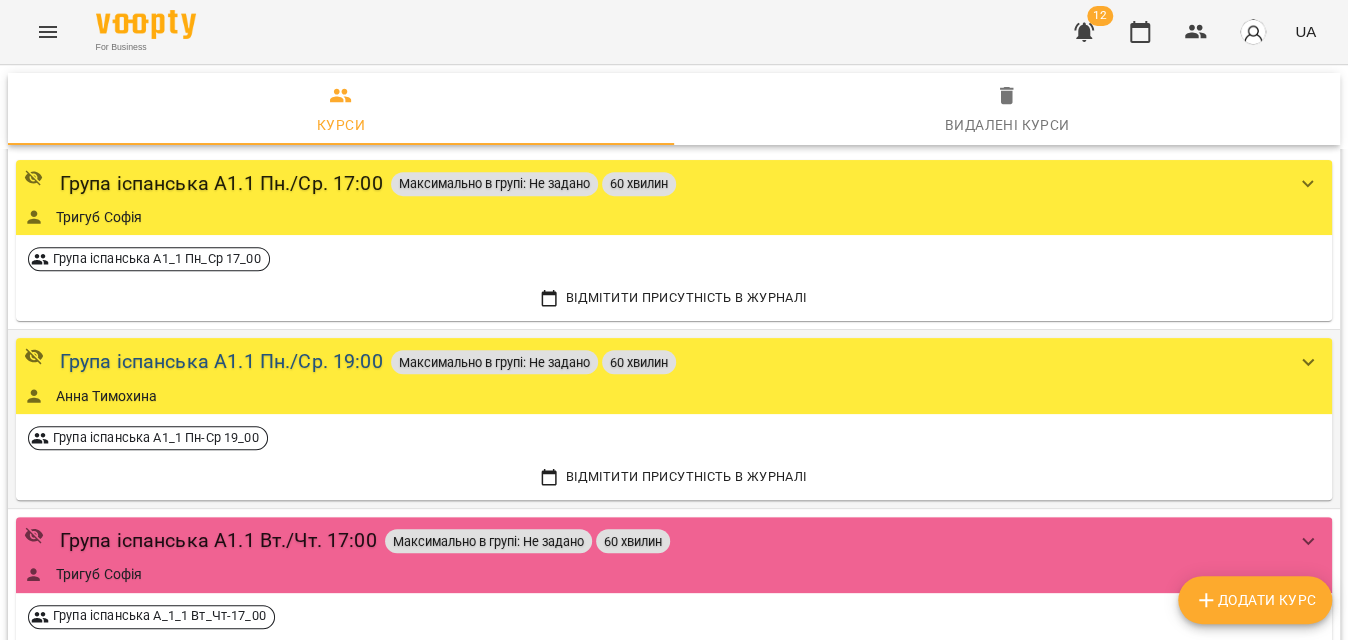 scroll, scrollTop: 454, scrollLeft: 0, axis: vertical 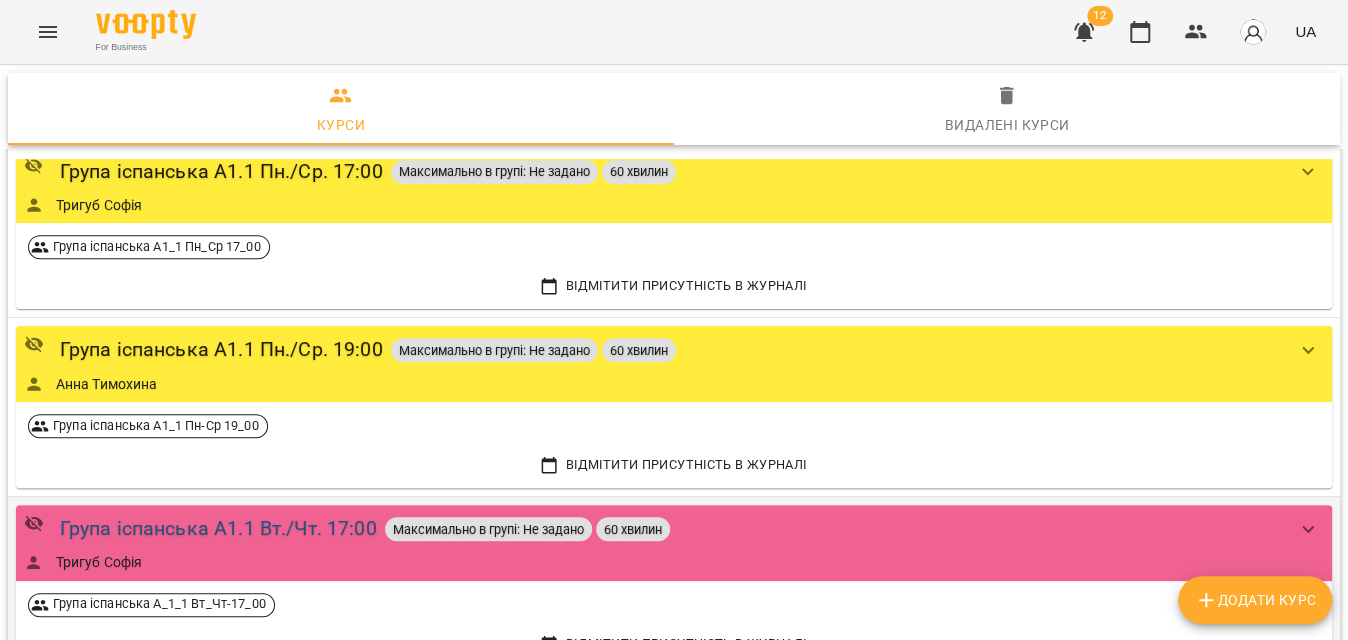 type on "****" 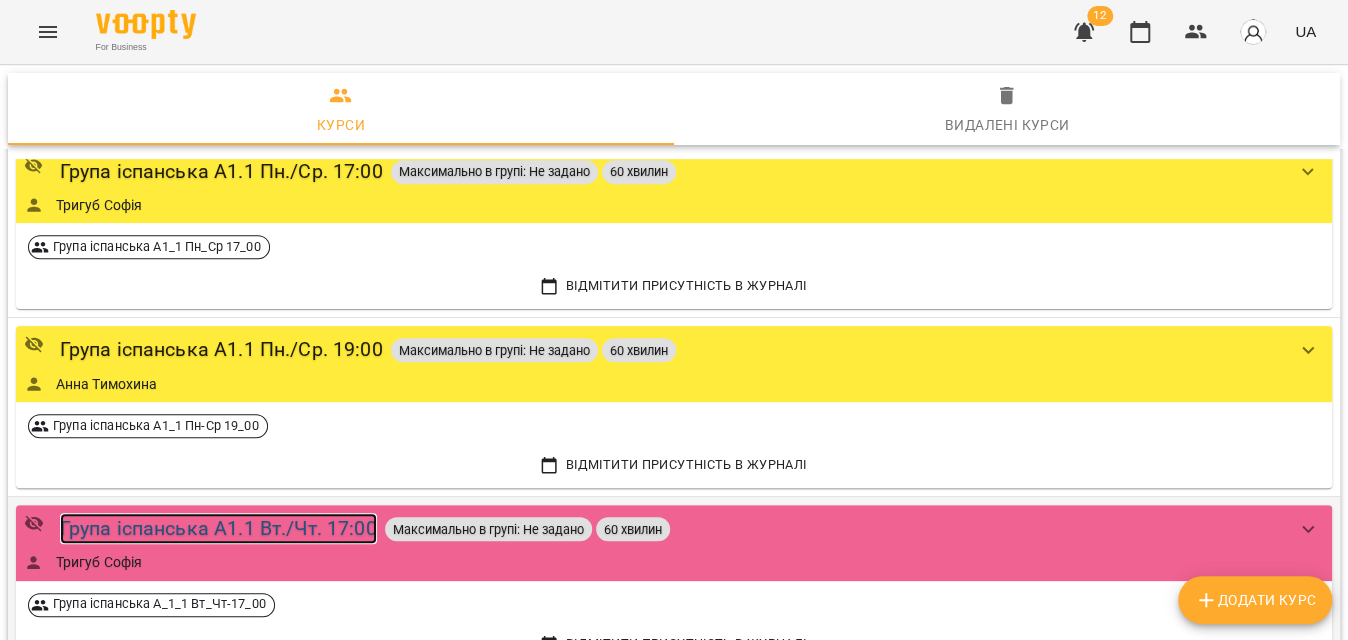 click on "Група іспанська А1.1 Вт./Чт. 17:00" at bounding box center [218, 528] 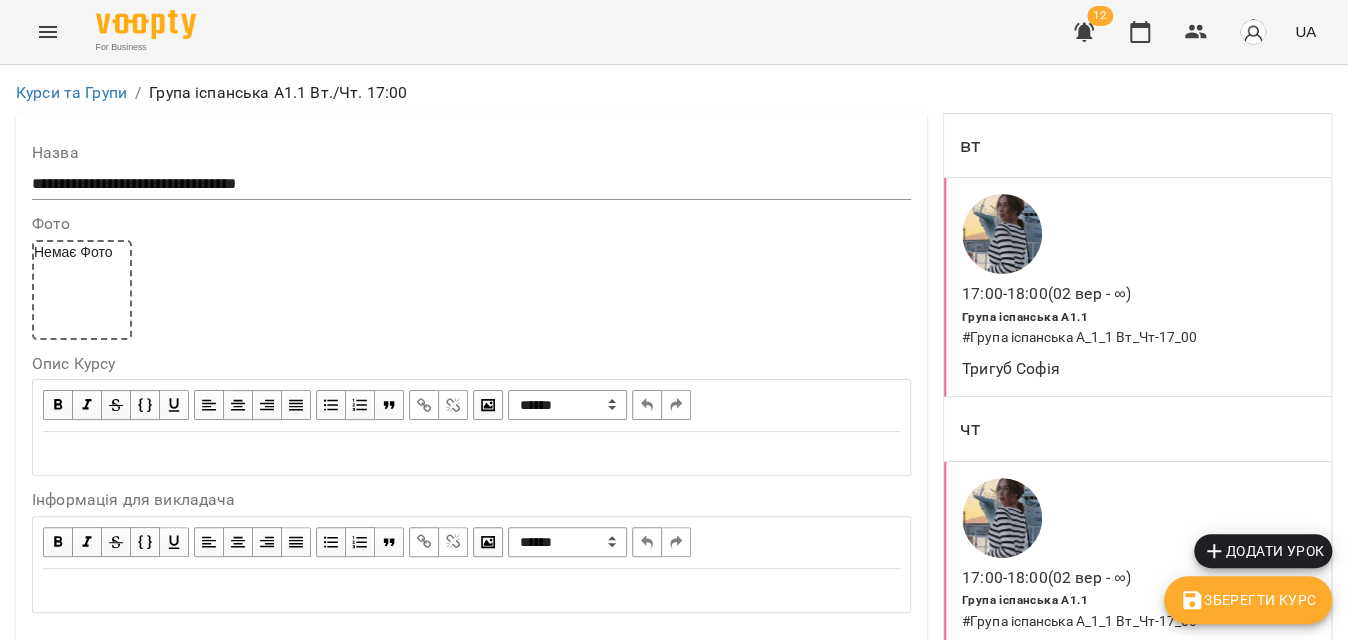 scroll, scrollTop: 1454, scrollLeft: 0, axis: vertical 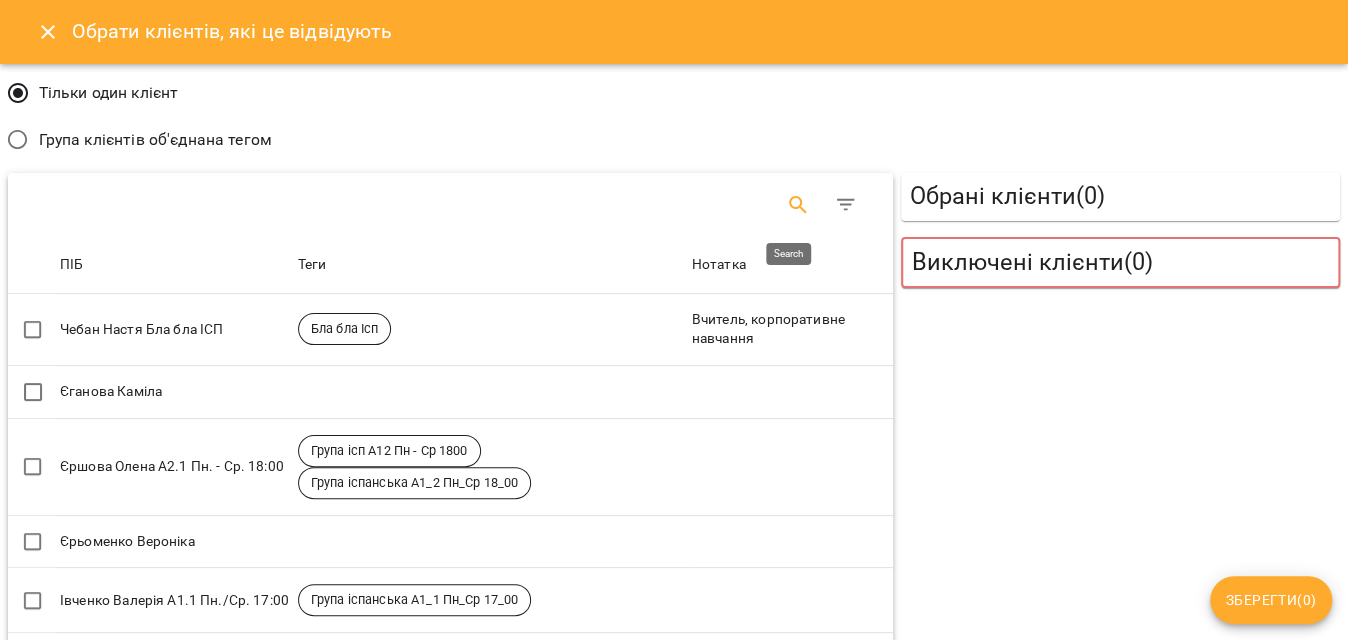 click 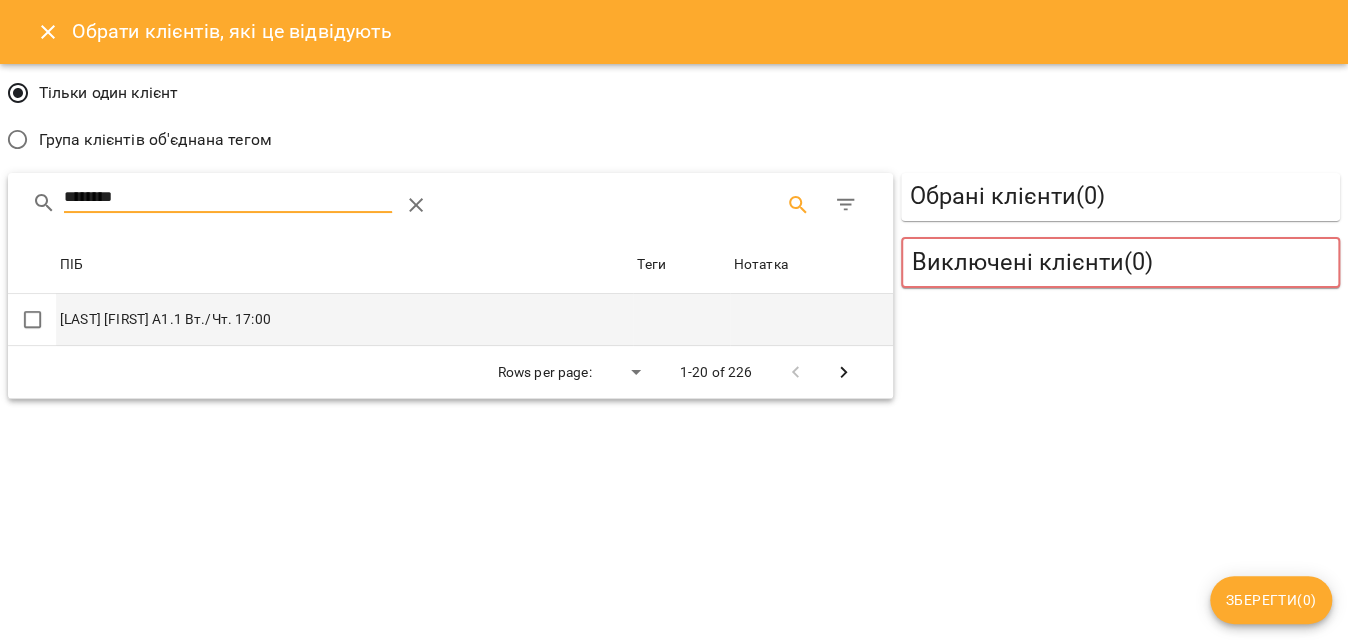 type on "********" 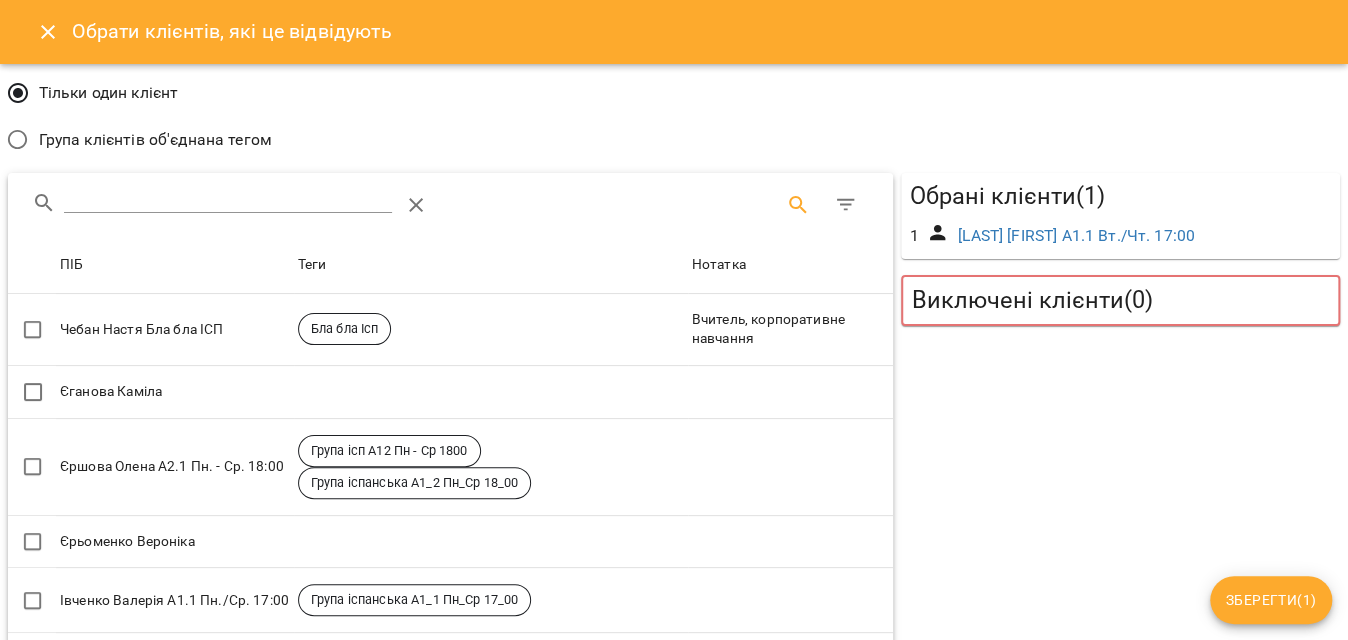 click on "Зберегти ( 1 )" at bounding box center (1271, 600) 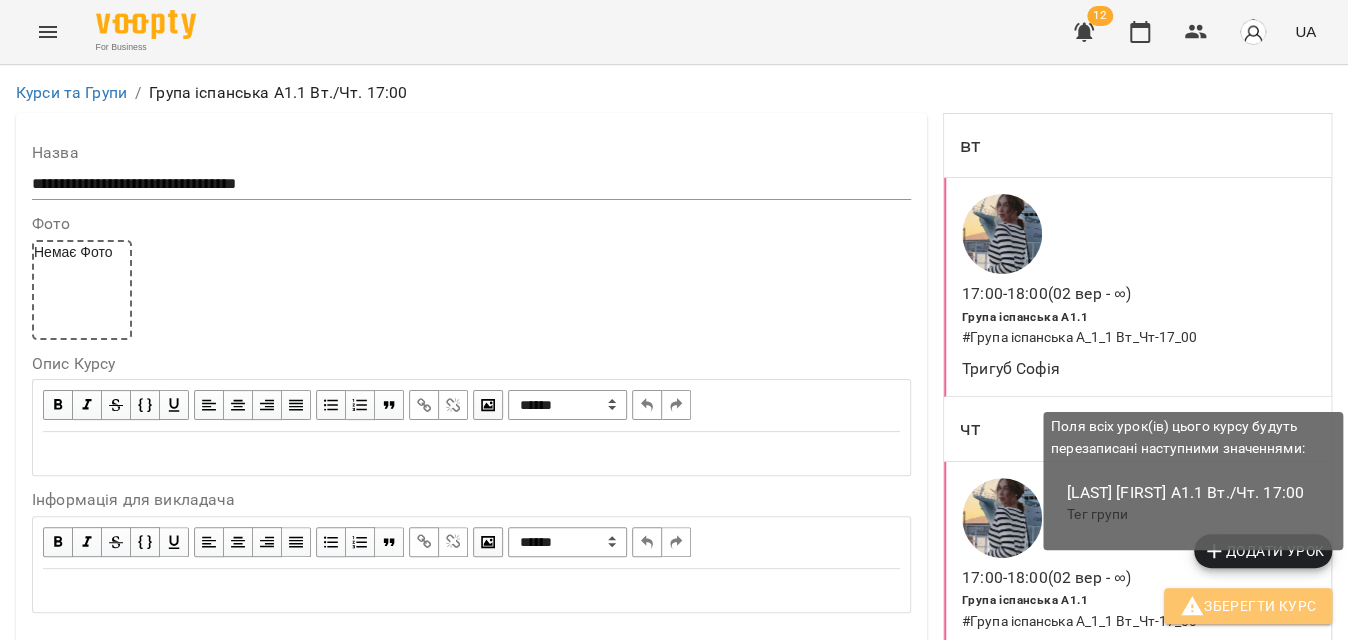 click on "Зберегти Курс" at bounding box center (1248, 606) 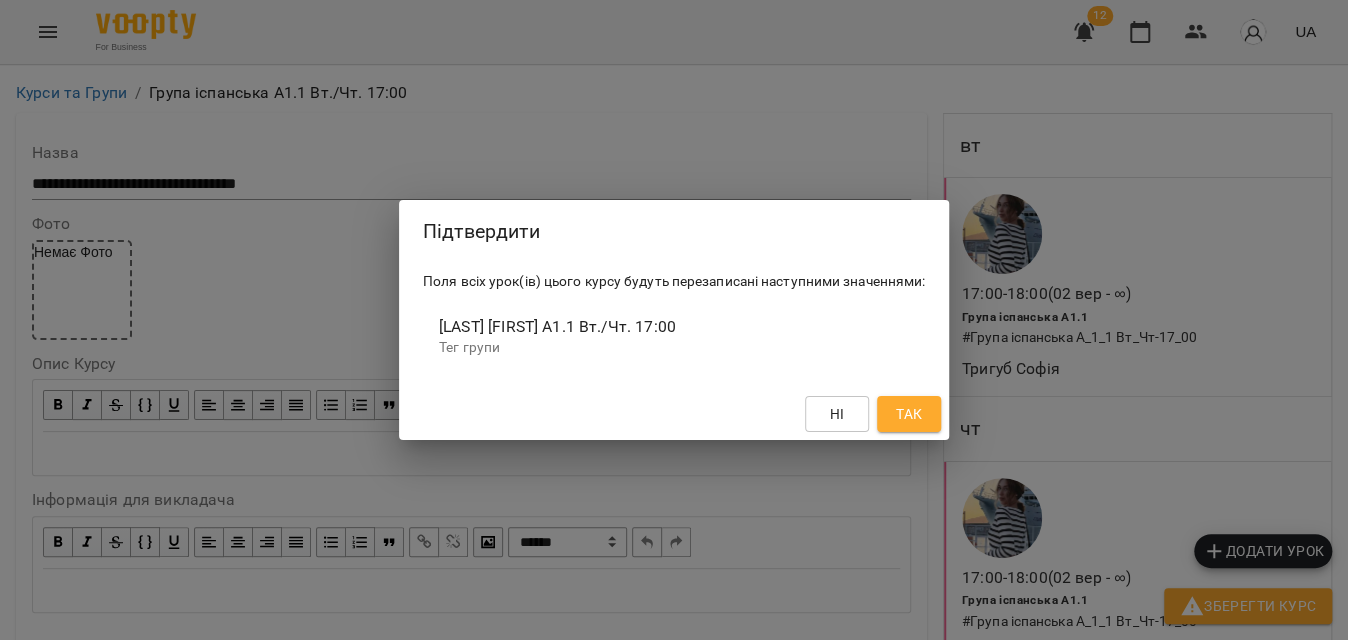 click on "Так" at bounding box center (909, 414) 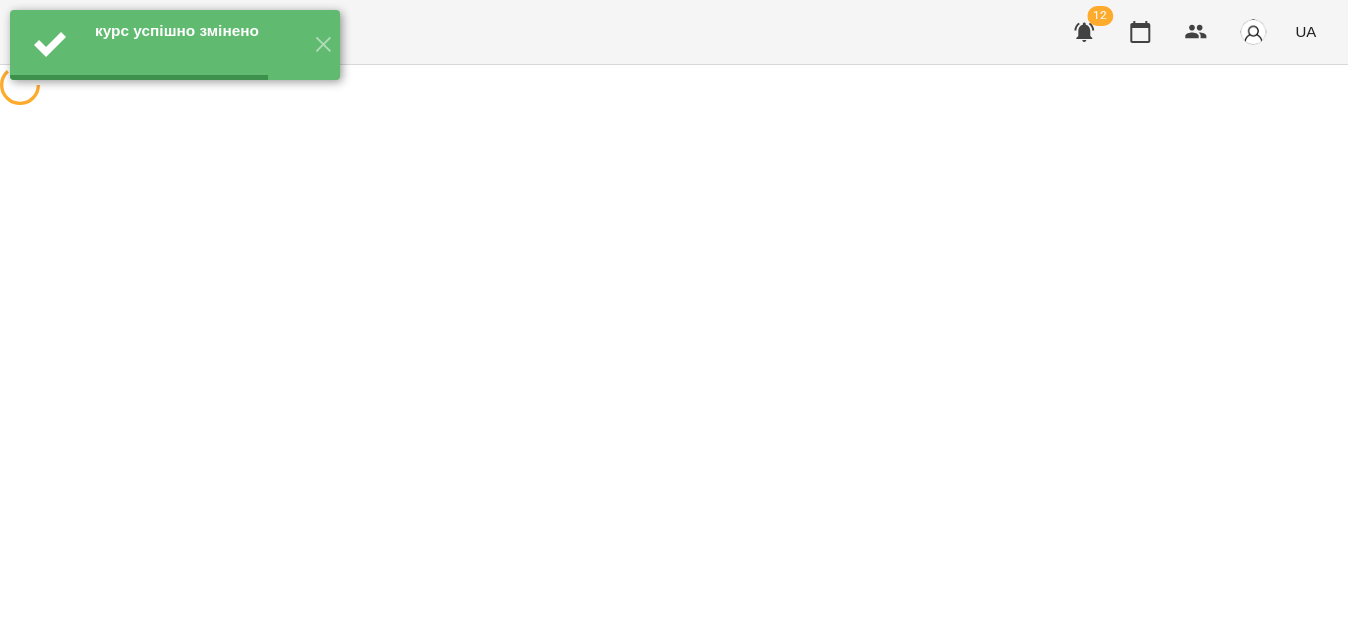 scroll, scrollTop: 0, scrollLeft: 0, axis: both 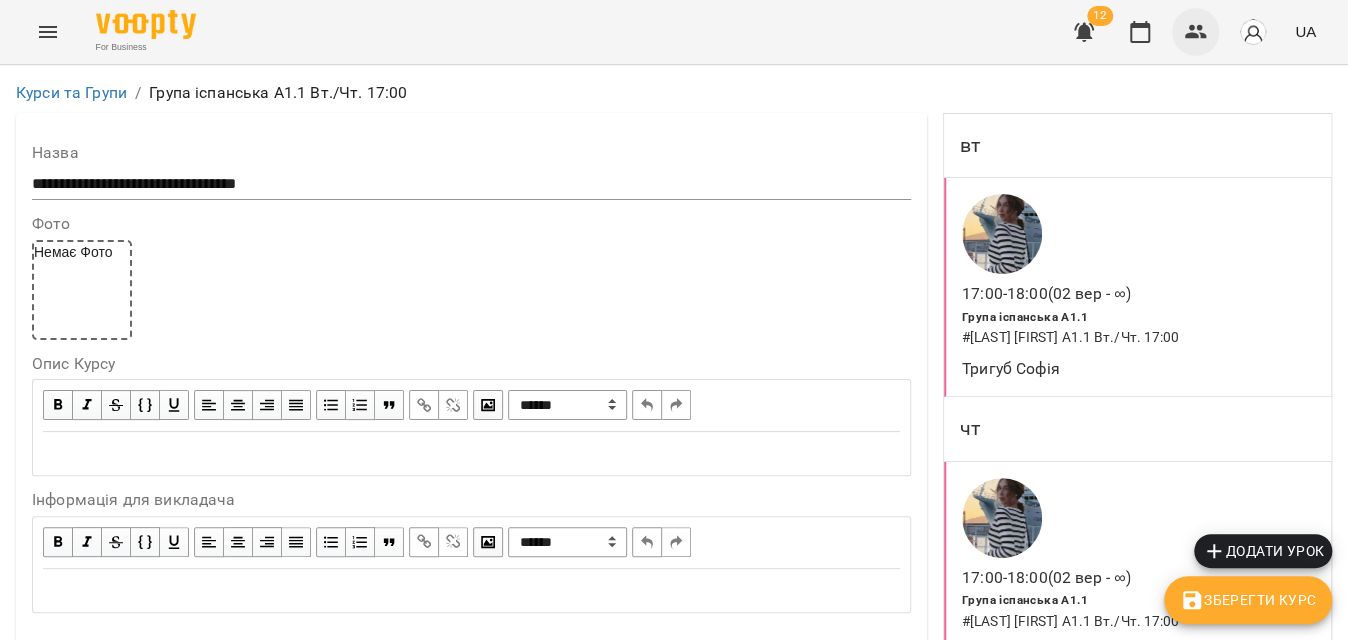 click 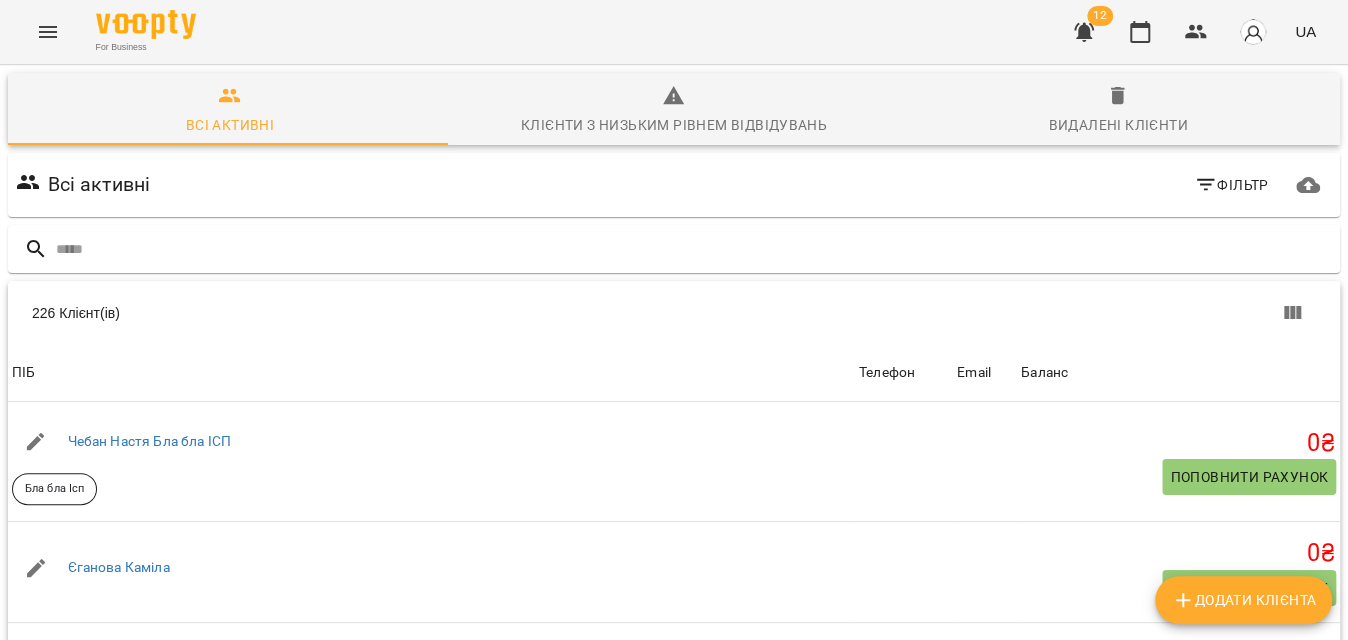 click 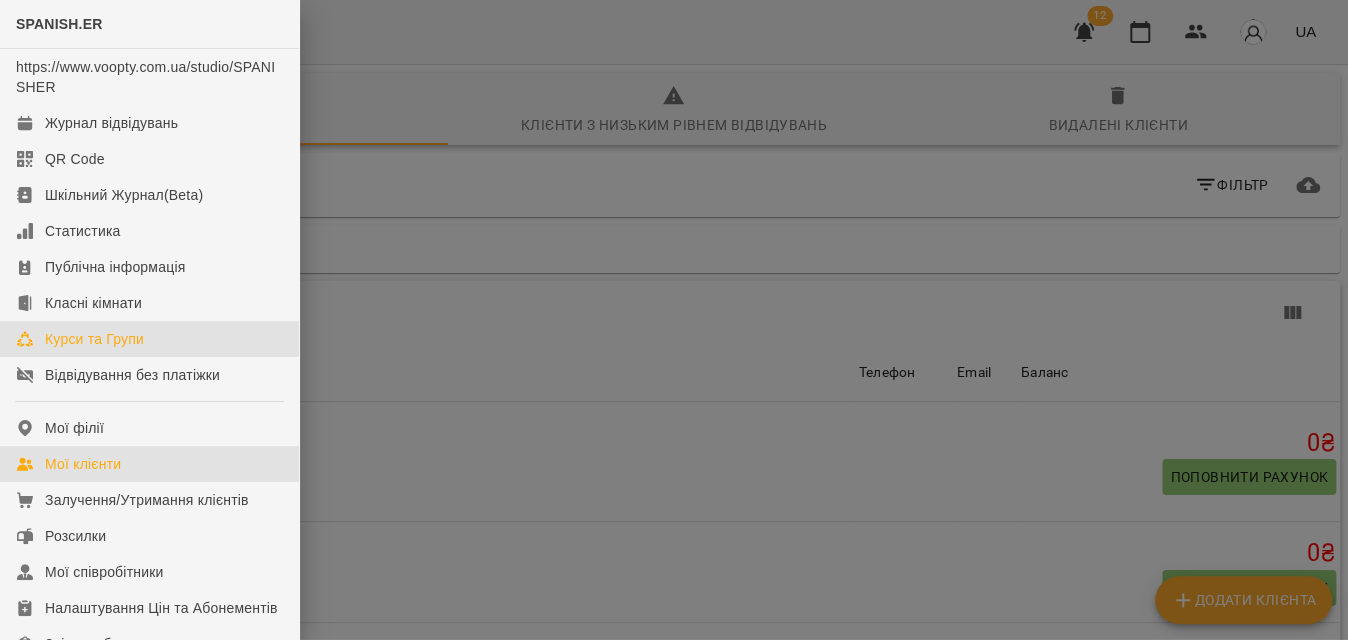 click on "Курси та Групи" at bounding box center [94, 339] 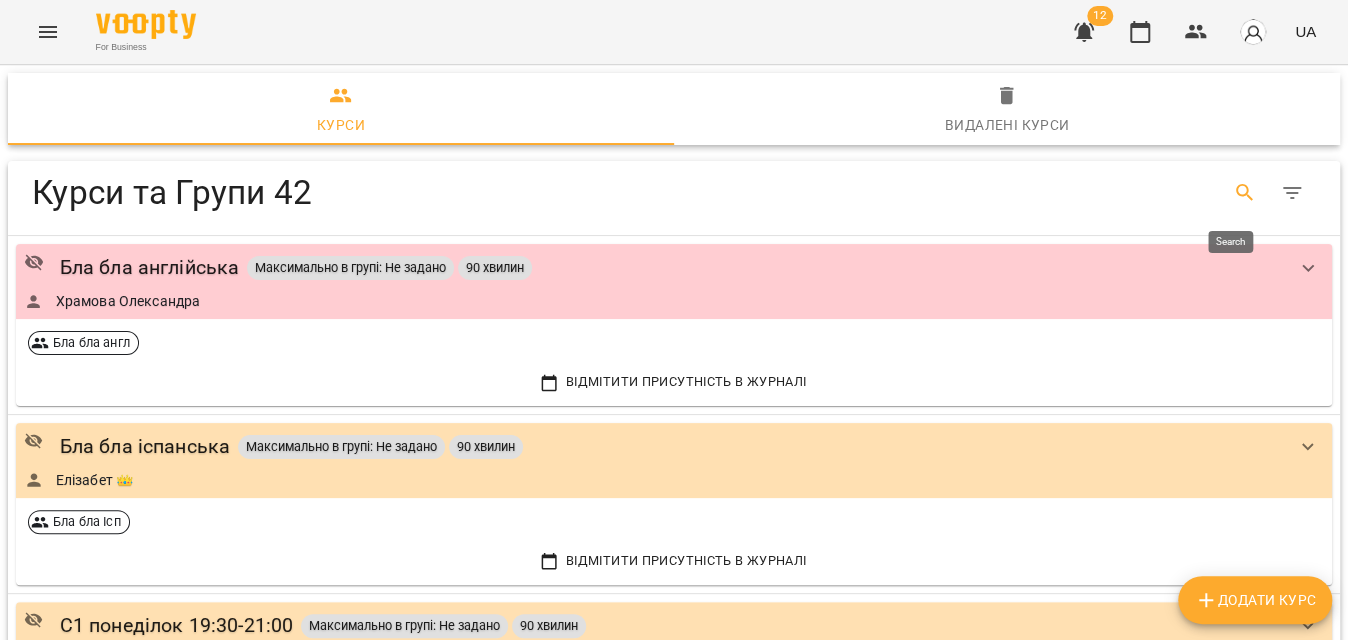 click 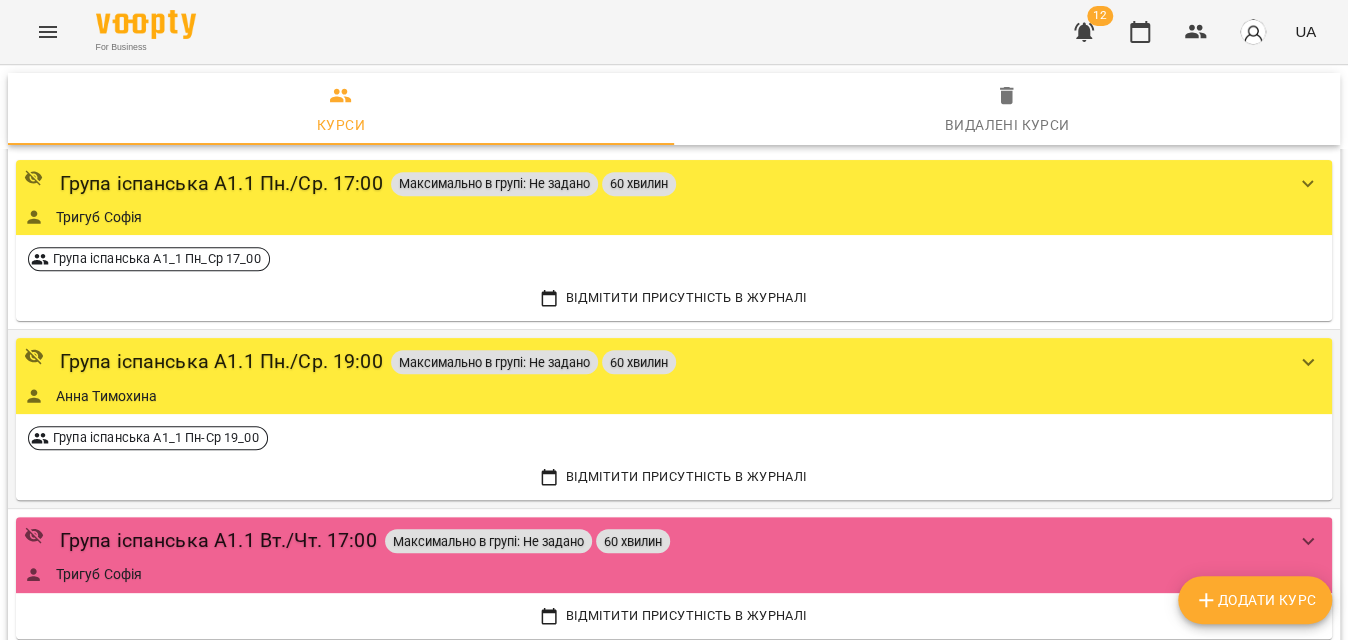 scroll, scrollTop: 454, scrollLeft: 0, axis: vertical 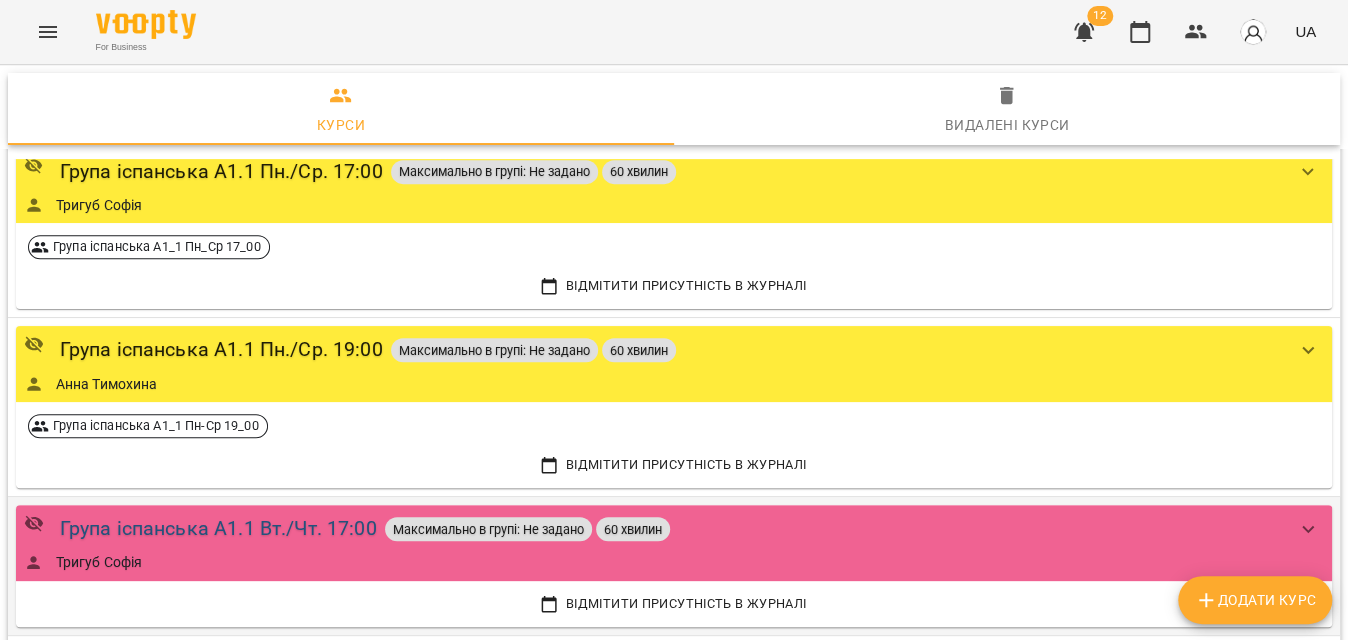 type on "****" 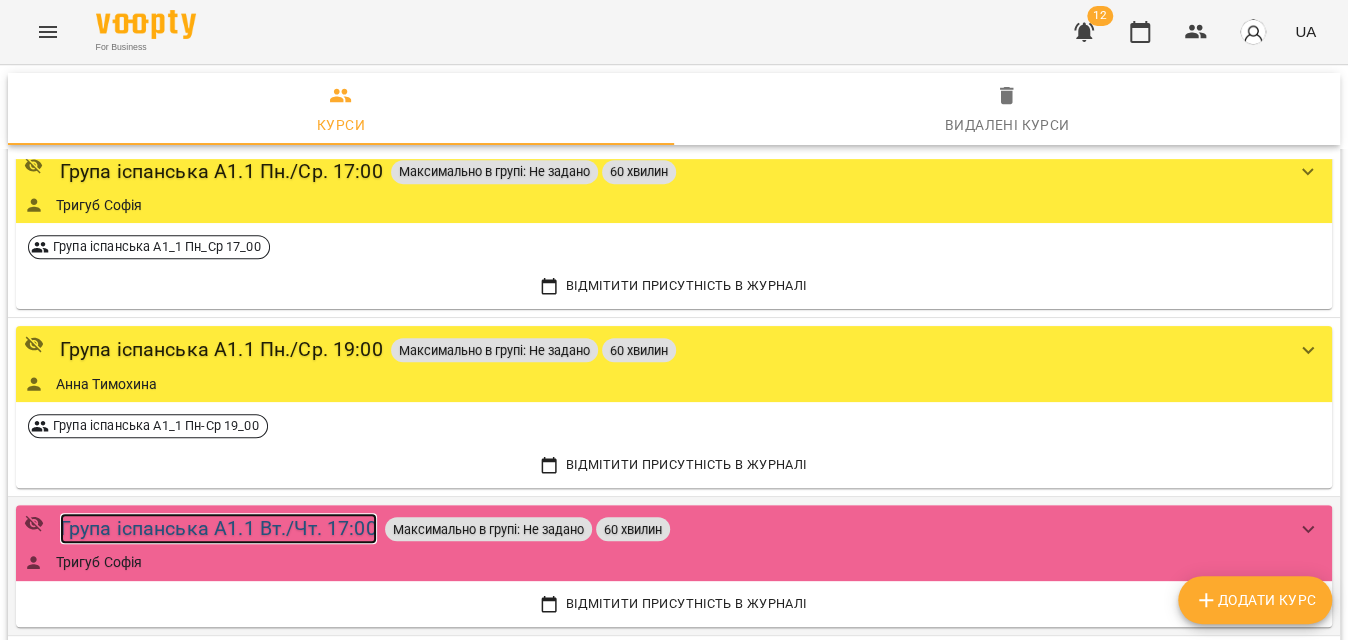 click on "Група іспанська А1.1 Вт./Чт. 17:00" at bounding box center [218, 528] 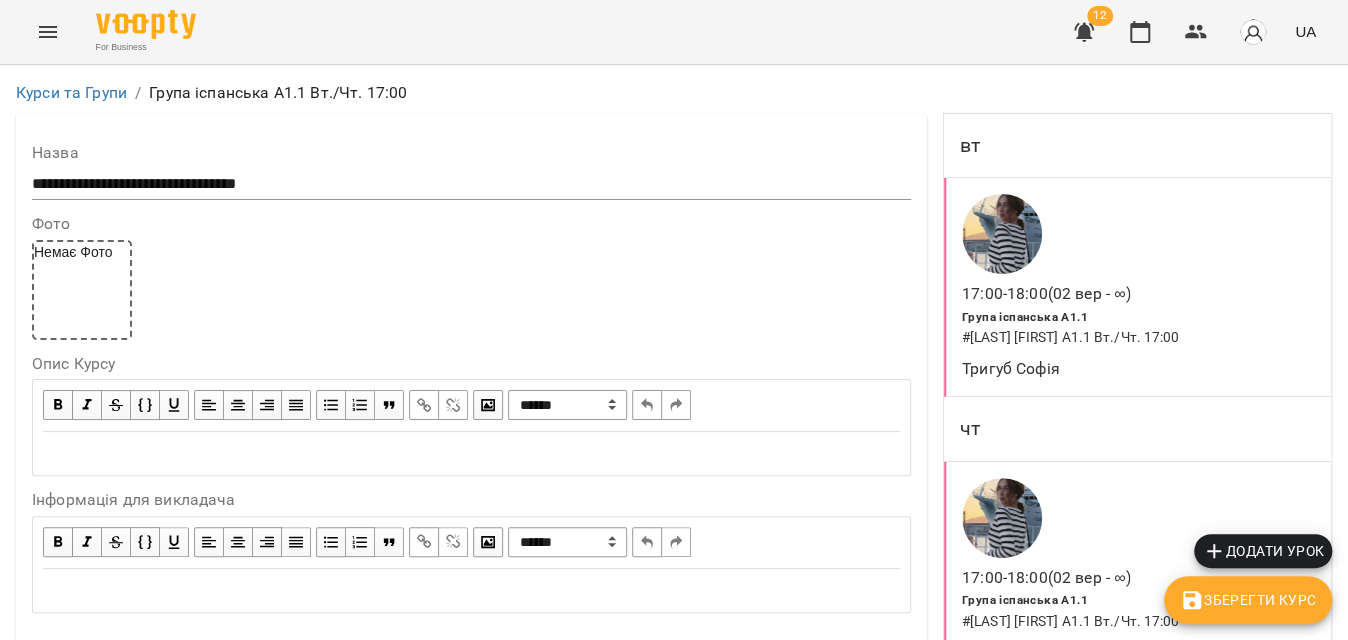 scroll, scrollTop: 1636, scrollLeft: 0, axis: vertical 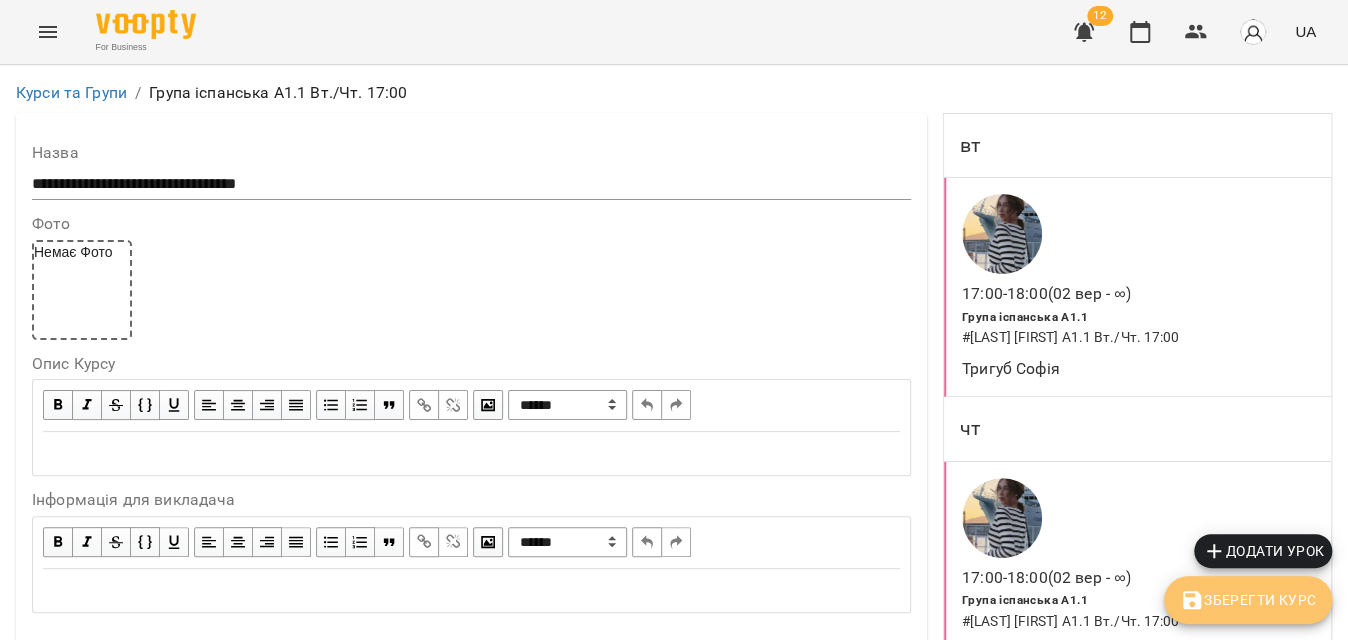 click on "Зберегти Курс" at bounding box center [1248, 600] 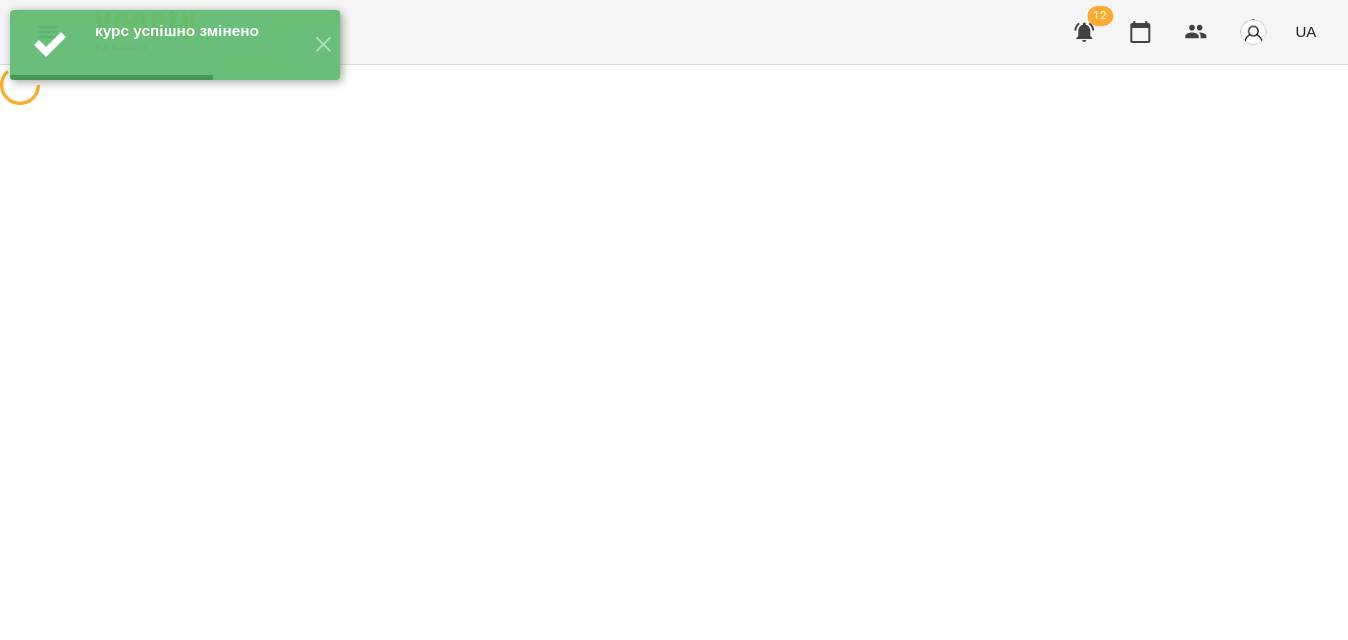 scroll, scrollTop: 0, scrollLeft: 0, axis: both 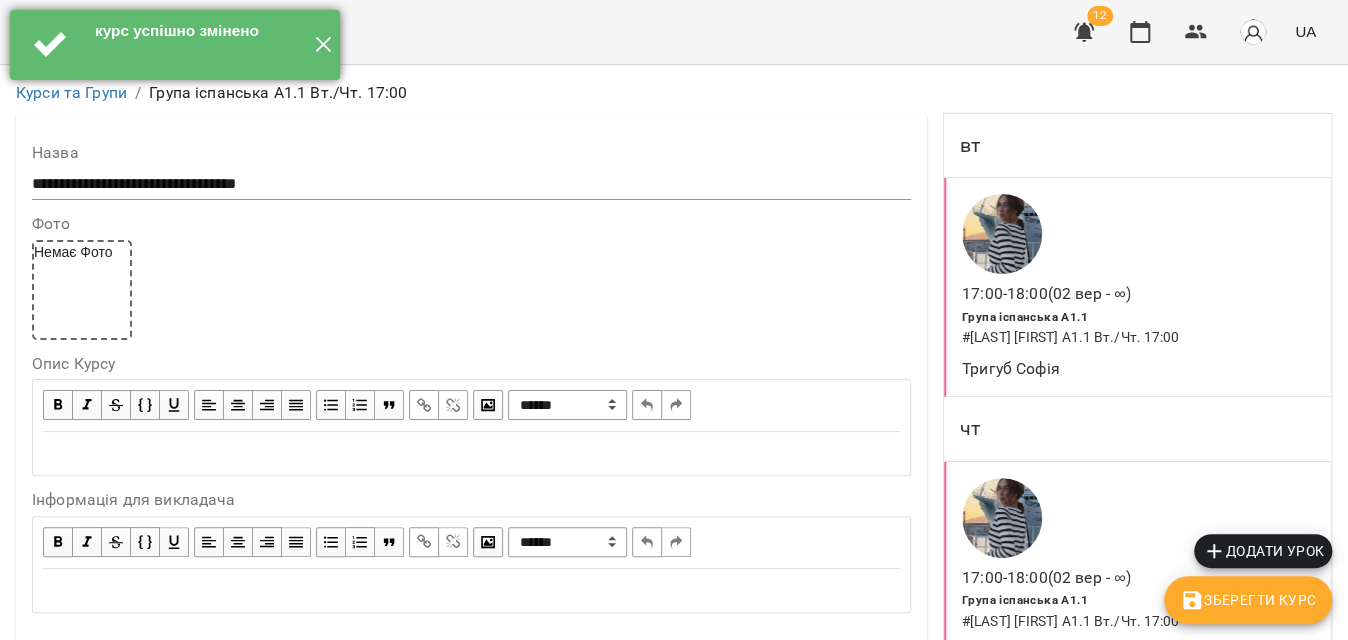 click on "✕" at bounding box center (323, 45) 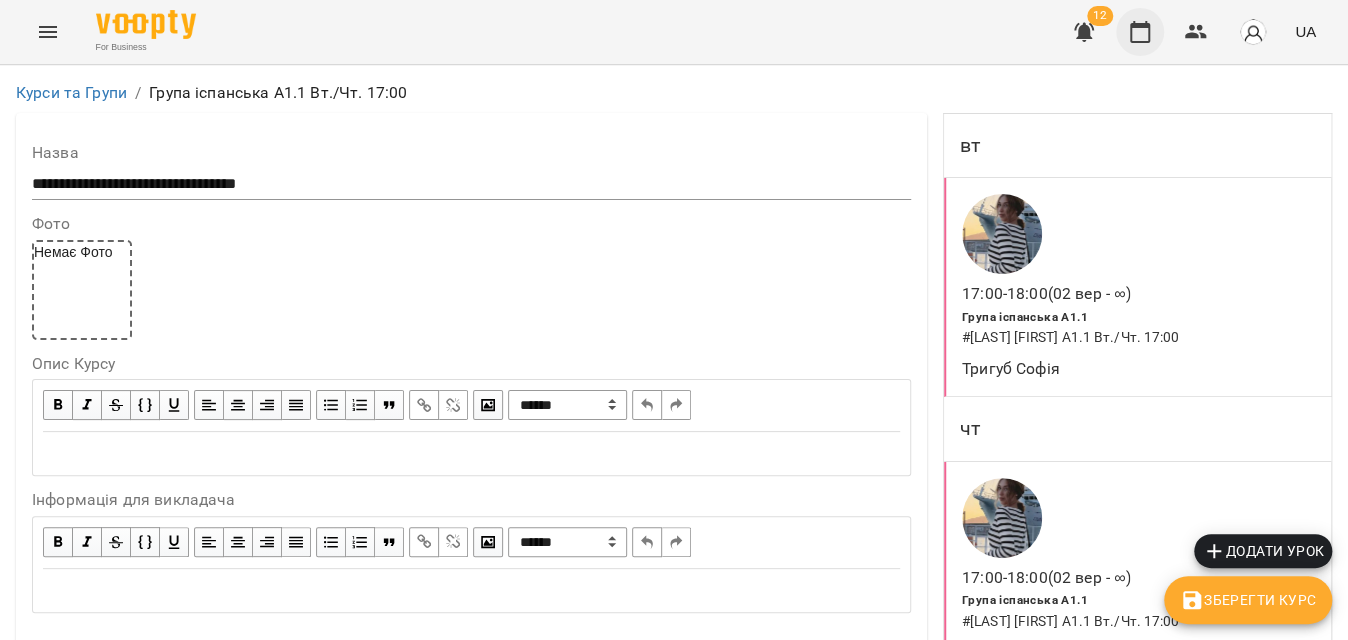 click 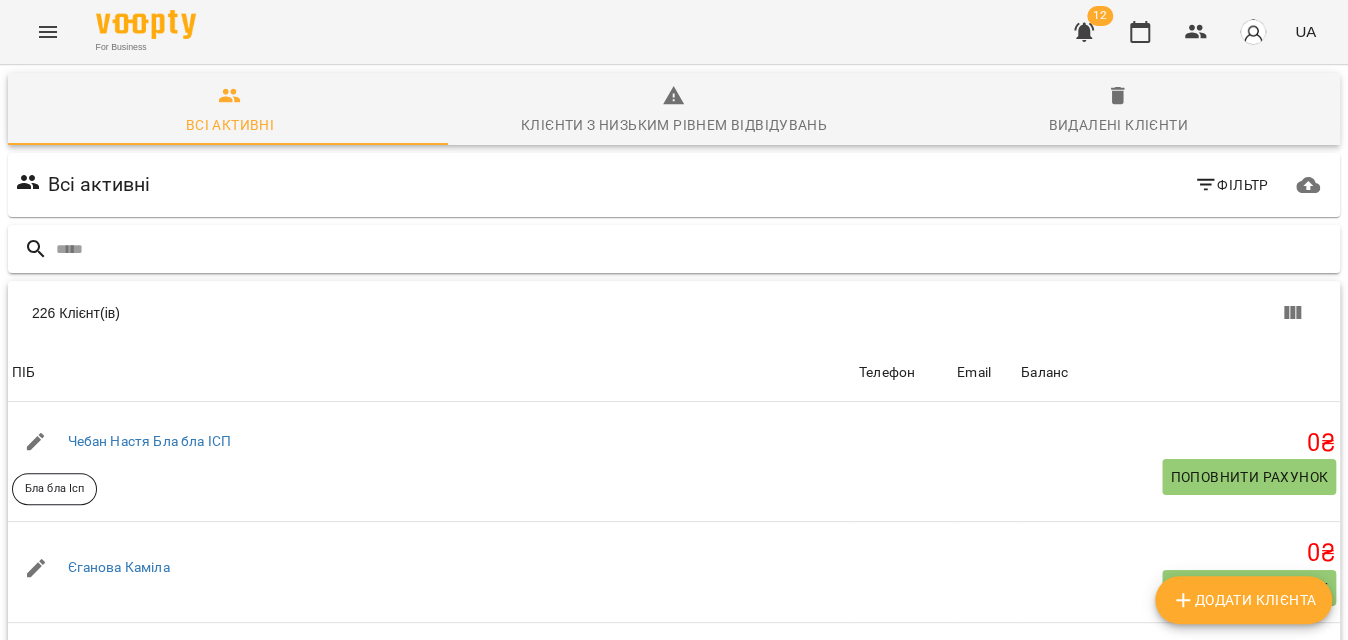 type on "*" 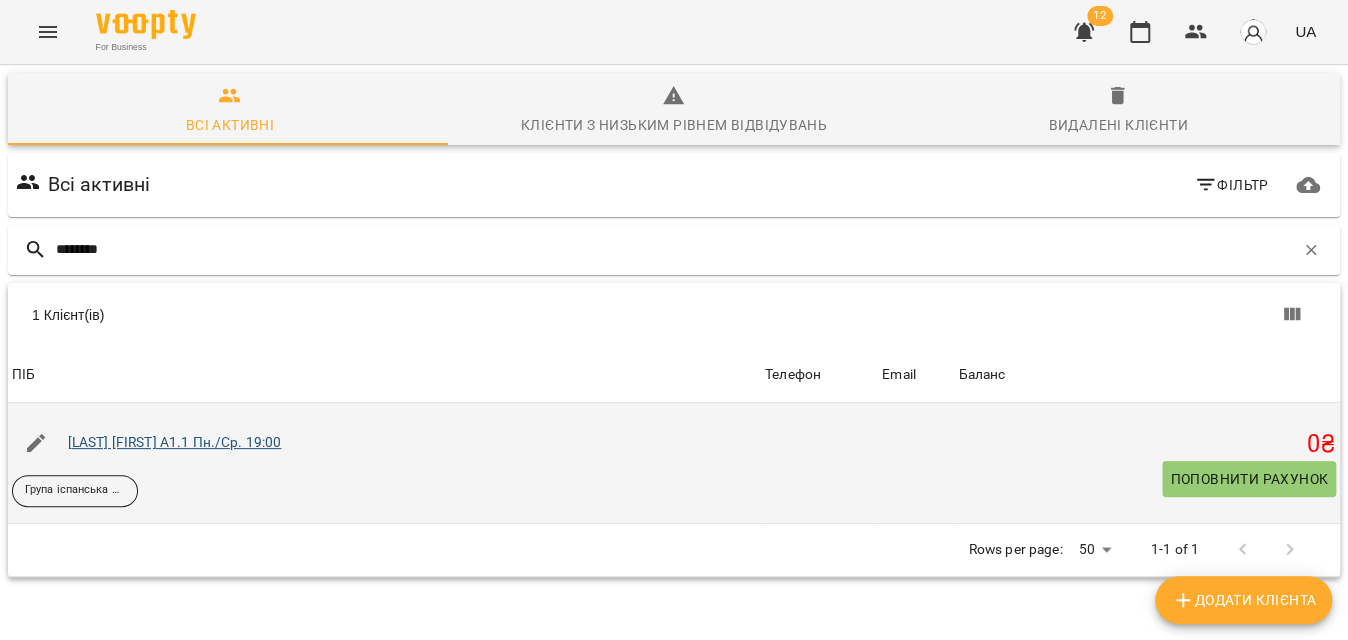 type on "********" 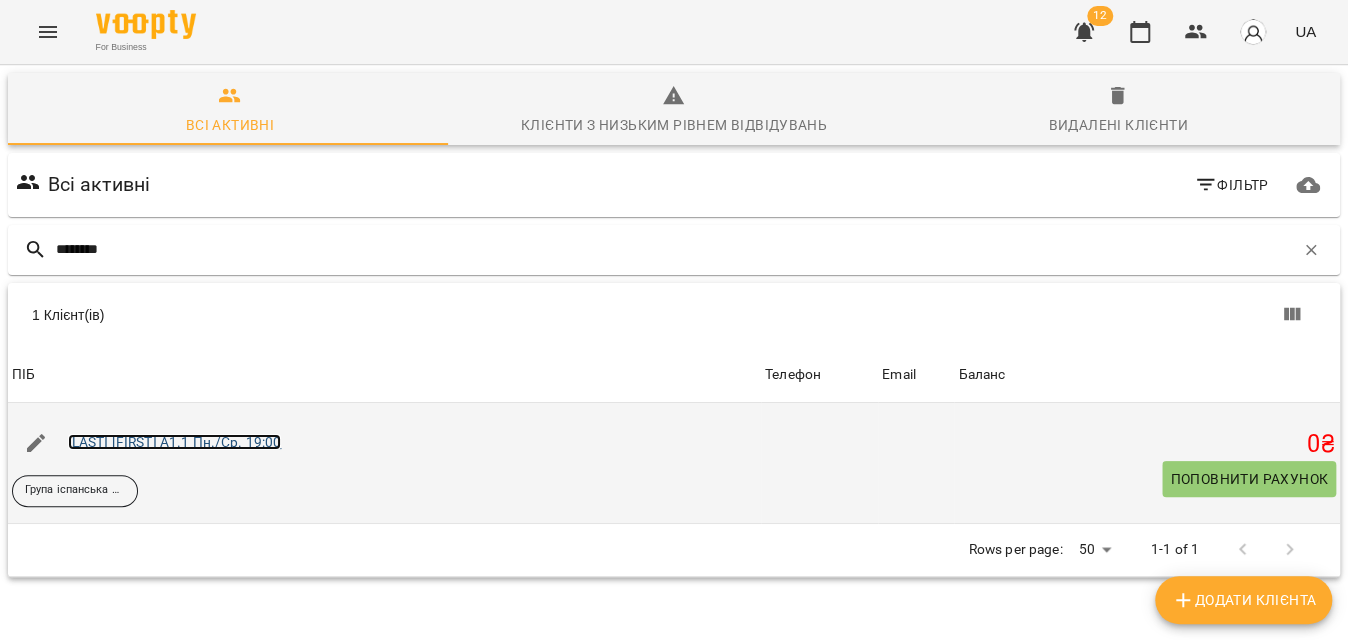 click on "[LAST] [FIRST] А1.1 Пн./Ср. 19:00" at bounding box center [175, 442] 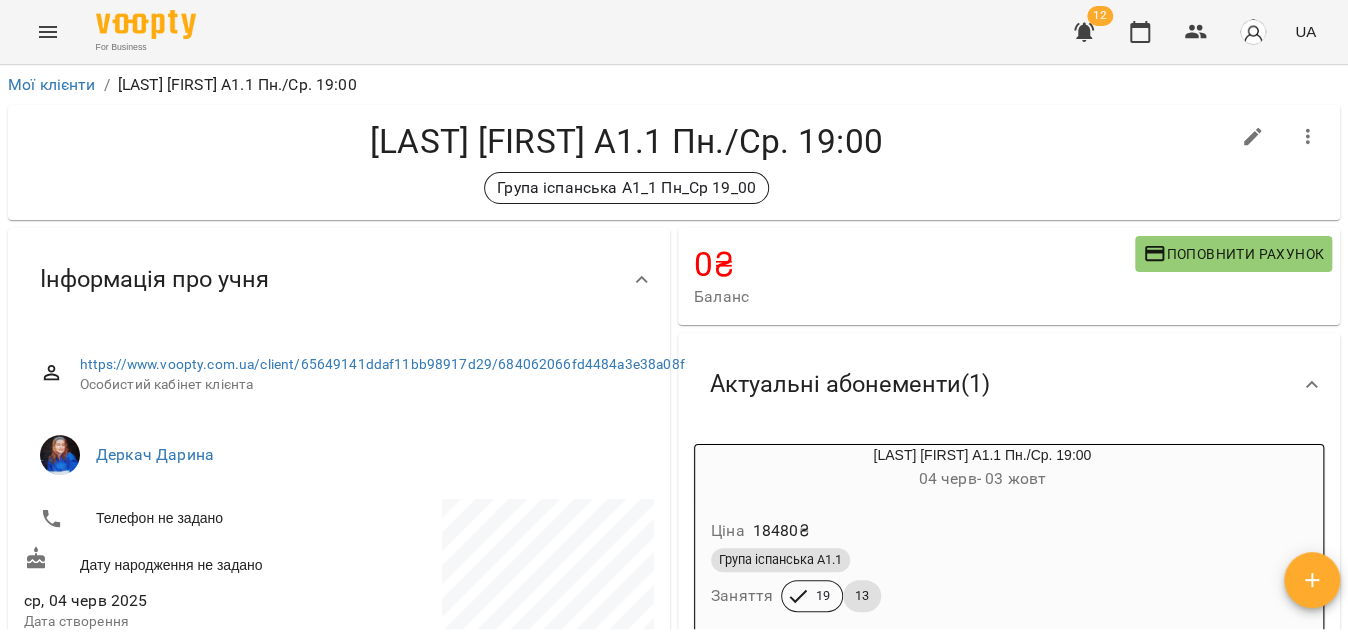 scroll, scrollTop: 90, scrollLeft: 0, axis: vertical 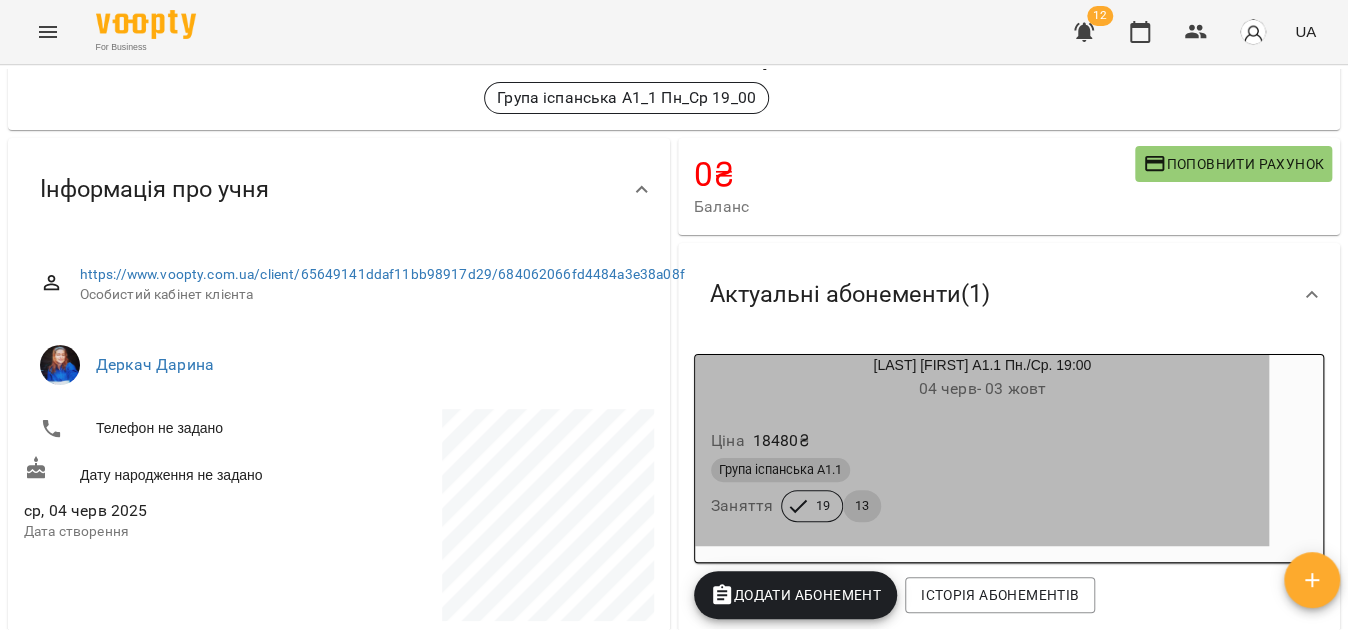 click on "Ціна 18480 ₴" at bounding box center [982, 441] 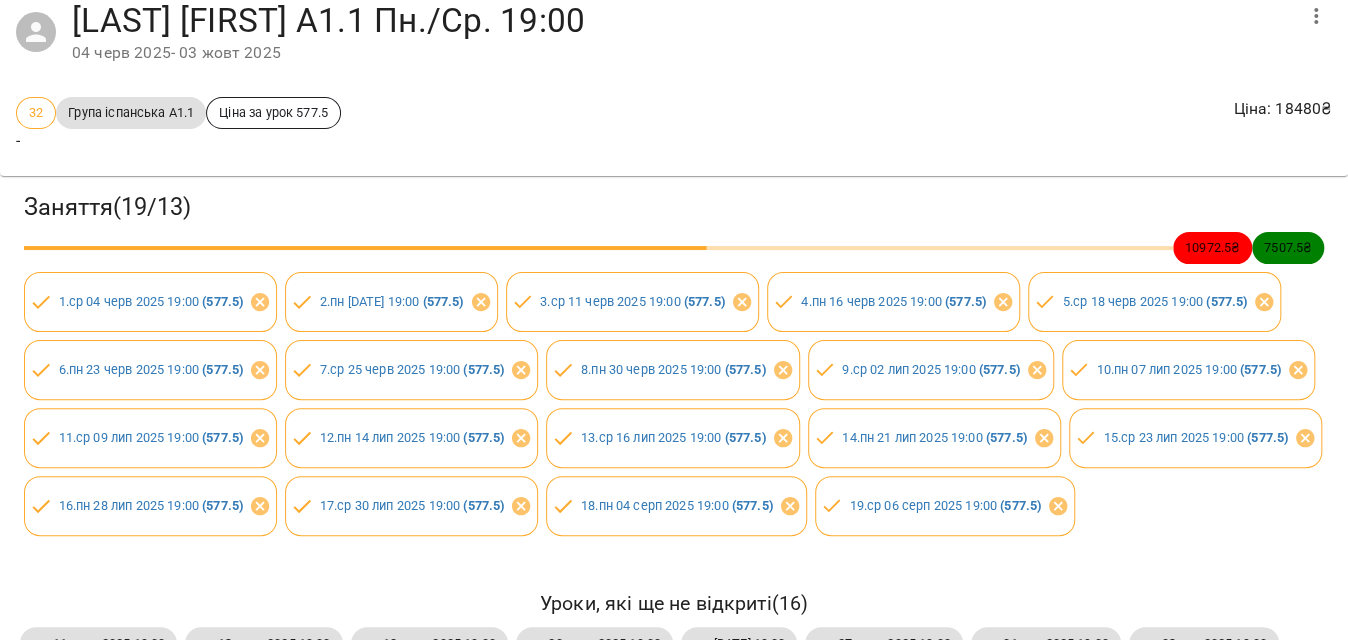 scroll, scrollTop: 0, scrollLeft: 0, axis: both 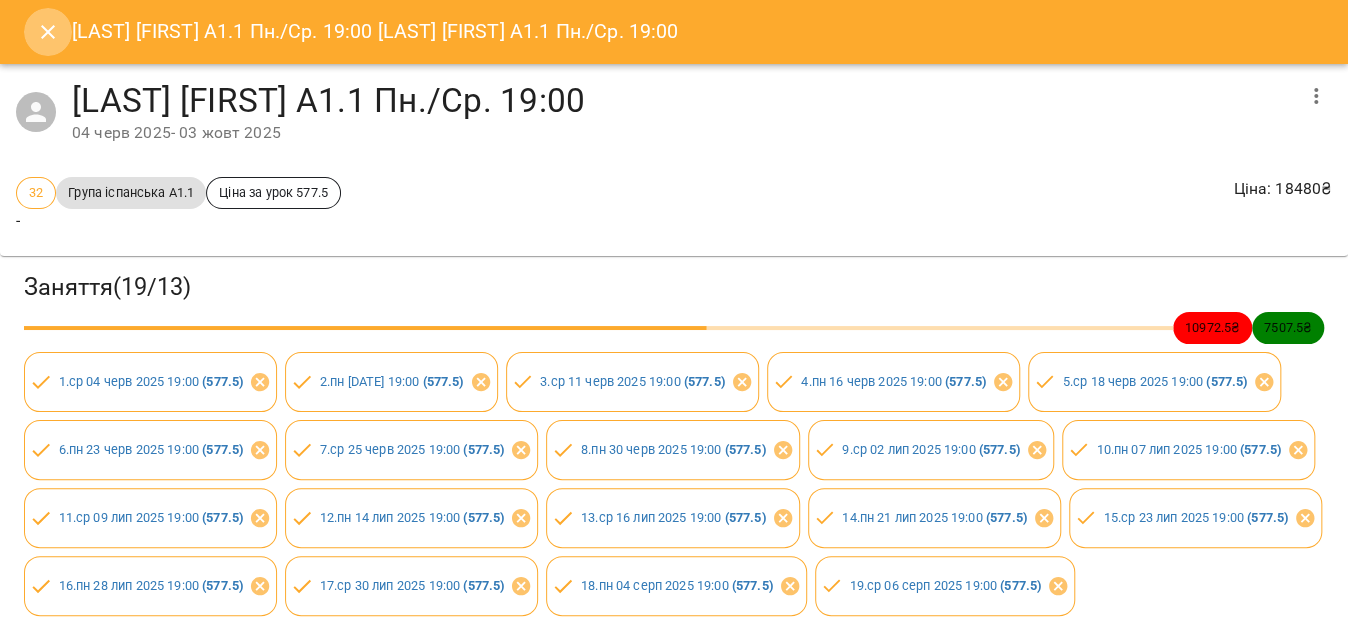 click 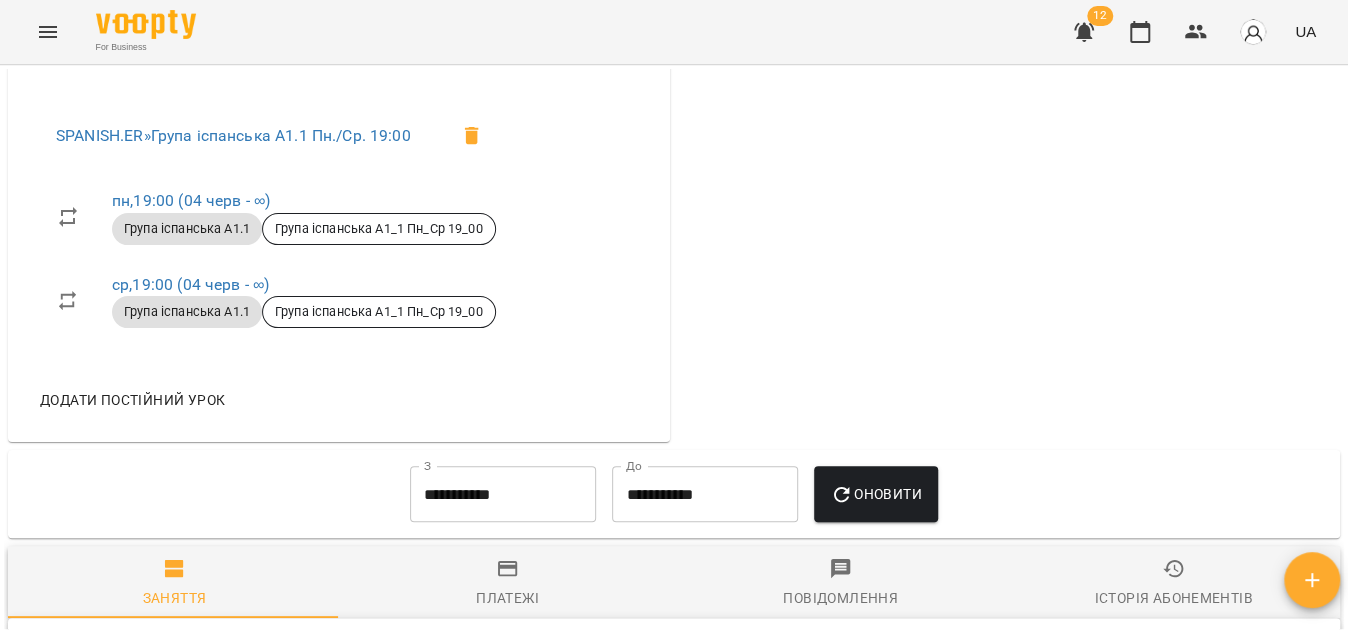 scroll, scrollTop: 818, scrollLeft: 0, axis: vertical 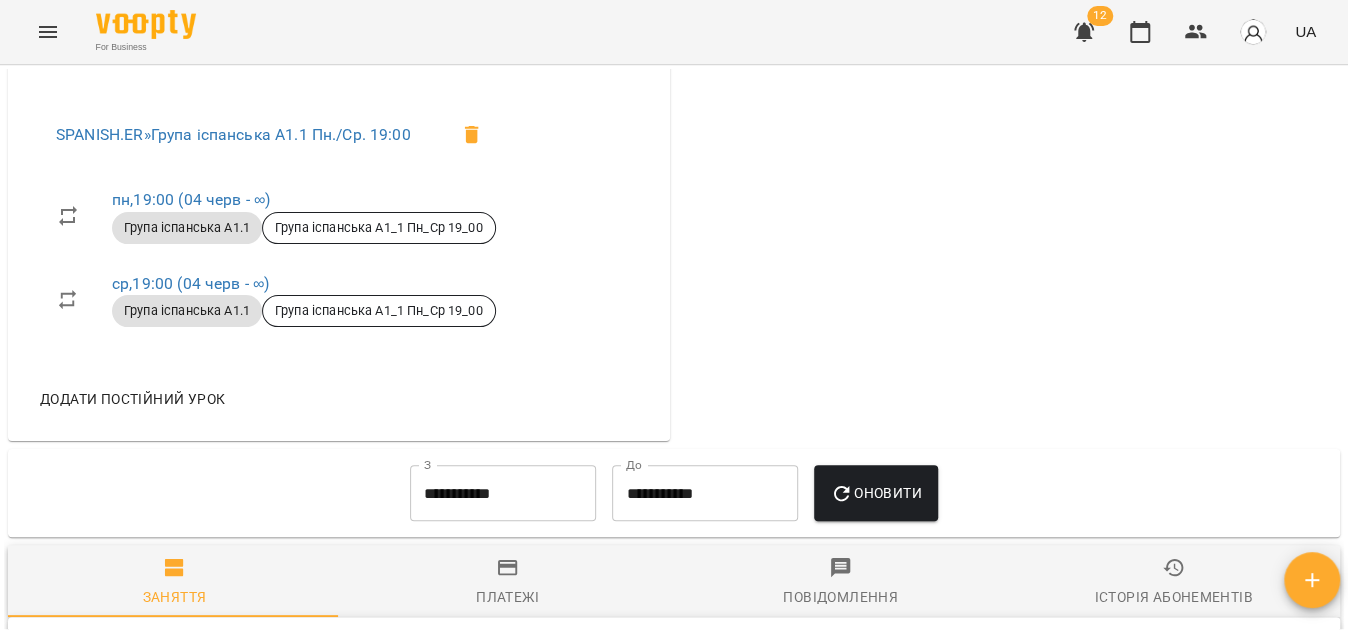 click at bounding box center [1084, 32] 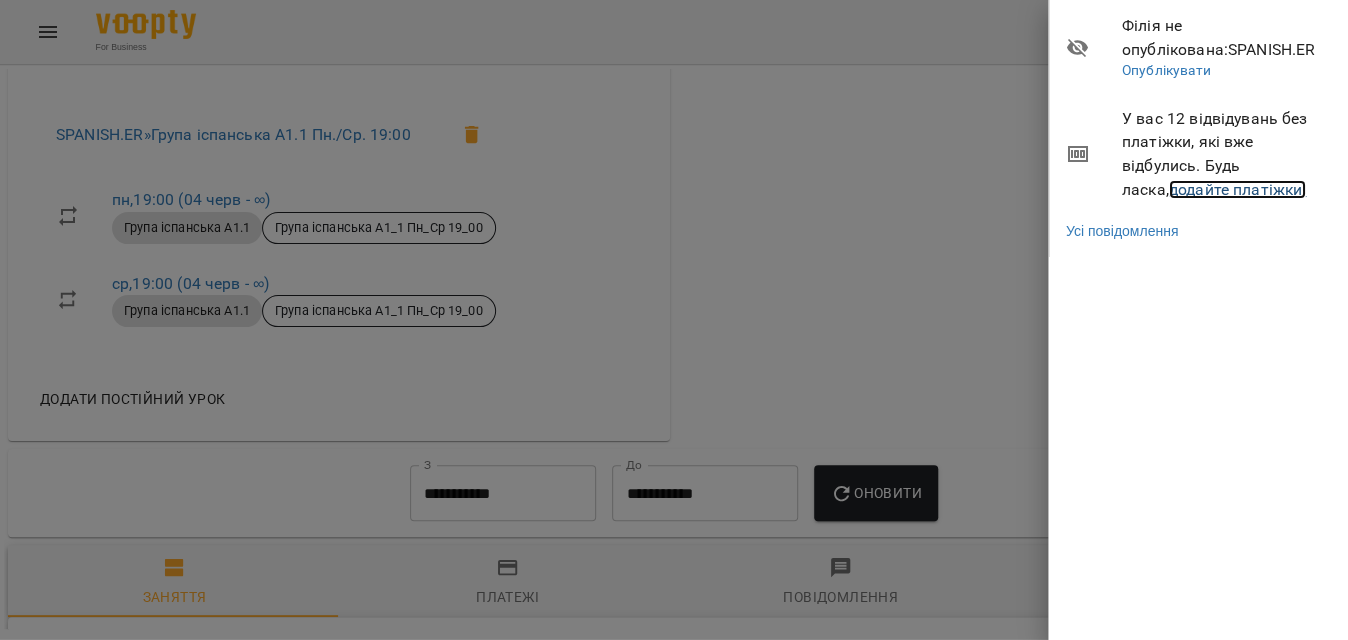 click on "додайте платіжки!" at bounding box center [1238, 189] 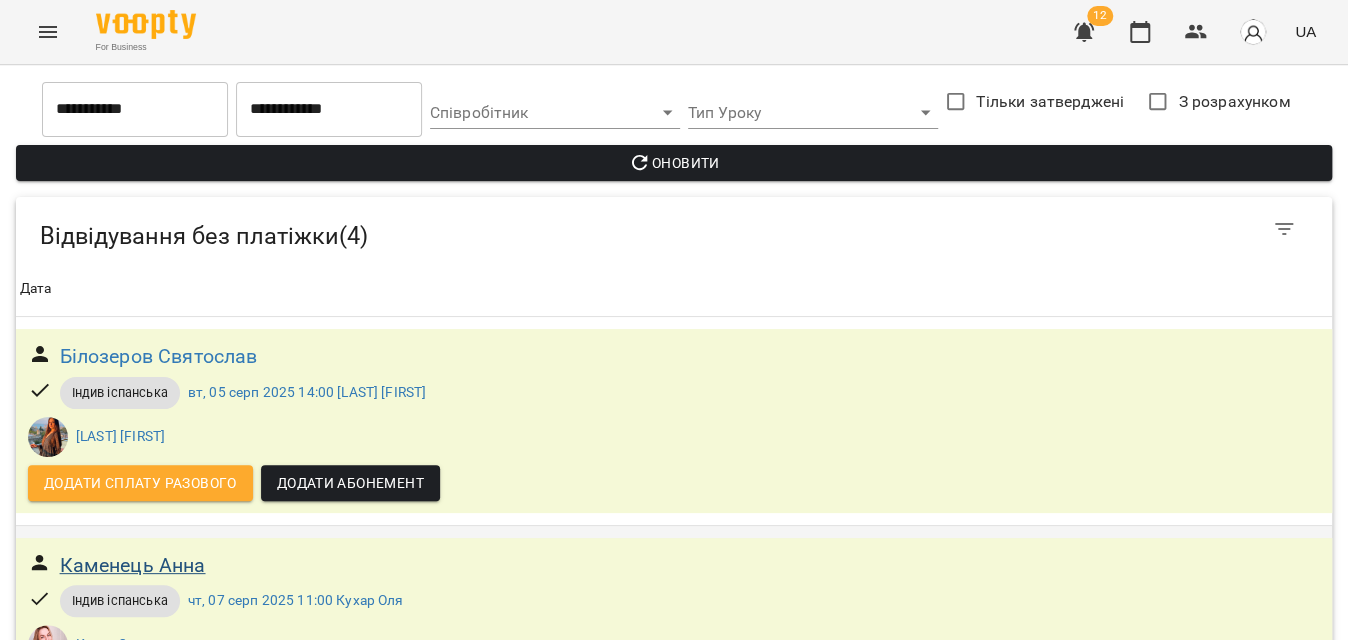 scroll, scrollTop: 454, scrollLeft: 0, axis: vertical 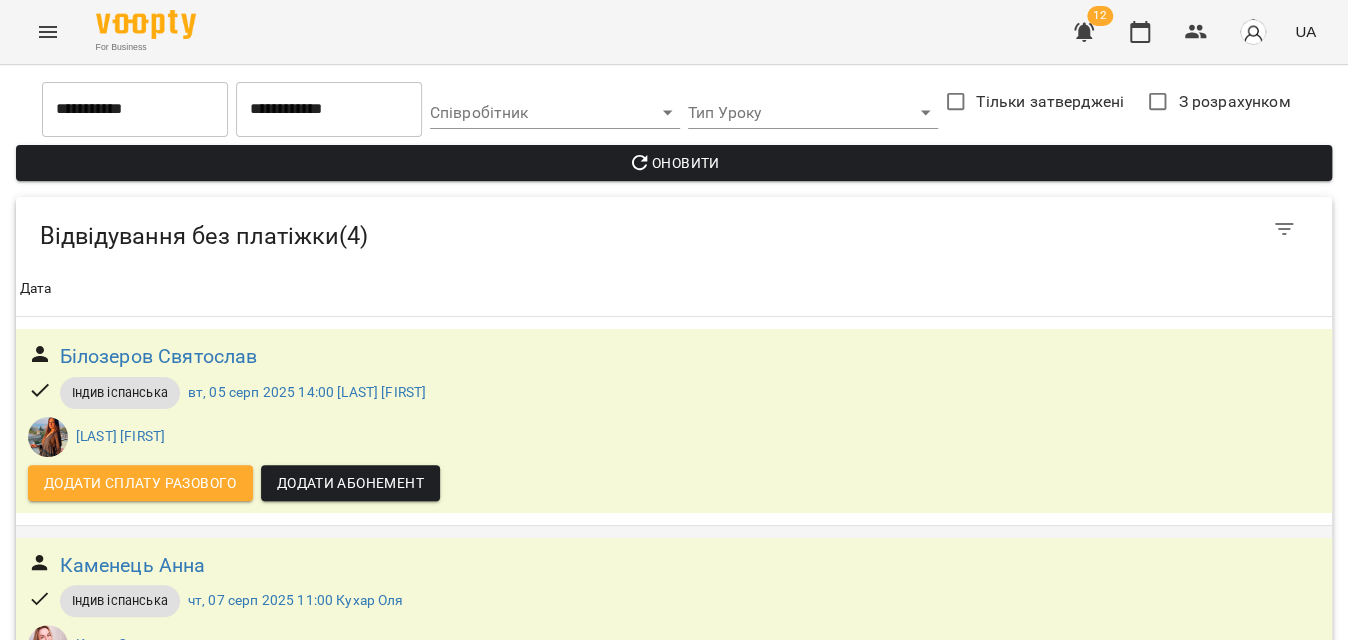 click on "Додати сплату разового" at bounding box center (140, 691) 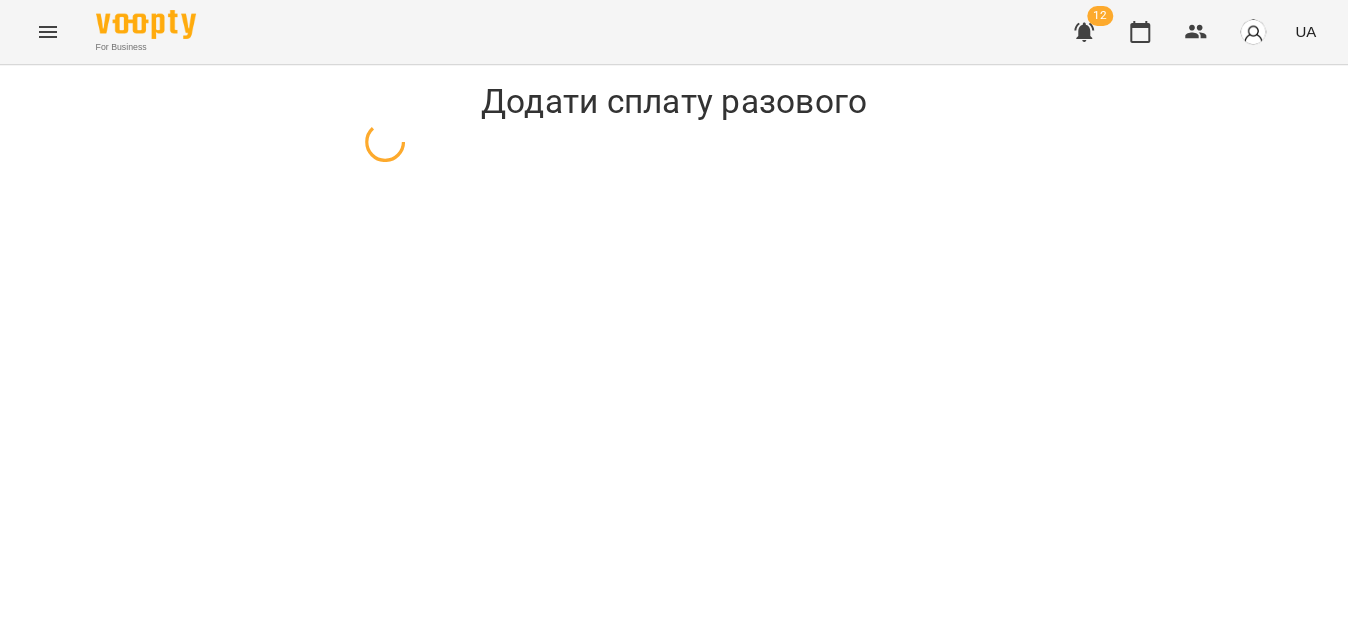 scroll, scrollTop: 0, scrollLeft: 0, axis: both 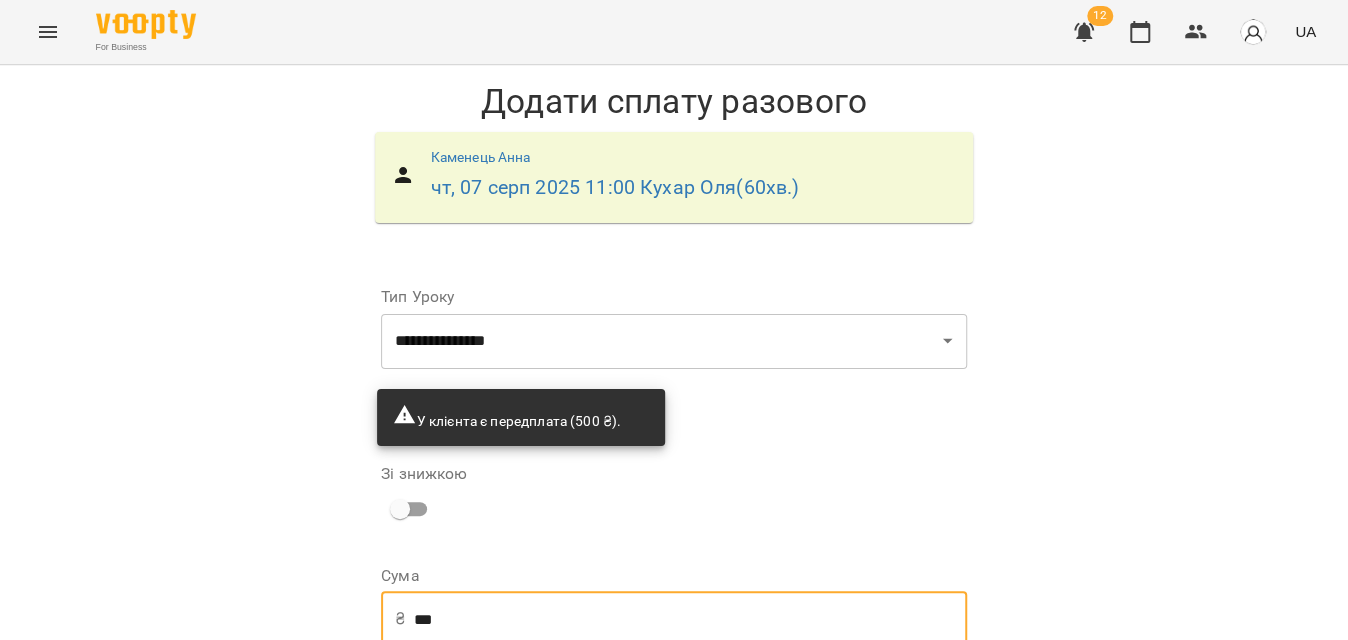 click on "***" at bounding box center [690, 619] 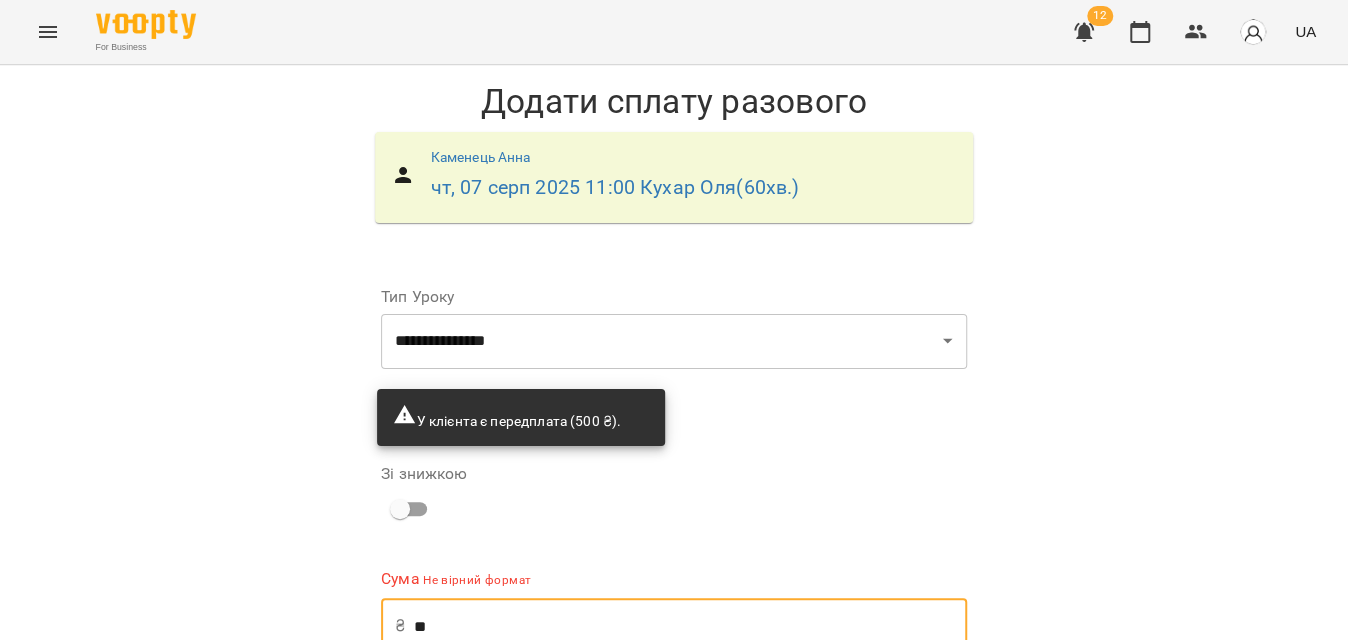 type on "*" 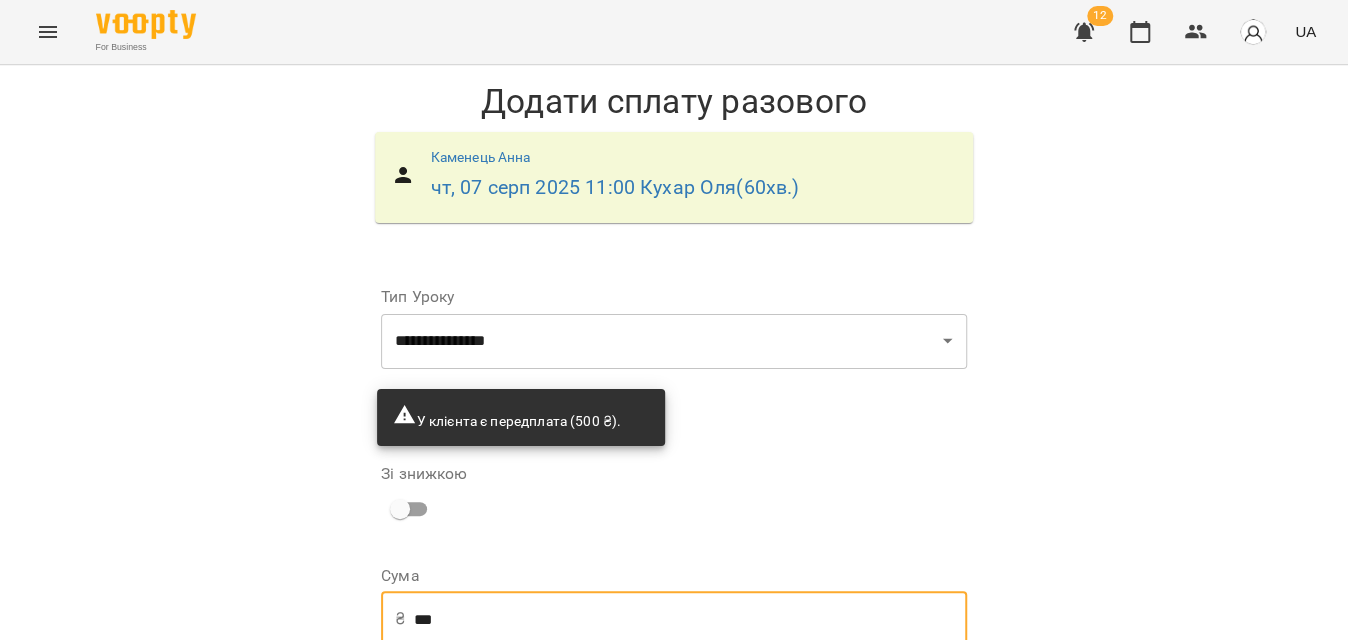type on "***" 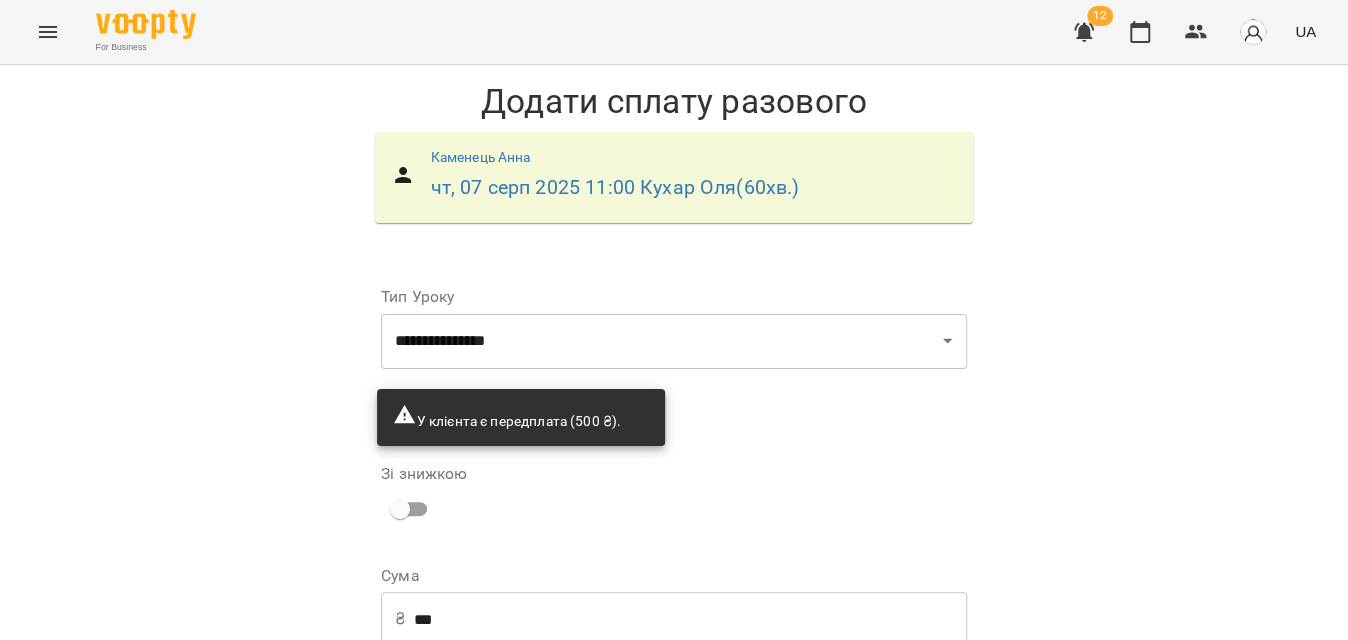 scroll, scrollTop: 160, scrollLeft: 0, axis: vertical 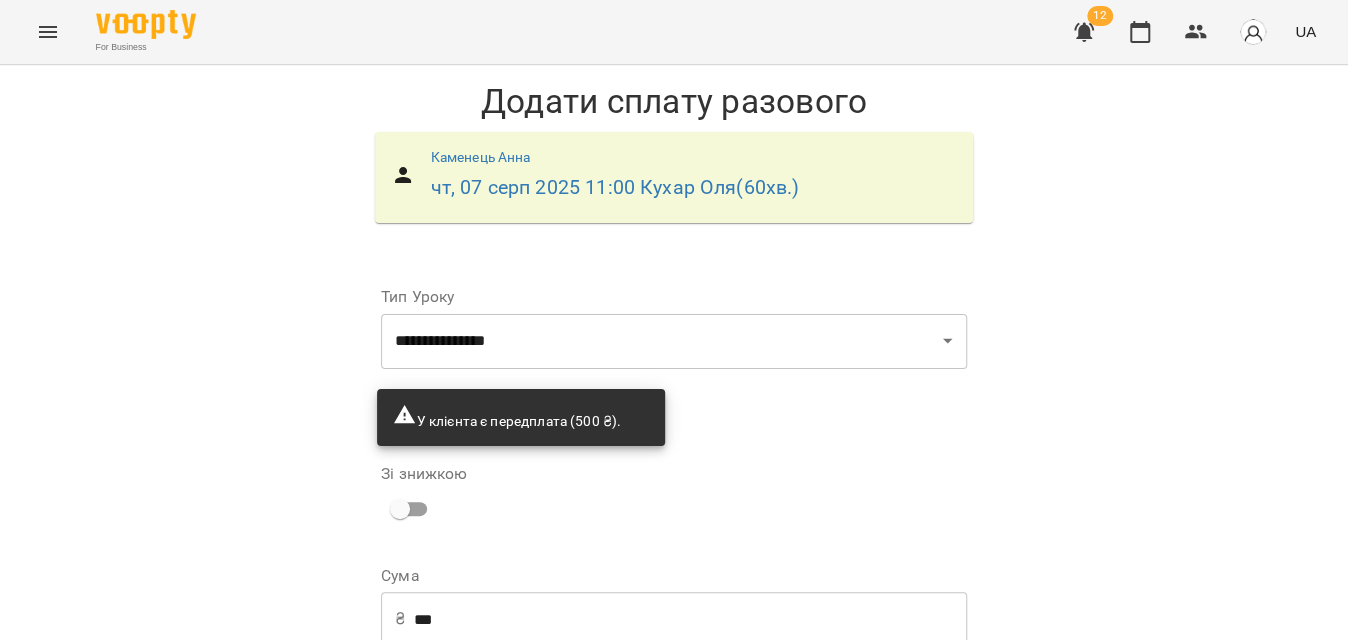 click on "Додати сплату разового" at bounding box center (840, 748) 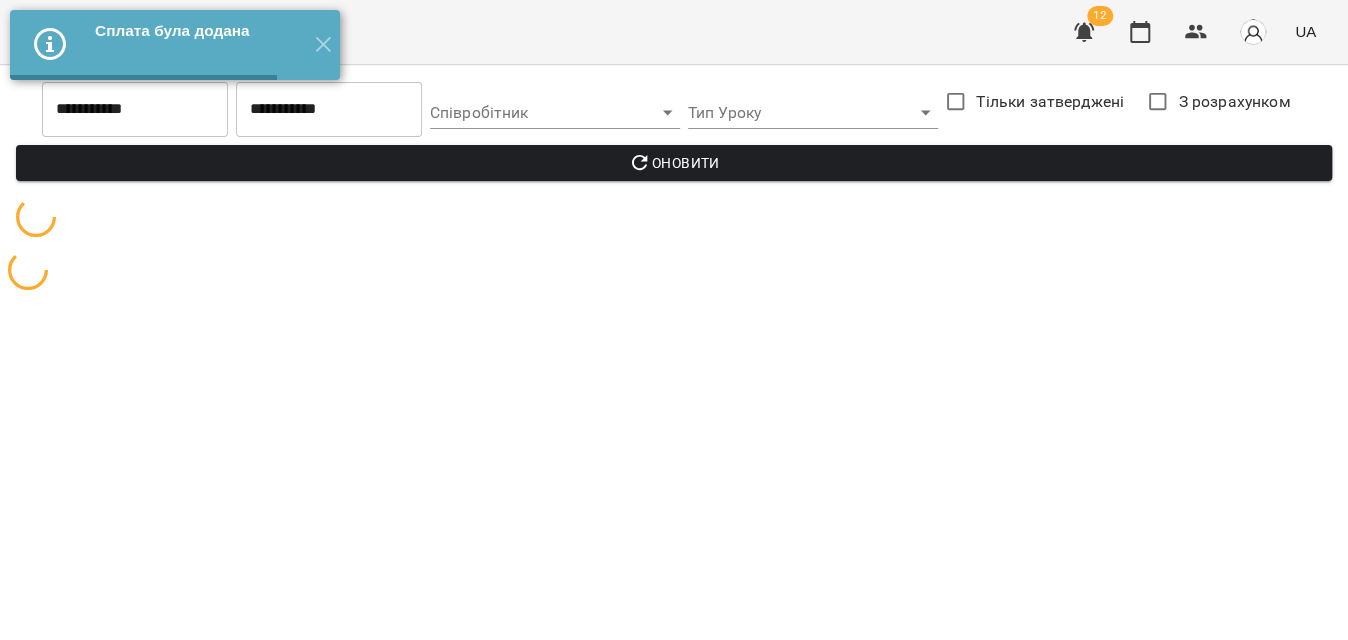 scroll, scrollTop: 0, scrollLeft: 0, axis: both 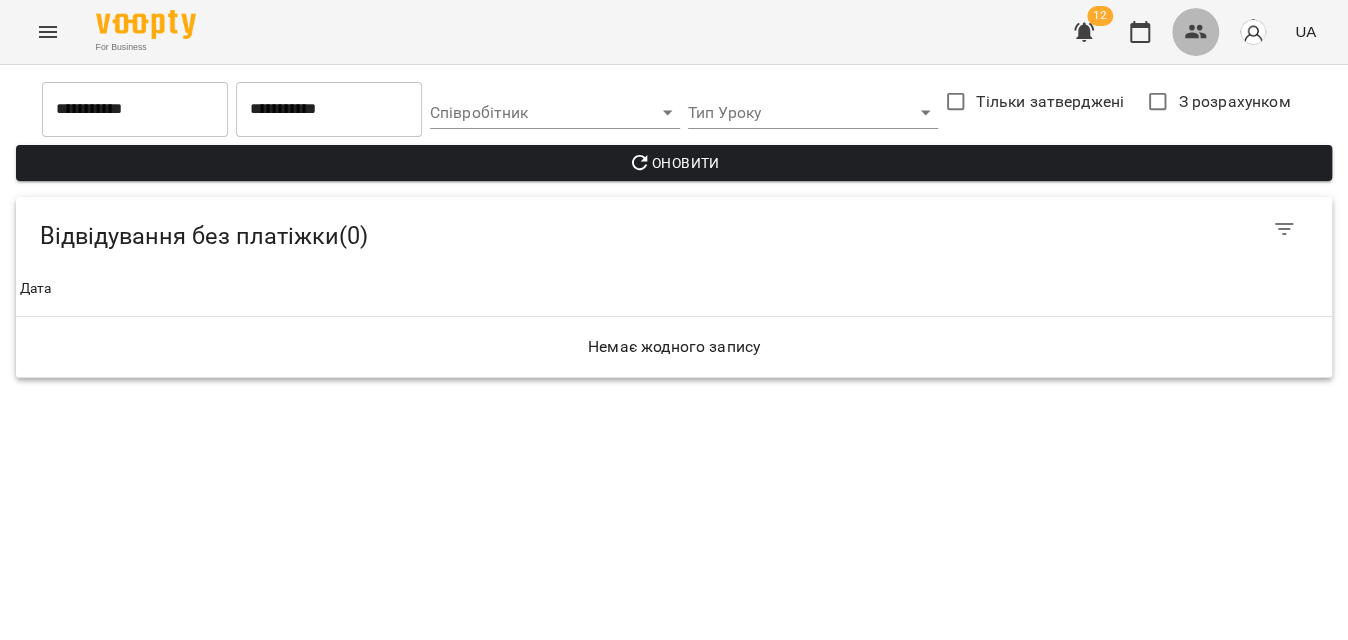 click 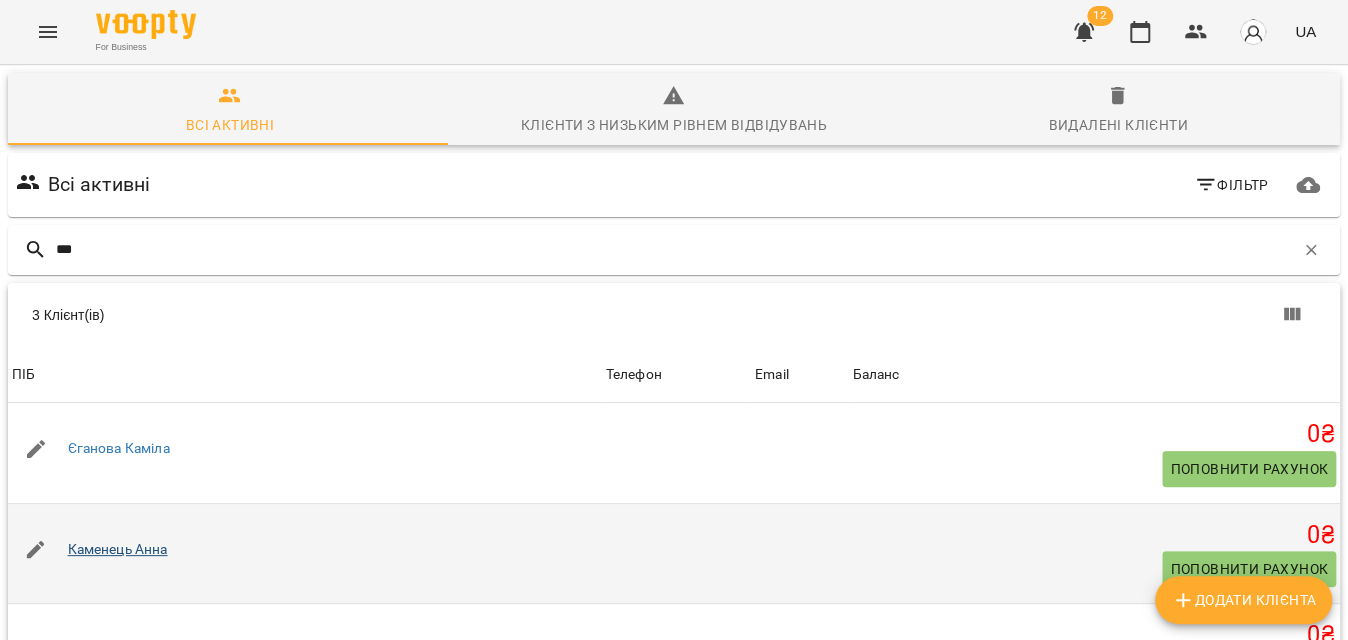 type on "***" 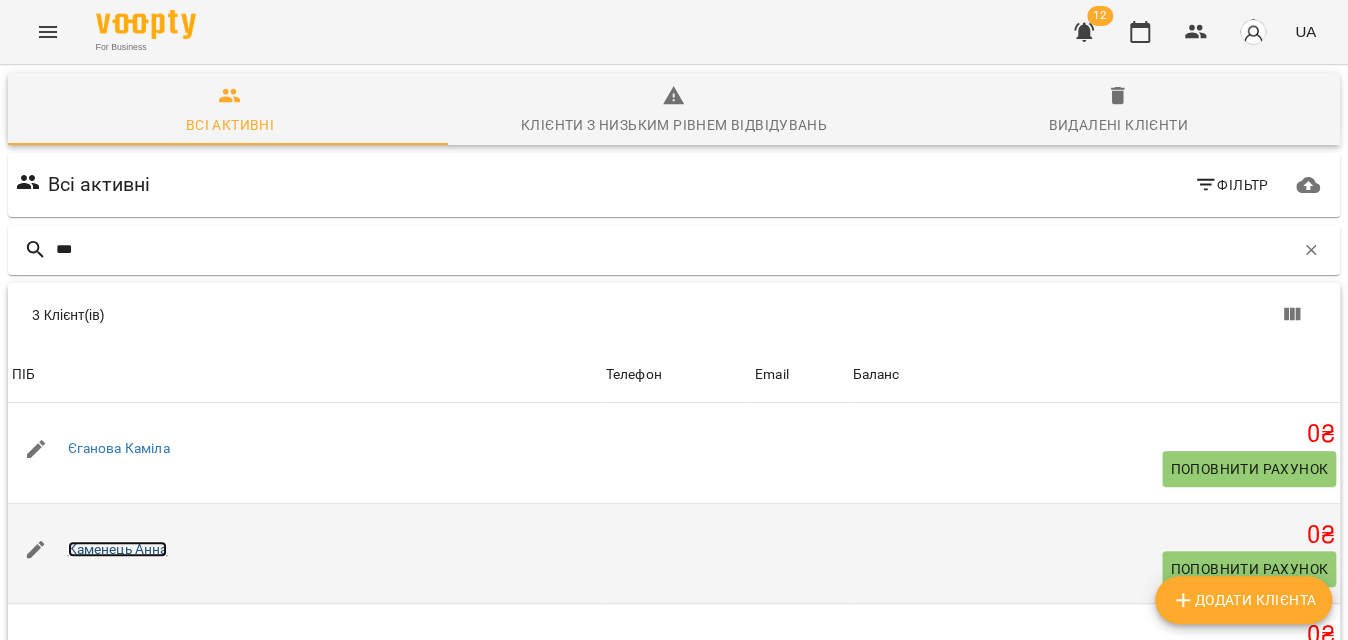 click on "Каменець Анна" at bounding box center [118, 549] 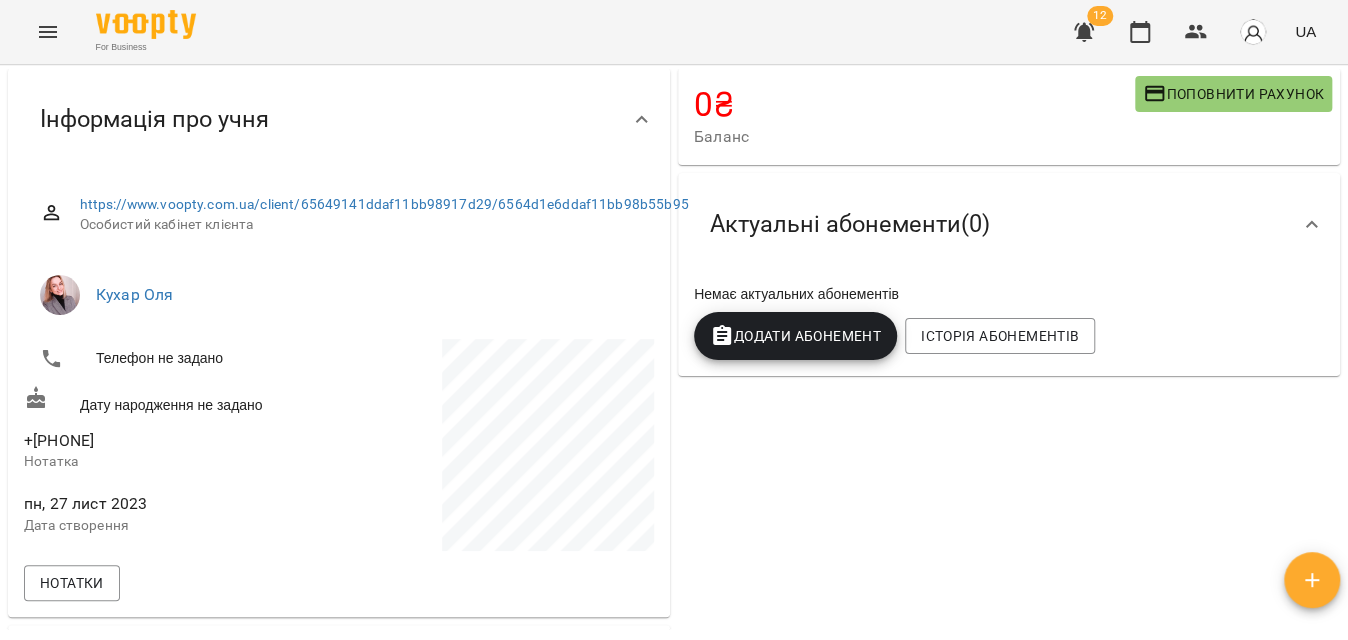scroll, scrollTop: 0, scrollLeft: 0, axis: both 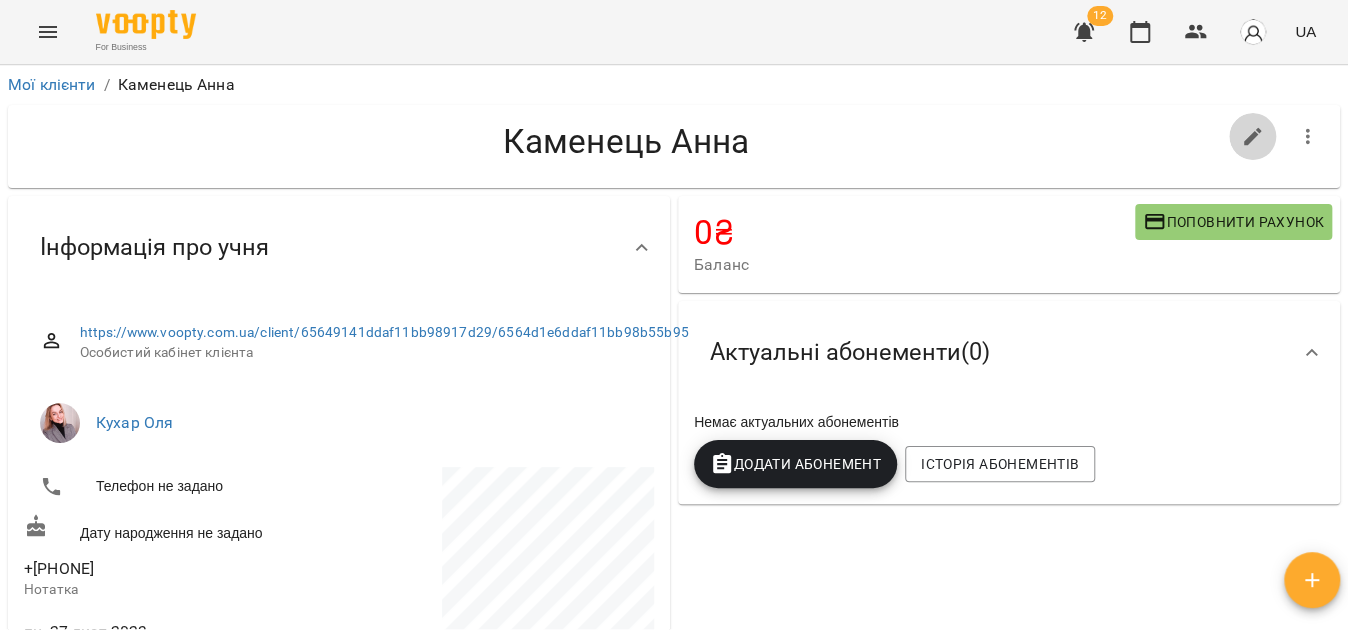 click at bounding box center (1253, 137) 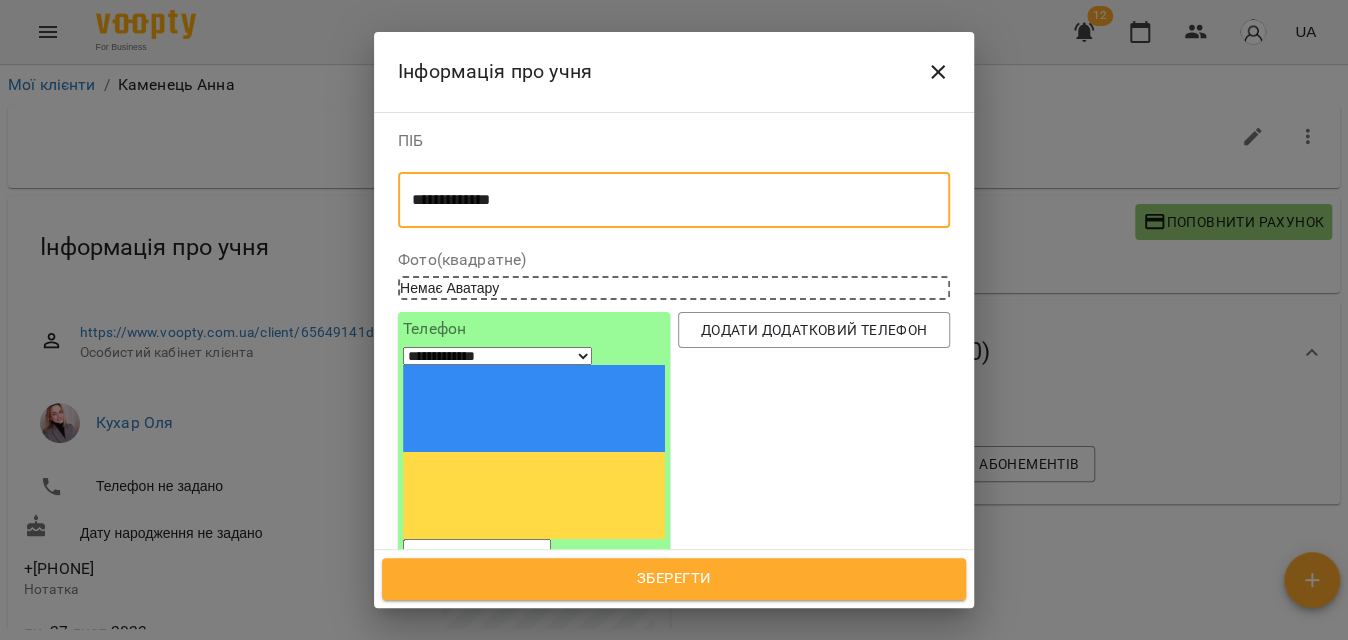click on "**********" at bounding box center (667, 200) 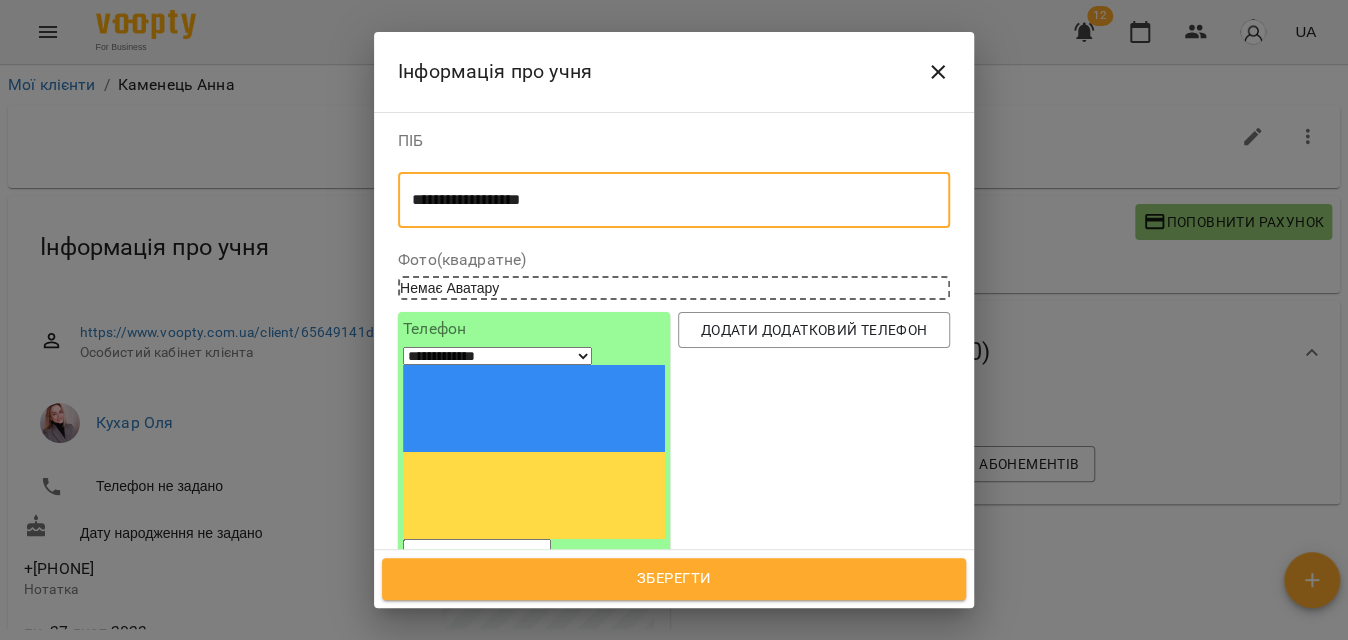 type on "**********" 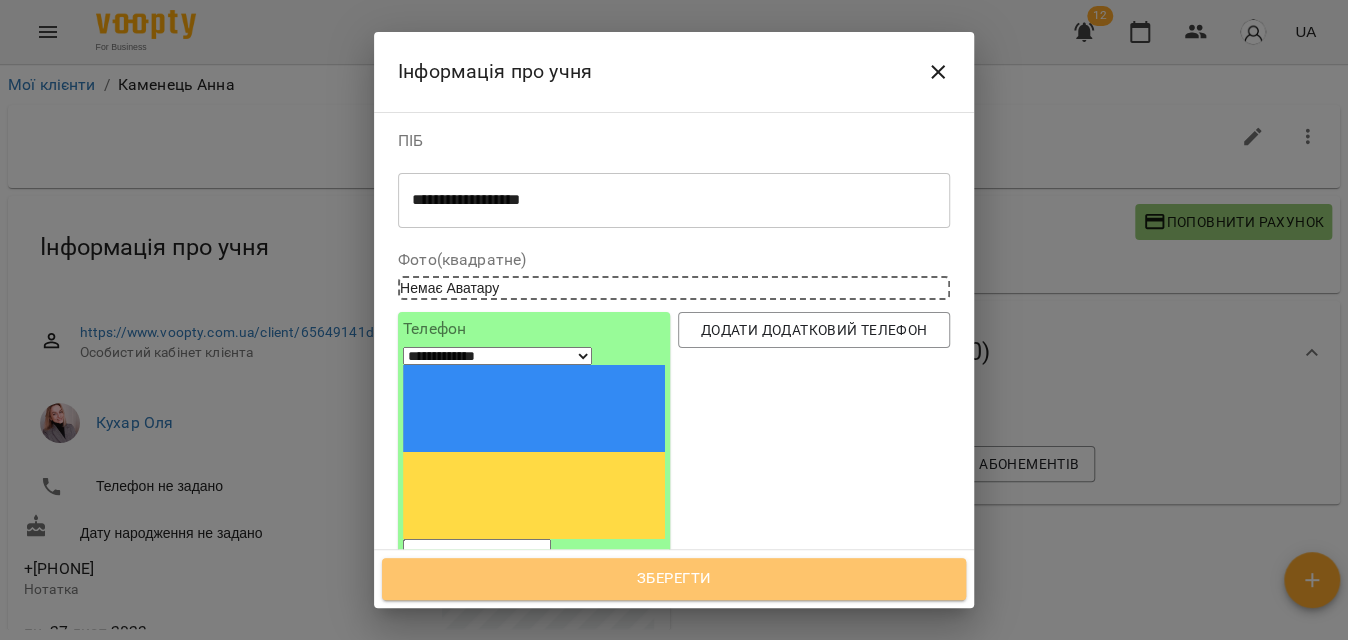 click on "Зберегти" at bounding box center (674, 579) 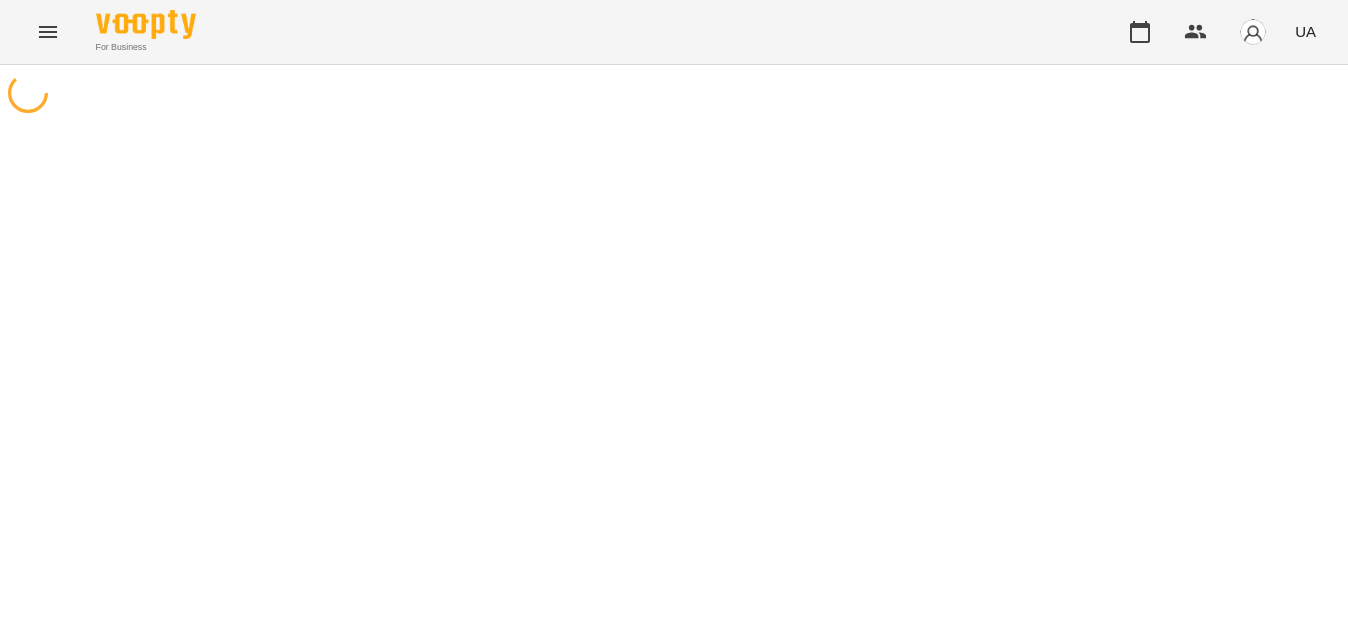 scroll, scrollTop: 0, scrollLeft: 0, axis: both 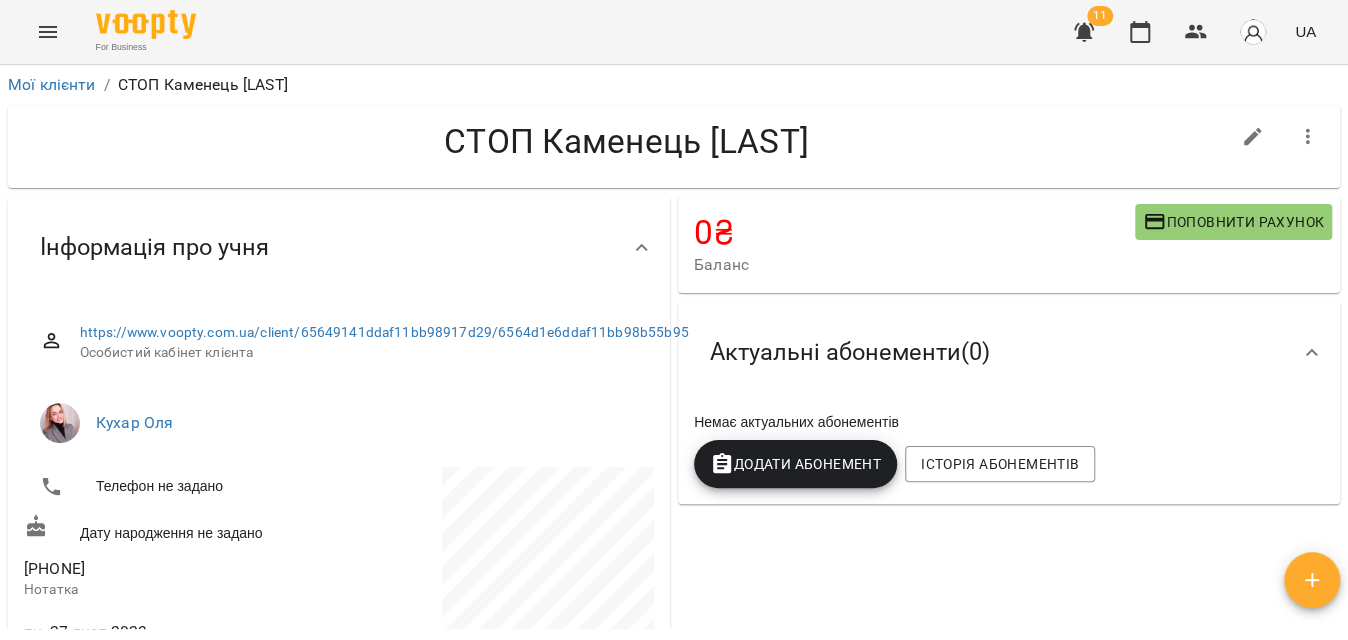 click at bounding box center [1084, 32] 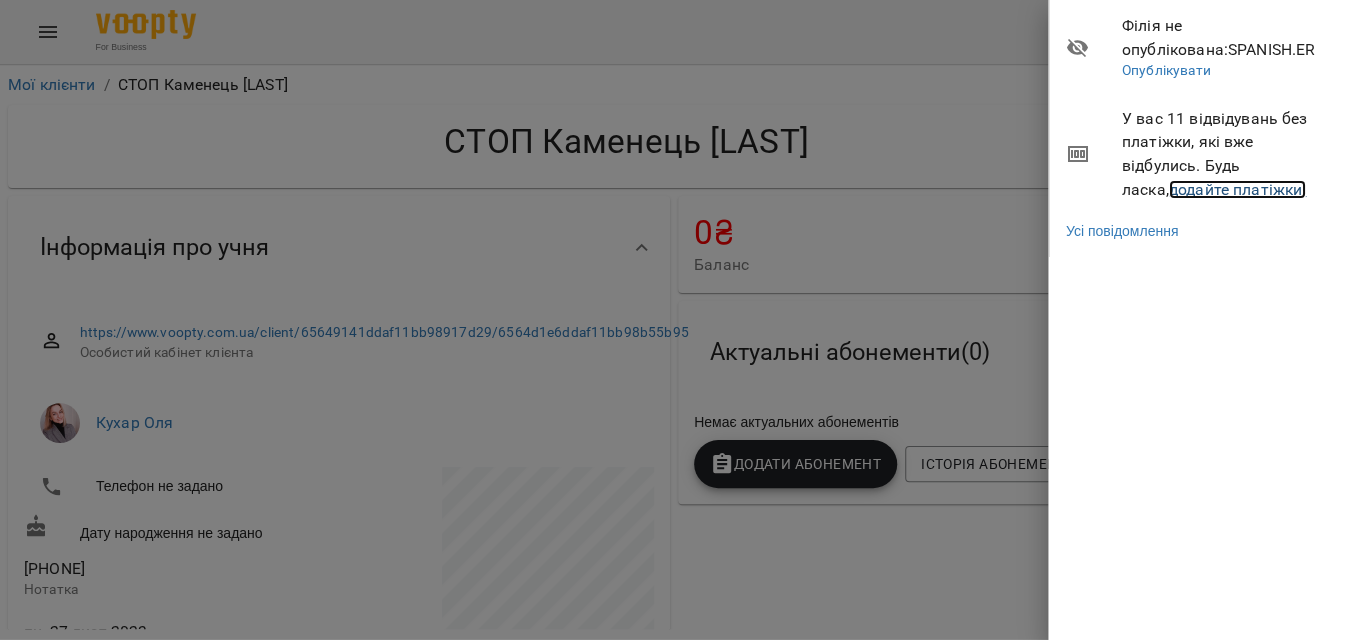 click on "додайте платіжки!" at bounding box center [1238, 189] 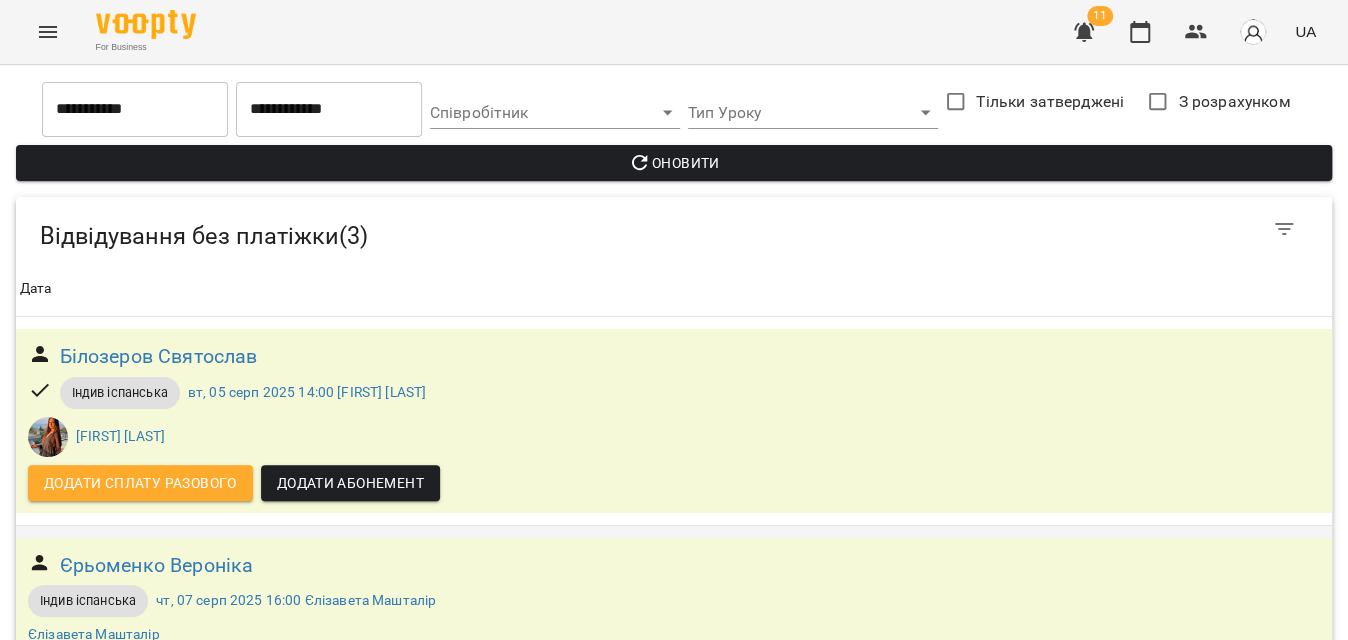 scroll, scrollTop: 280, scrollLeft: 0, axis: vertical 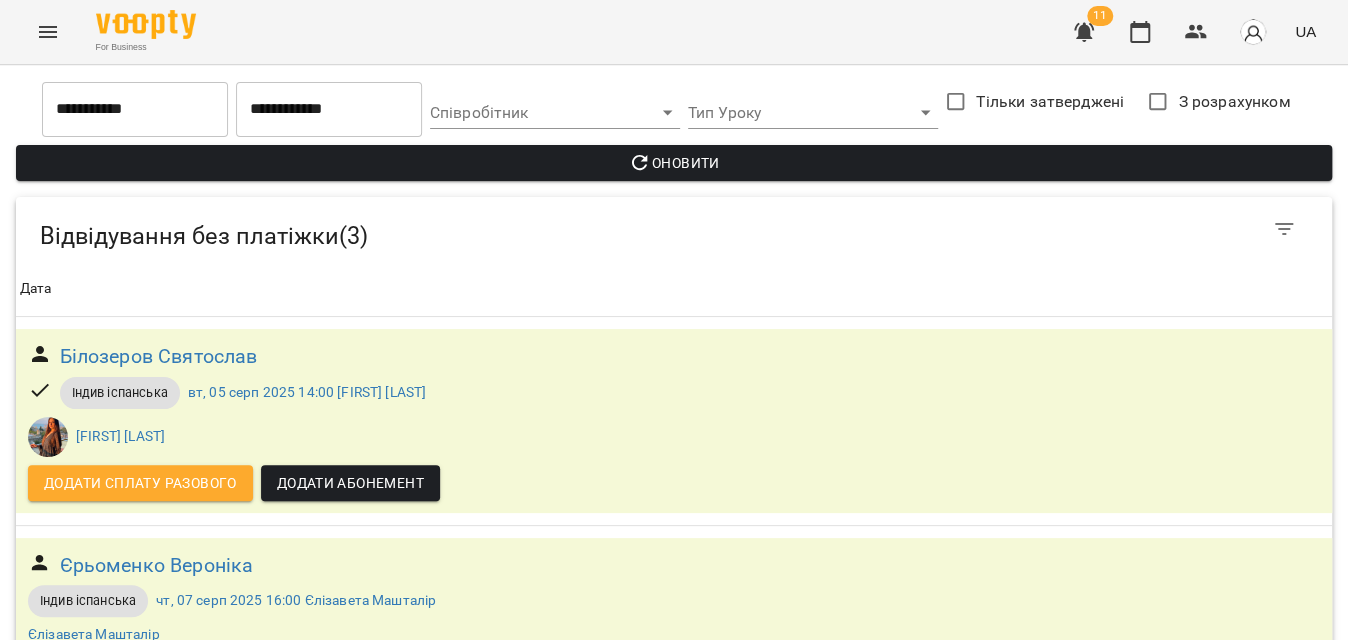 click on "Богославець Ксенія" at bounding box center (153, 737) 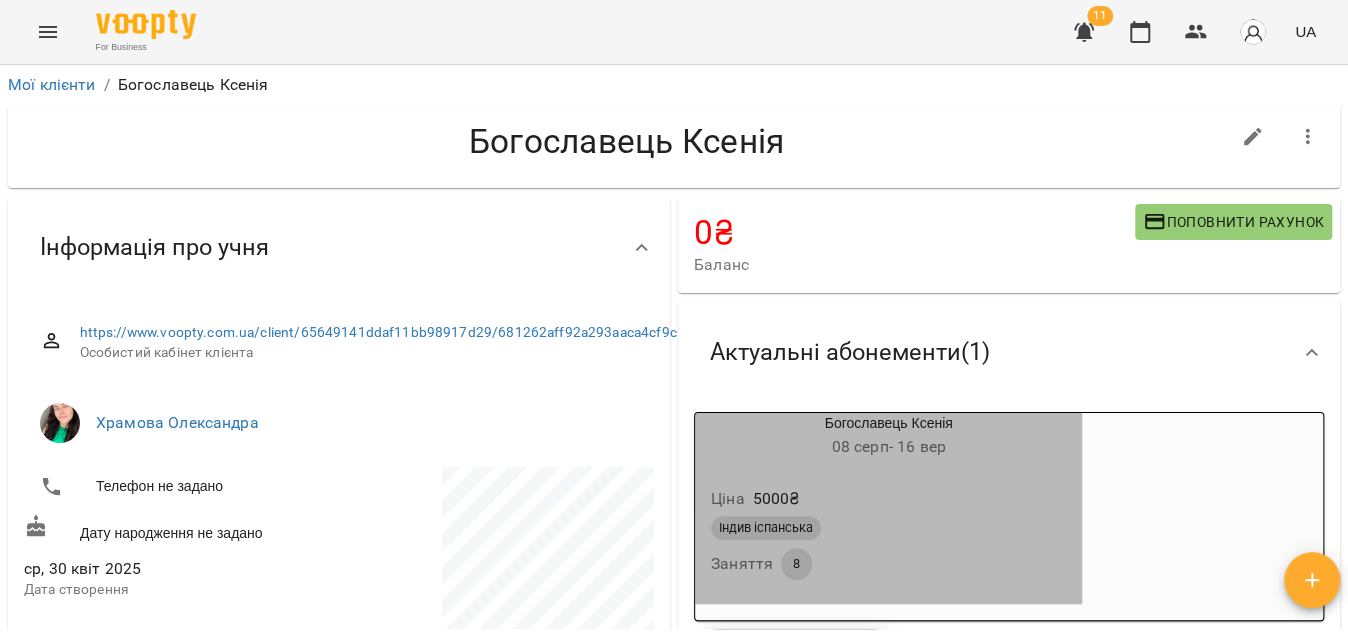 click on "Індив іспанська" at bounding box center (888, 528) 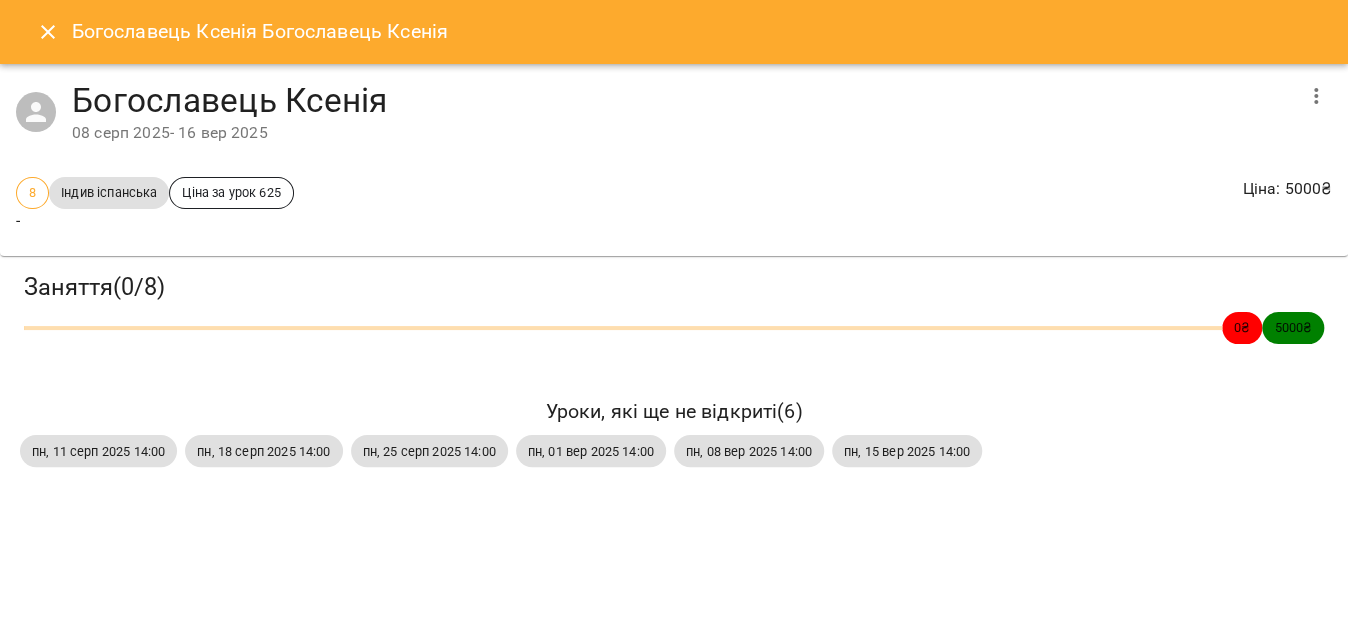 click at bounding box center (1316, 96) 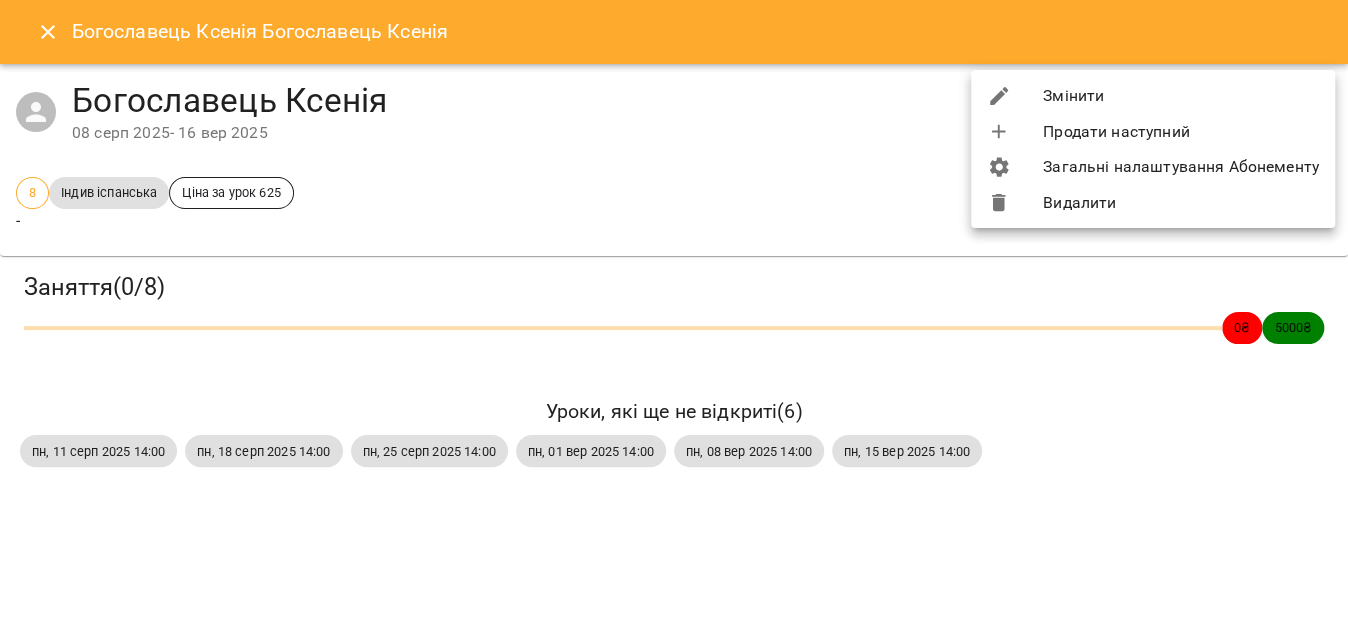 click on "Змінити" at bounding box center (1153, 96) 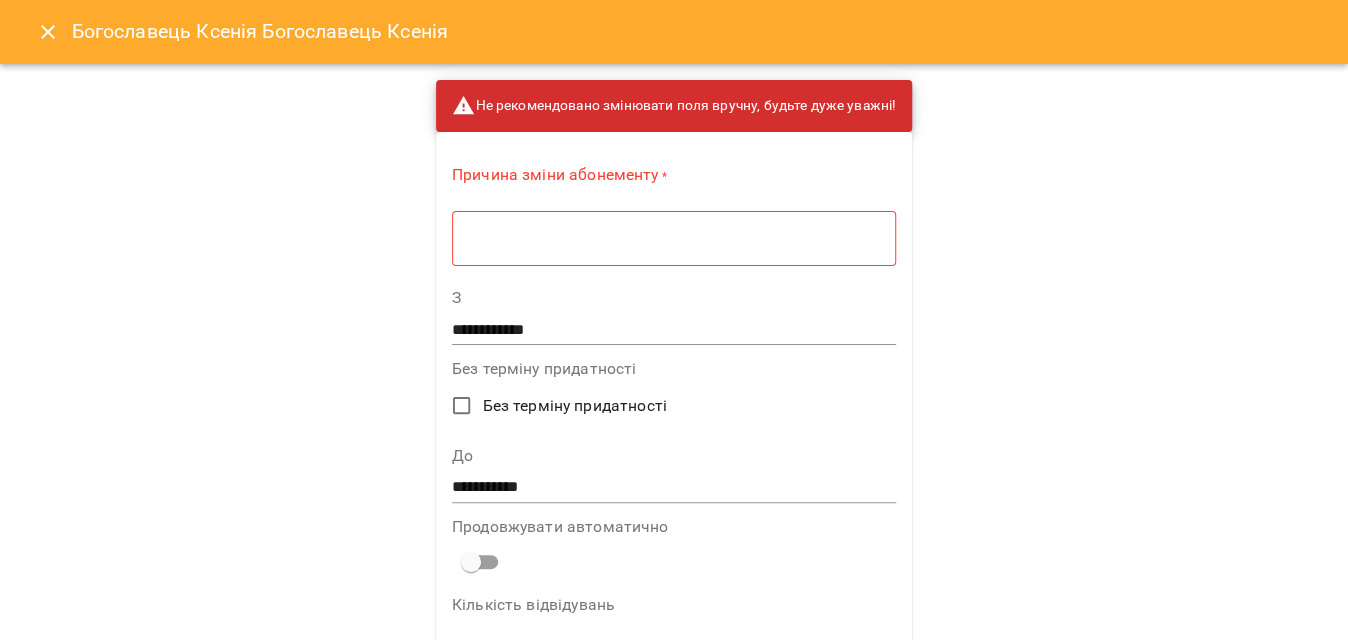 click at bounding box center [674, 238] 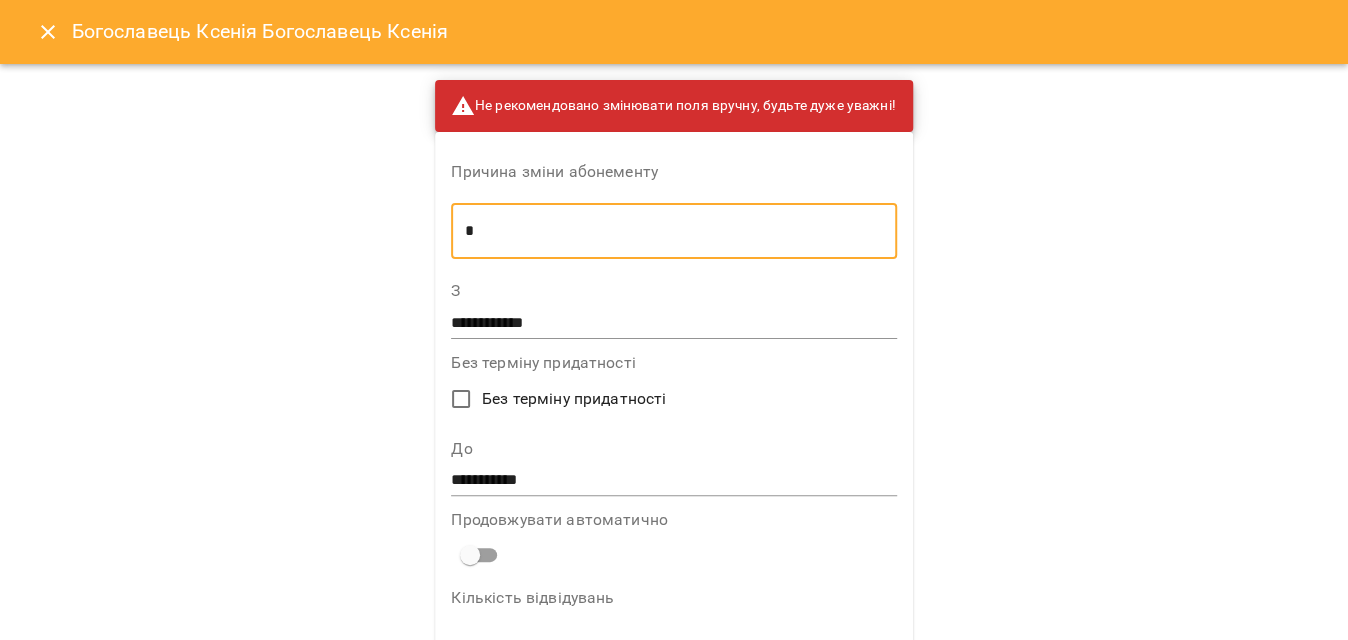 type on "*" 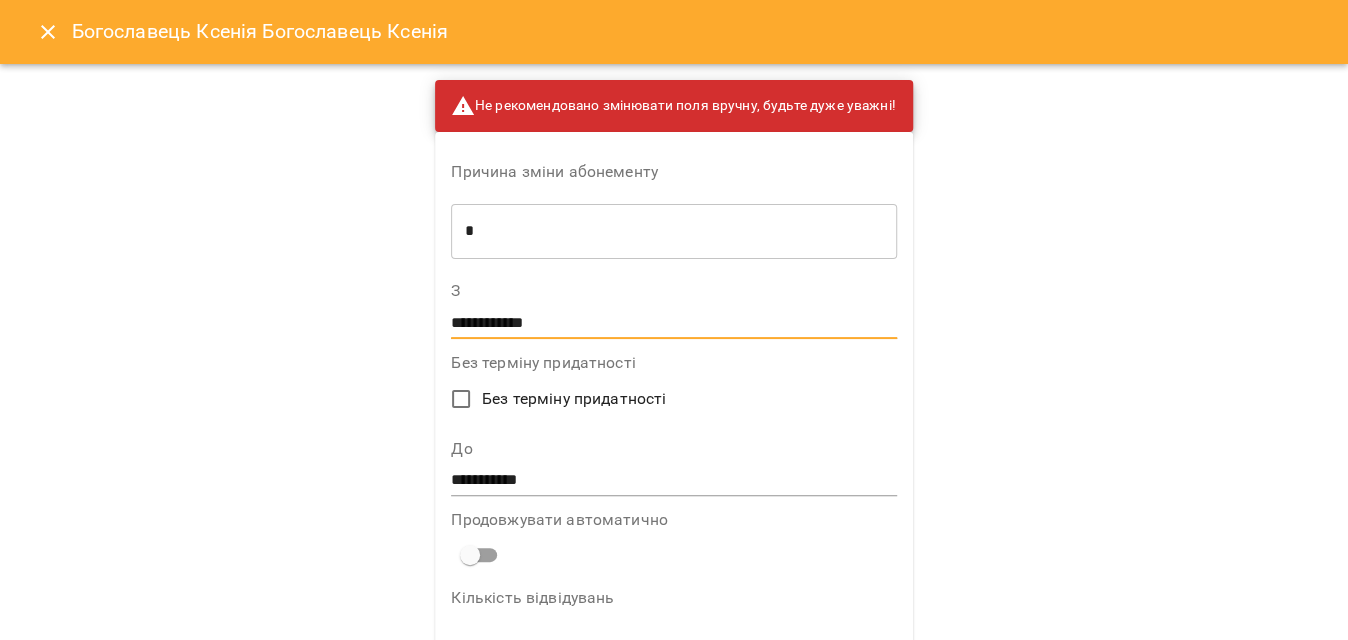 click on "**********" at bounding box center [673, 323] 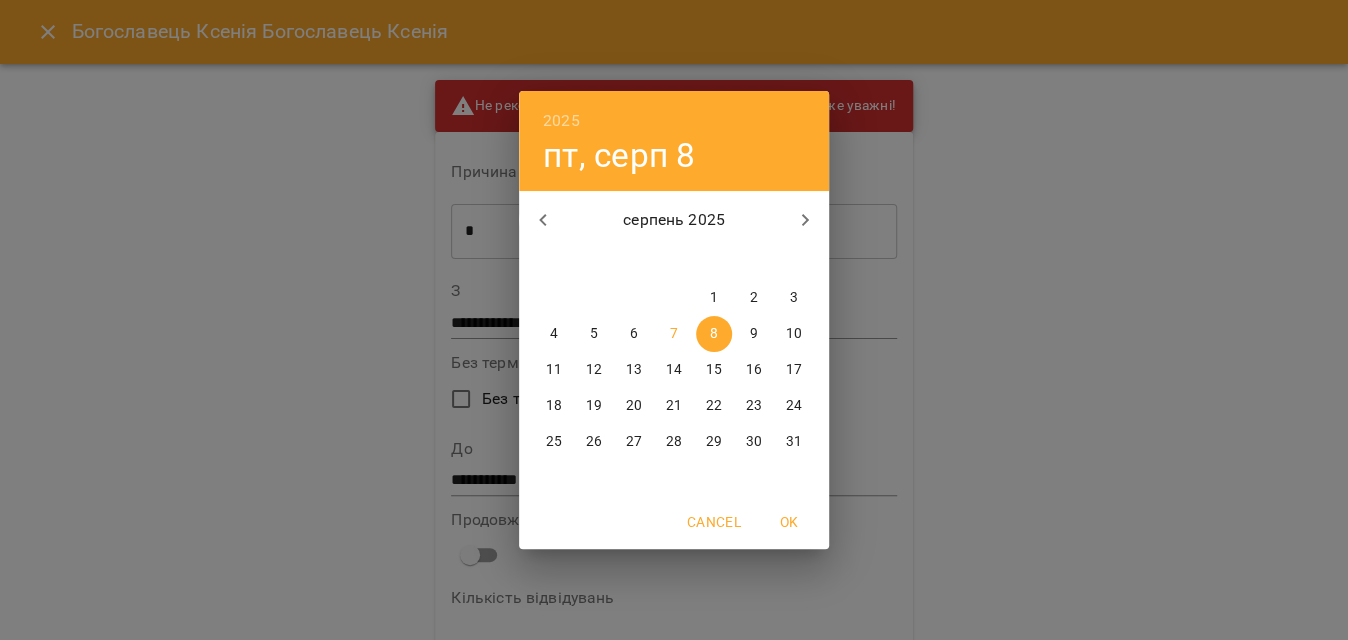 click on "7" at bounding box center (674, 334) 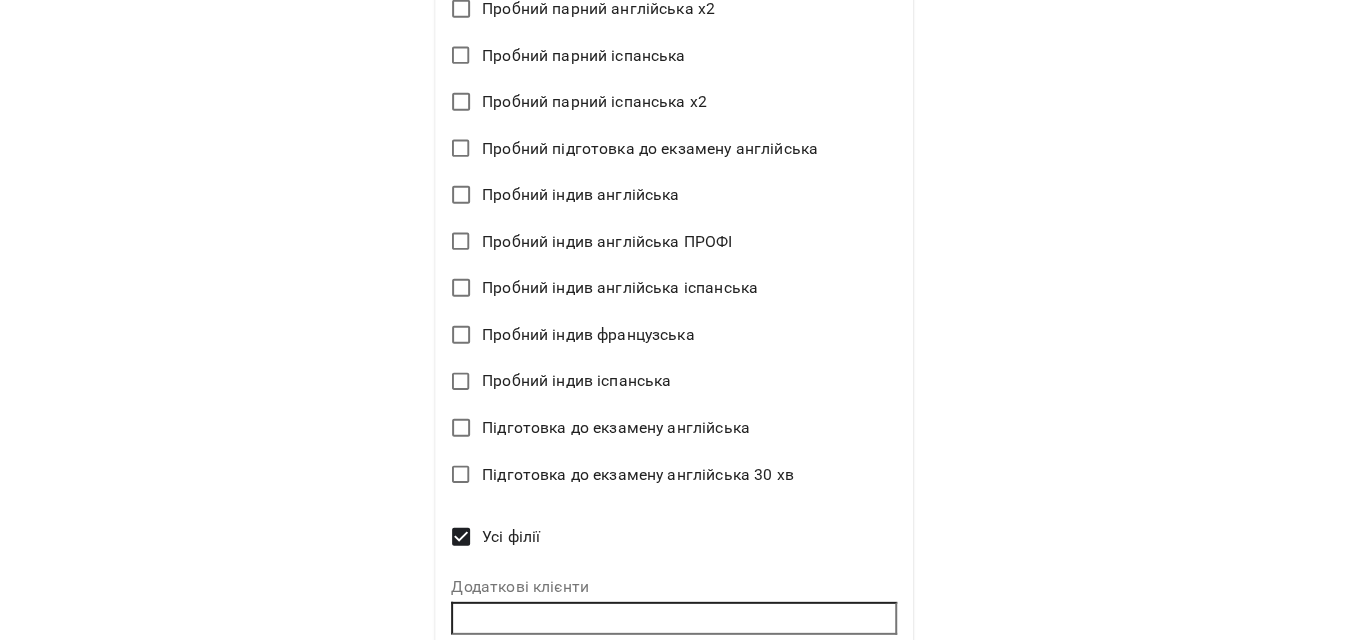 scroll, scrollTop: 2587, scrollLeft: 0, axis: vertical 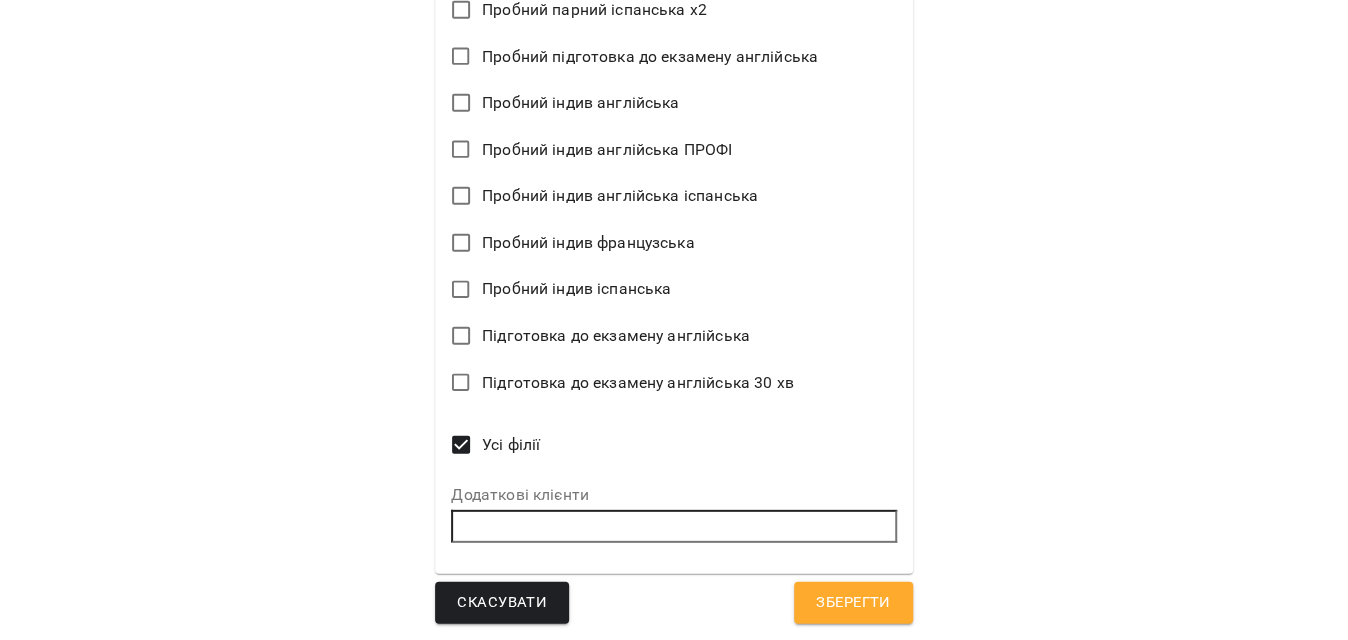 click on "Зберегти" at bounding box center (853, 603) 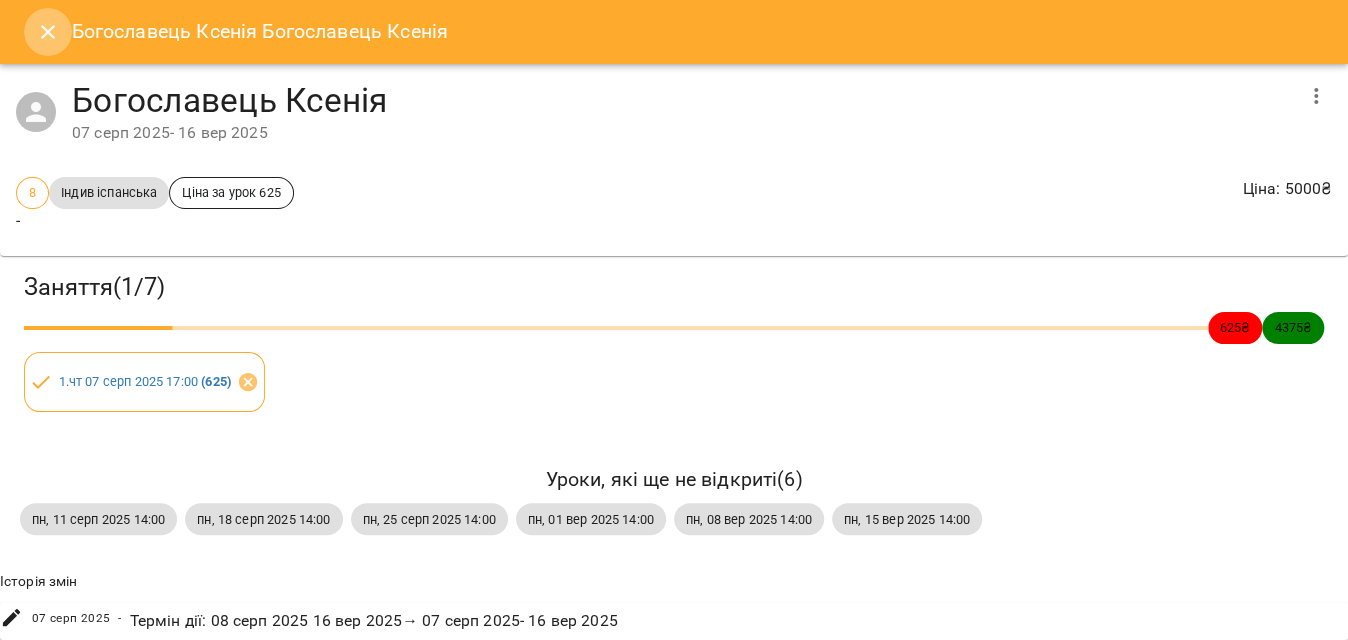 click 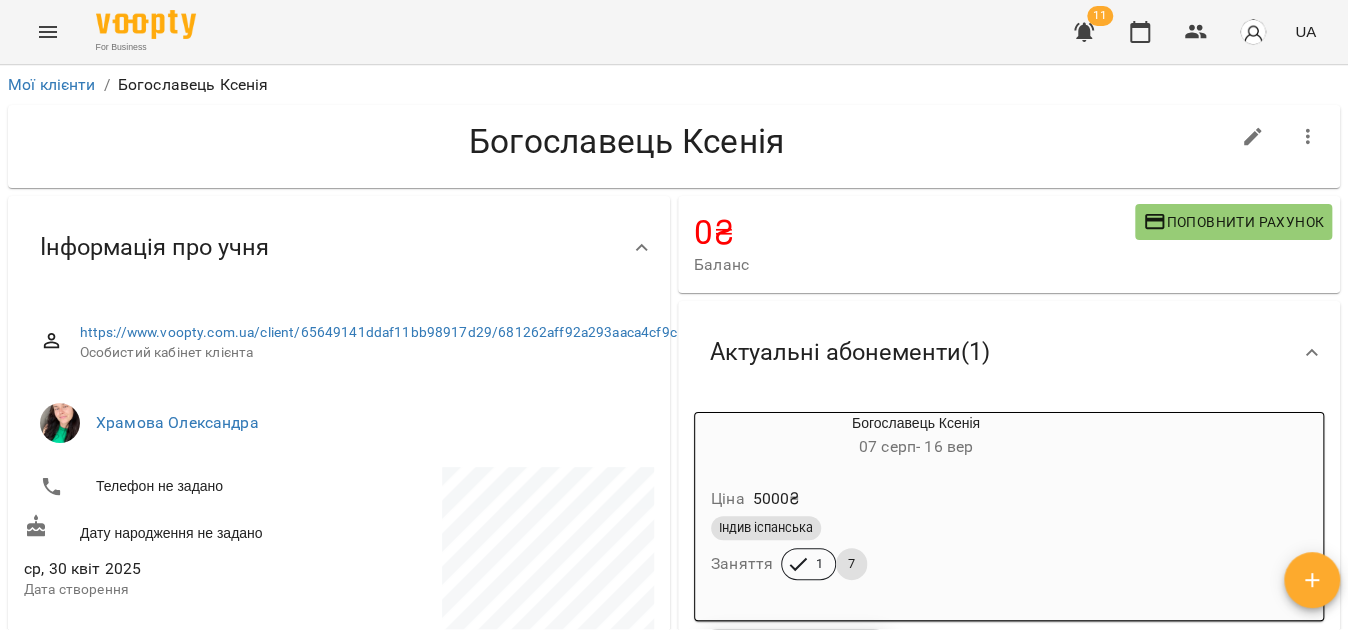 click at bounding box center (1084, 32) 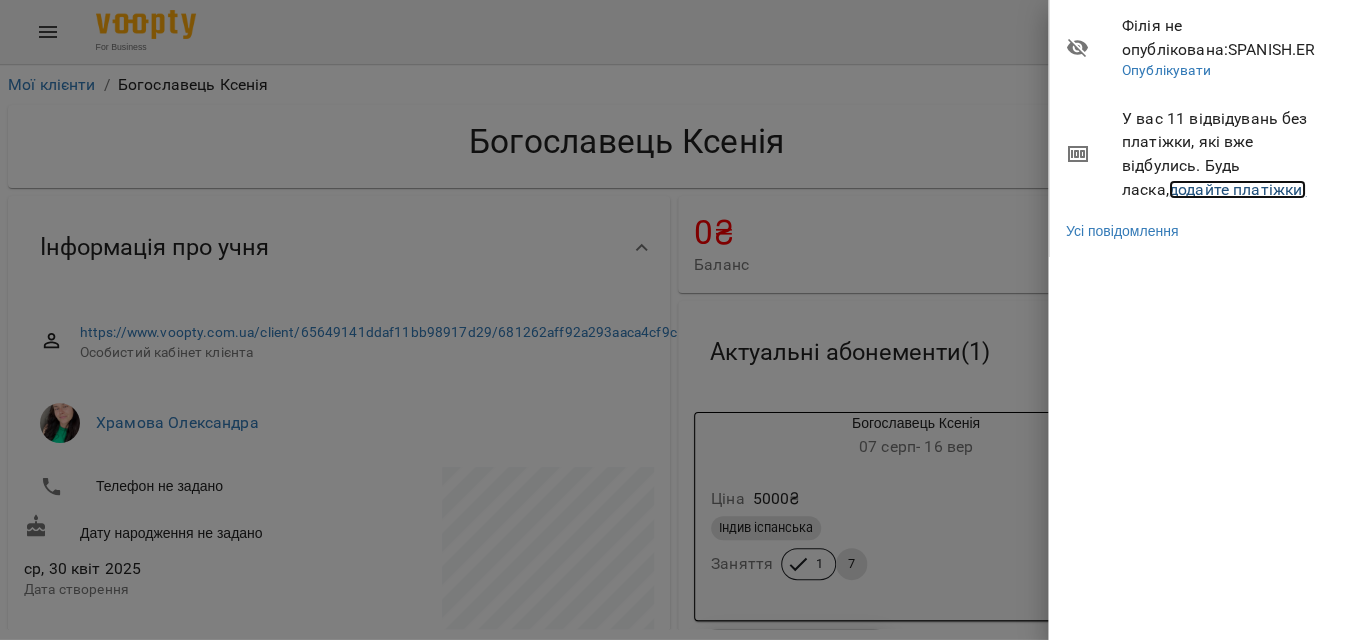 click on "додайте платіжки!" at bounding box center [1238, 189] 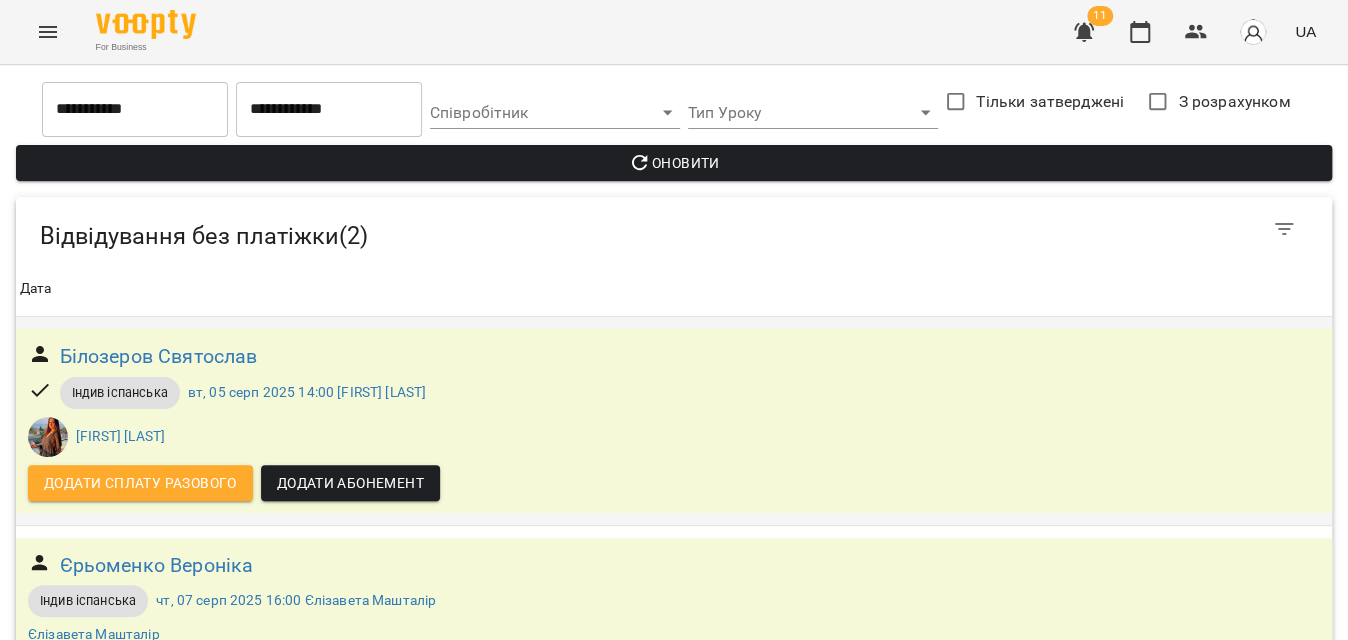 scroll, scrollTop: 72, scrollLeft: 0, axis: vertical 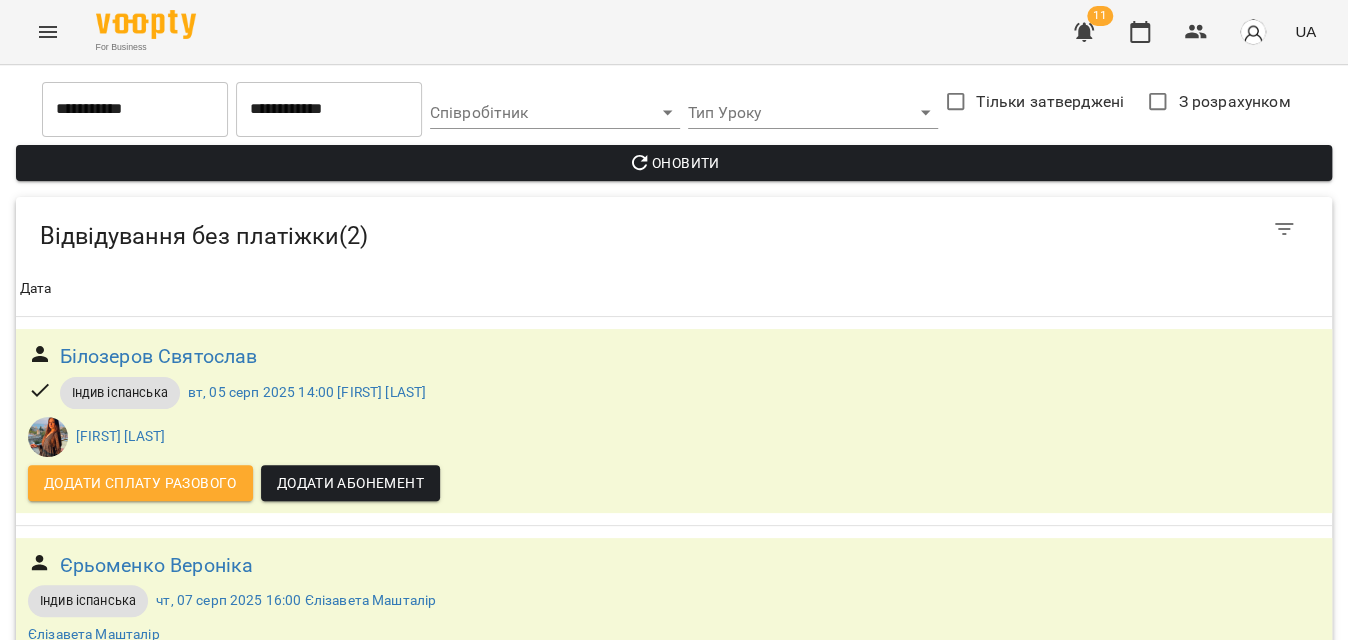click on "For Business 11 UA" at bounding box center [674, 32] 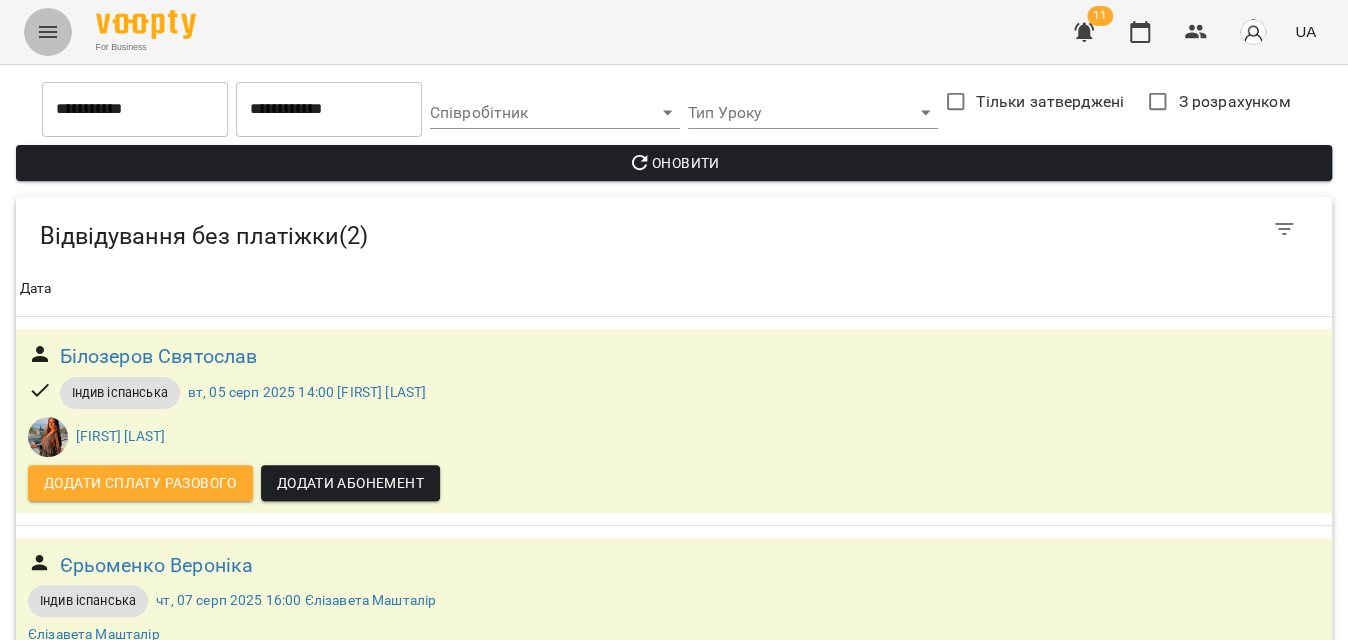click at bounding box center (48, 32) 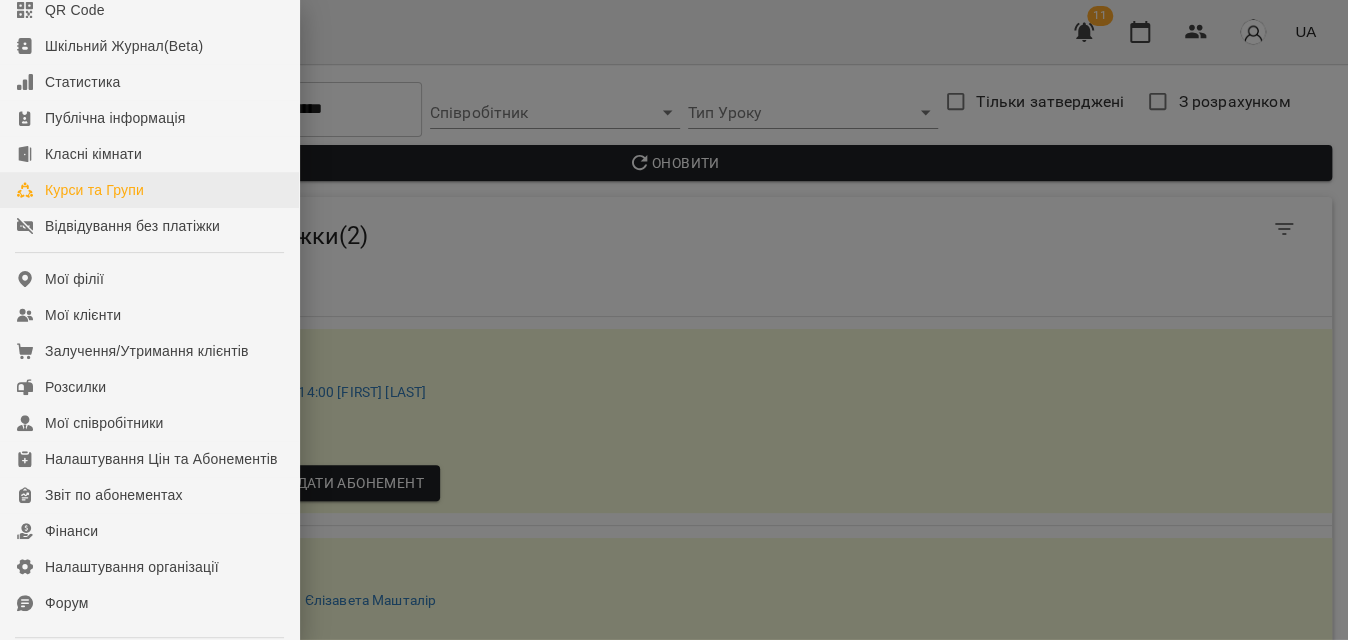 scroll, scrollTop: 181, scrollLeft: 0, axis: vertical 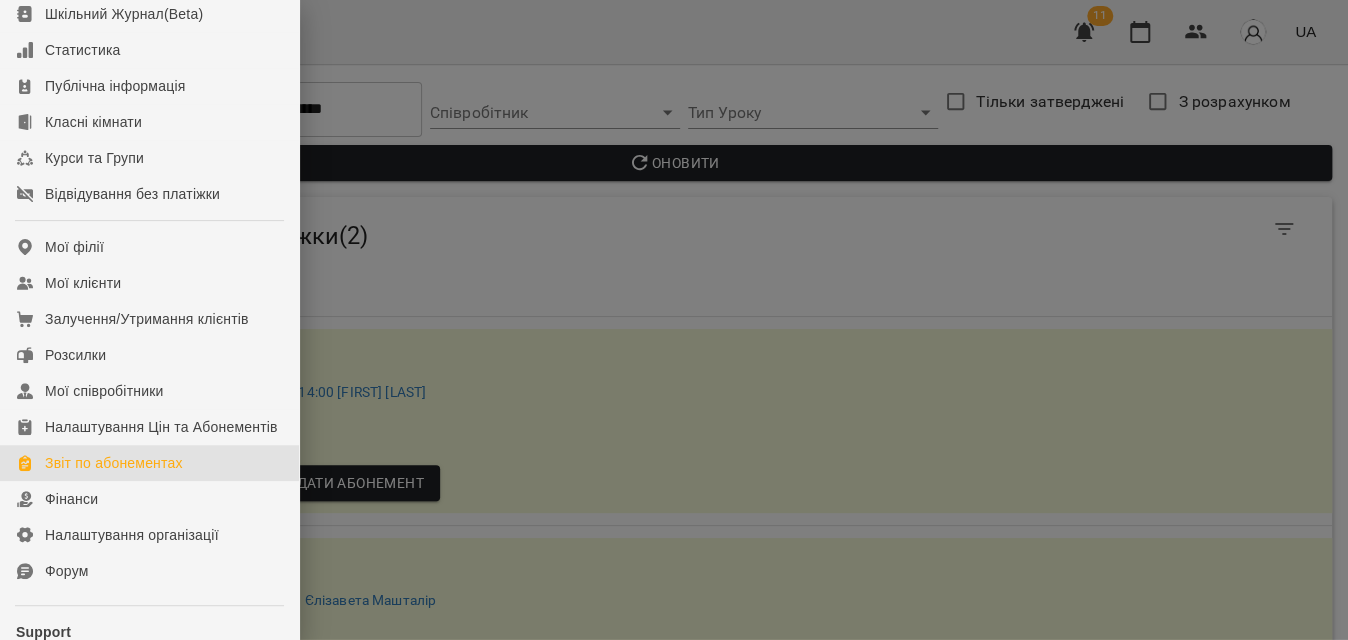 click on "Звіт по абонементах" at bounding box center [114, 463] 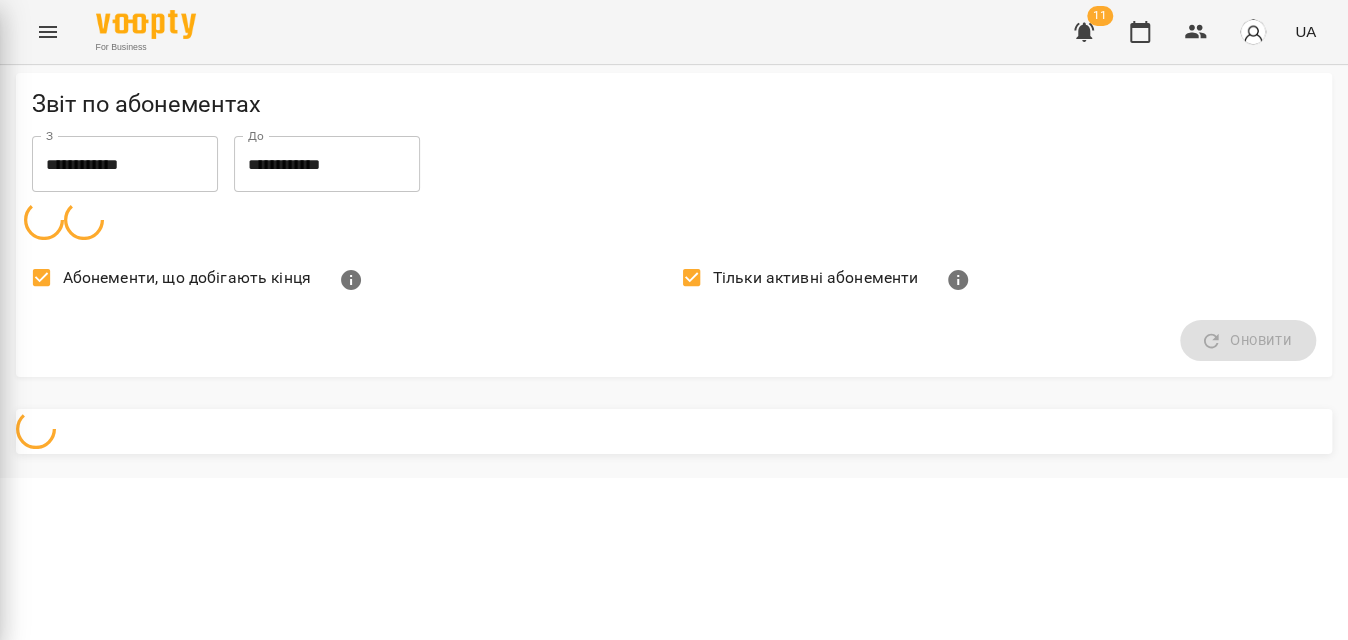 scroll, scrollTop: 0, scrollLeft: 0, axis: both 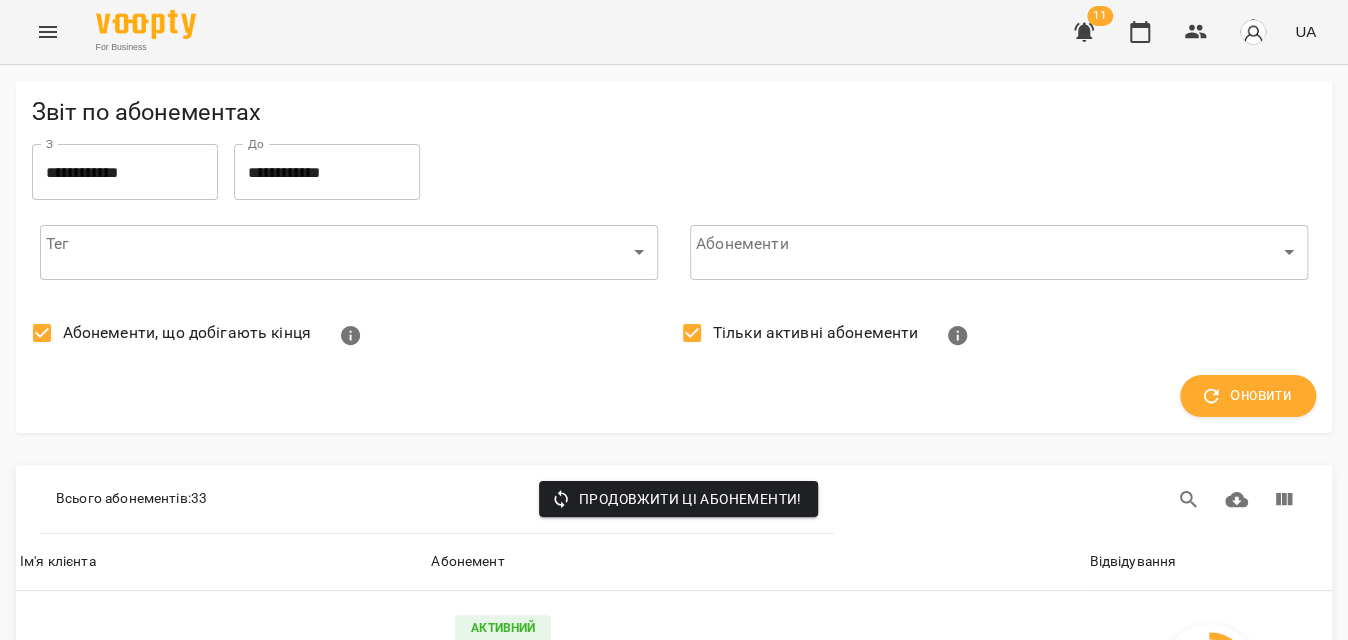 click on "Абонементи, що добігають кінця" at bounding box center [187, 333] 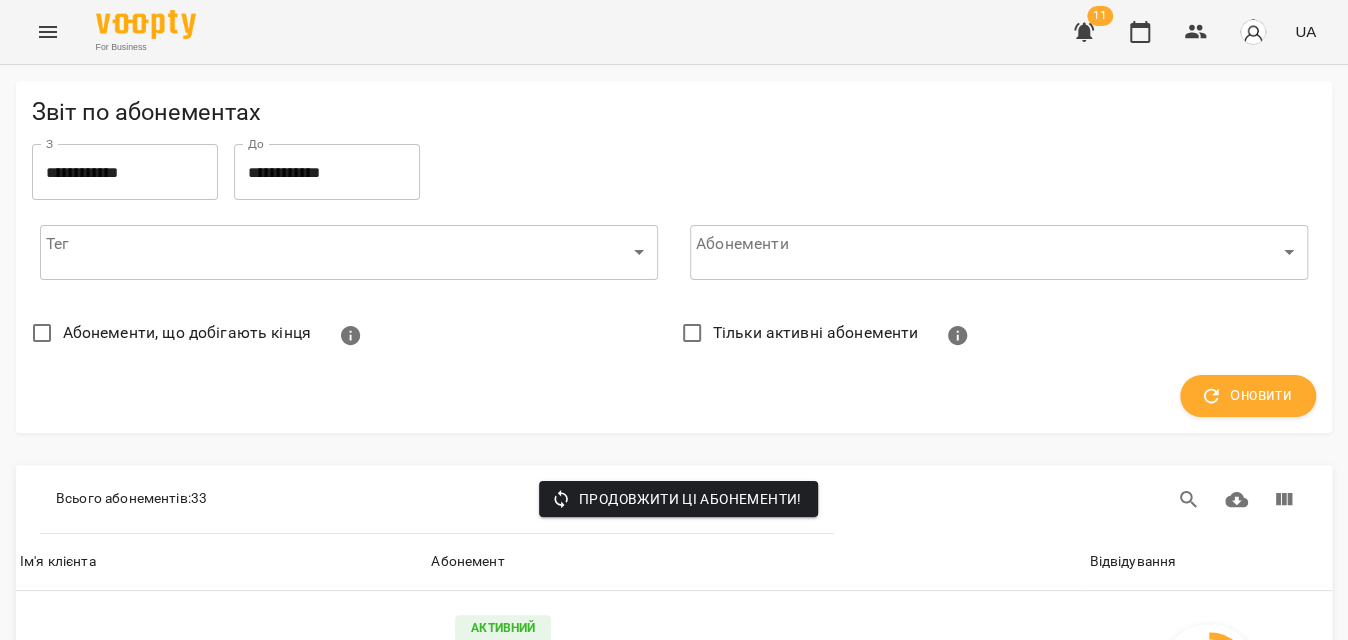 click on "Оновити" at bounding box center [1248, 396] 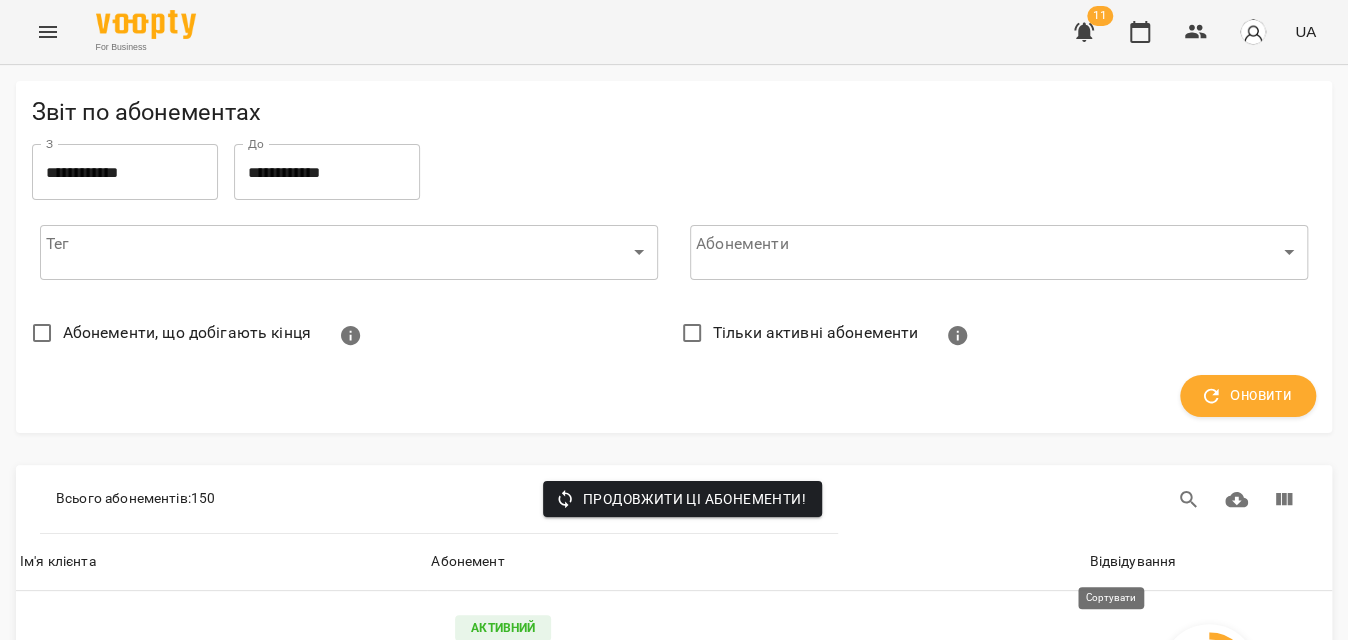 click on "Відвідування" at bounding box center (1132, 562) 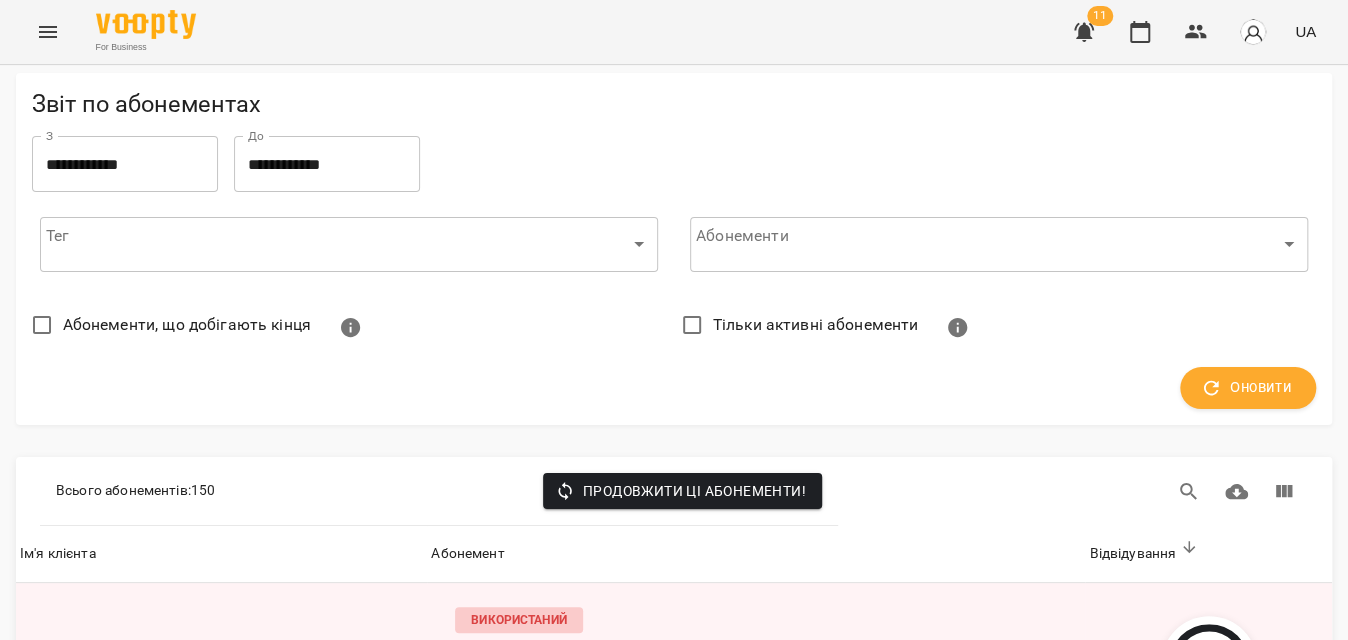 scroll, scrollTop: 2909, scrollLeft: 0, axis: vertical 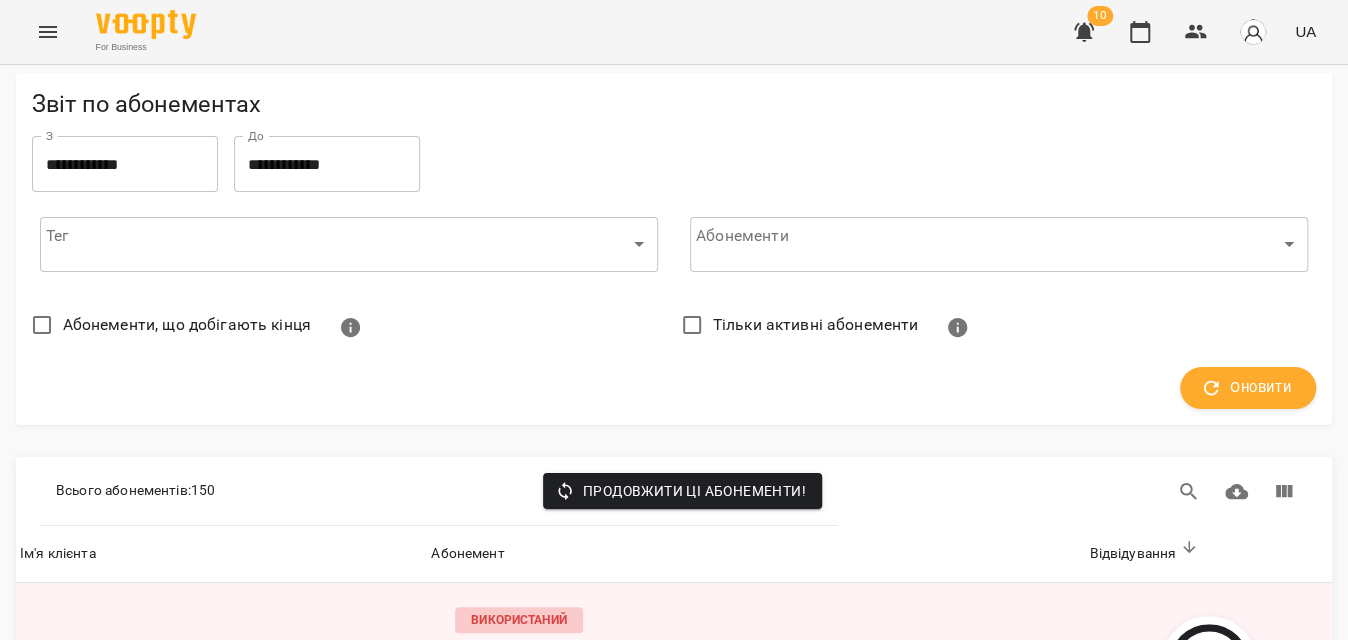 click 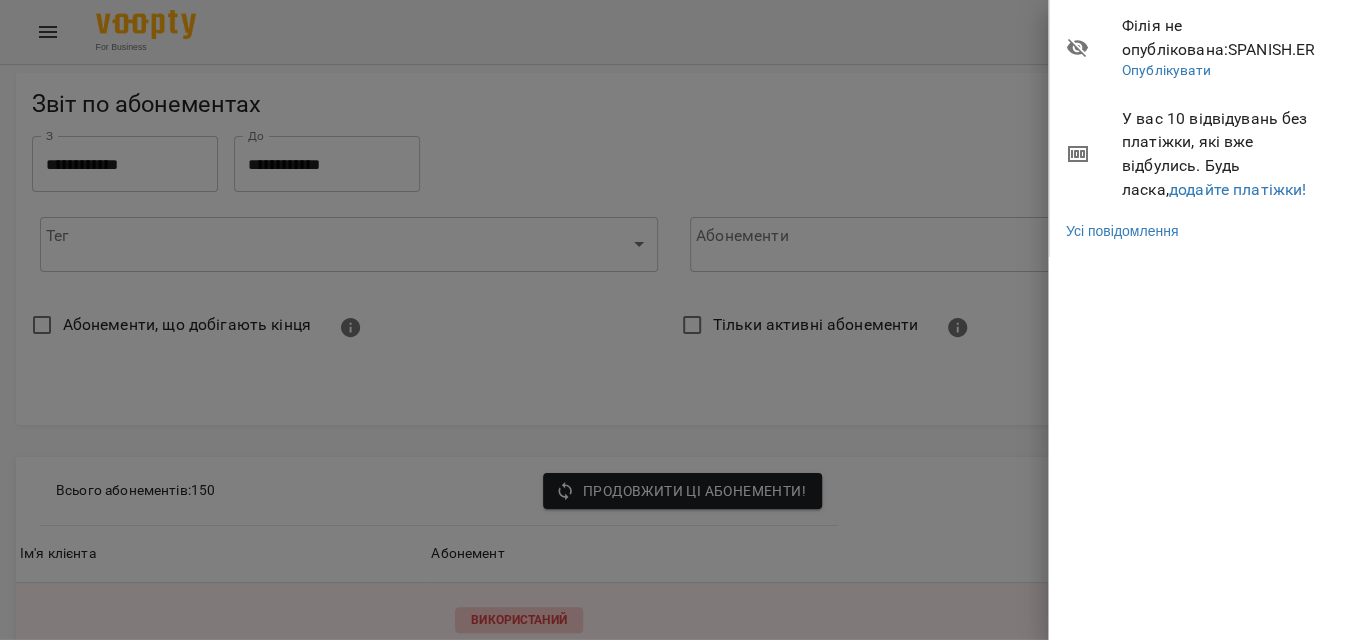click at bounding box center (674, 320) 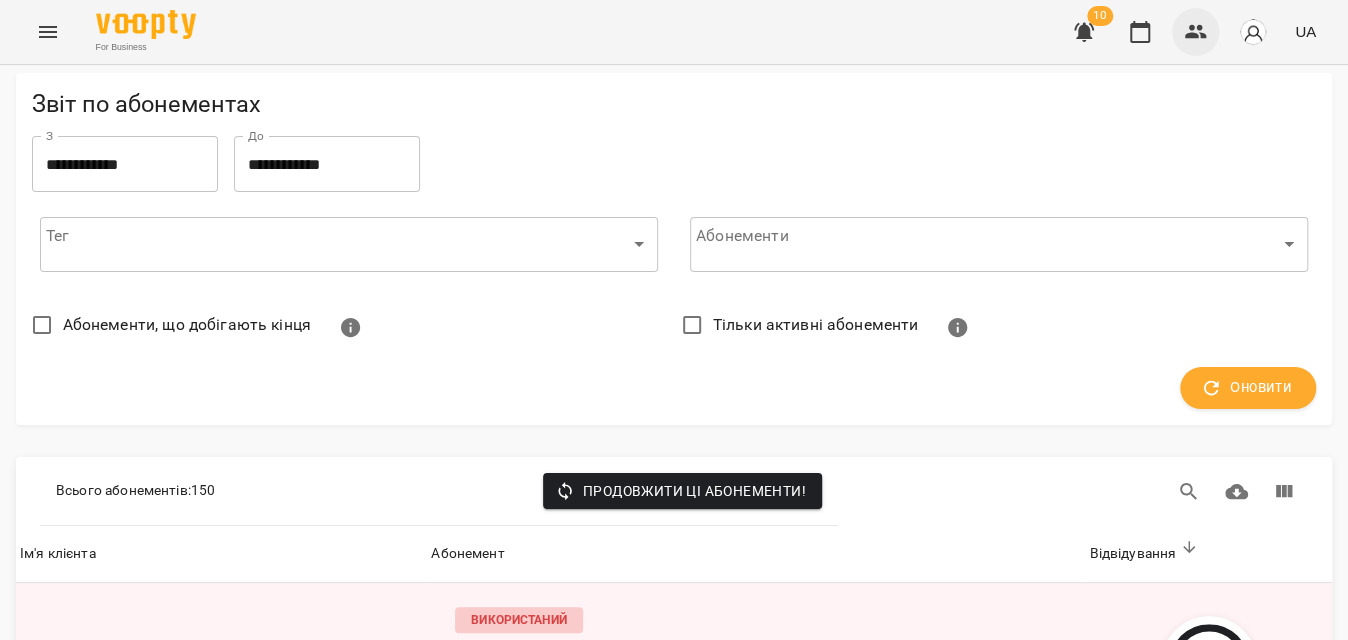 click 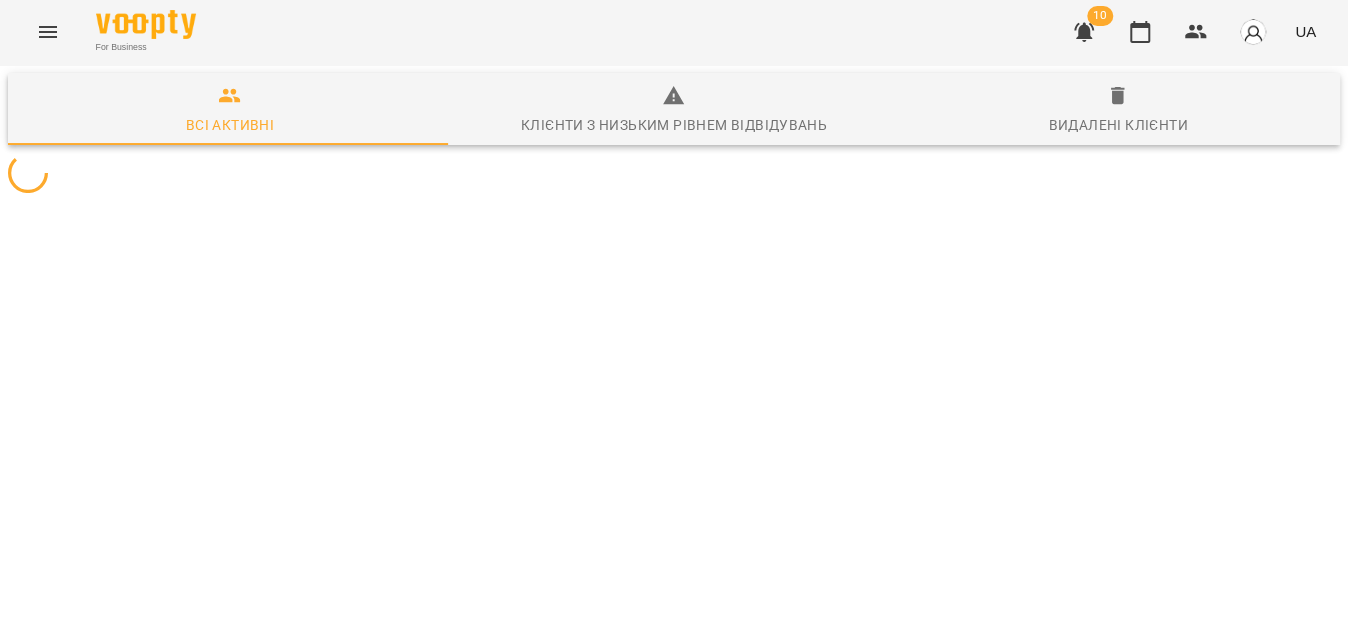 scroll, scrollTop: 0, scrollLeft: 0, axis: both 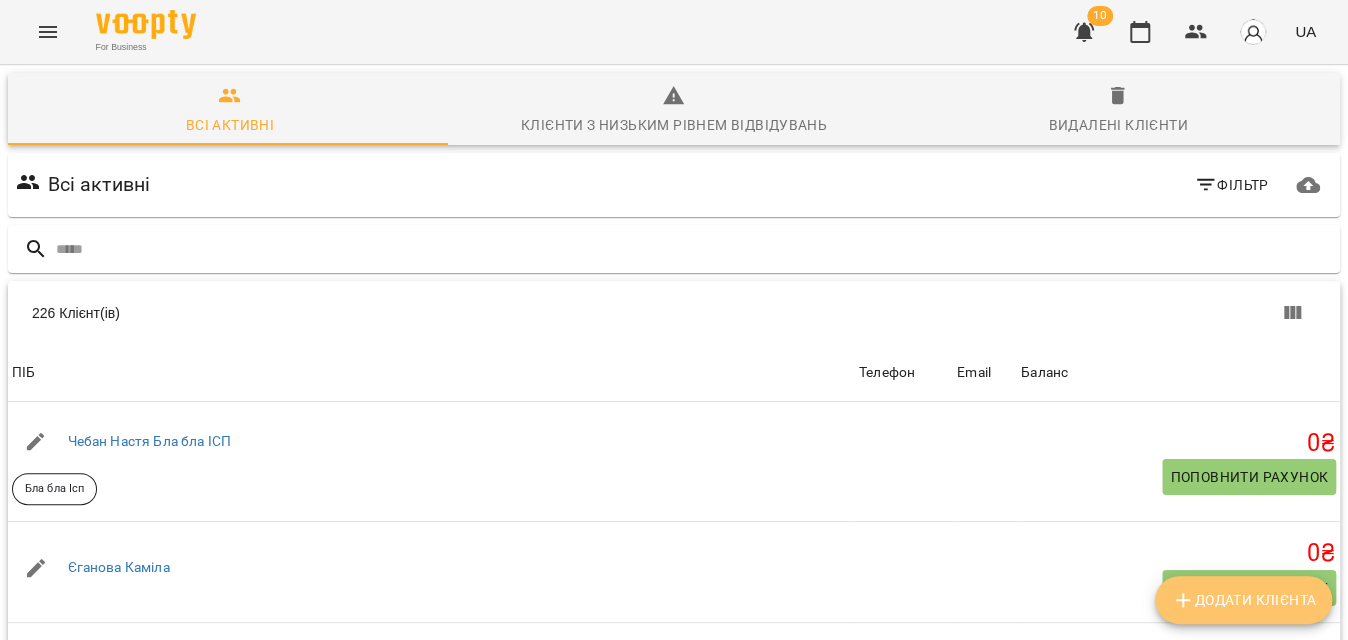 click on "Додати клієнта" at bounding box center (1243, 600) 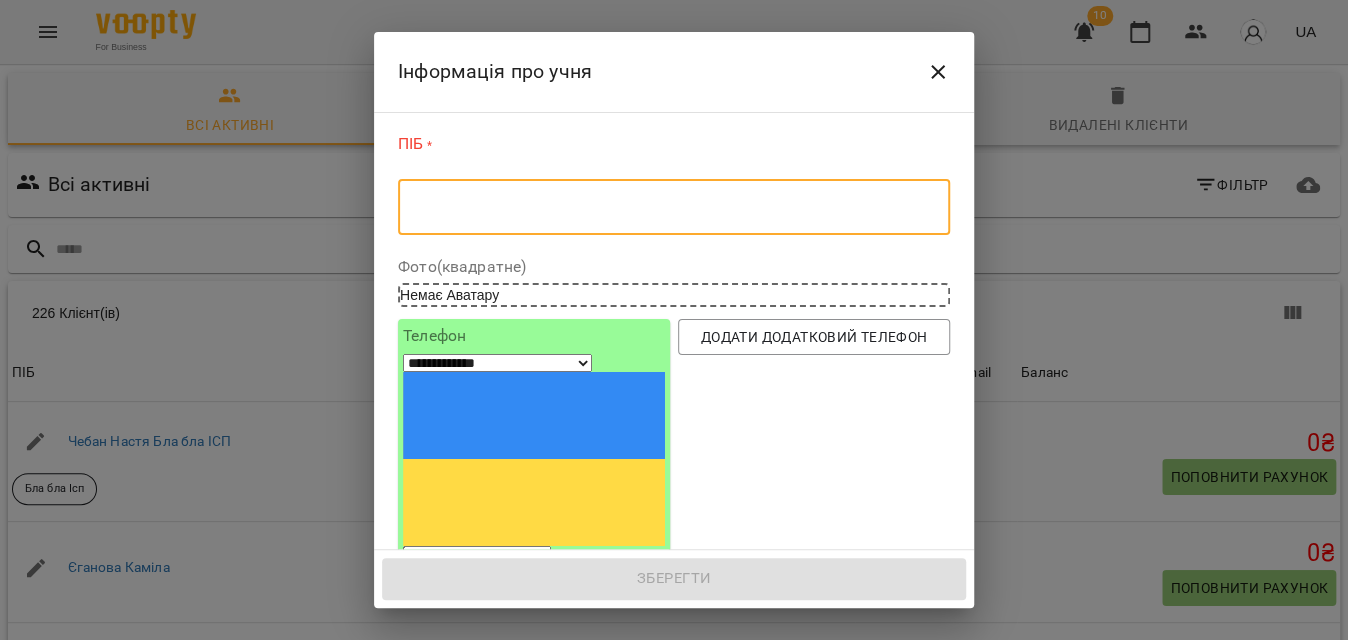 click at bounding box center [674, 207] 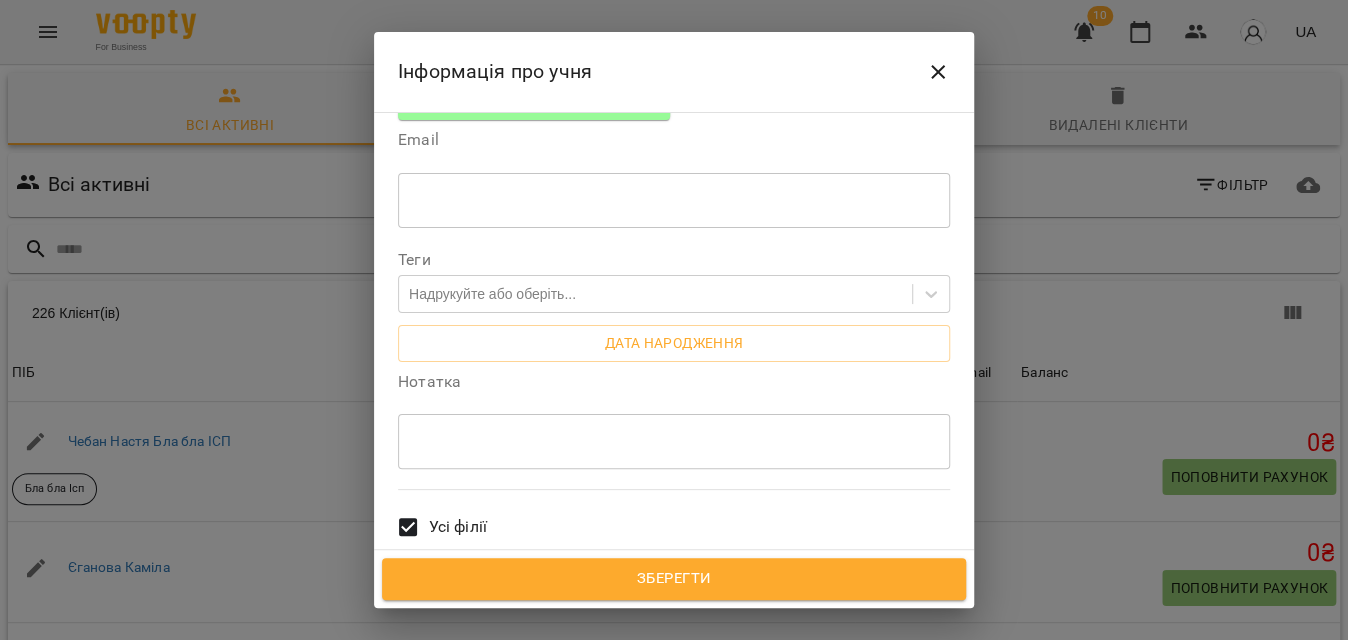 type on "**********" 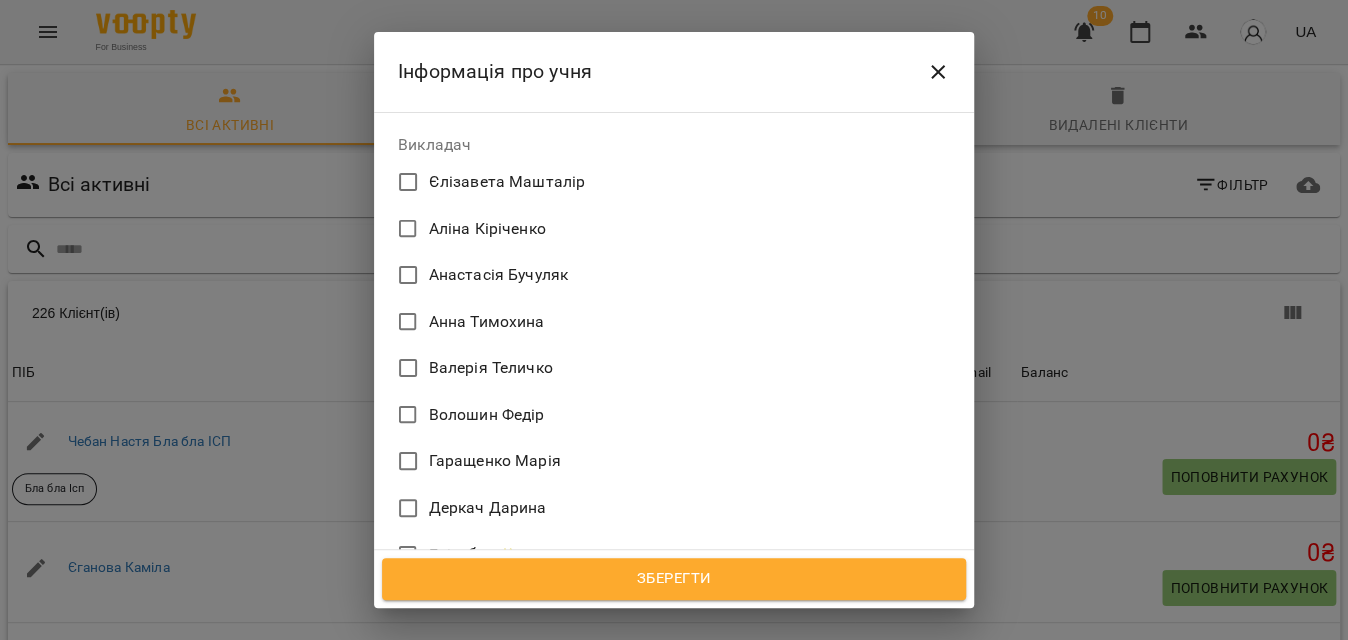 scroll, scrollTop: 1090, scrollLeft: 0, axis: vertical 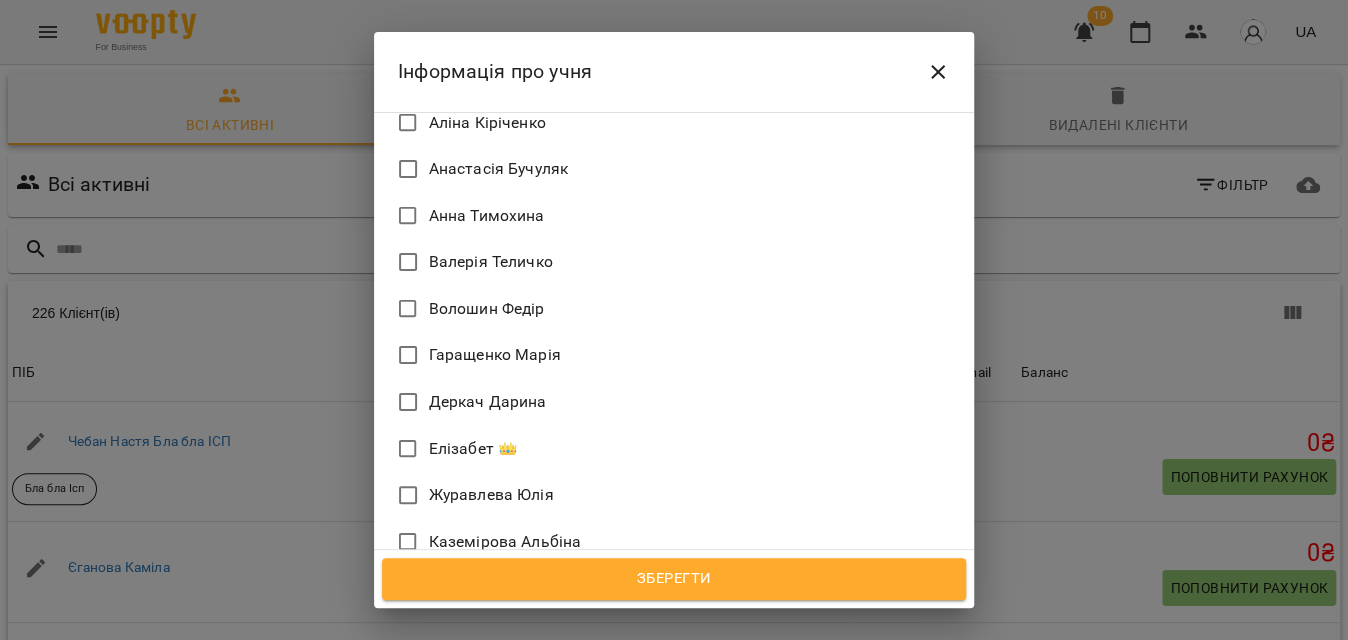 click on "Елізабет 👑" at bounding box center [473, 449] 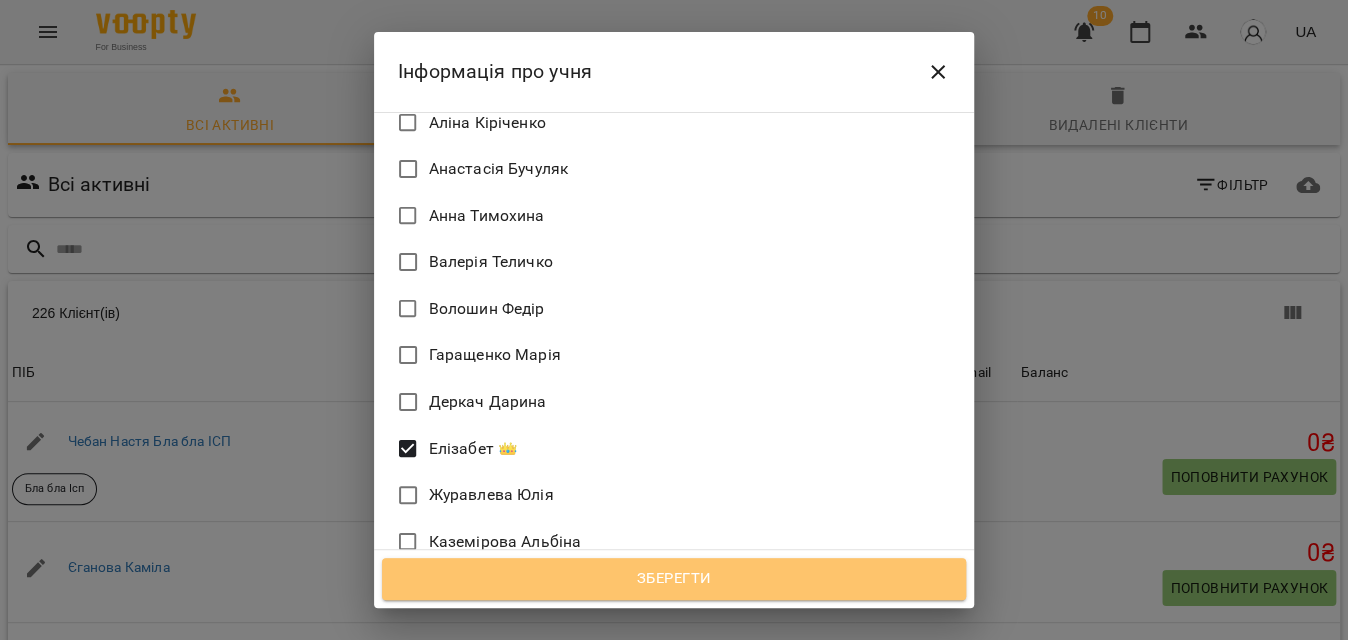 click on "Зберегти" at bounding box center (674, 579) 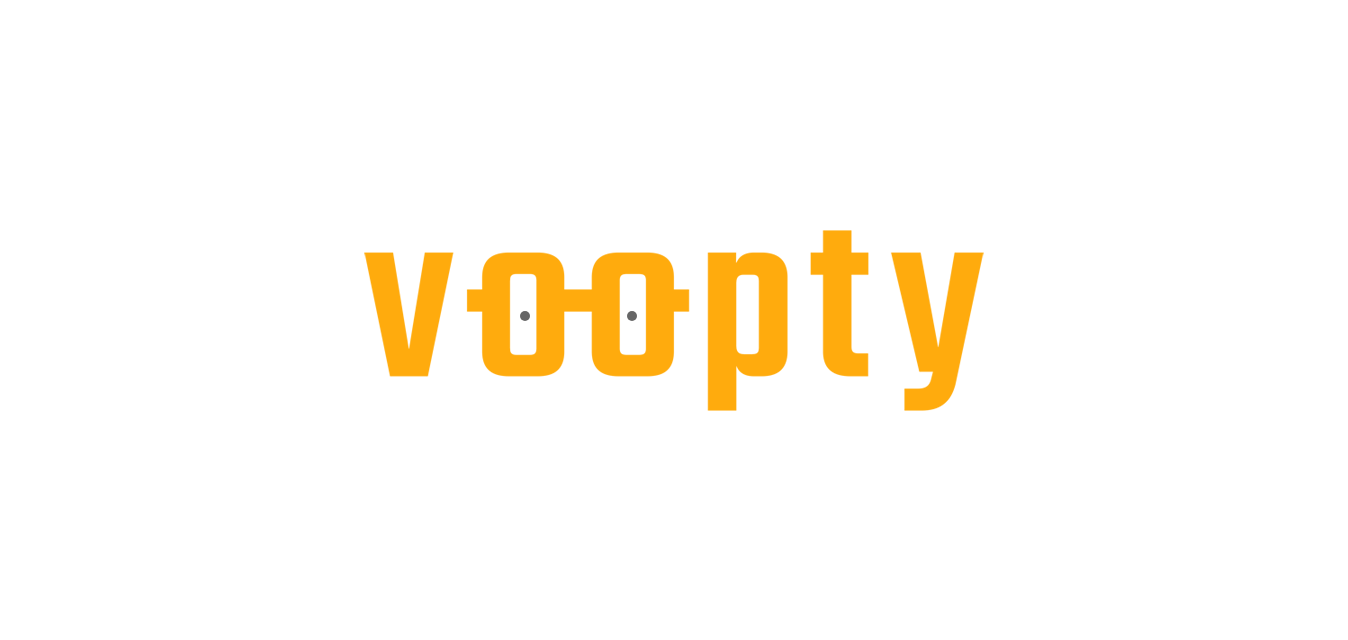 scroll, scrollTop: 0, scrollLeft: 0, axis: both 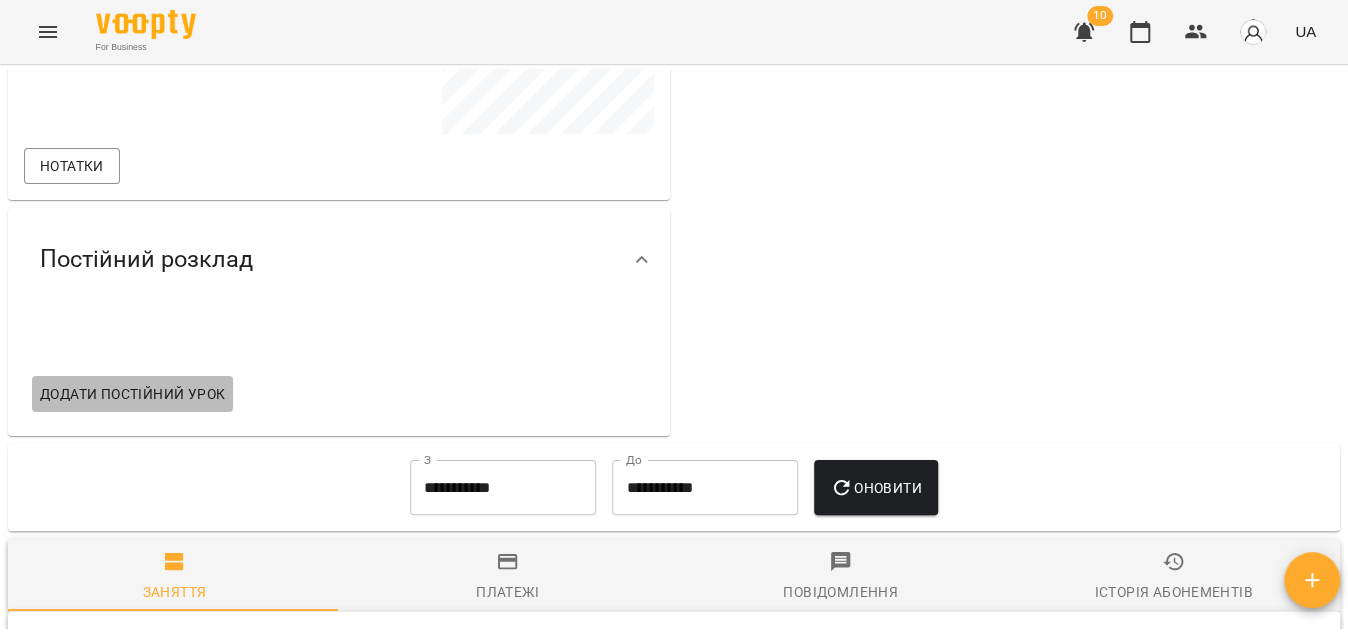 click on "Додати постійний урок" at bounding box center [132, 394] 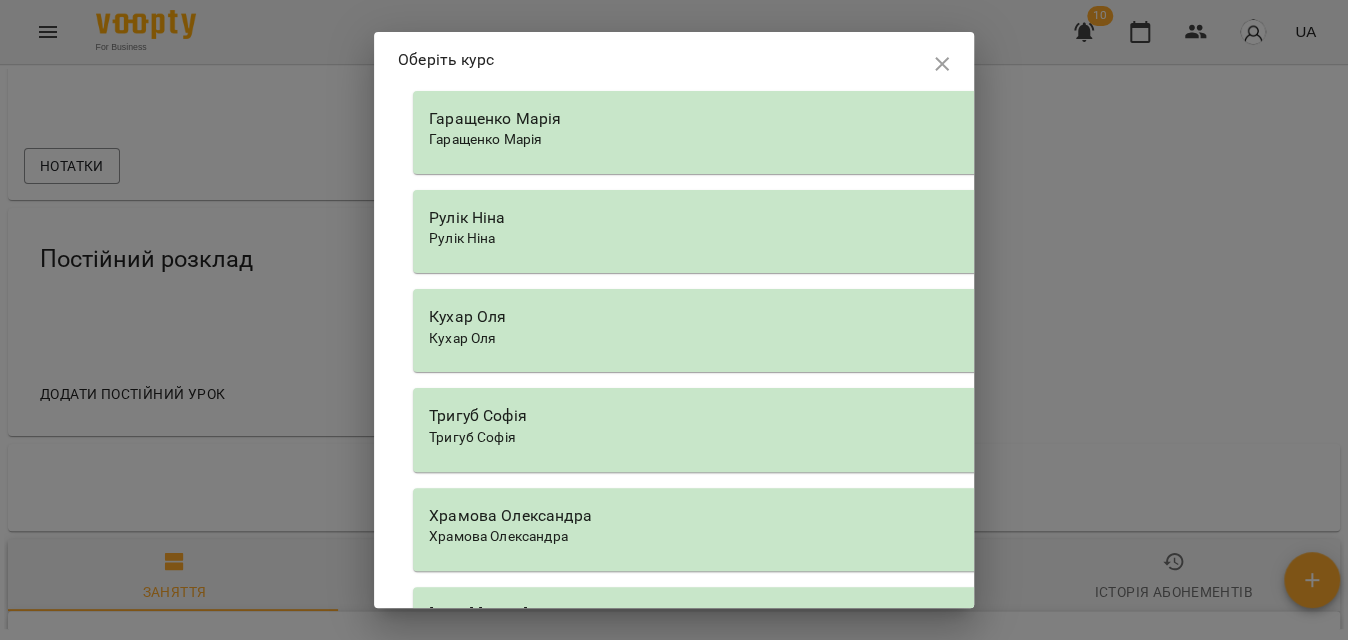 scroll, scrollTop: 4636, scrollLeft: 0, axis: vertical 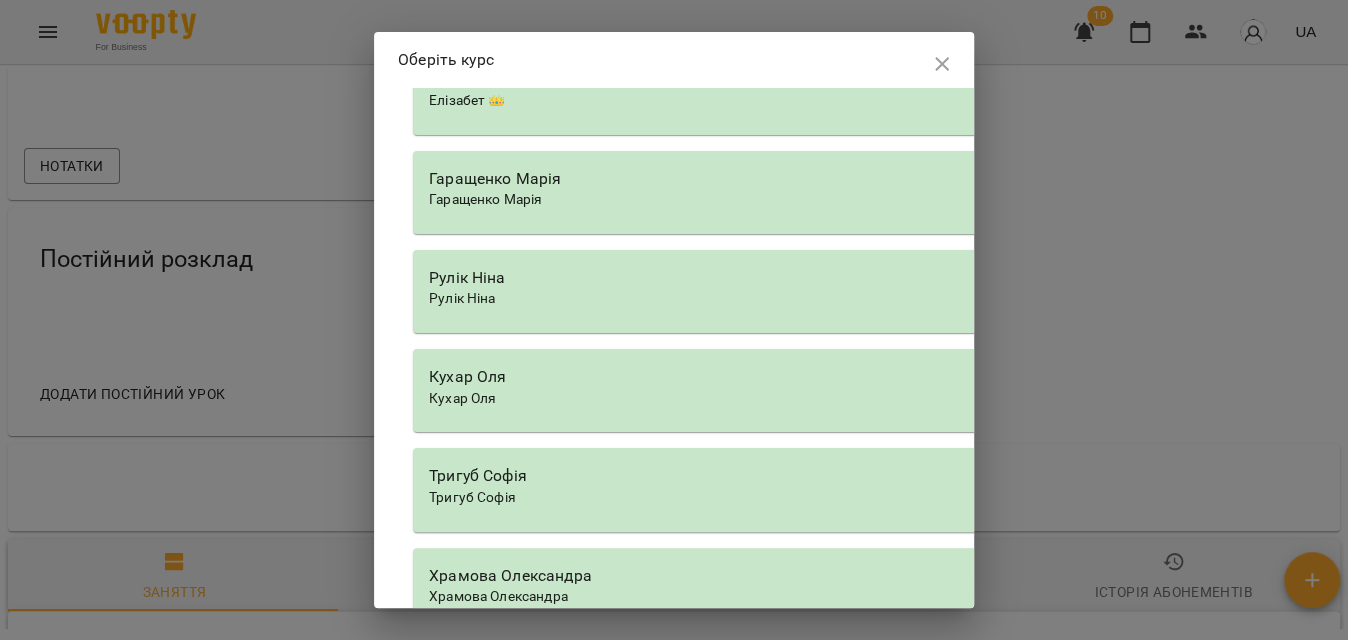 click on "Елізабет 👑" at bounding box center [983, 79] 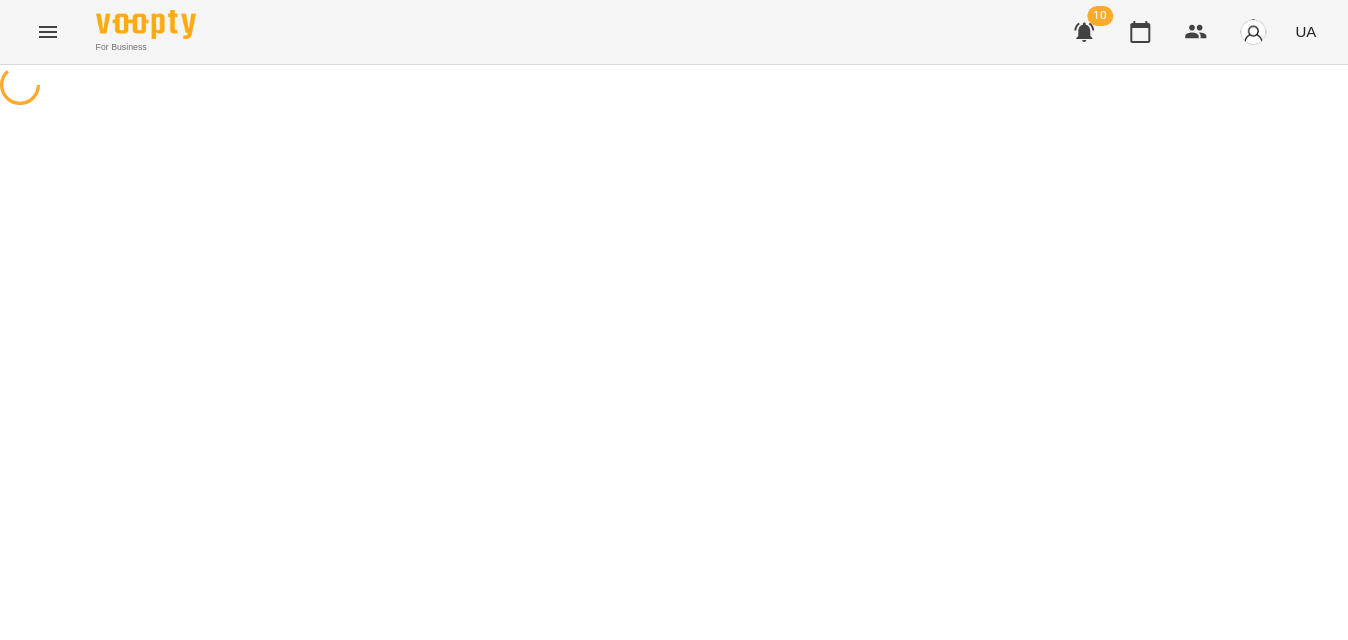 select on "********" 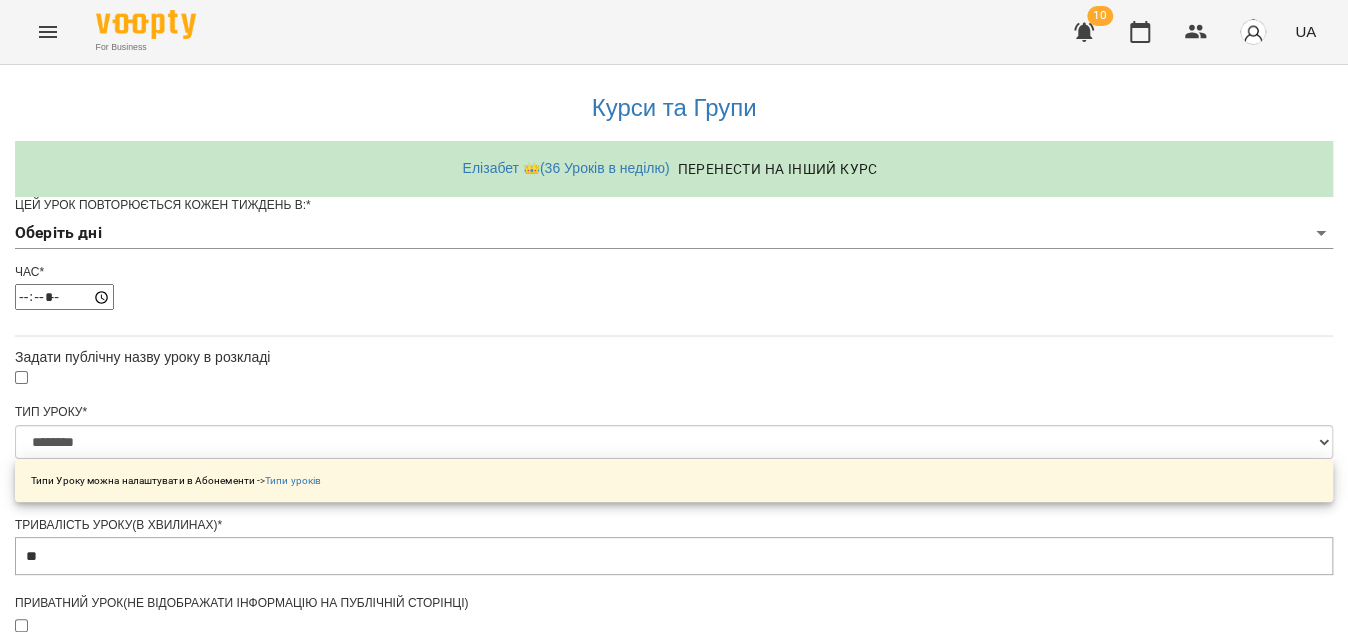 click on "**********" at bounding box center [674, 644] 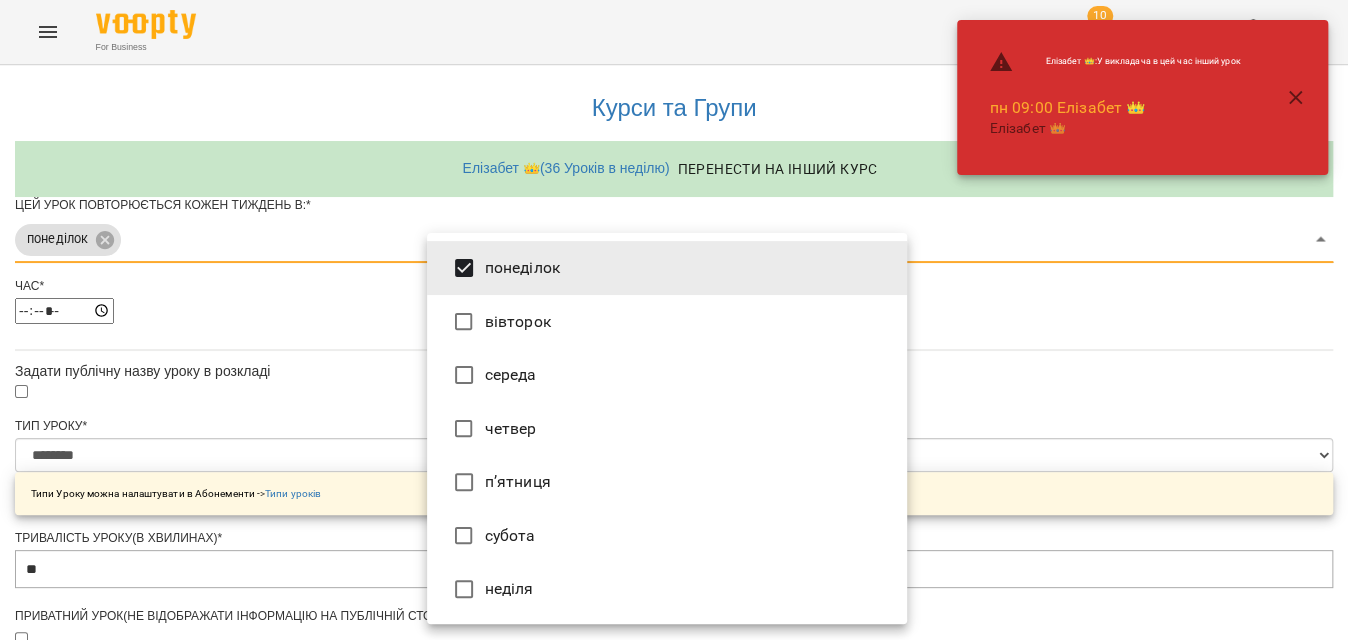 type on "***" 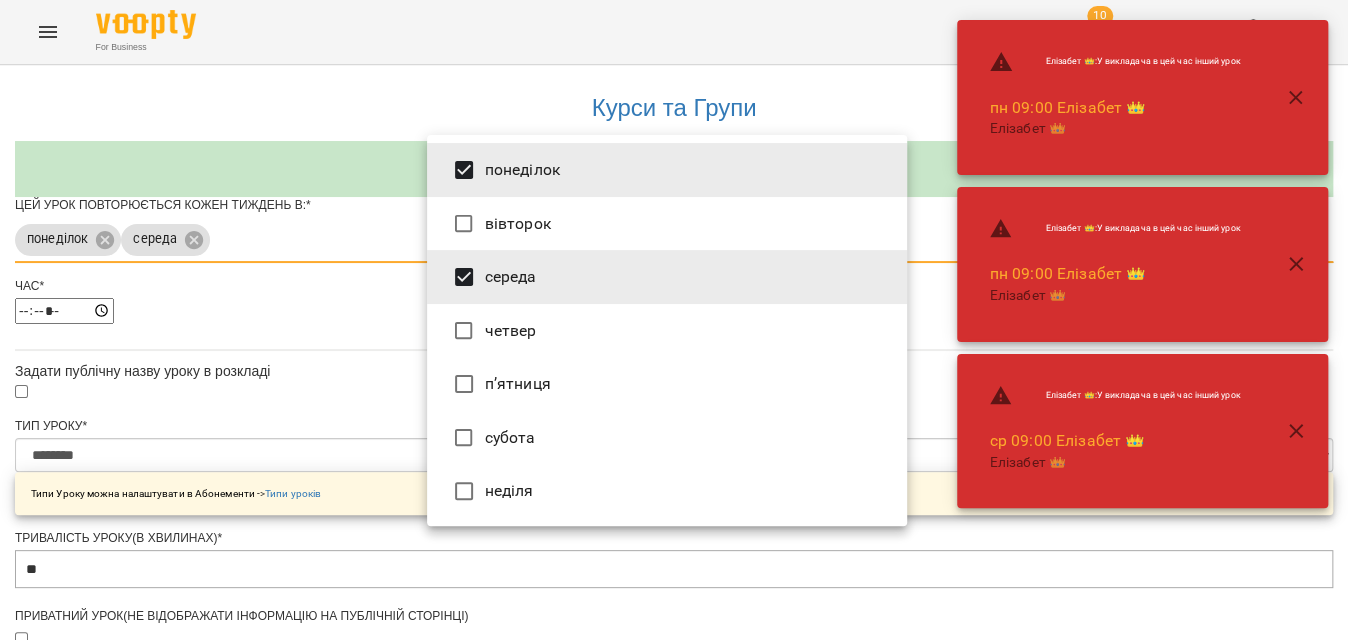 click at bounding box center (674, 320) 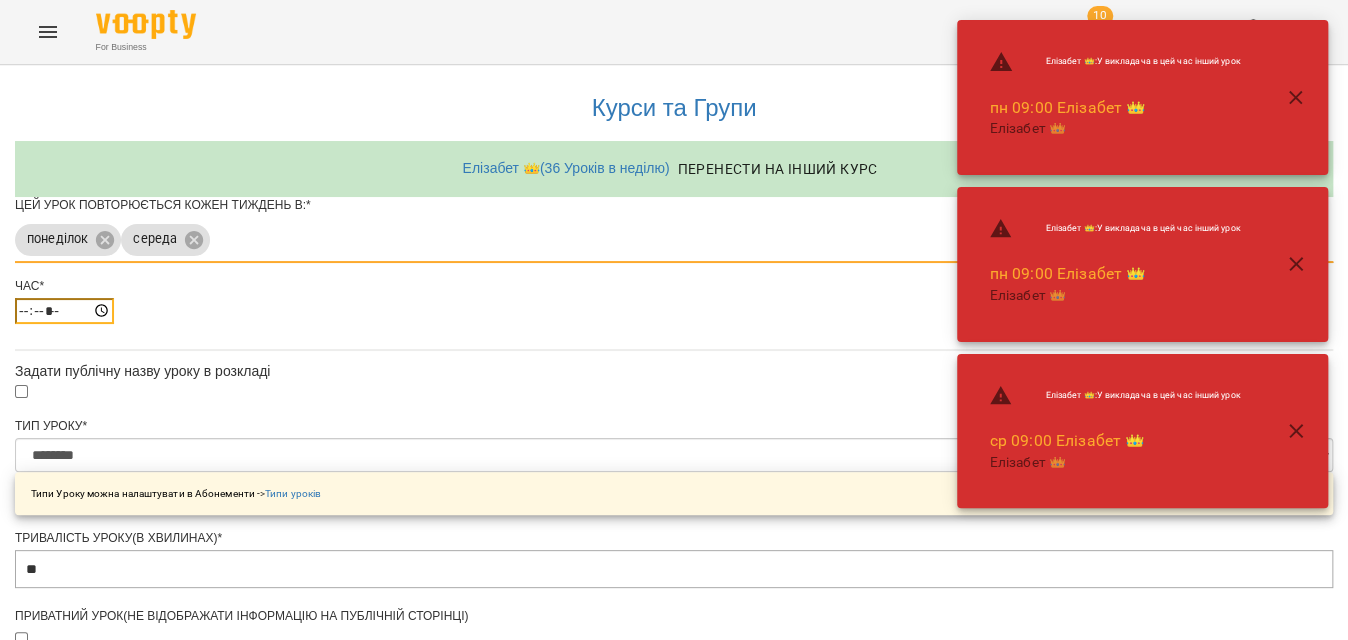 click on "*****" at bounding box center (64, 311) 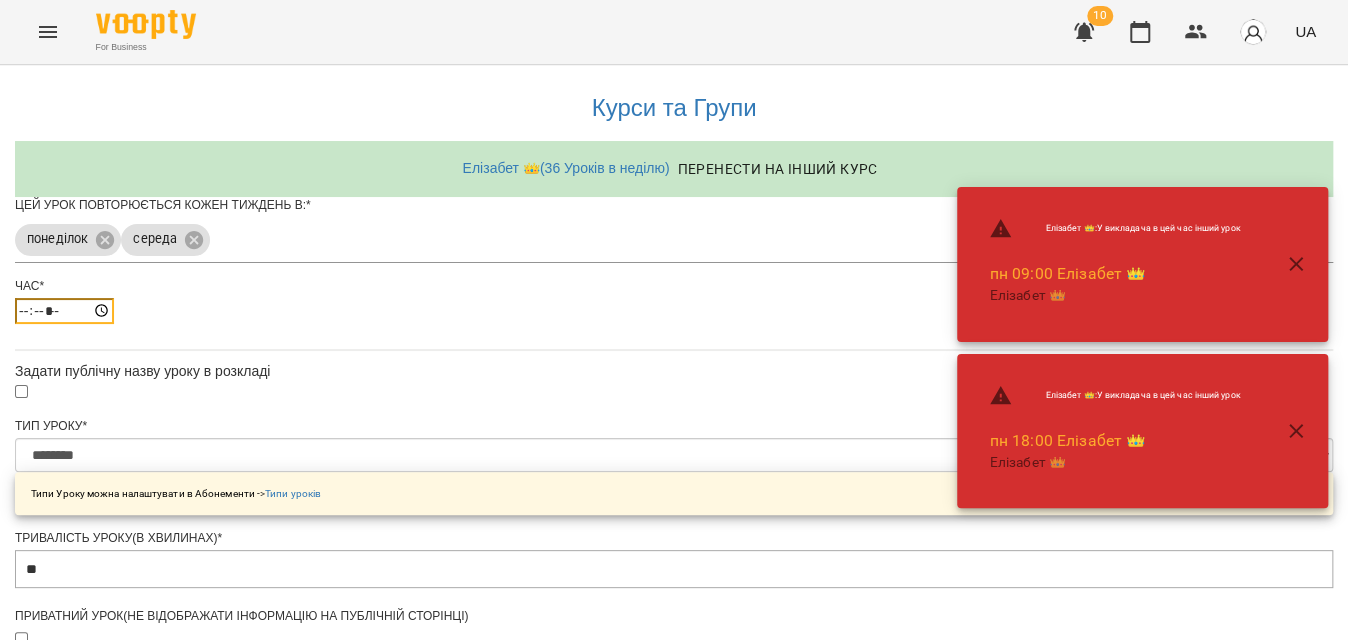 type on "*****" 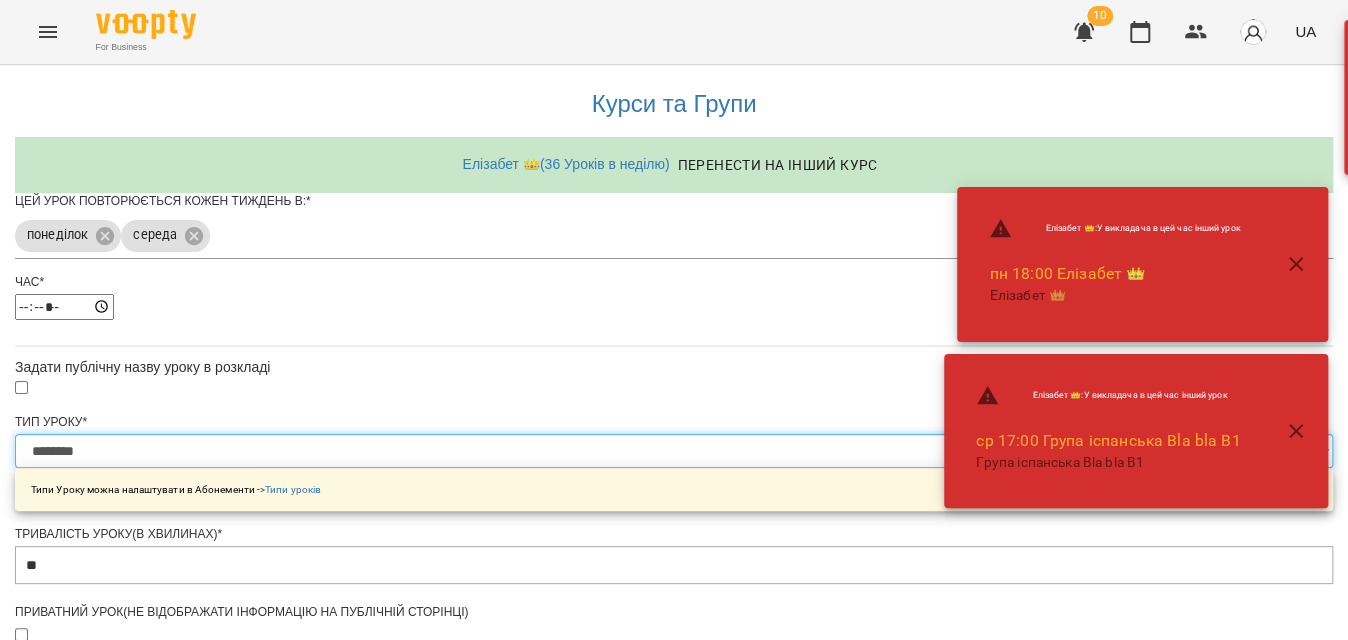 click on "**********" at bounding box center (674, 451) 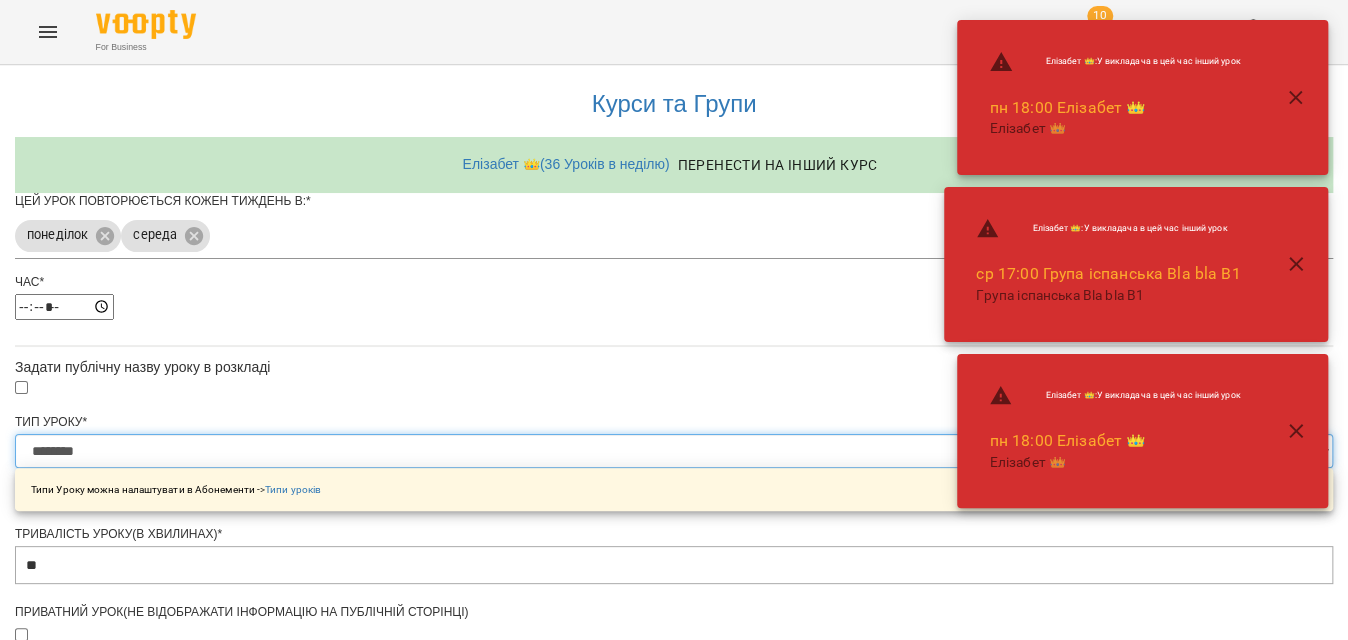 scroll, scrollTop: 0, scrollLeft: 0, axis: both 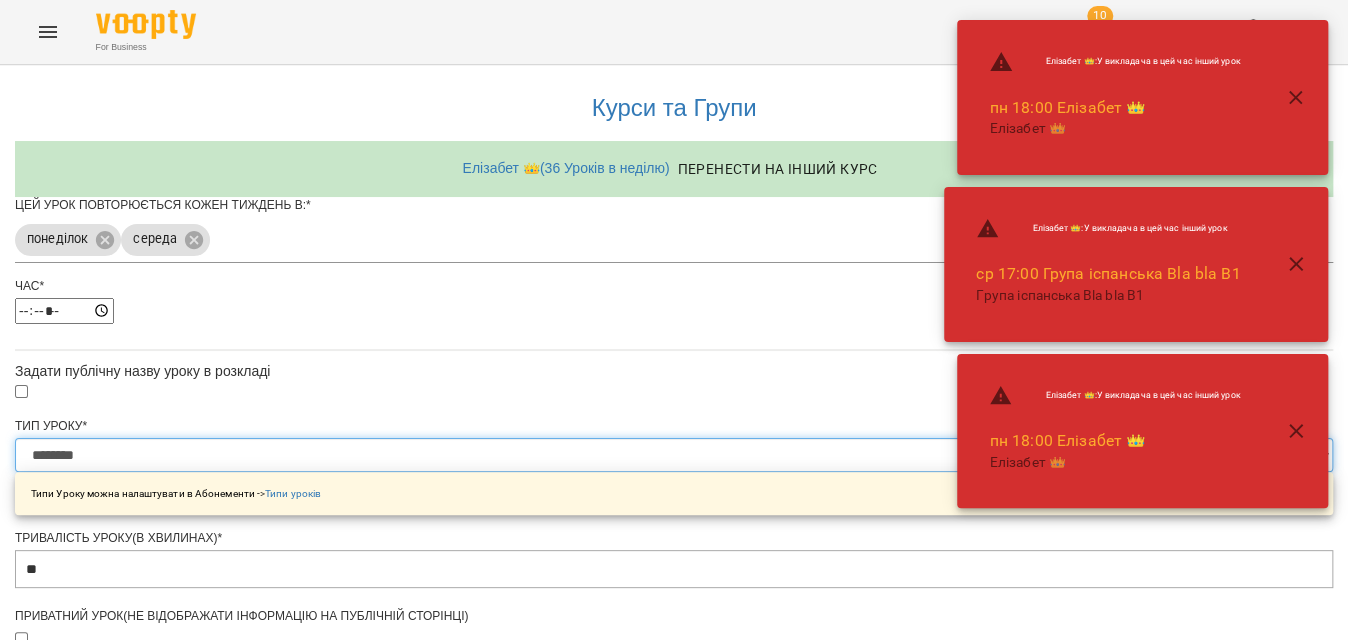 drag, startPoint x: 559, startPoint y: 495, endPoint x: 560, endPoint y: 483, distance: 12.0415945 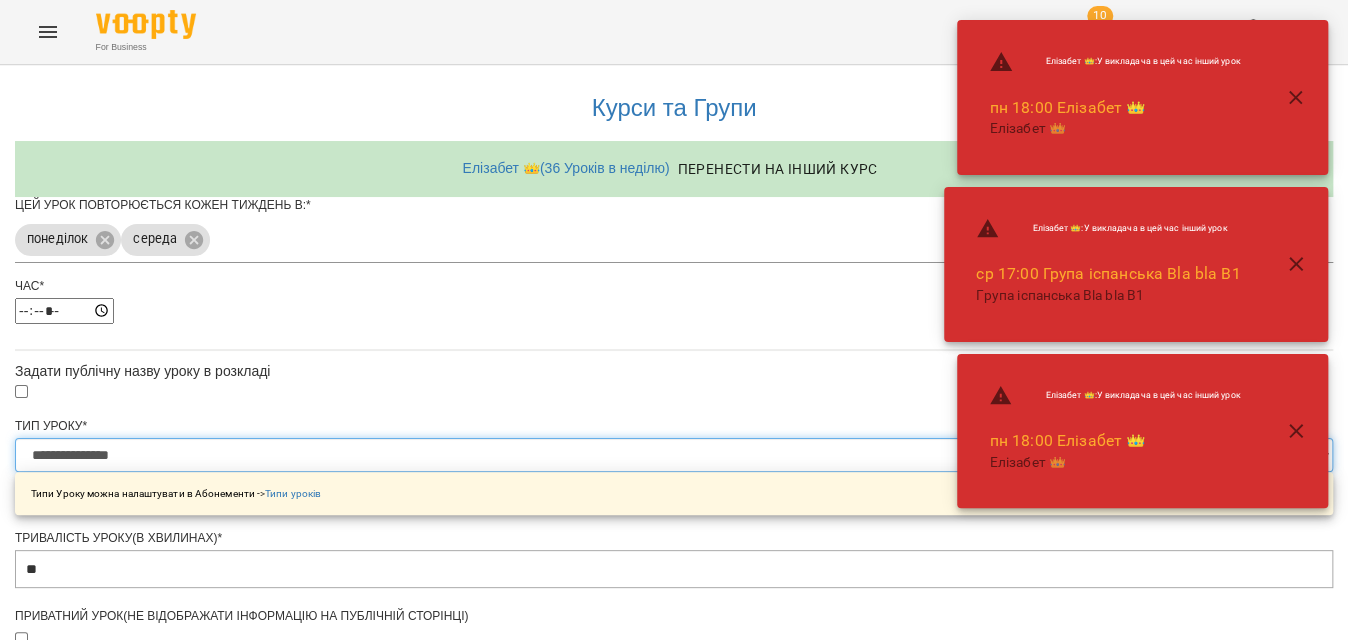 click on "**********" at bounding box center [674, 455] 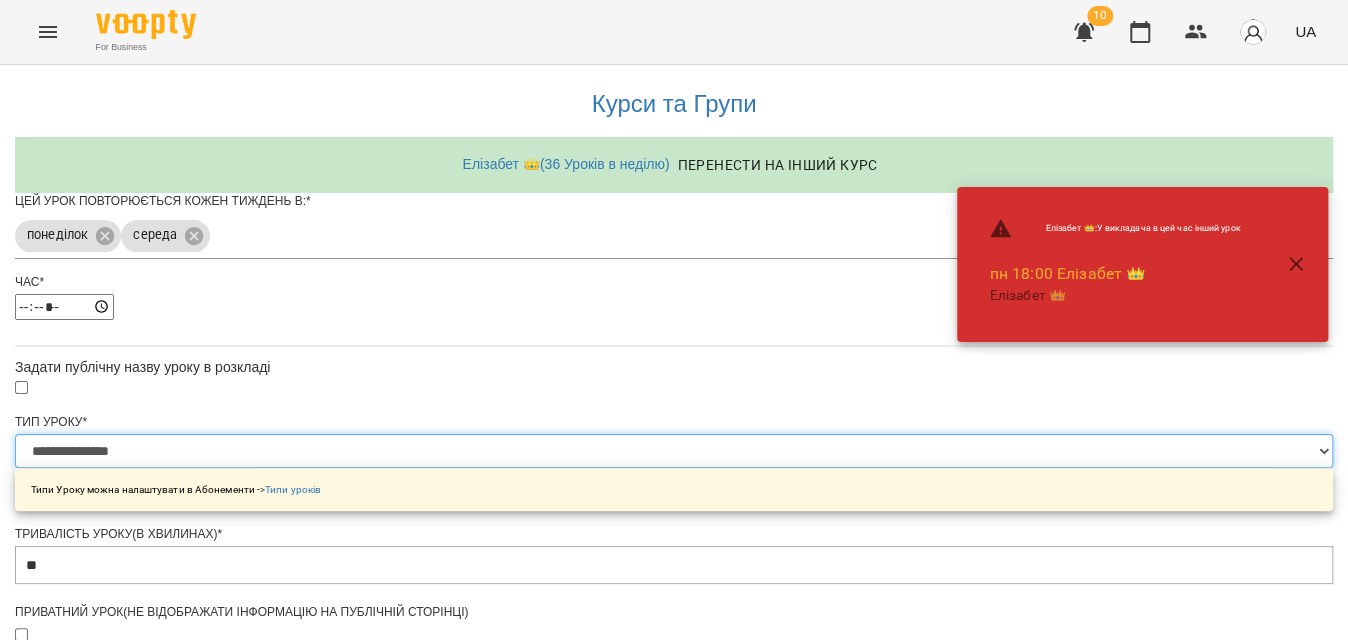 scroll, scrollTop: 760, scrollLeft: 0, axis: vertical 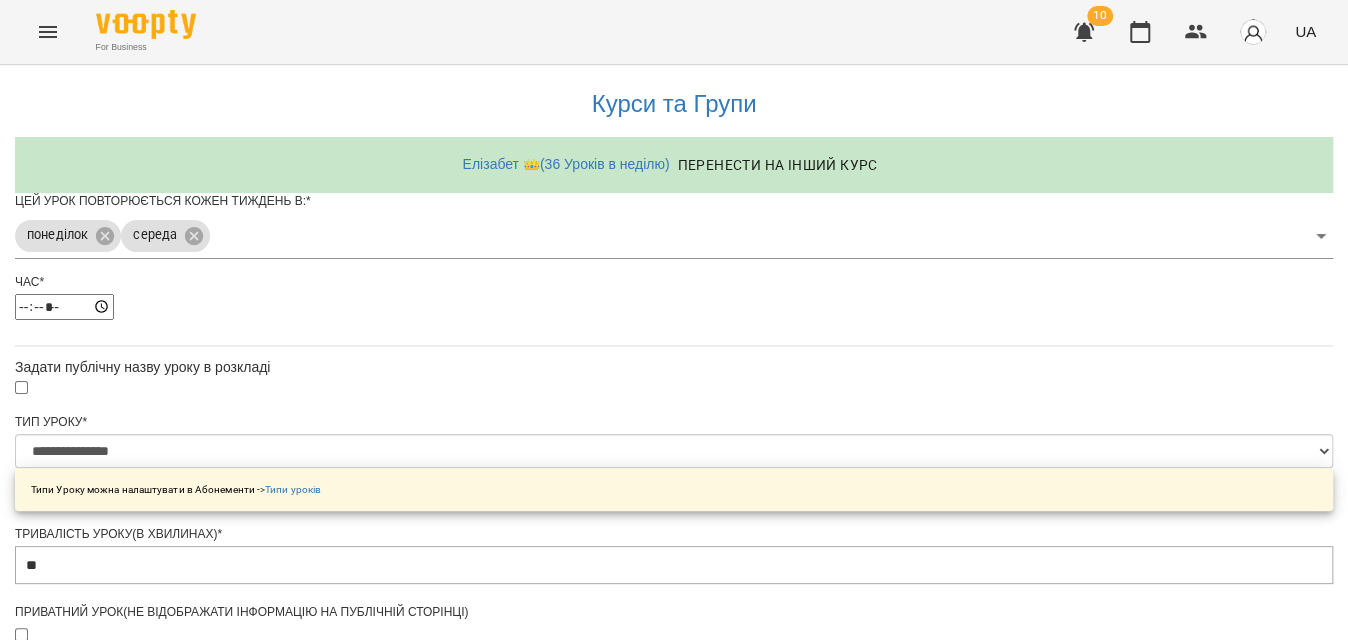 click on "**********" at bounding box center (108, 1225) 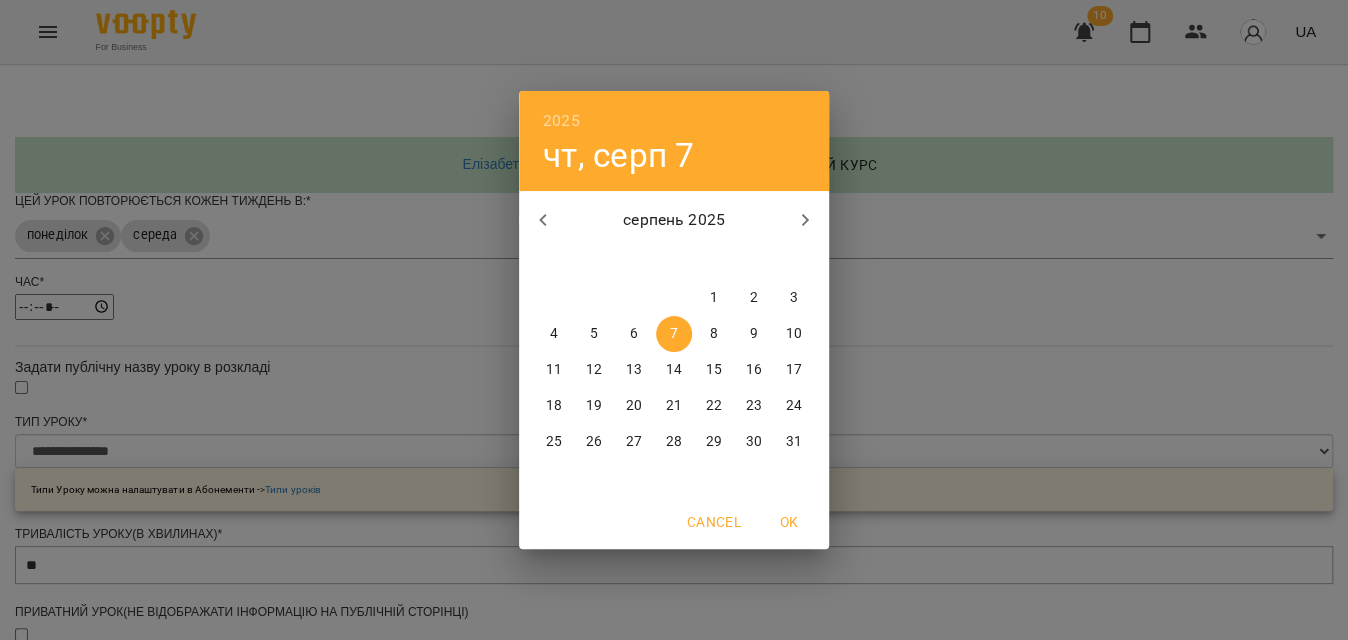 click on "4" at bounding box center [554, 334] 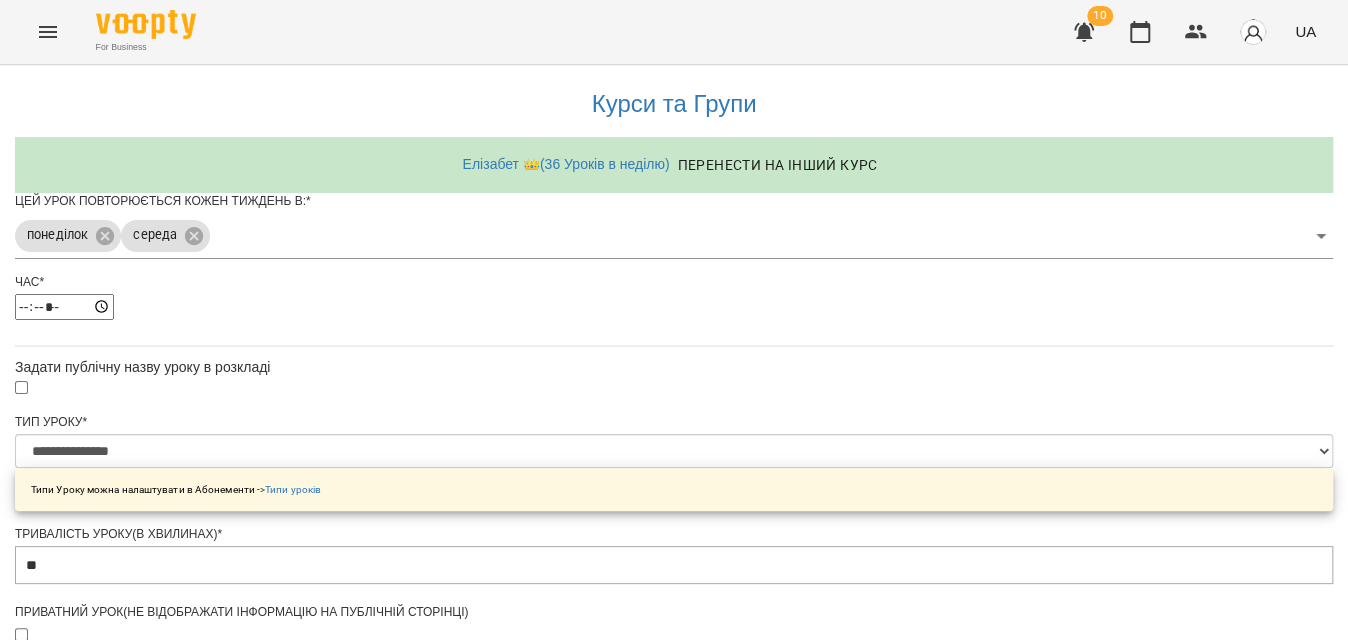 click on "Задати дату закінчення" at bounding box center (674, 1260) 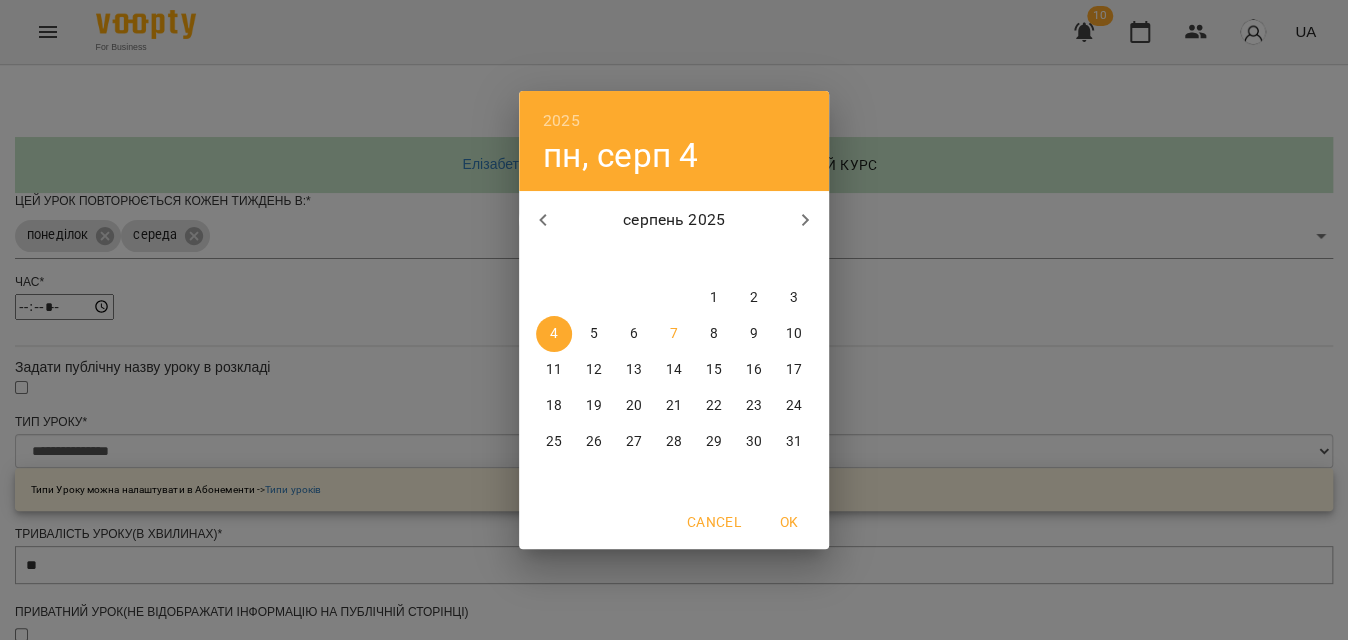 click on "11" at bounding box center (554, 370) 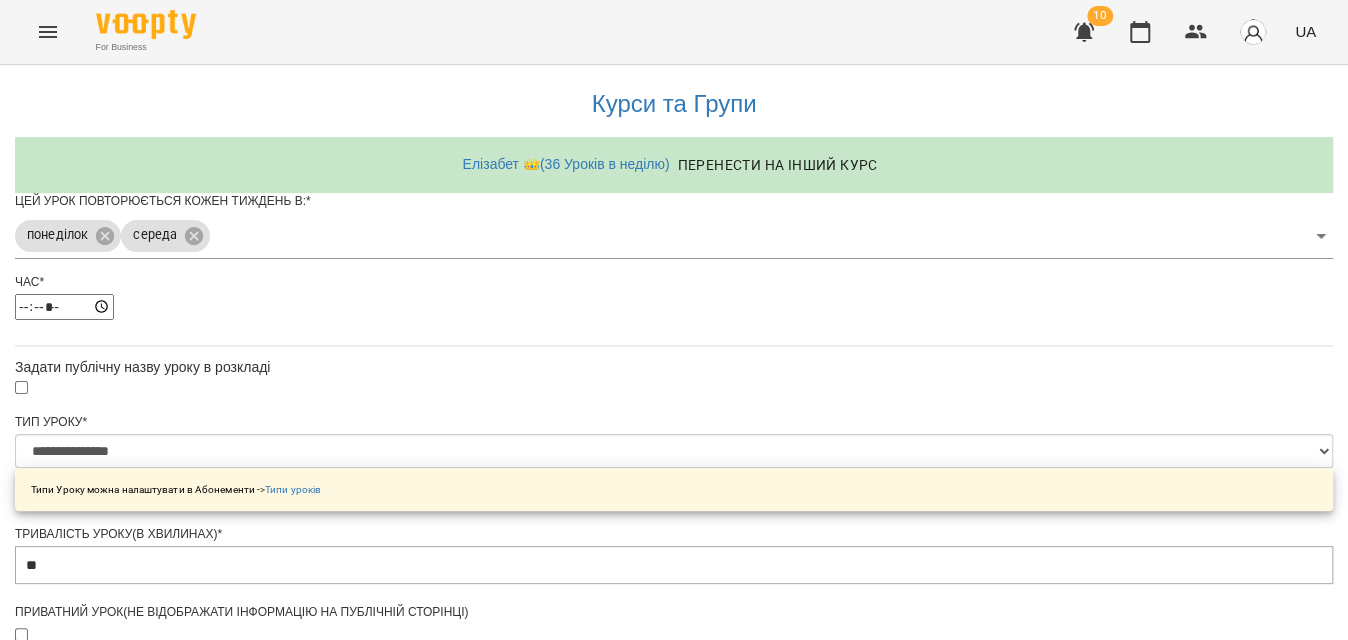 scroll, scrollTop: 816, scrollLeft: 0, axis: vertical 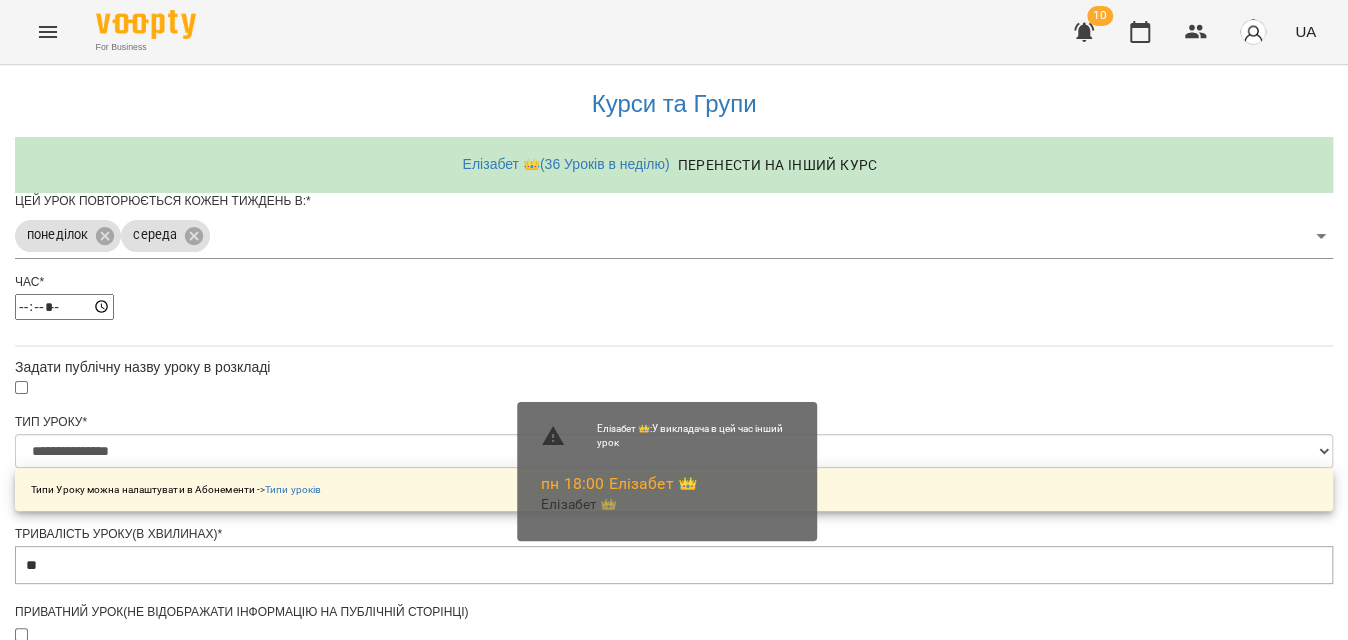 click on "Зберегти" at bounding box center [674, 1327] 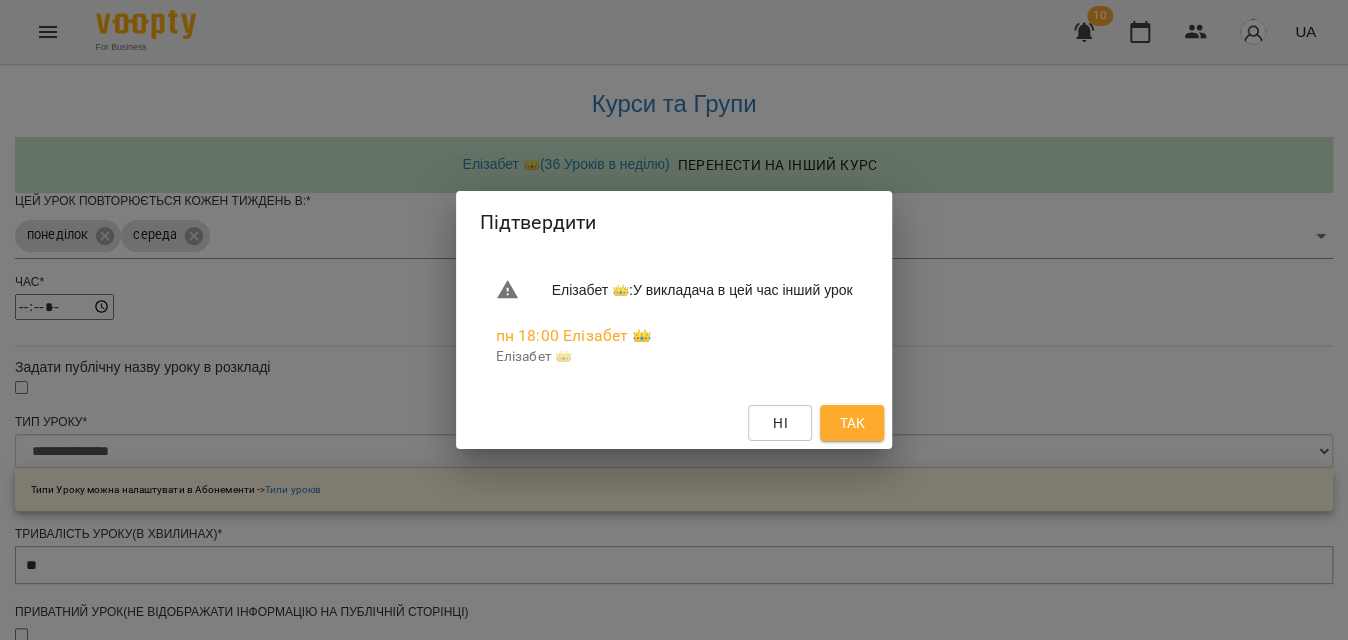 click on "Так" at bounding box center [852, 423] 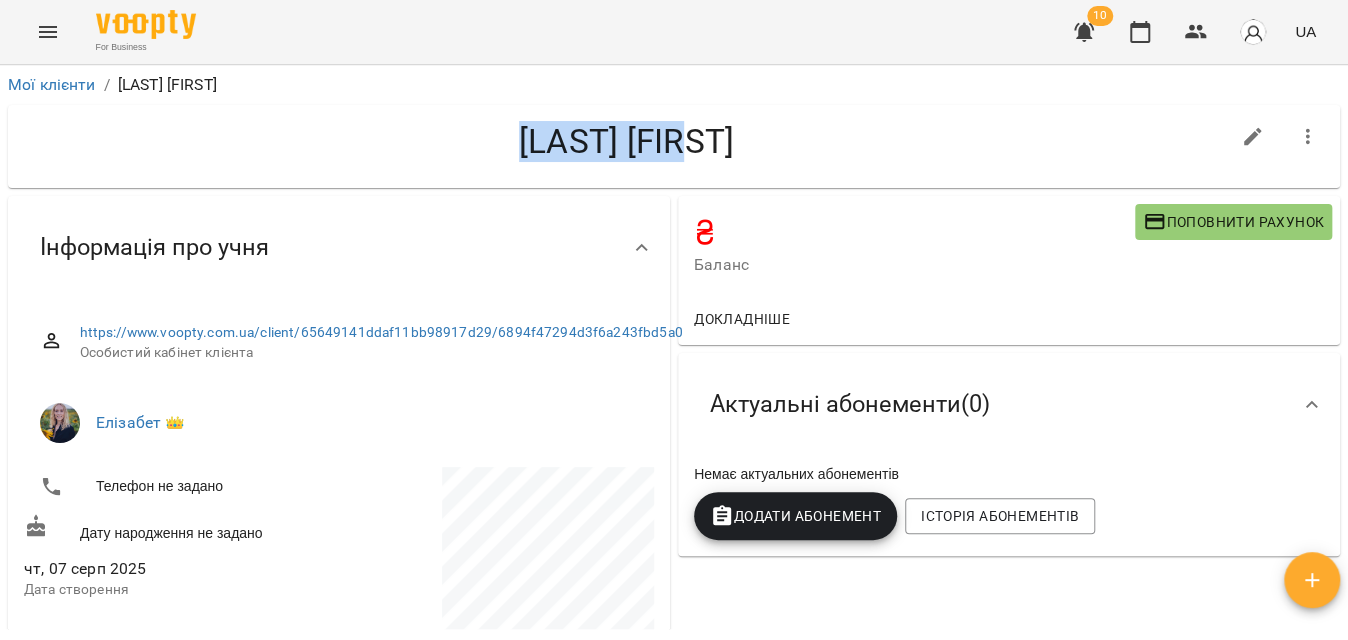 drag, startPoint x: 507, startPoint y: 147, endPoint x: 740, endPoint y: 163, distance: 233.5487 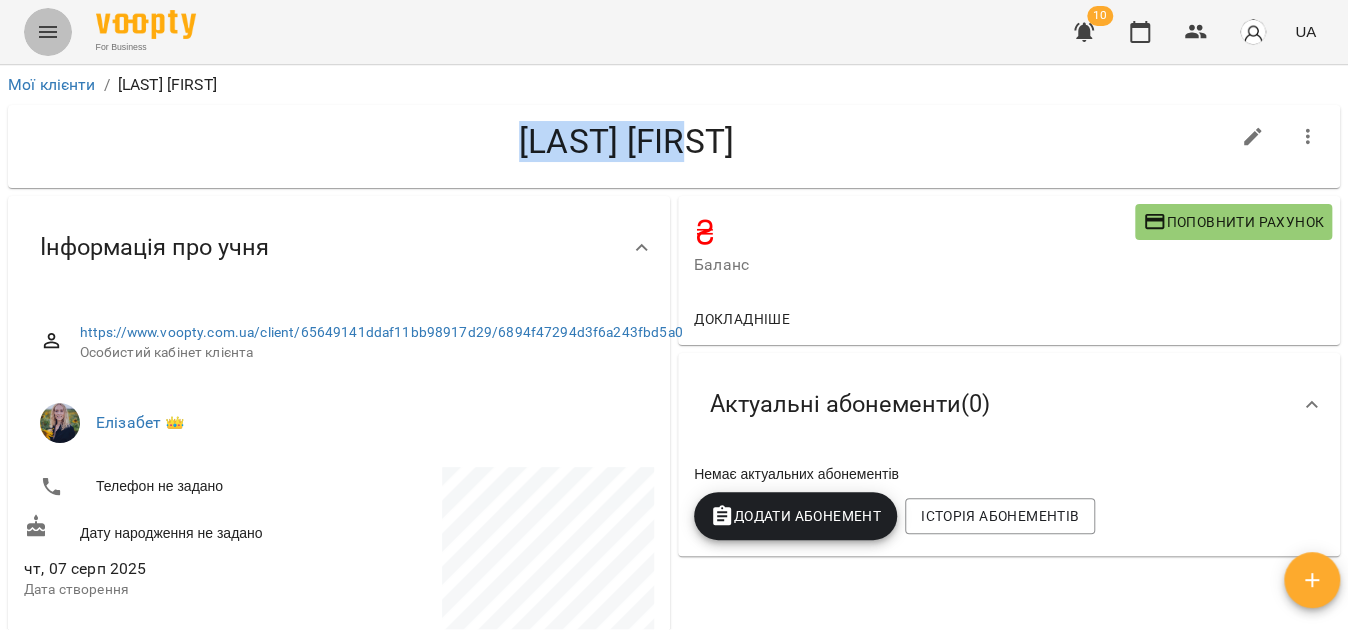click at bounding box center (48, 32) 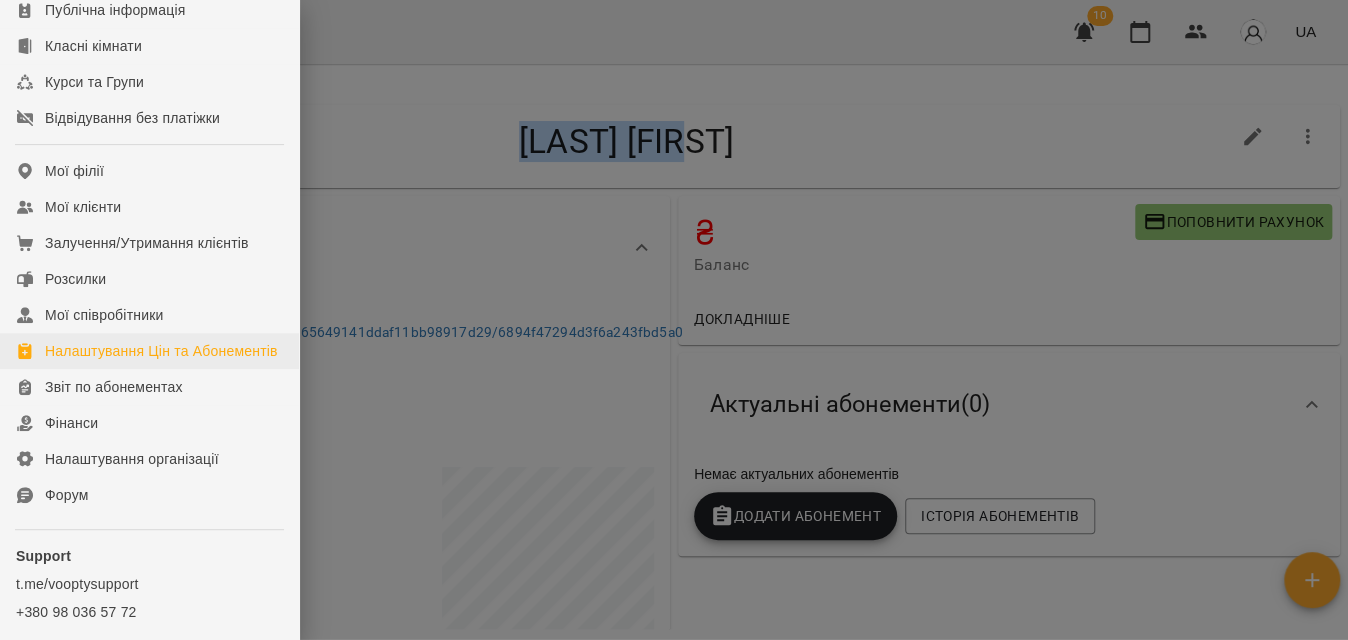 scroll, scrollTop: 272, scrollLeft: 0, axis: vertical 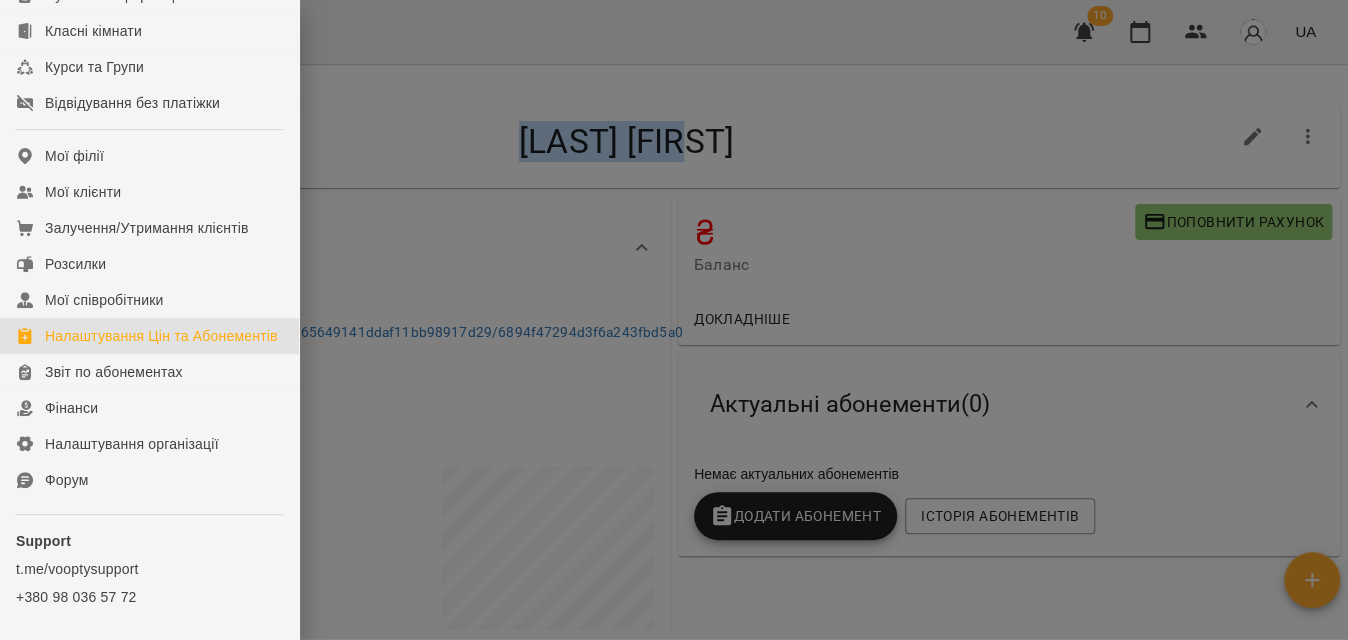 click on "Налаштування Цін та Абонементів" at bounding box center (161, 336) 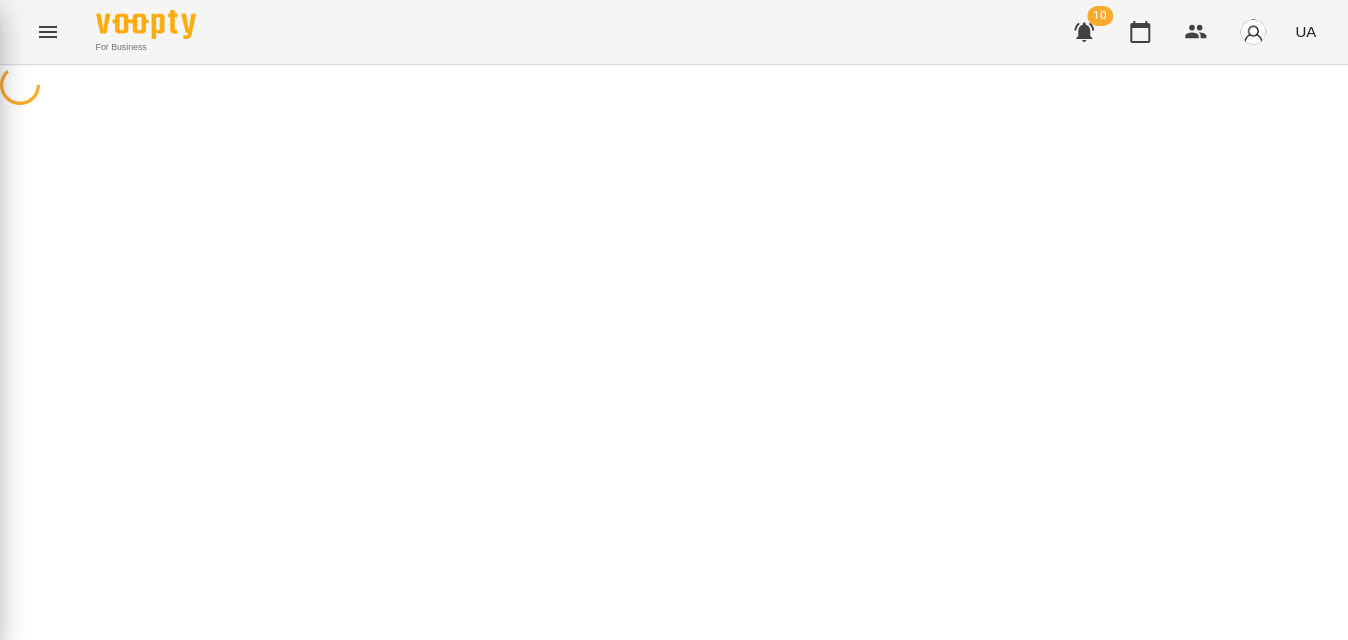 scroll, scrollTop: 0, scrollLeft: 0, axis: both 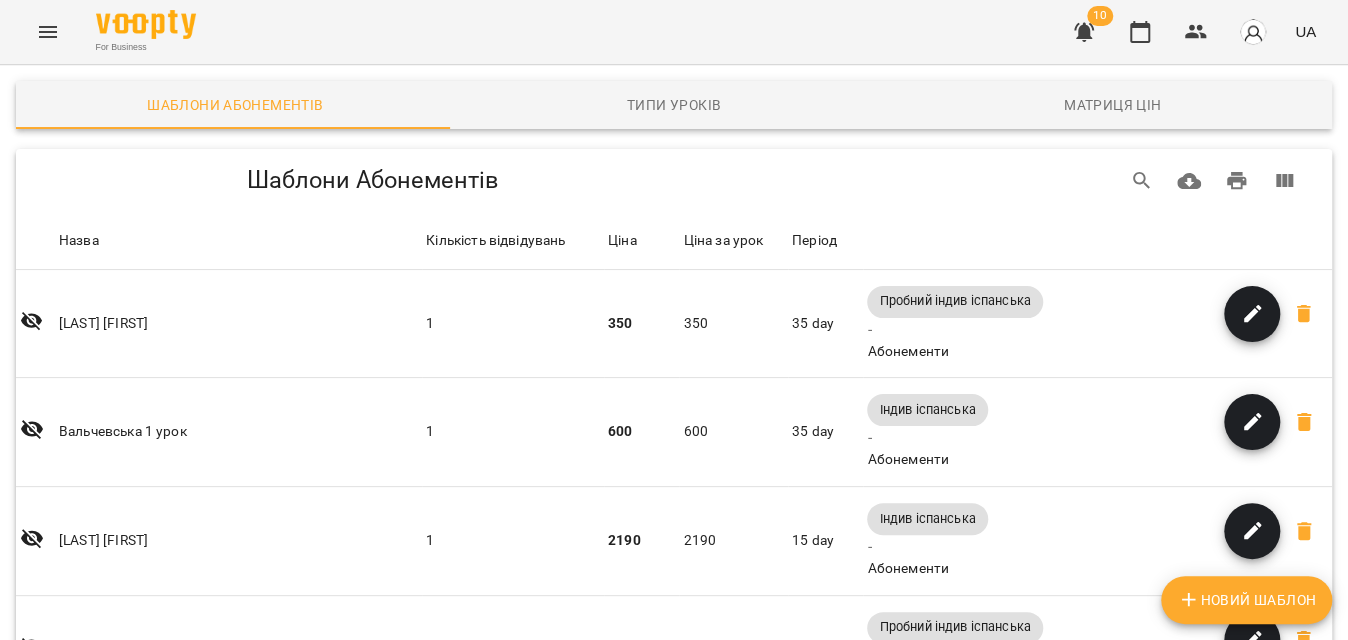 click on "Новий Шаблон" at bounding box center [1246, 600] 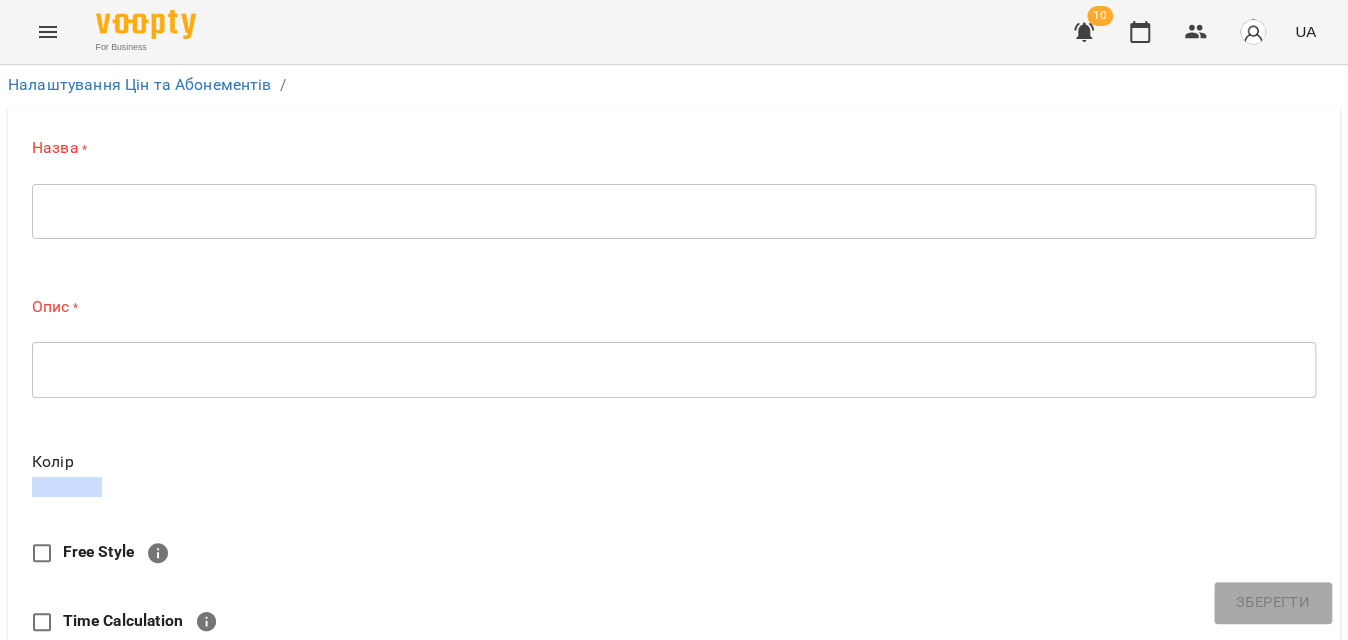drag, startPoint x: 593, startPoint y: 198, endPoint x: 420, endPoint y: 202, distance: 173.04623 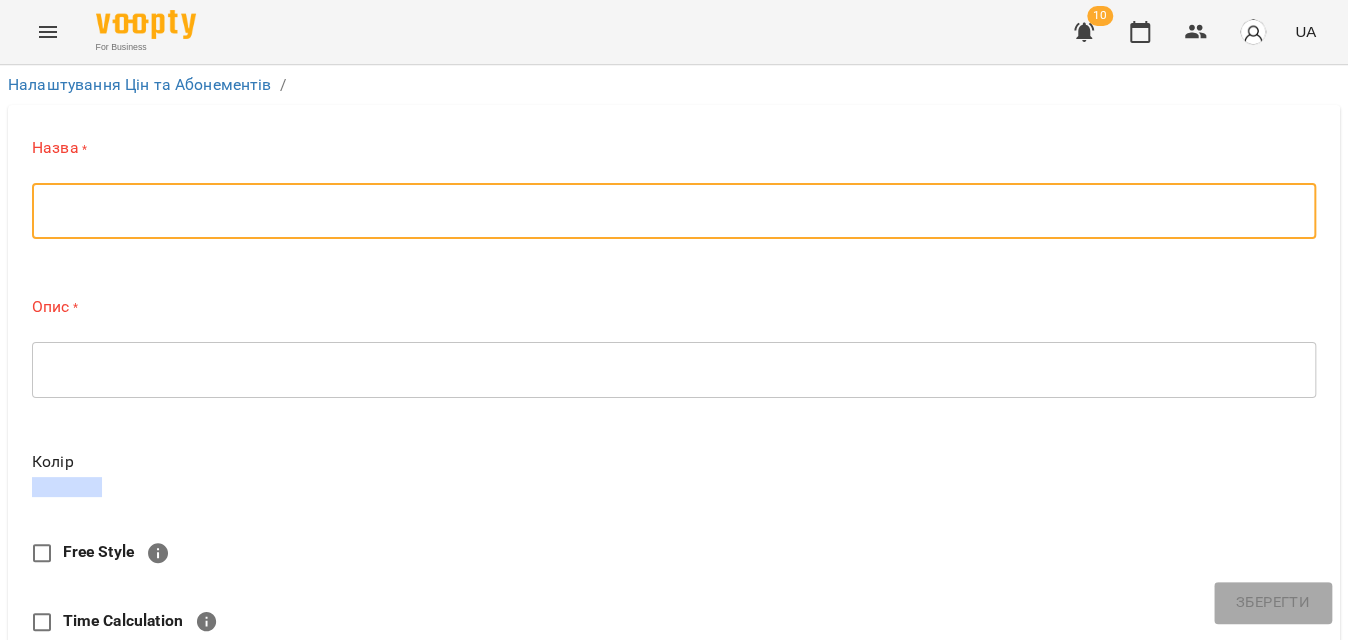 paste on "**********" 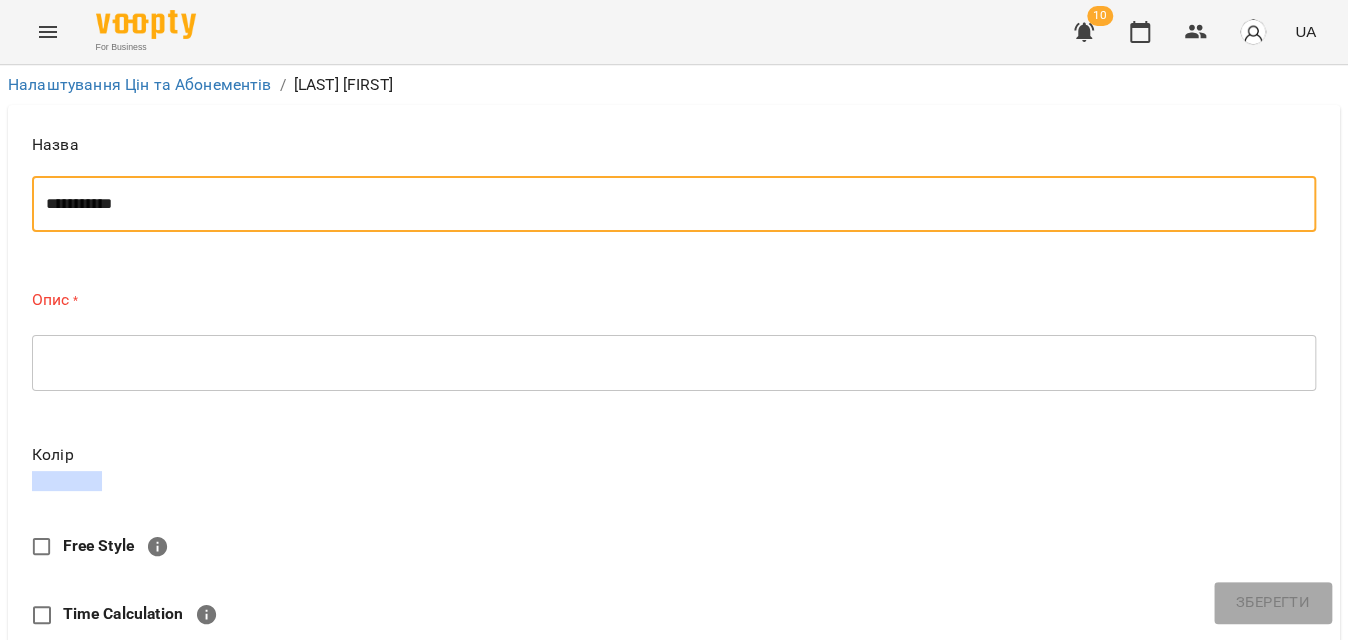 type on "**********" 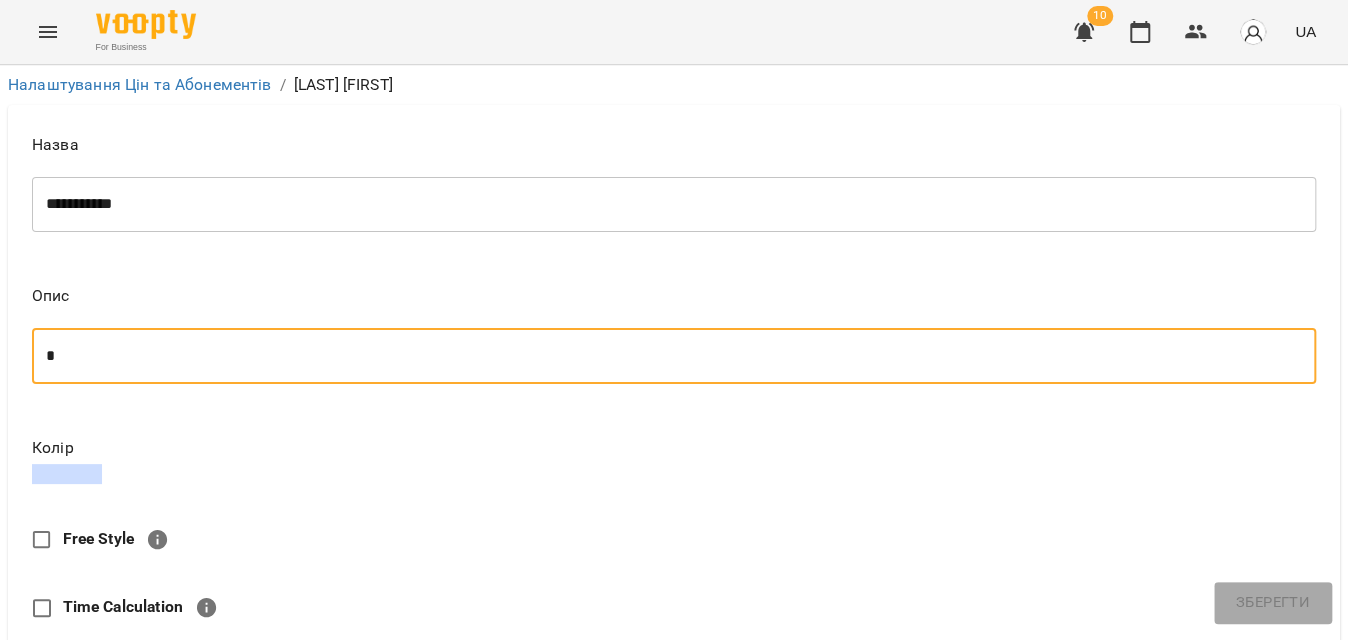 scroll, scrollTop: 272, scrollLeft: 0, axis: vertical 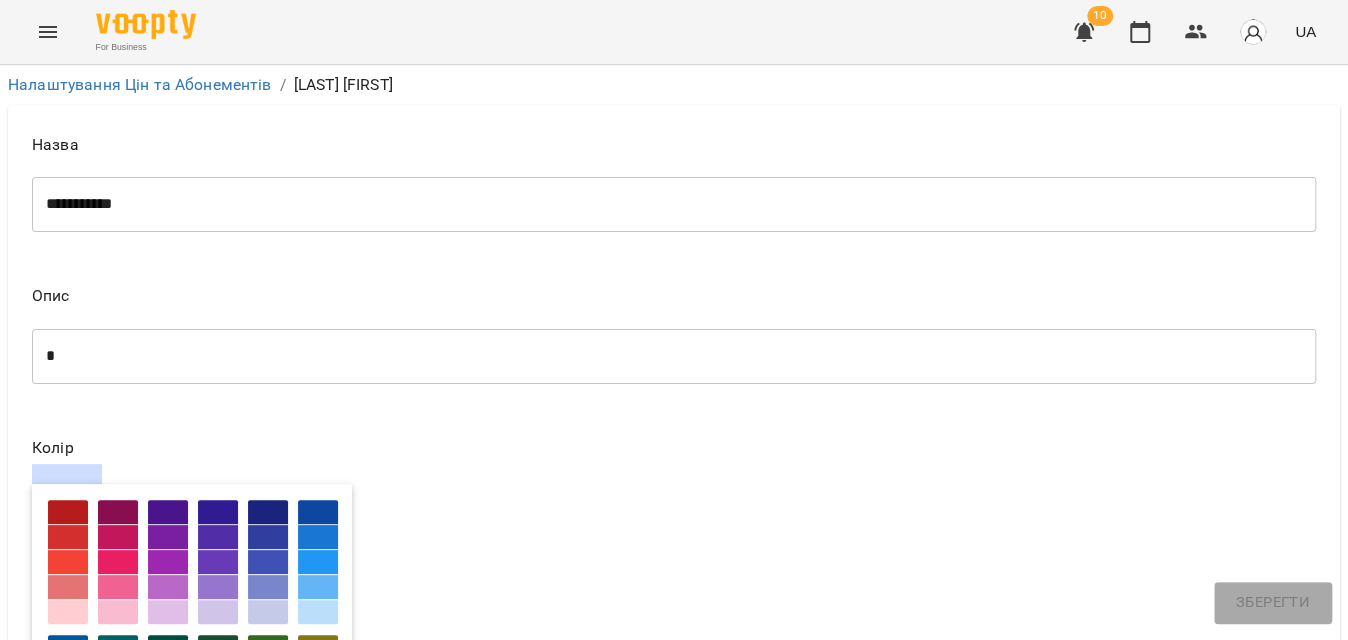 click at bounding box center (168, 672) 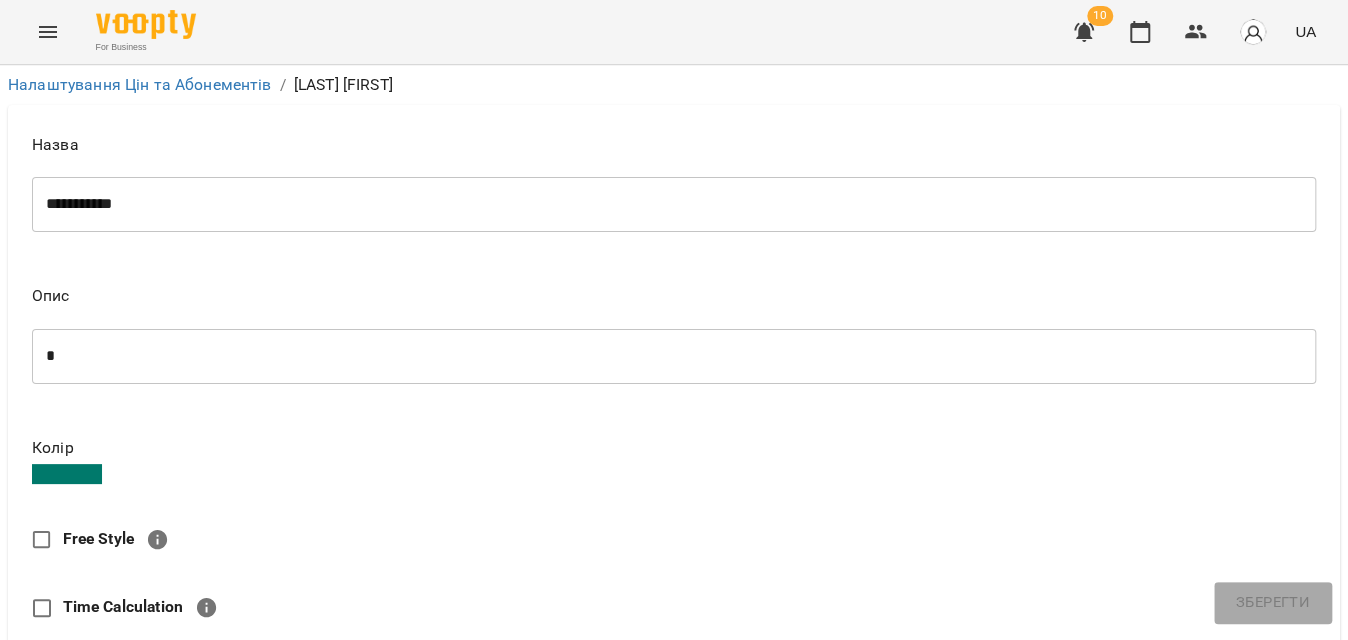 click at bounding box center [67, 474] 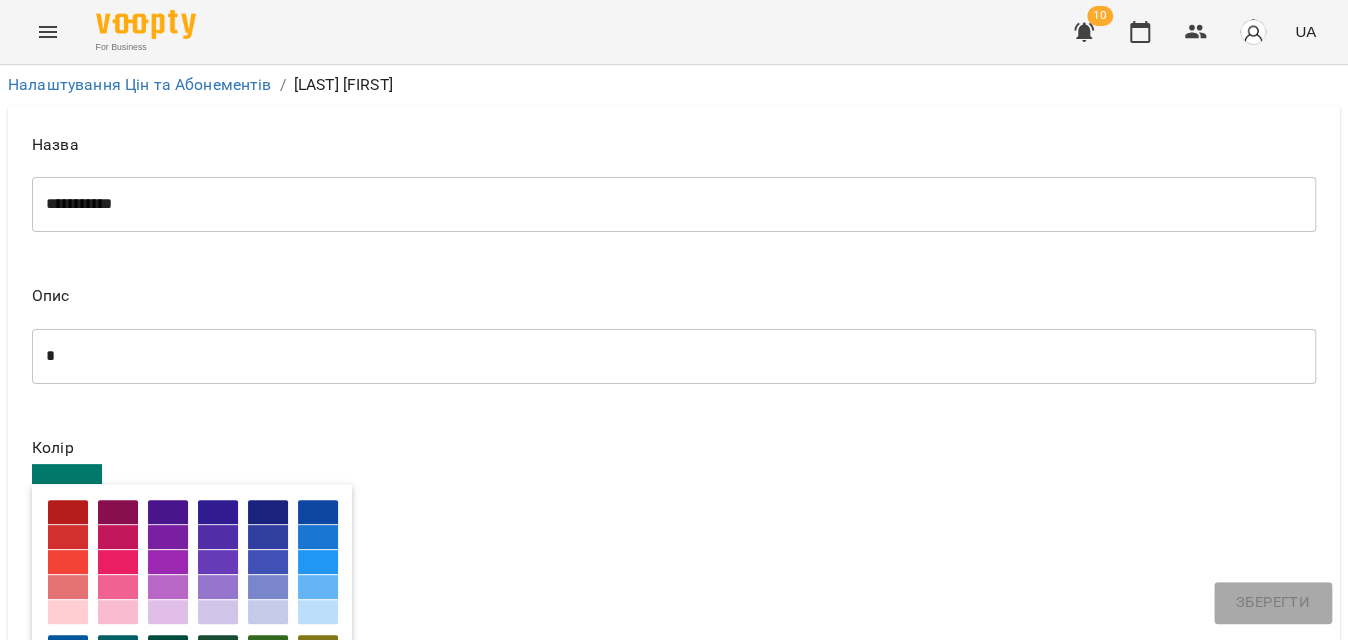 click at bounding box center [218, 697] 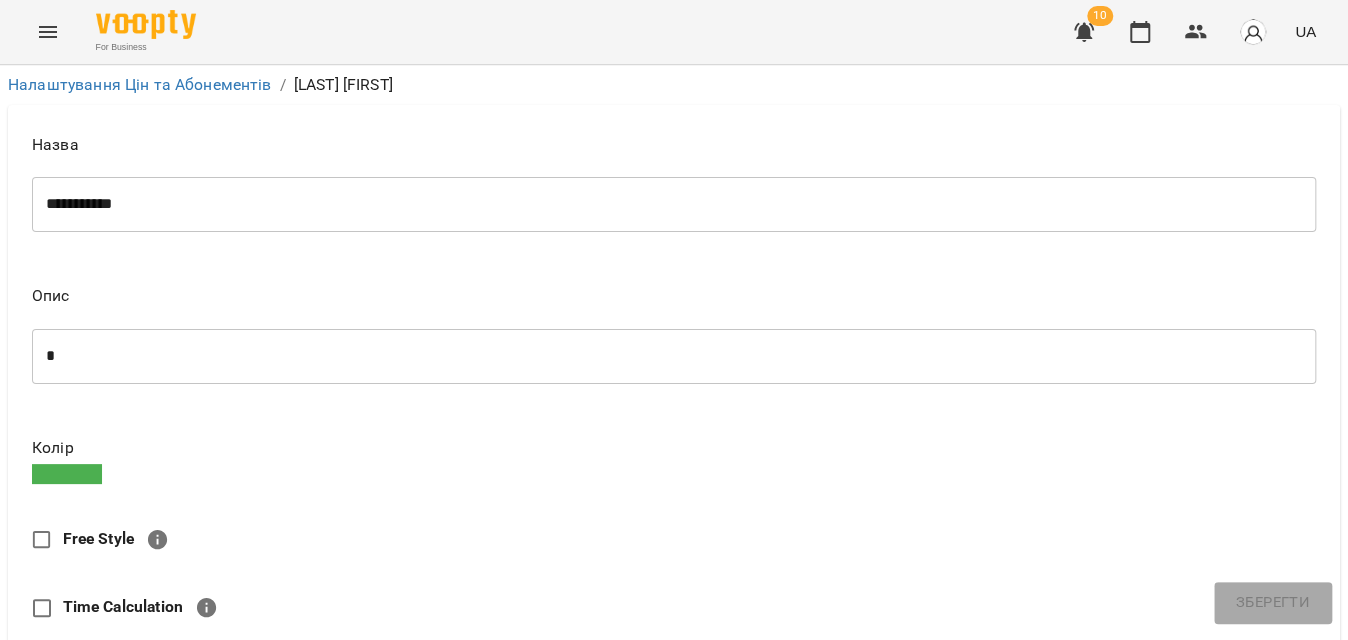 click at bounding box center (67, 474) 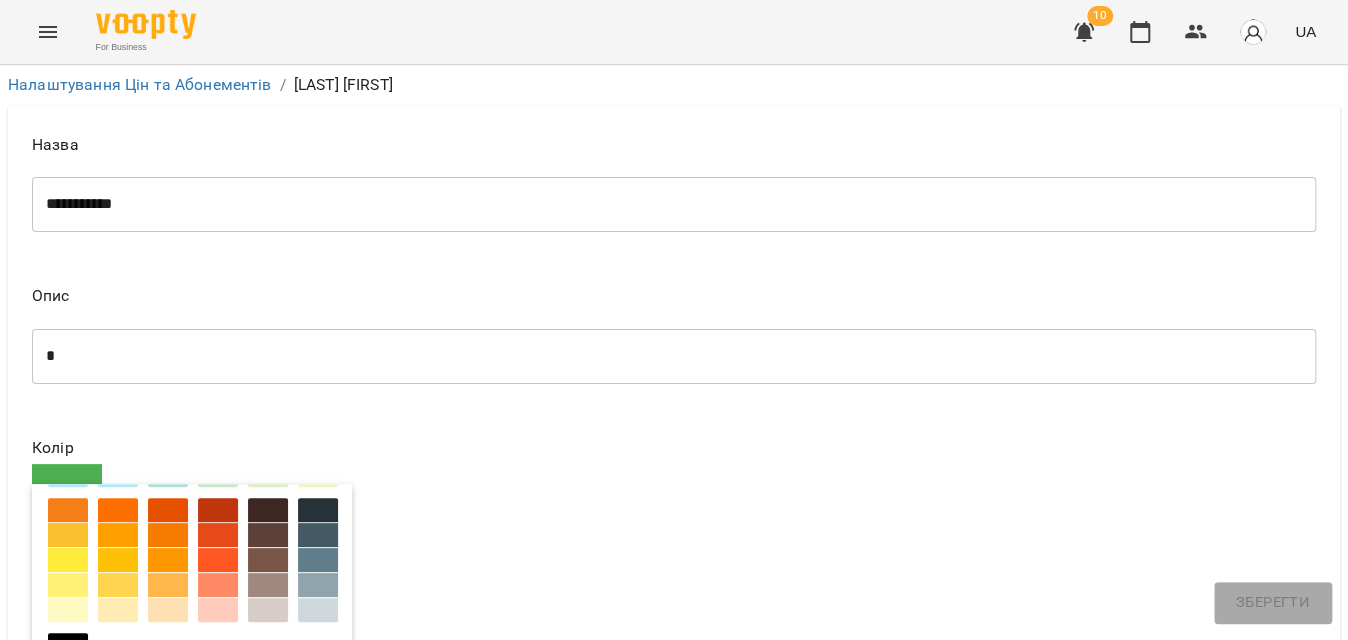 scroll, scrollTop: 322, scrollLeft: 0, axis: vertical 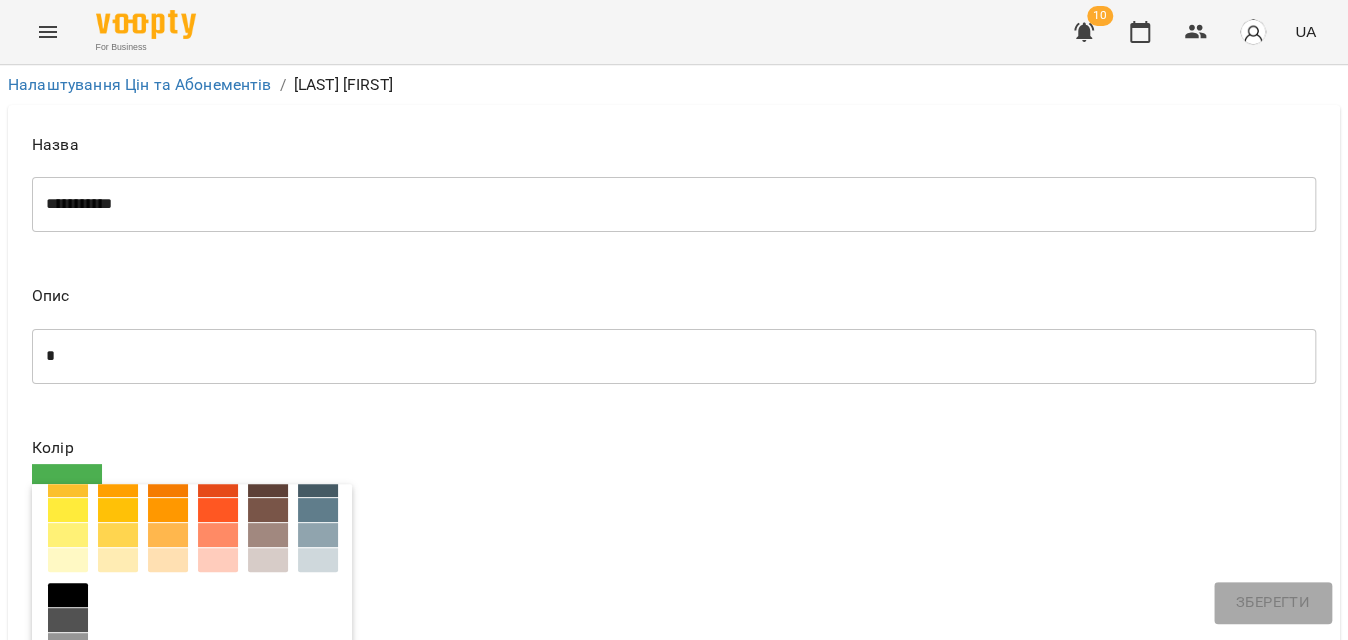 click at bounding box center (68, 670) 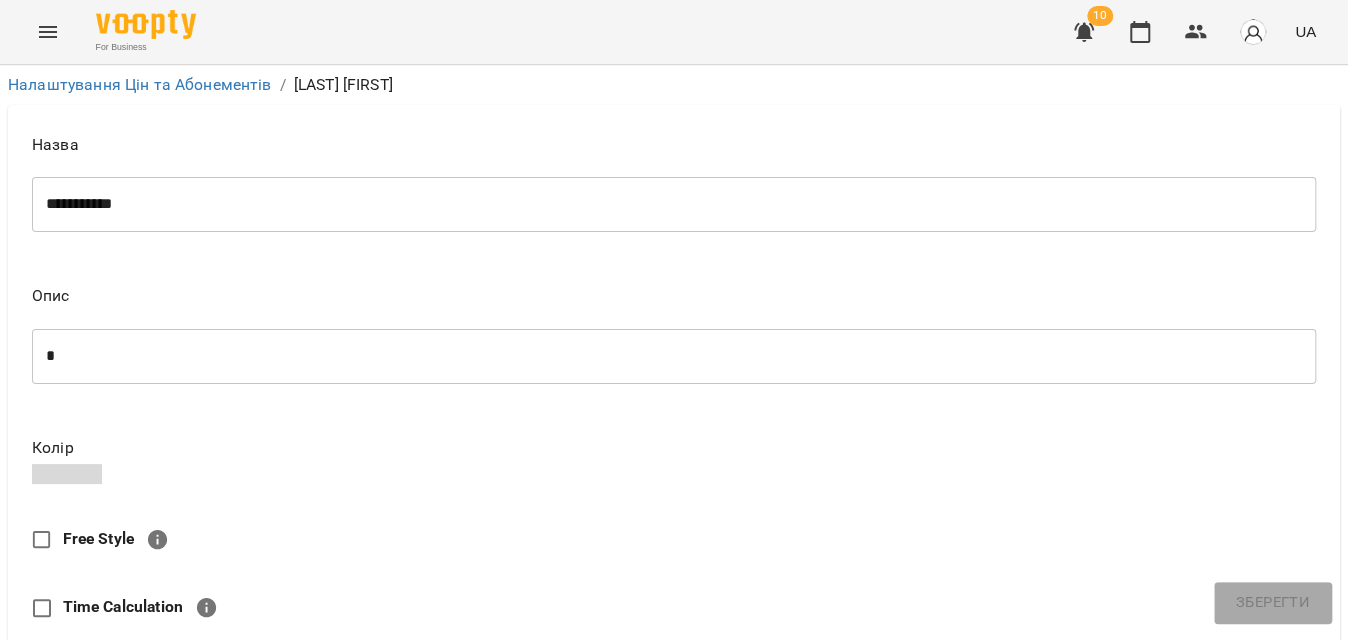 click on "Time Calculation" at bounding box center (660, 608) 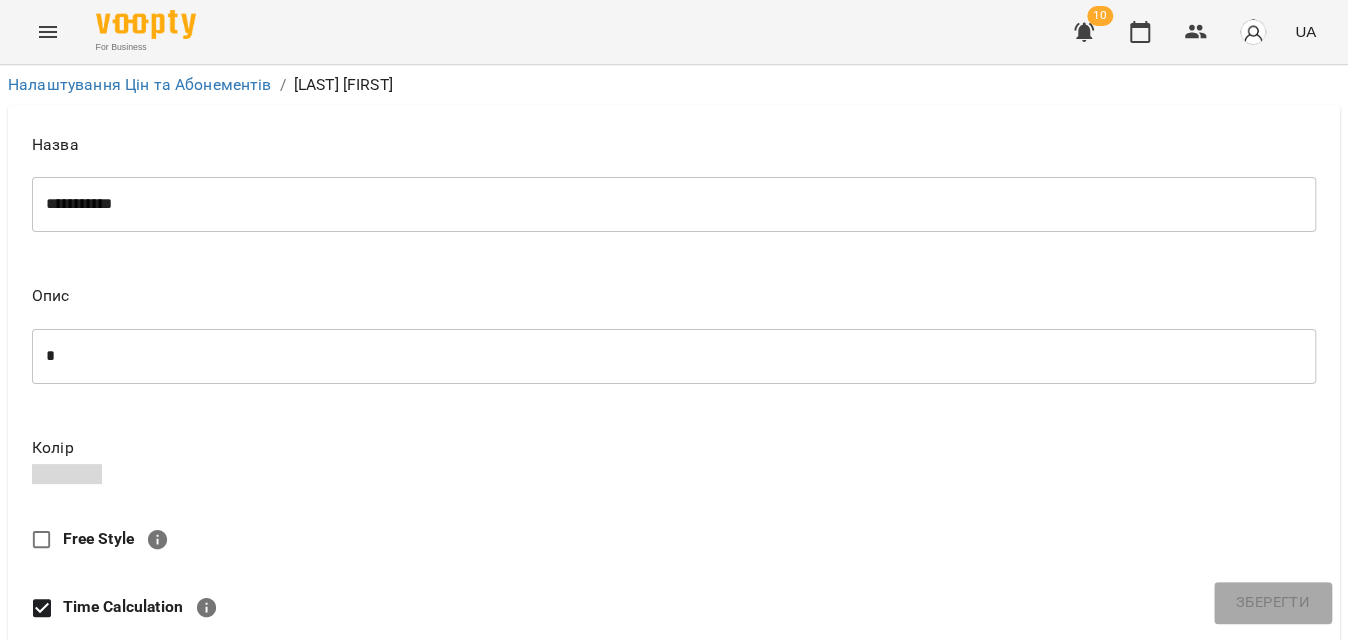 click on "Кількість відвідувань" at bounding box center [674, 743] 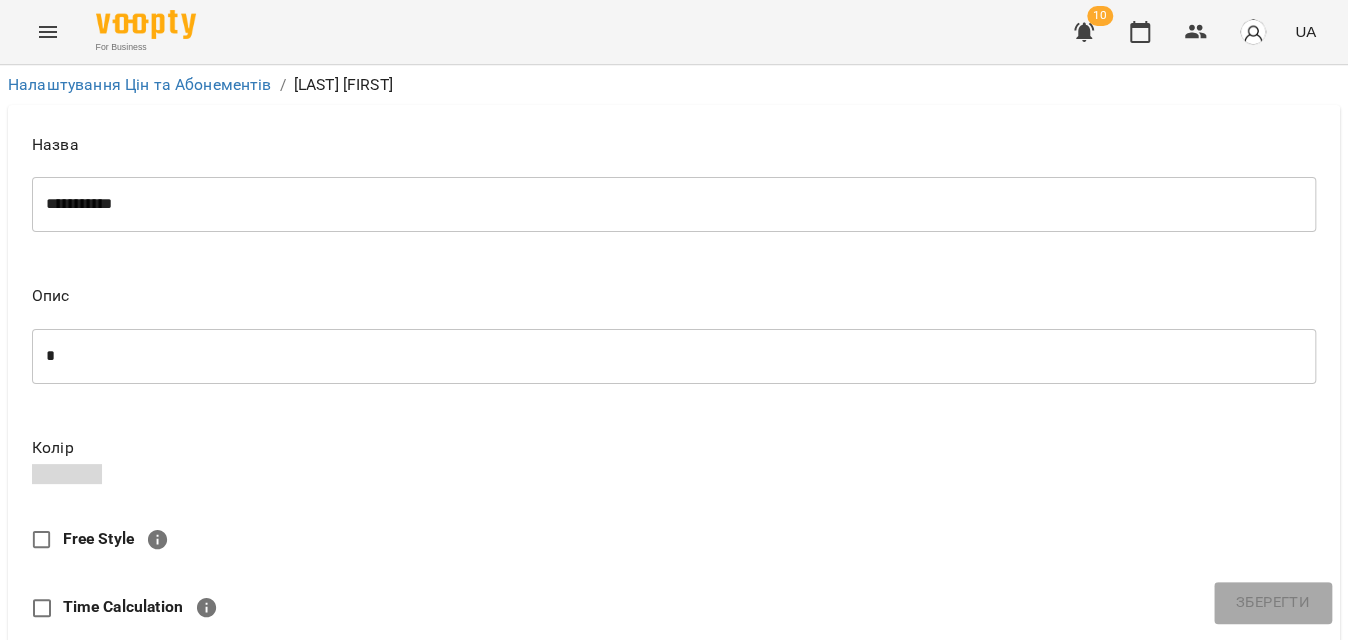 scroll, scrollTop: 818, scrollLeft: 0, axis: vertical 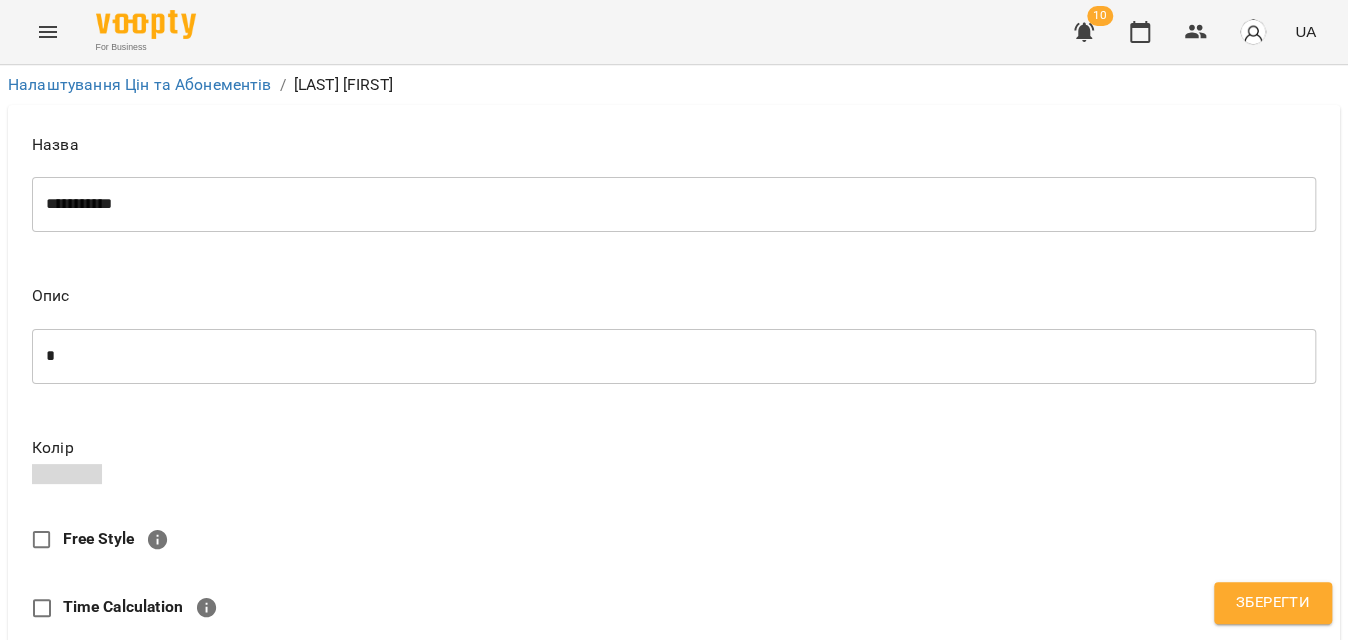 type on "**" 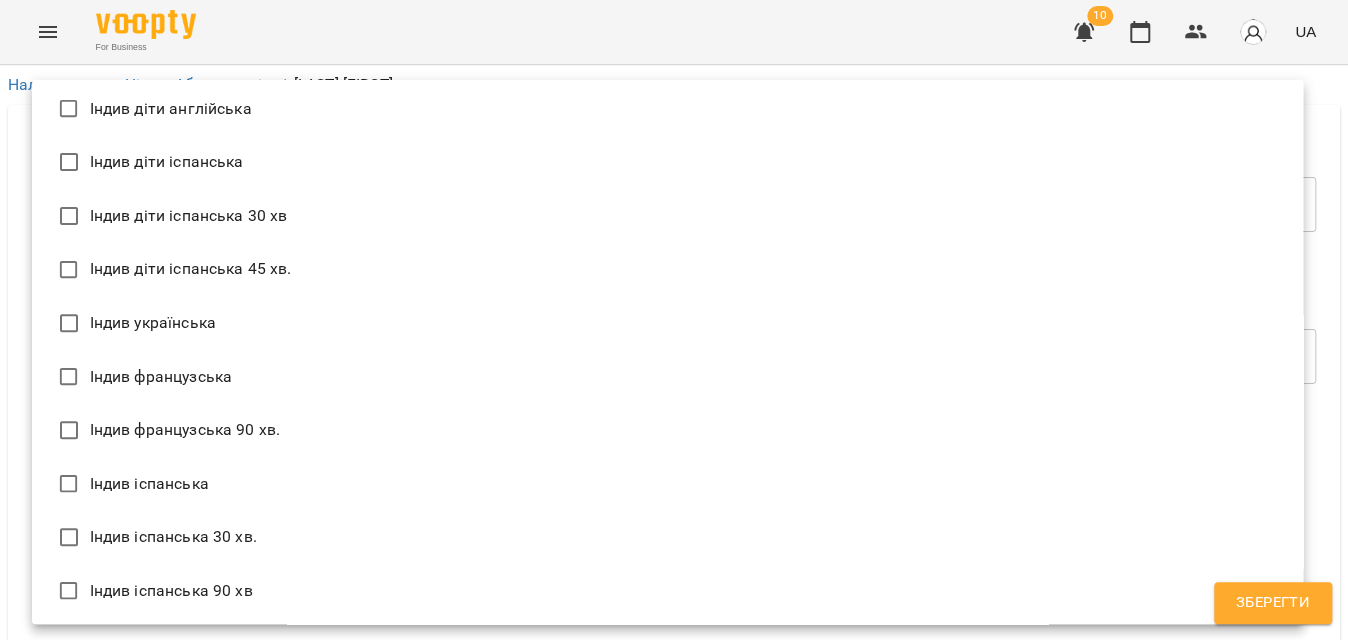 scroll, scrollTop: 363, scrollLeft: 0, axis: vertical 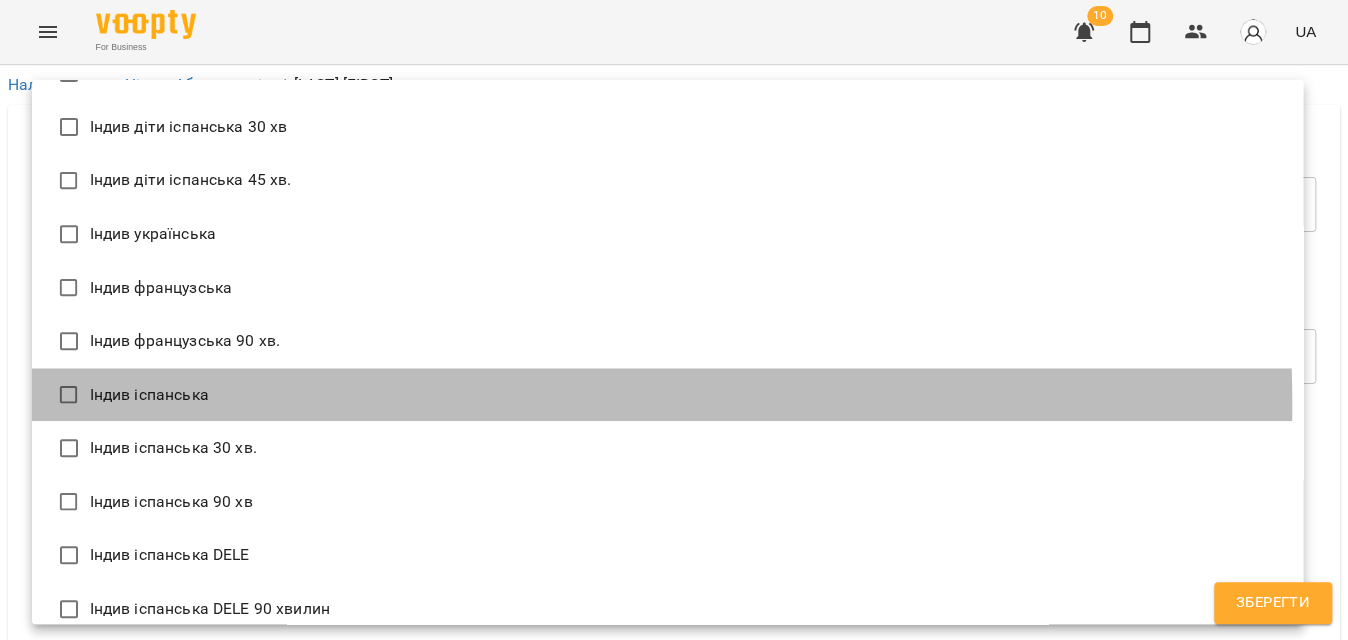 click on "Індив іспанська" at bounding box center (667, 395) 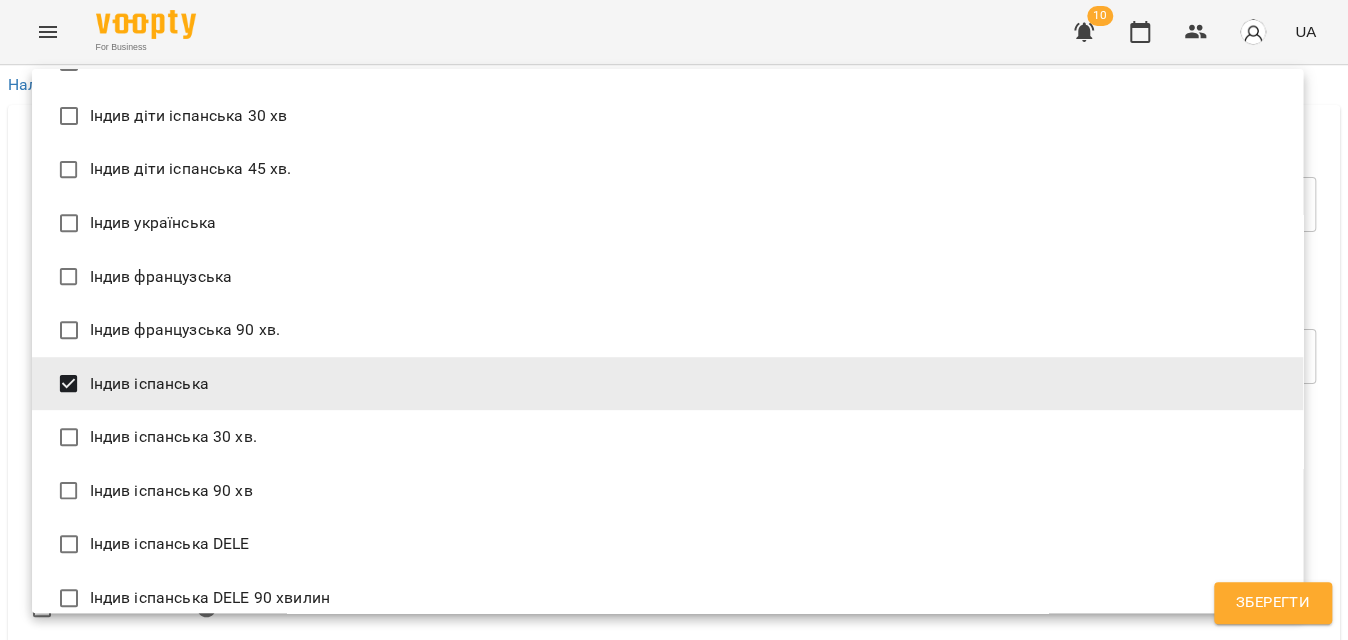 click at bounding box center (674, 320) 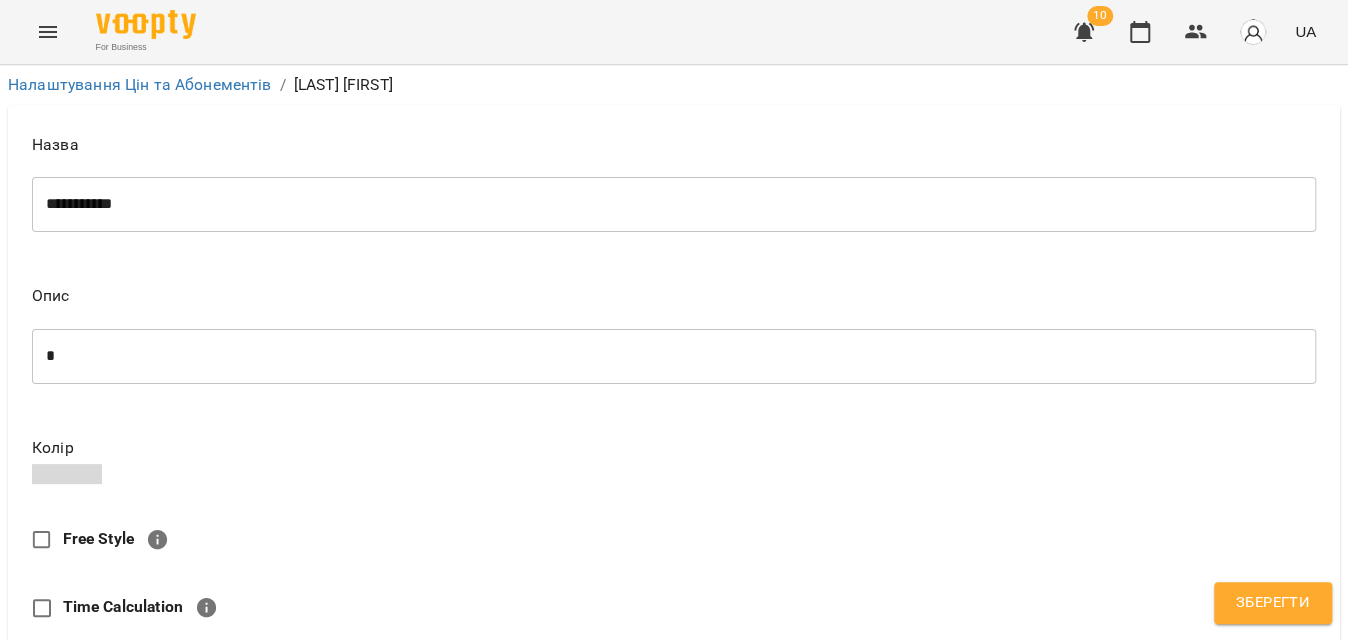click on "Зберегти" at bounding box center (1273, 603) 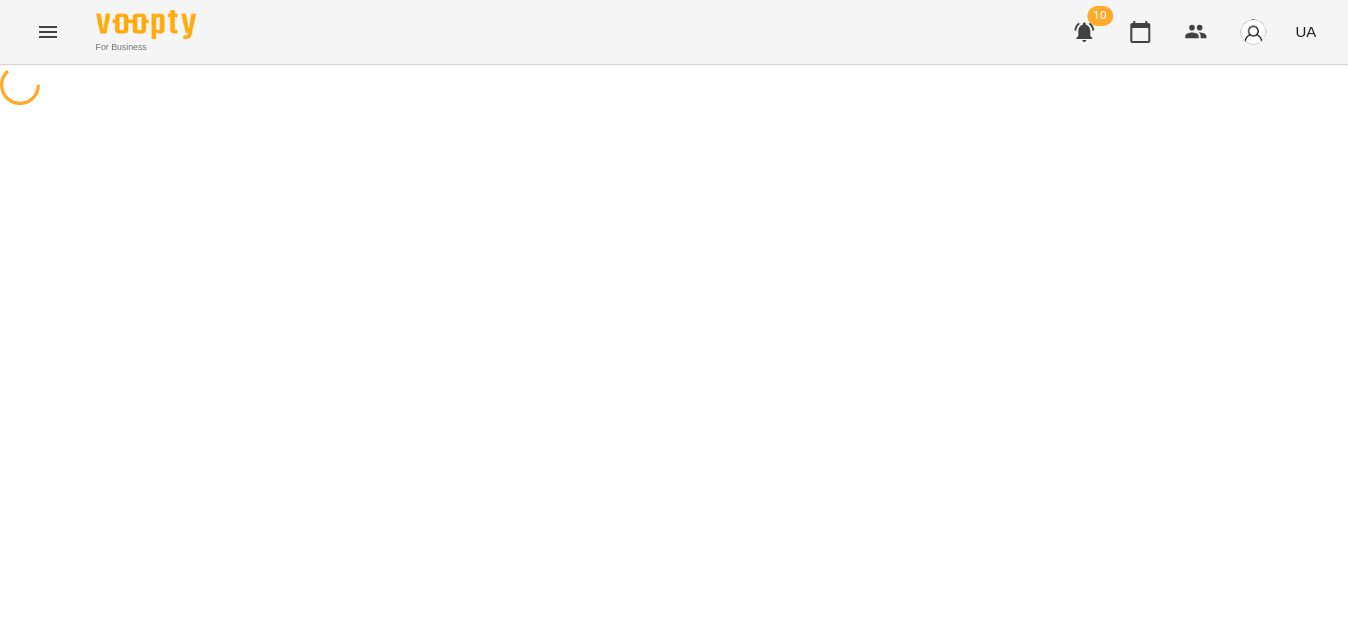 scroll, scrollTop: 0, scrollLeft: 0, axis: both 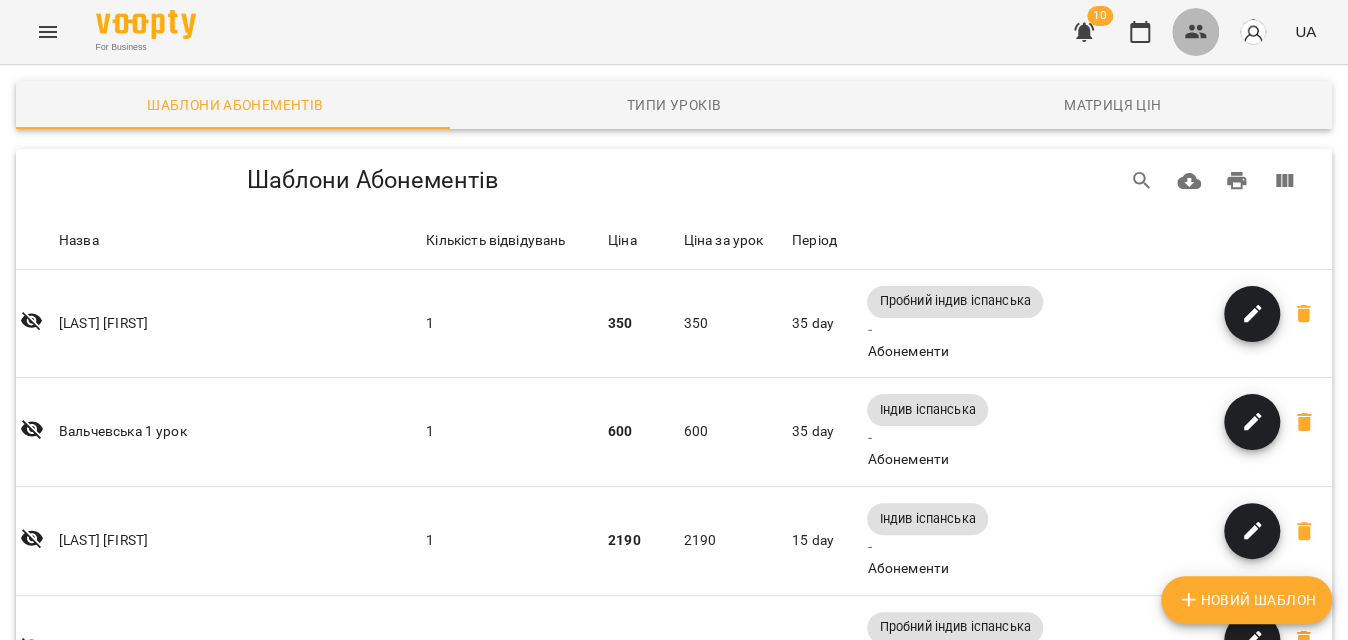 click 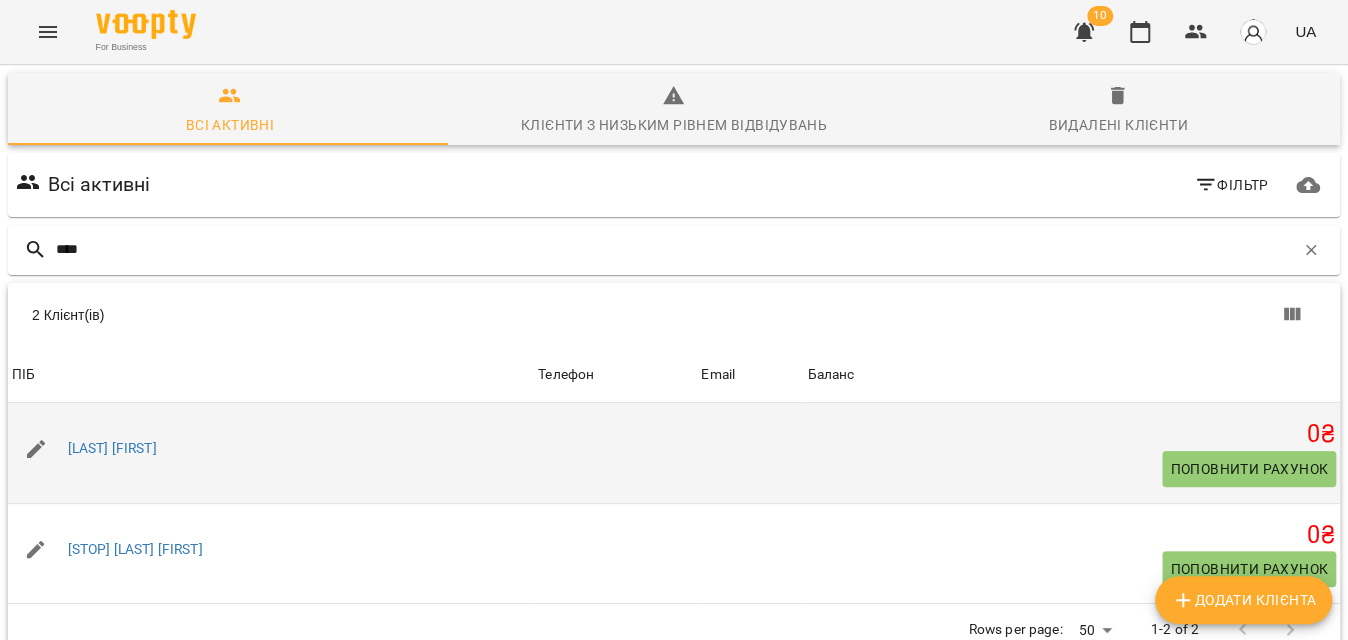 type on "****" 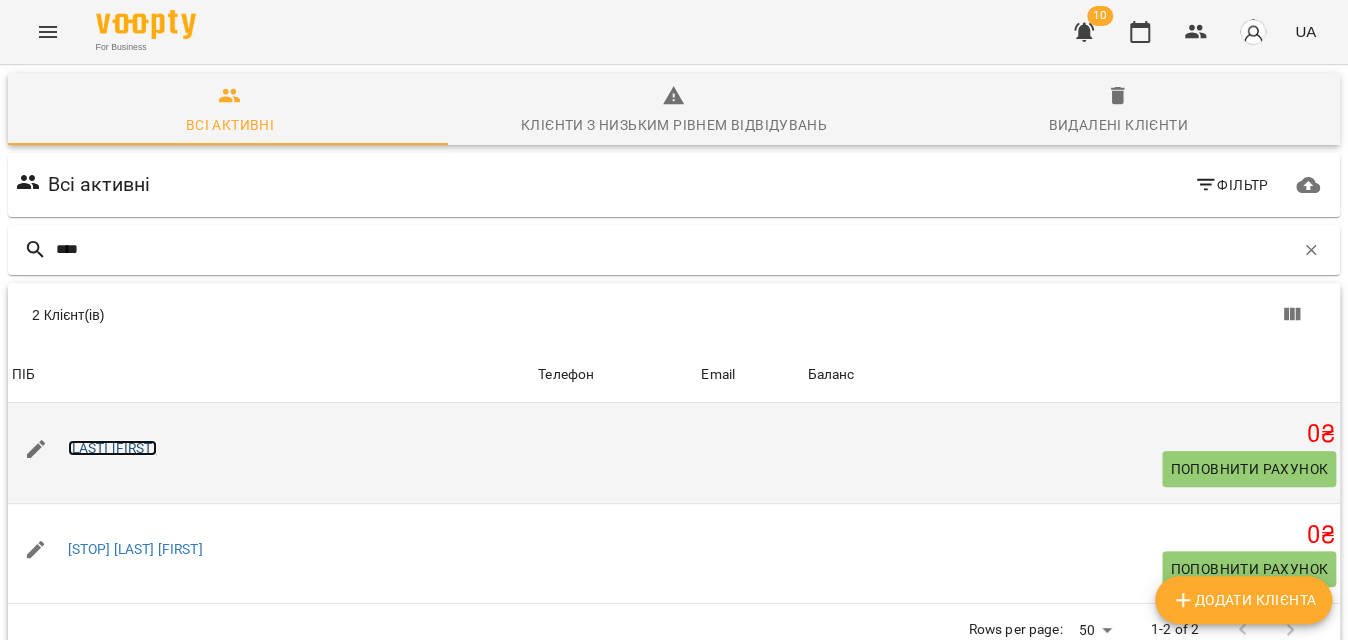 click on "Лаба Ксенія" at bounding box center (112, 448) 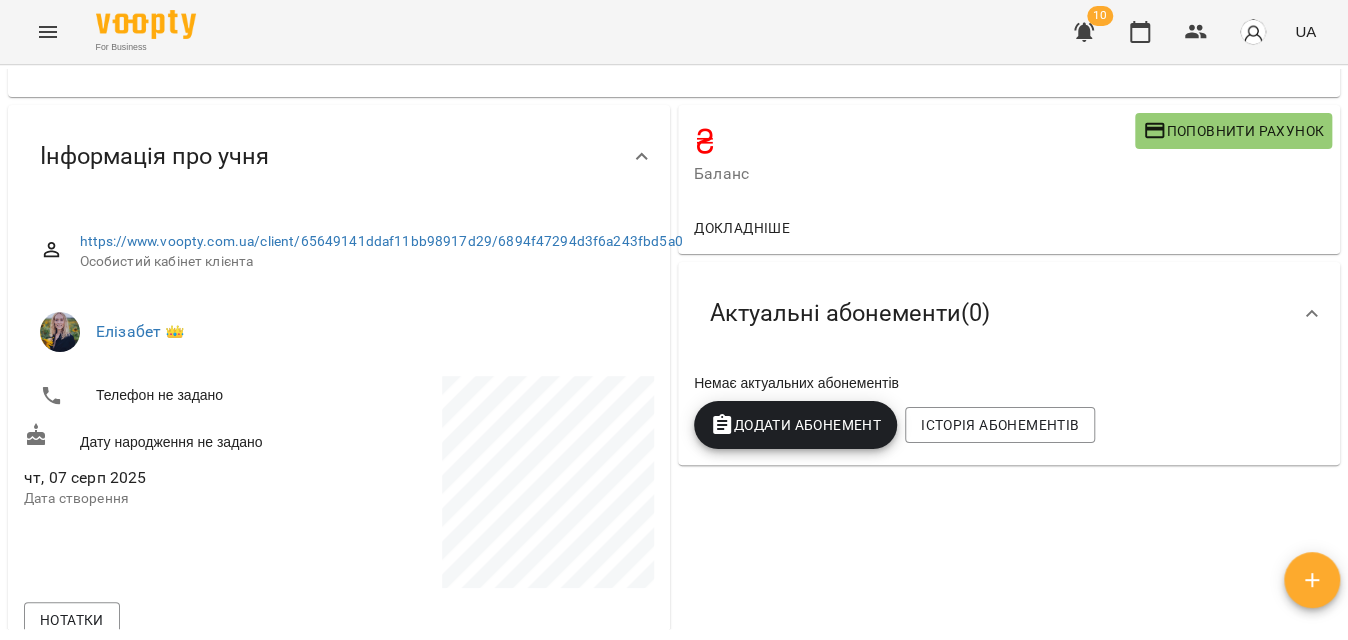scroll, scrollTop: 90, scrollLeft: 0, axis: vertical 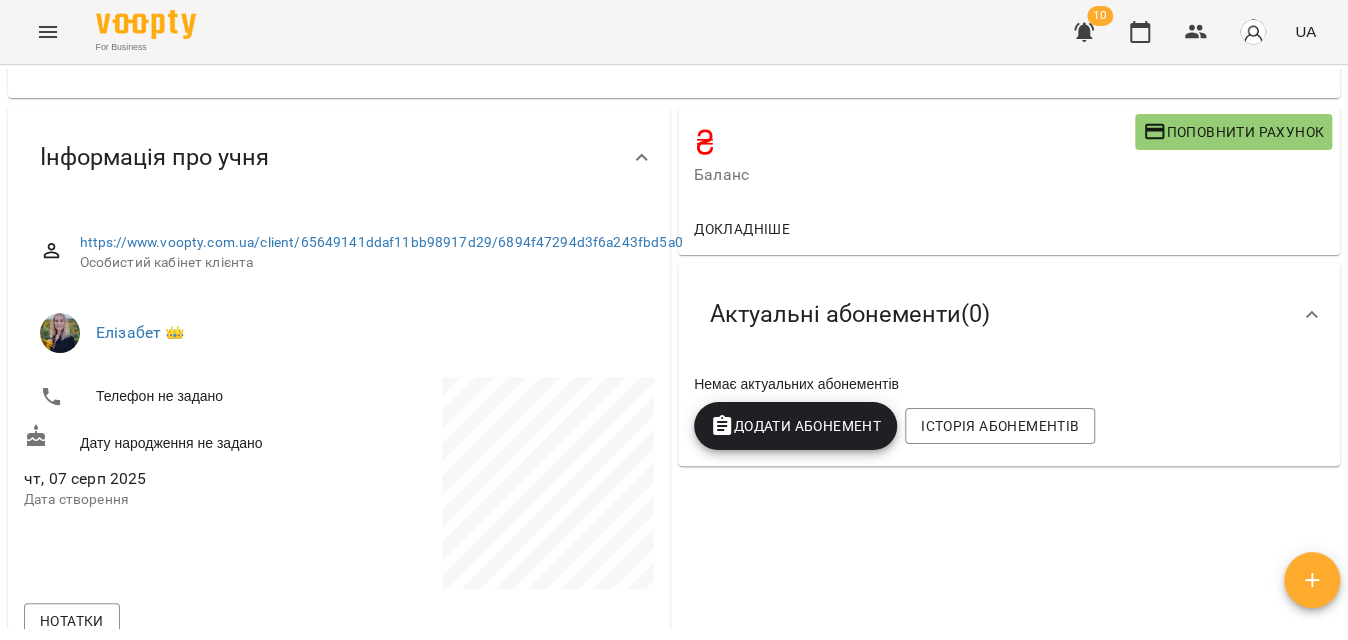 click on "Додати Абонемент" at bounding box center (795, 426) 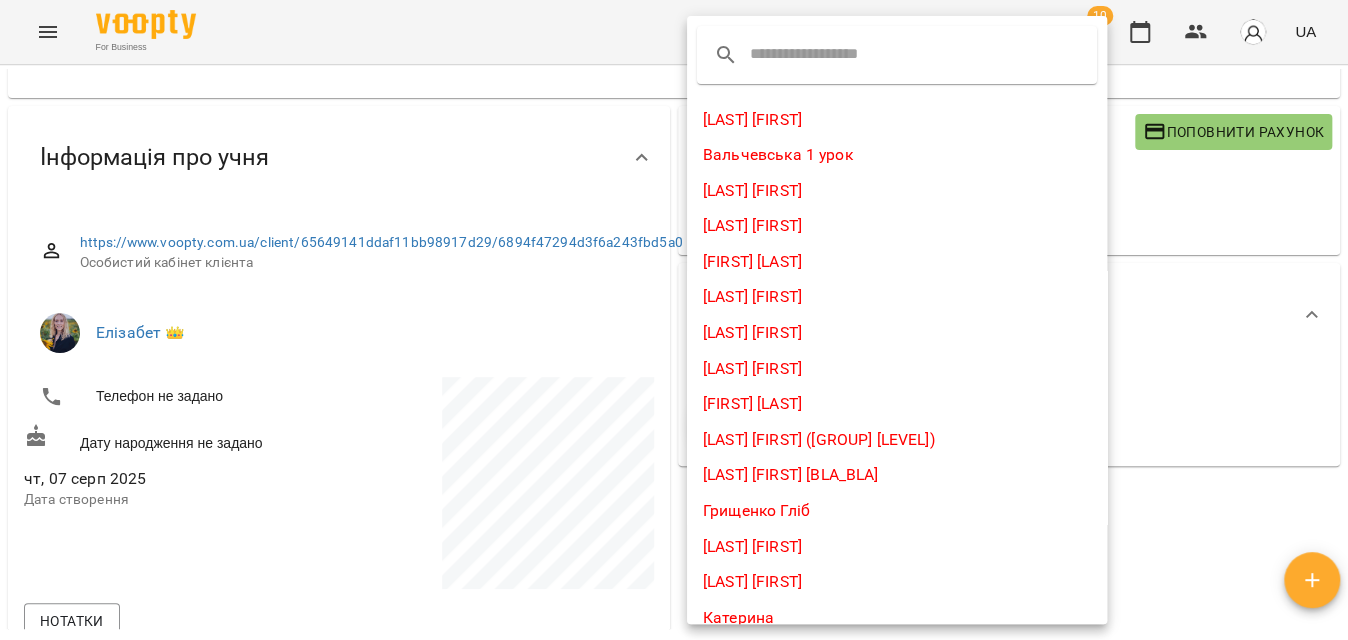 click at bounding box center [829, 55] 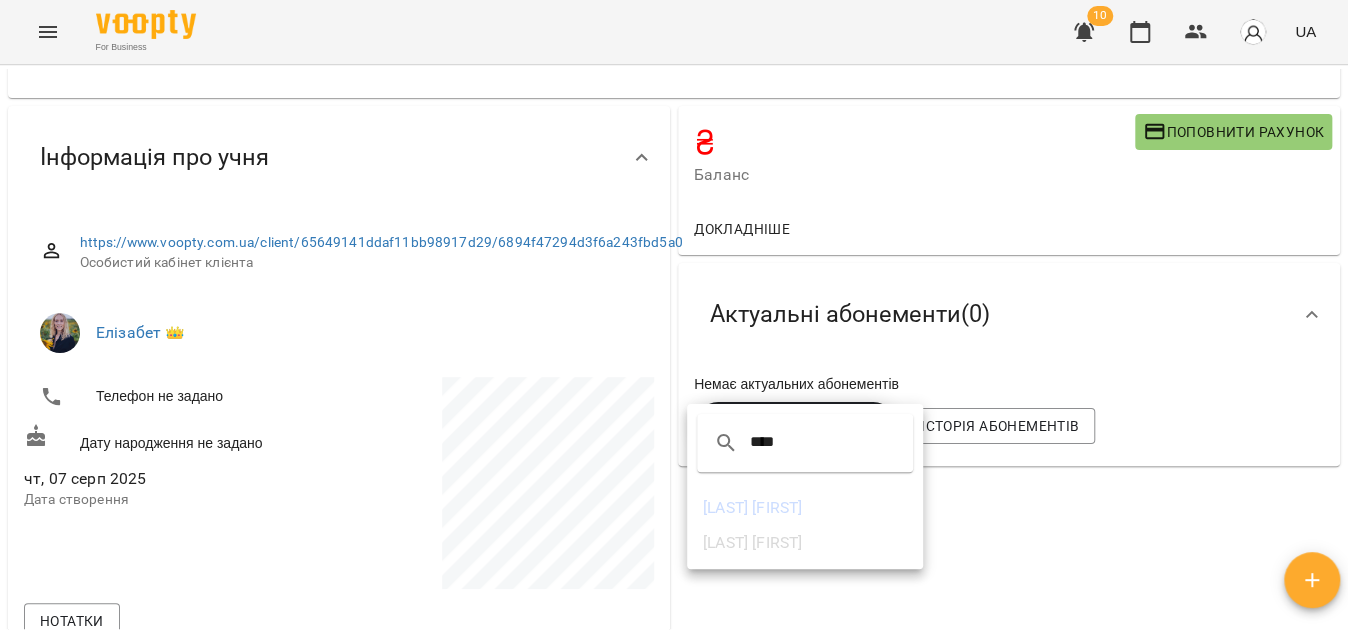 type on "****" 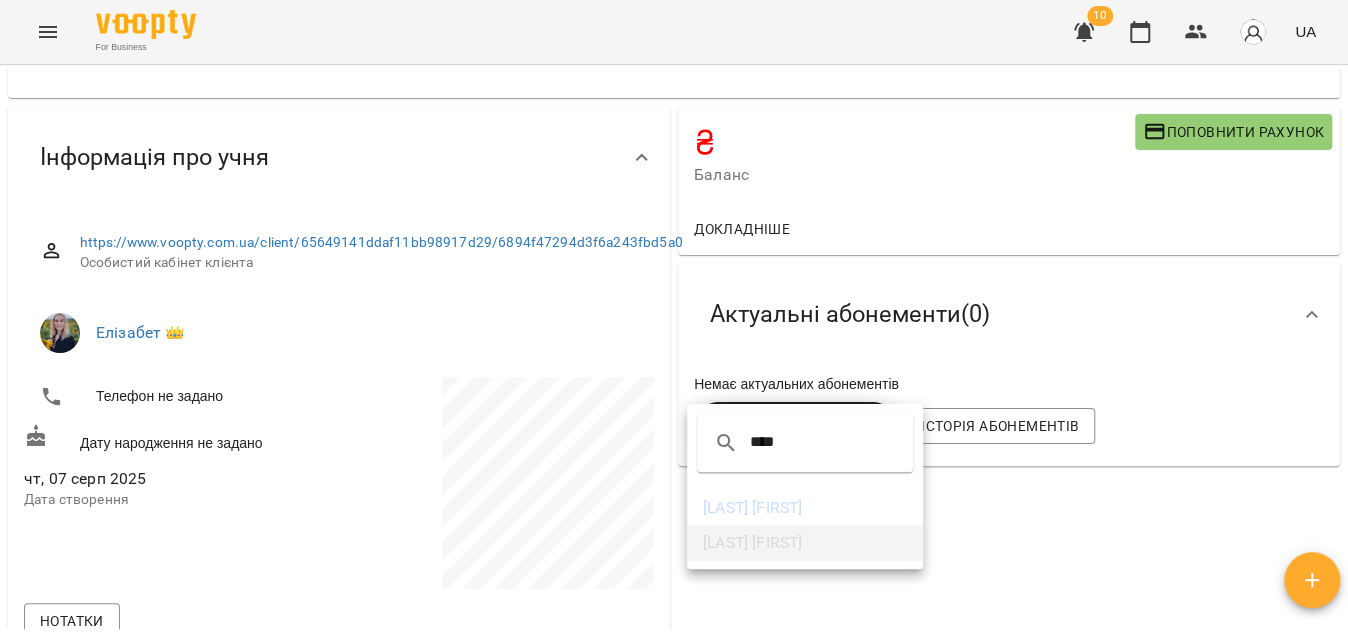 click on "Лаба Ксенія" at bounding box center (805, 543) 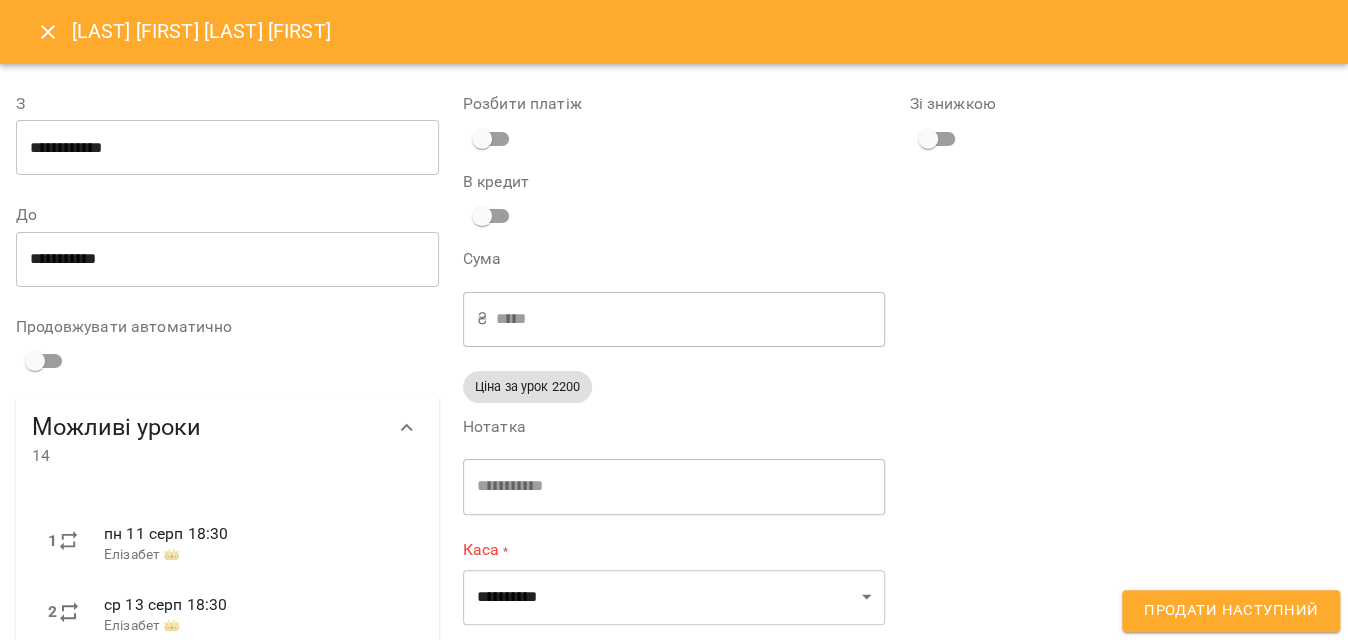 click on "**********" at bounding box center [227, 148] 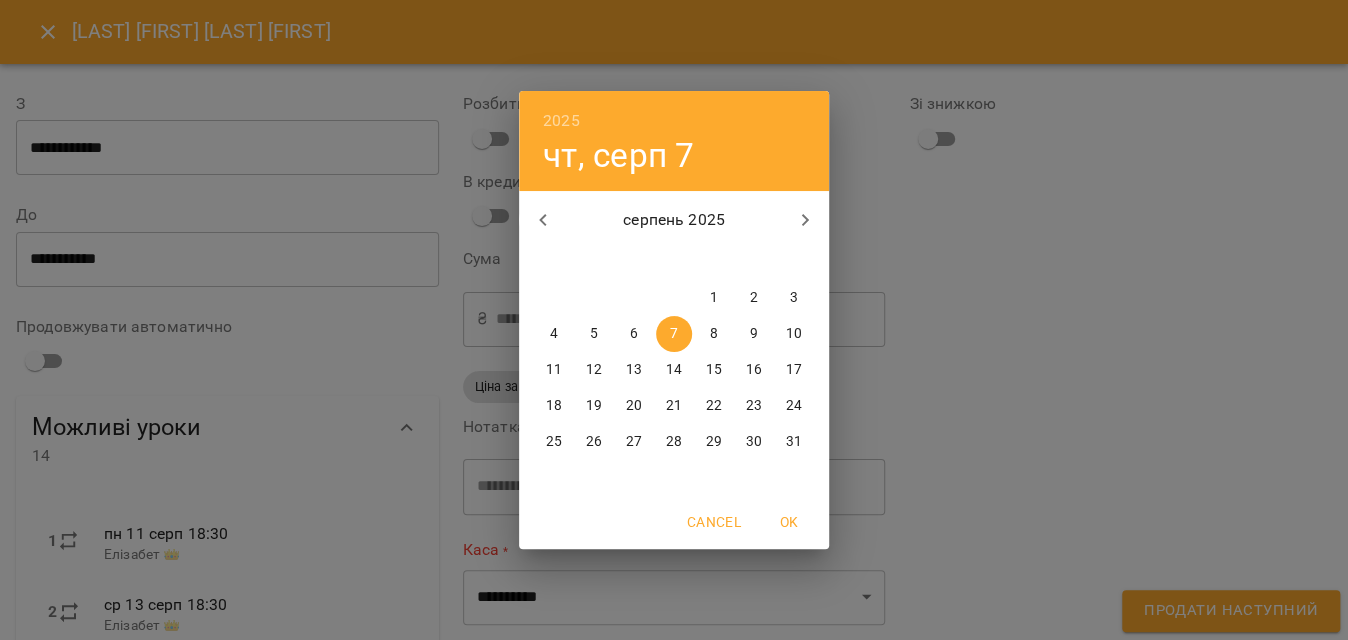 click on "11" at bounding box center (554, 370) 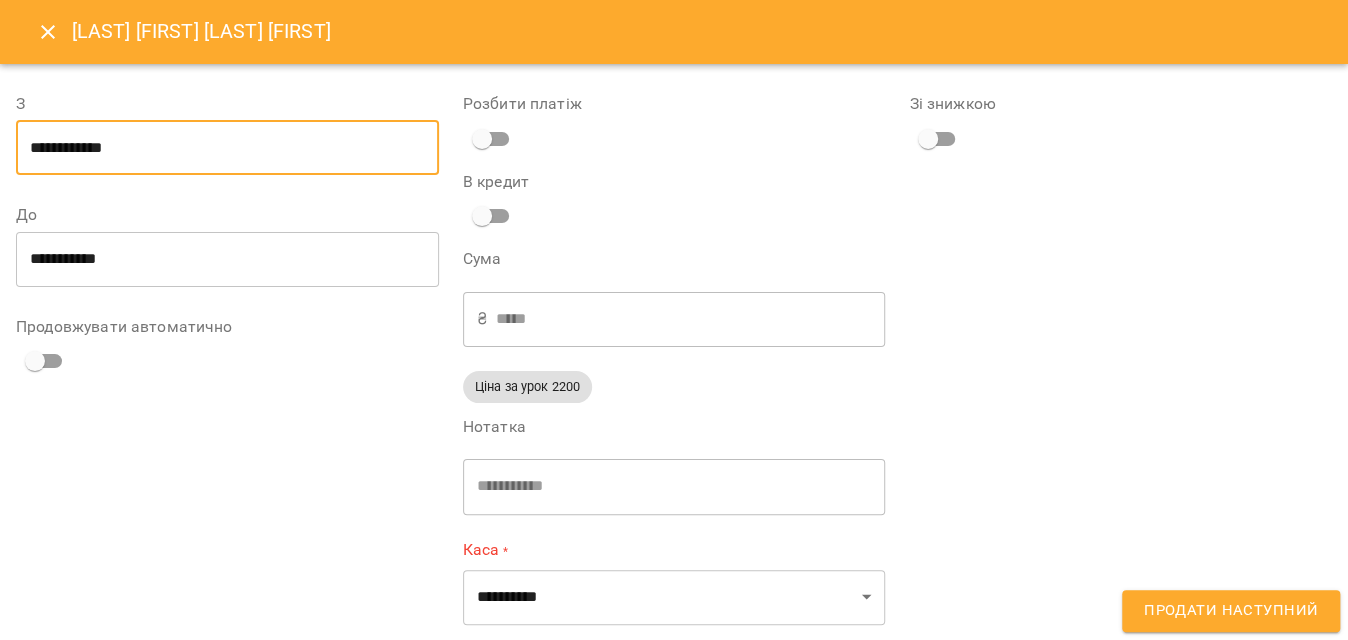 scroll, scrollTop: 94, scrollLeft: 0, axis: vertical 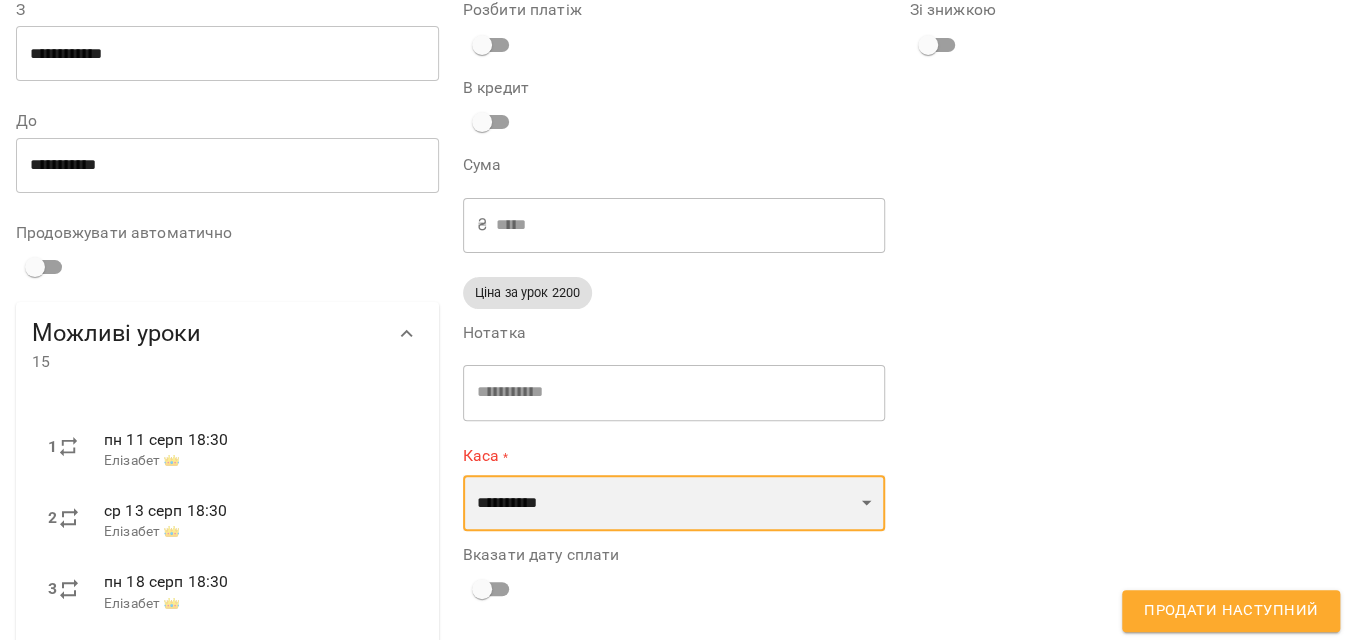 click on "**********" at bounding box center [674, 503] 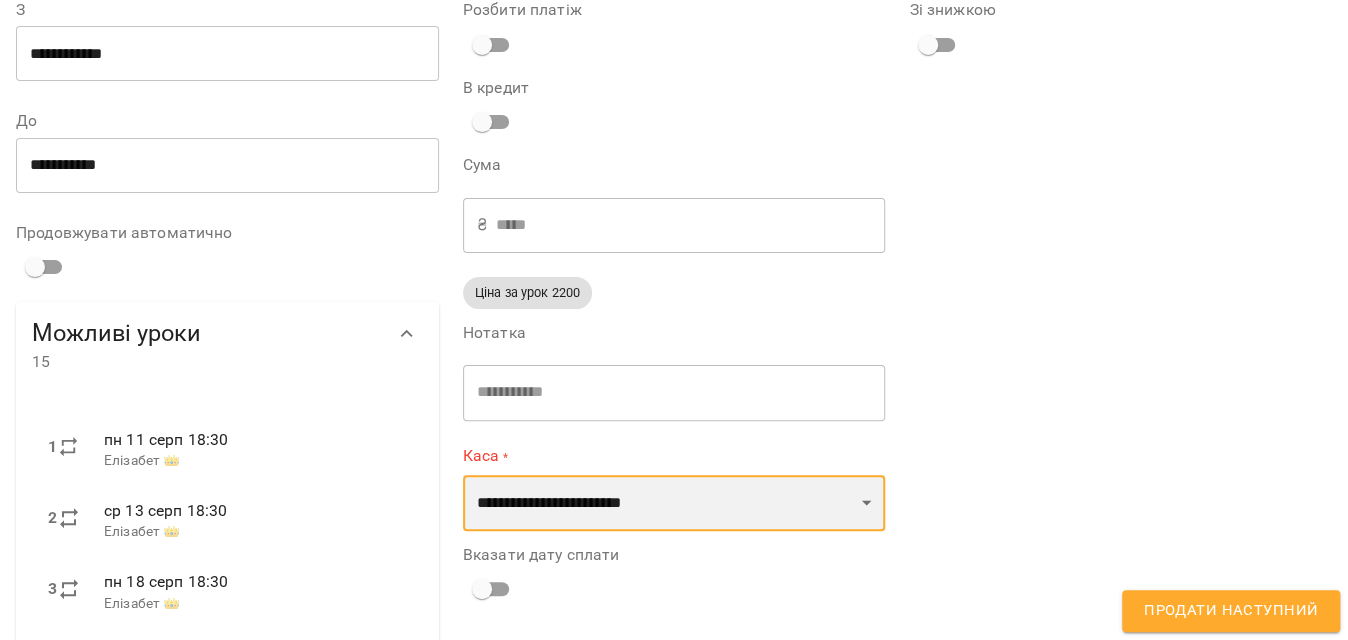 click on "**********" at bounding box center (674, 503) 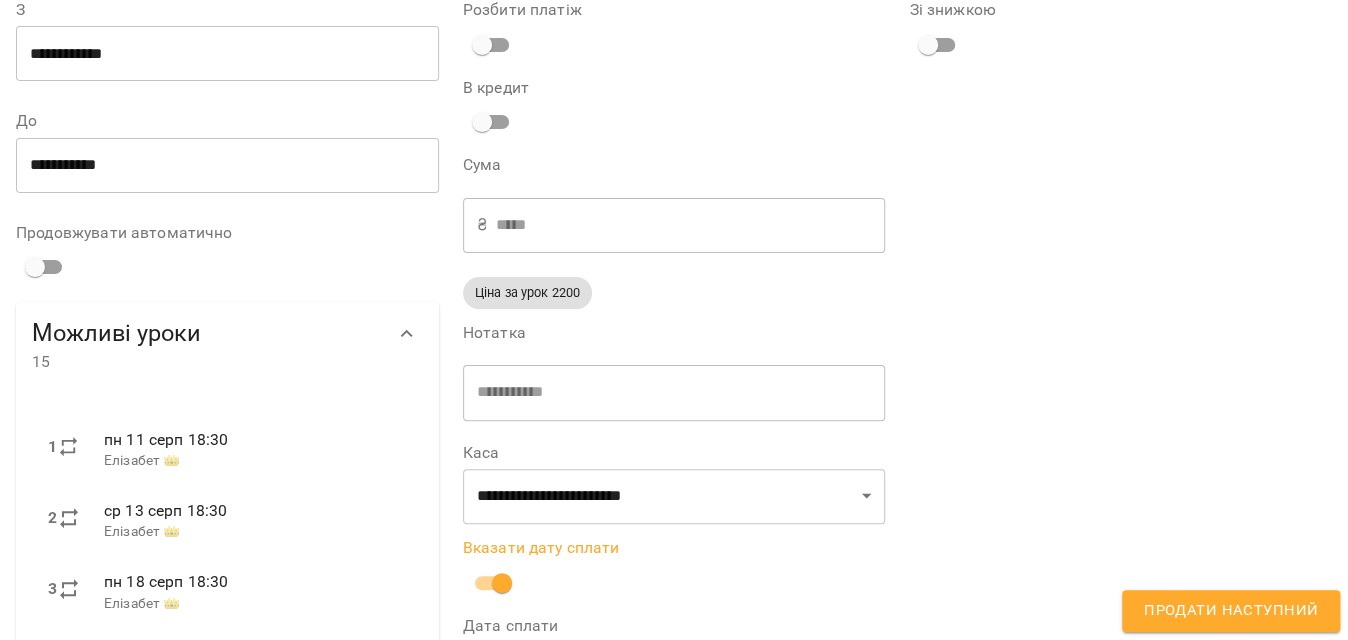 click on "Продати наступний" at bounding box center [1231, 611] 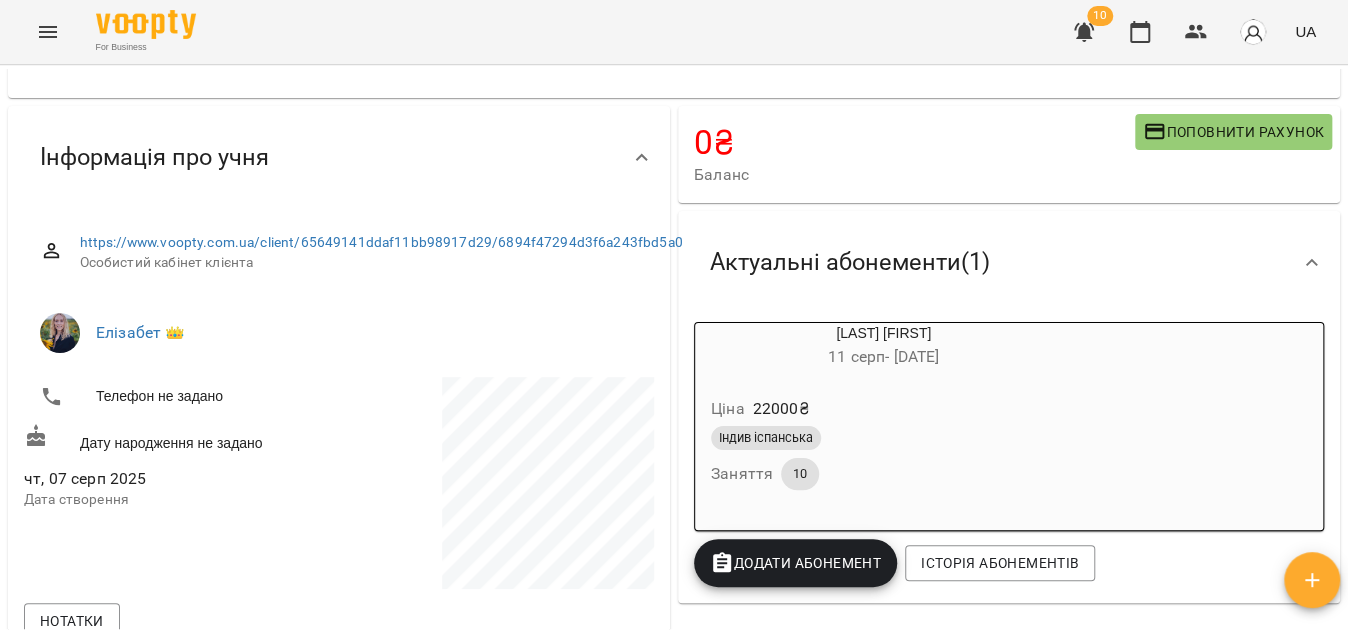 scroll, scrollTop: 363, scrollLeft: 0, axis: vertical 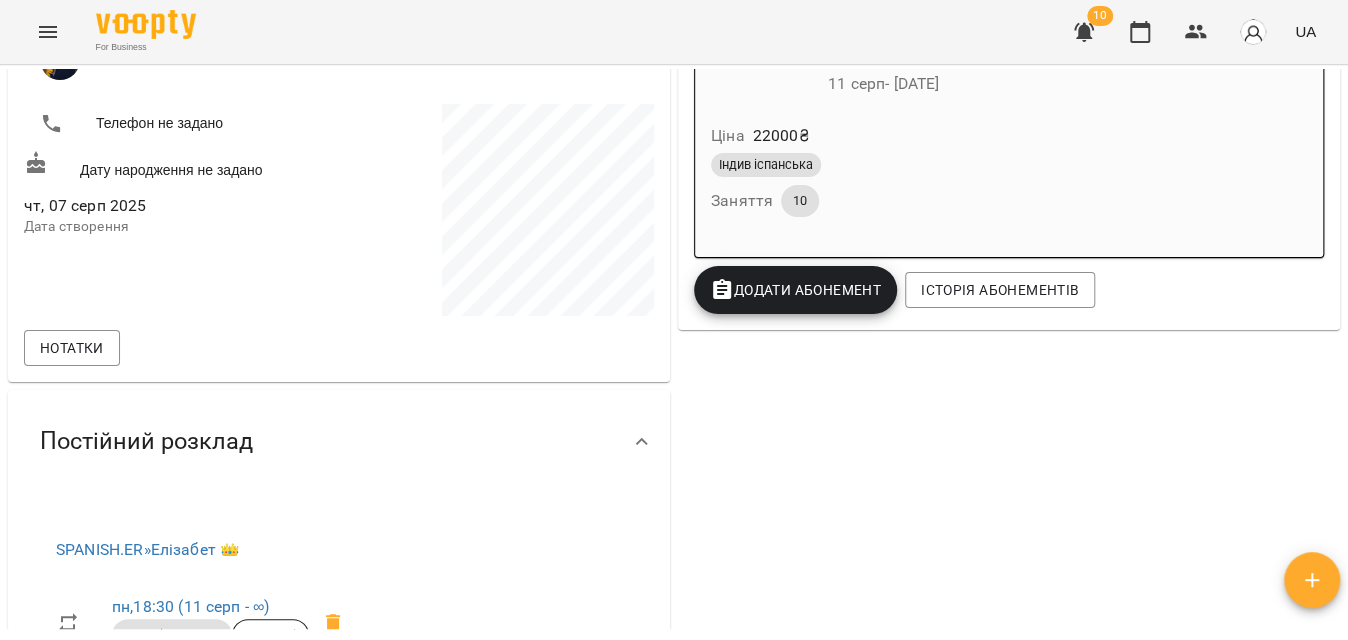 click at bounding box center [48, 32] 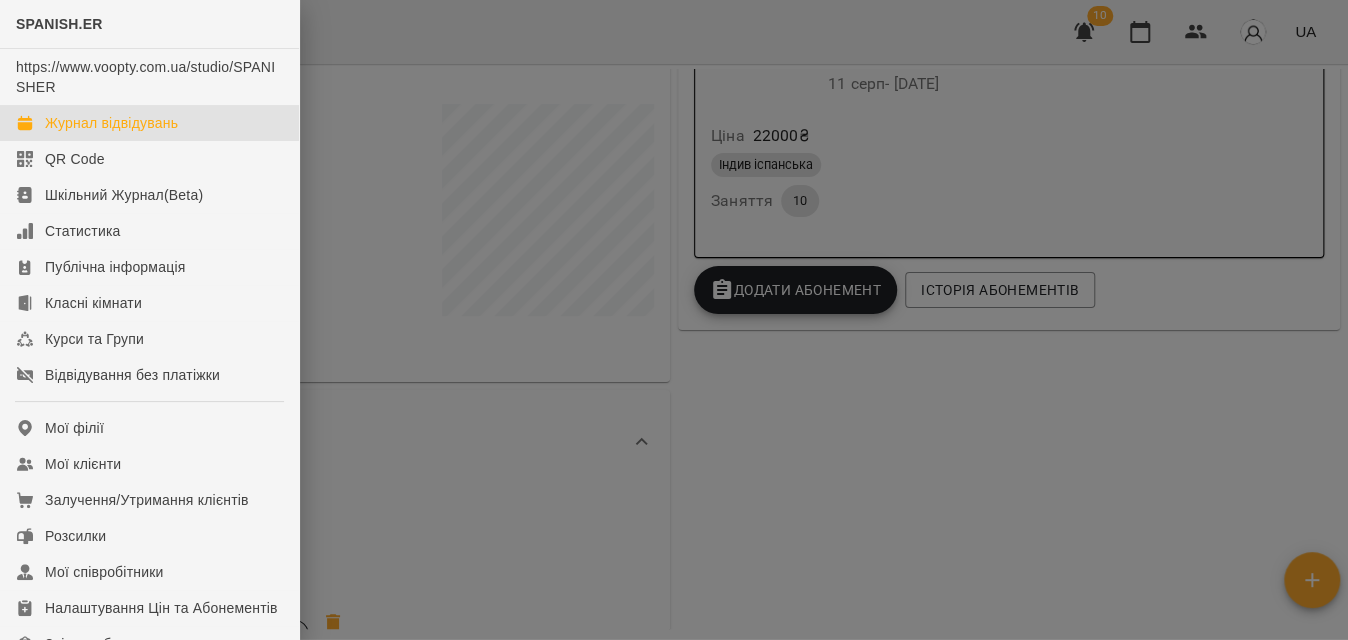 click on "Журнал відвідувань" at bounding box center [149, 123] 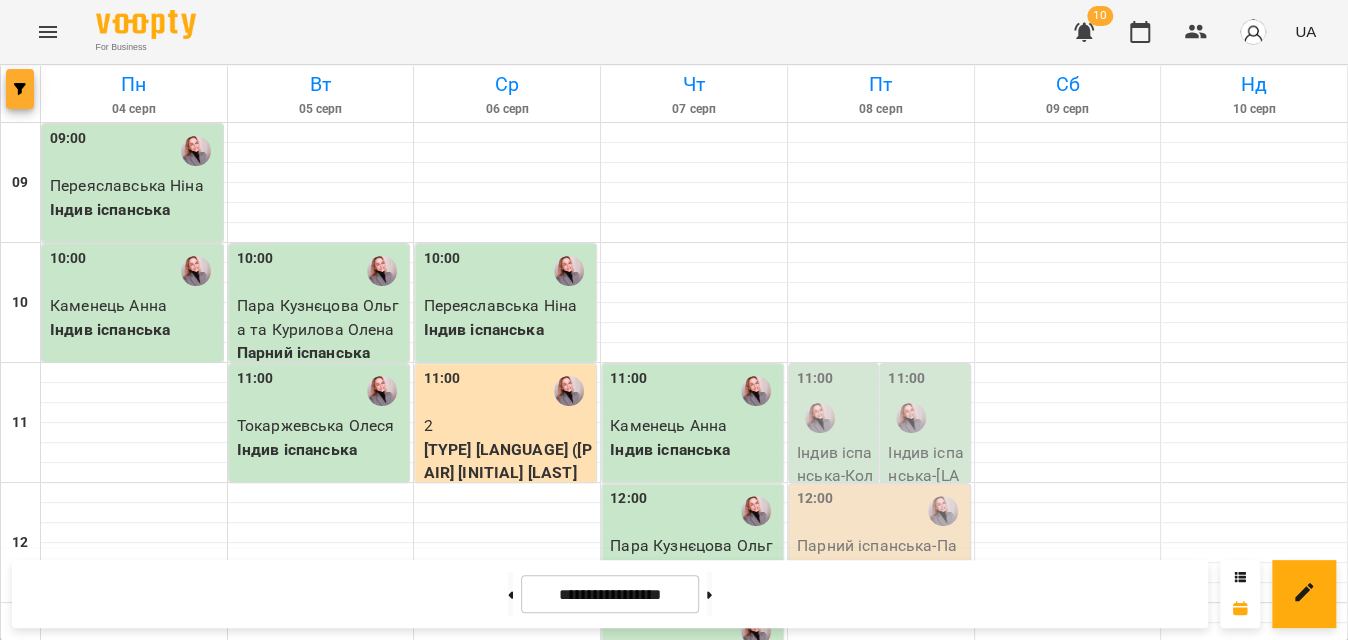 click 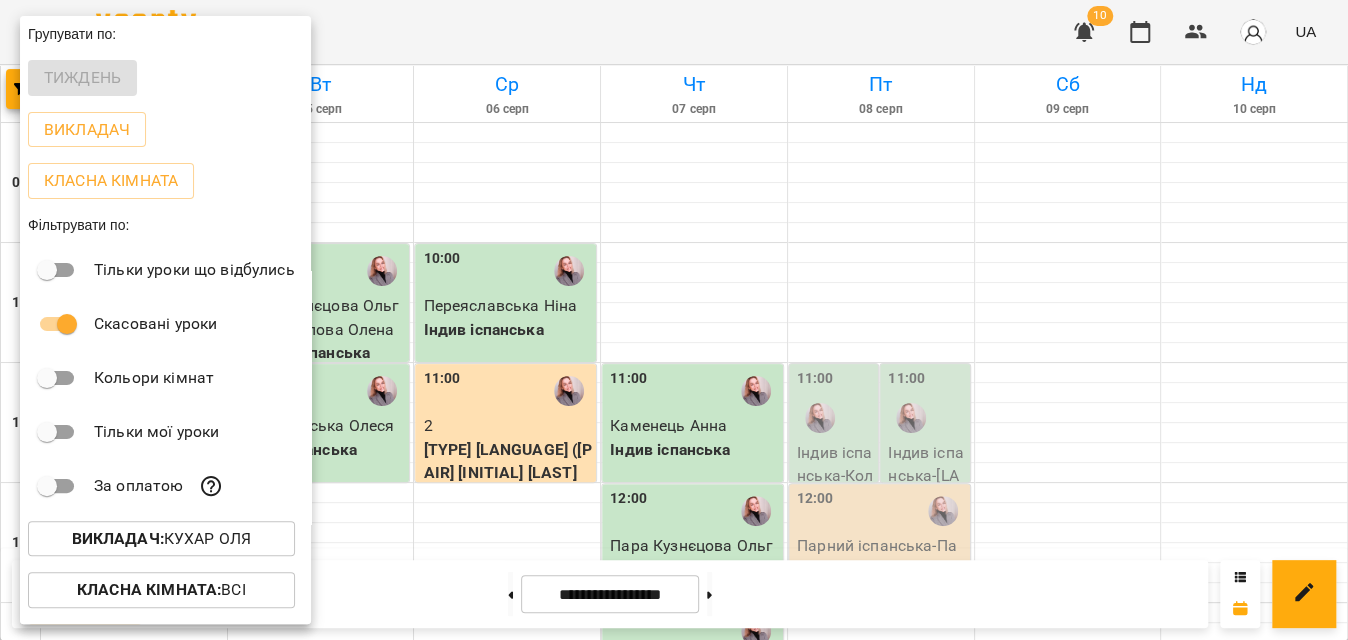 click on "Викладач :" at bounding box center [118, 538] 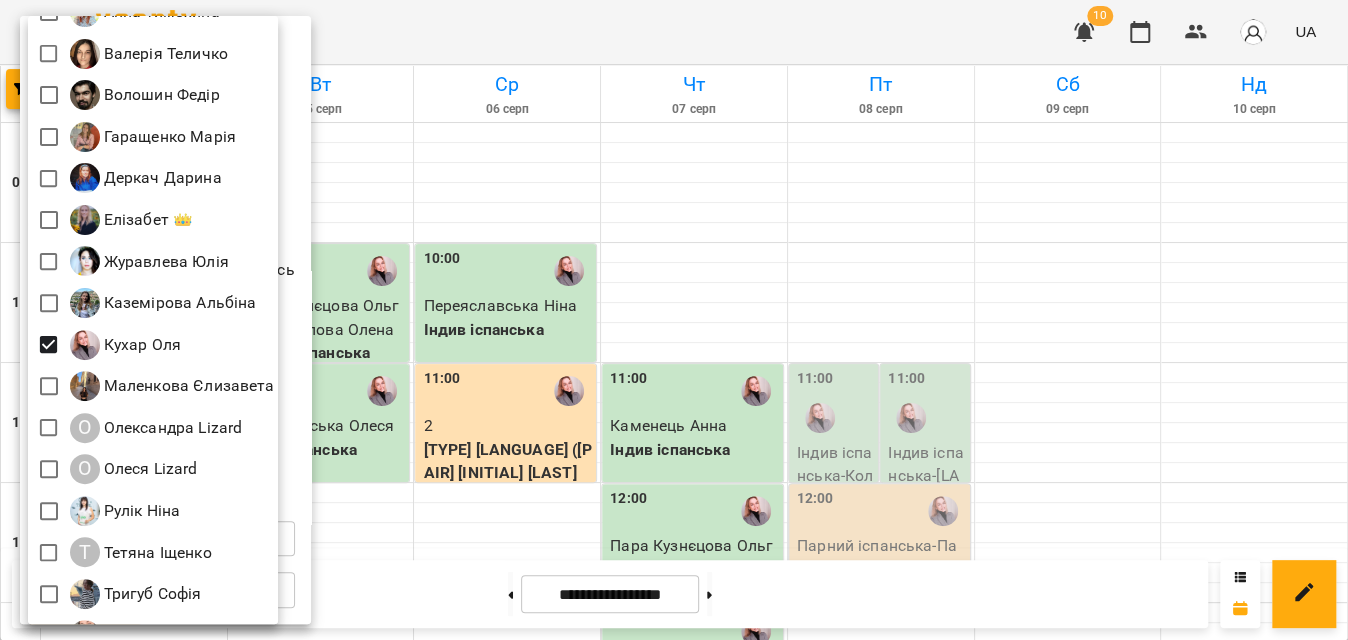 scroll, scrollTop: 269, scrollLeft: 0, axis: vertical 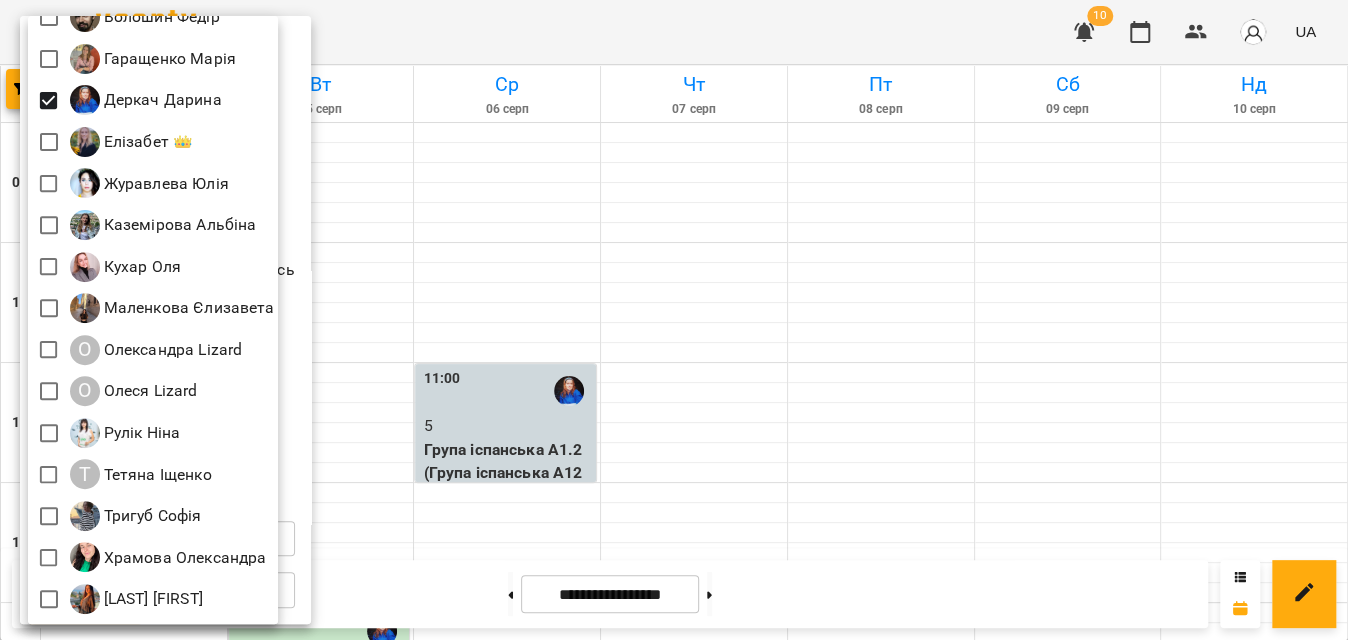 click at bounding box center [674, 320] 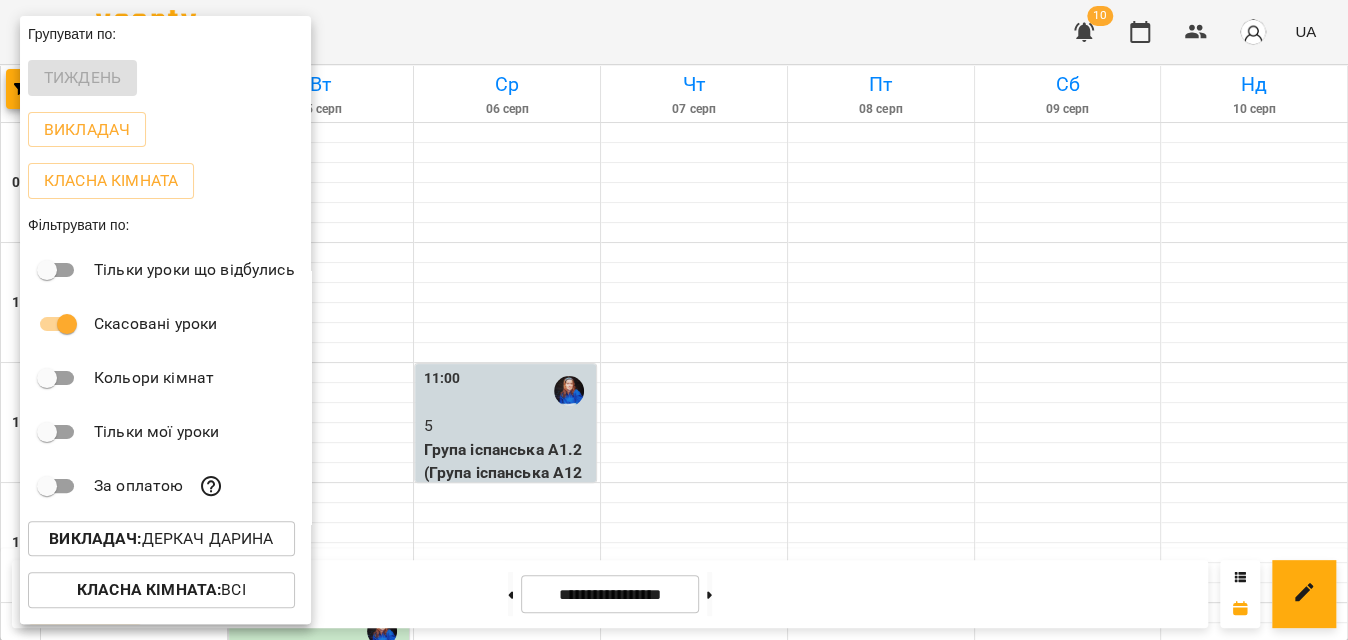 click at bounding box center [674, 320] 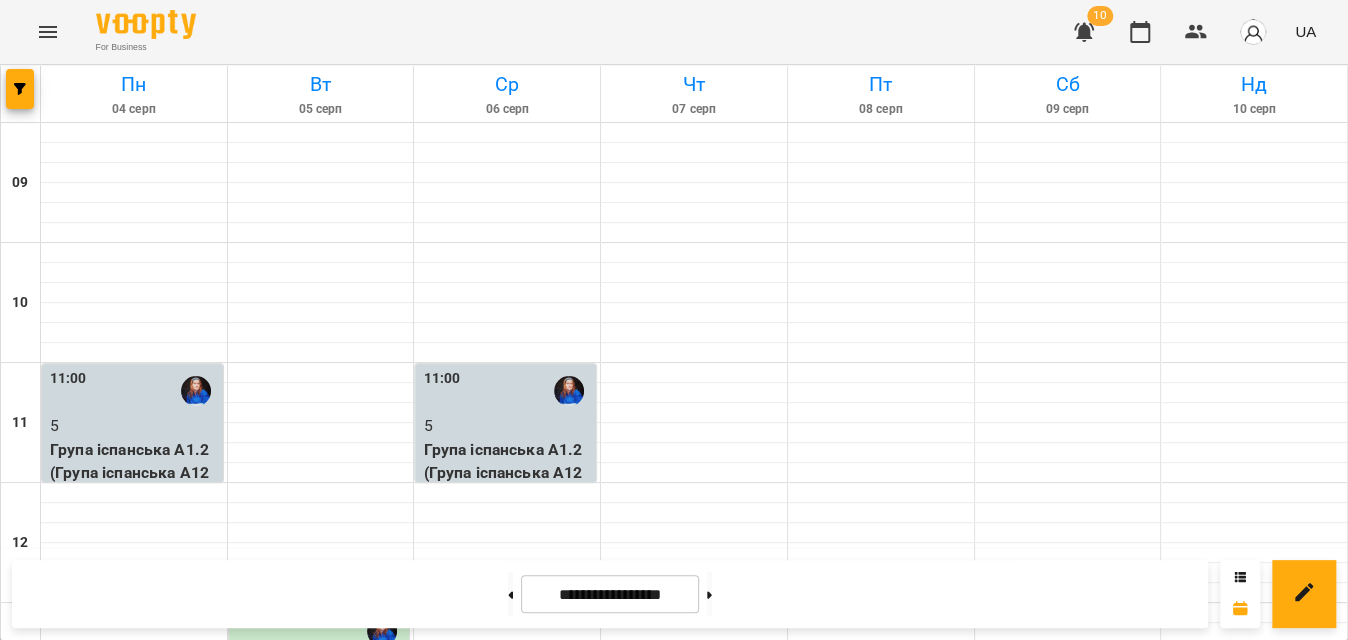 scroll, scrollTop: 1000, scrollLeft: 0, axis: vertical 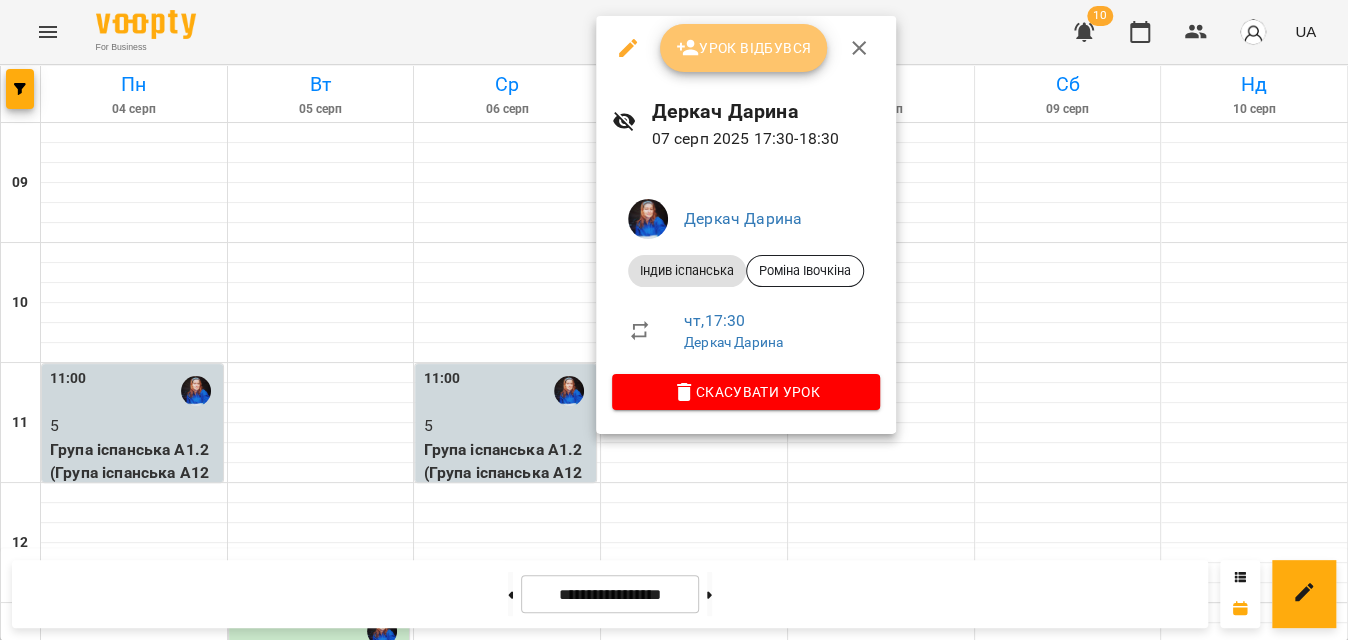 click on "Урок відбувся" at bounding box center [744, 48] 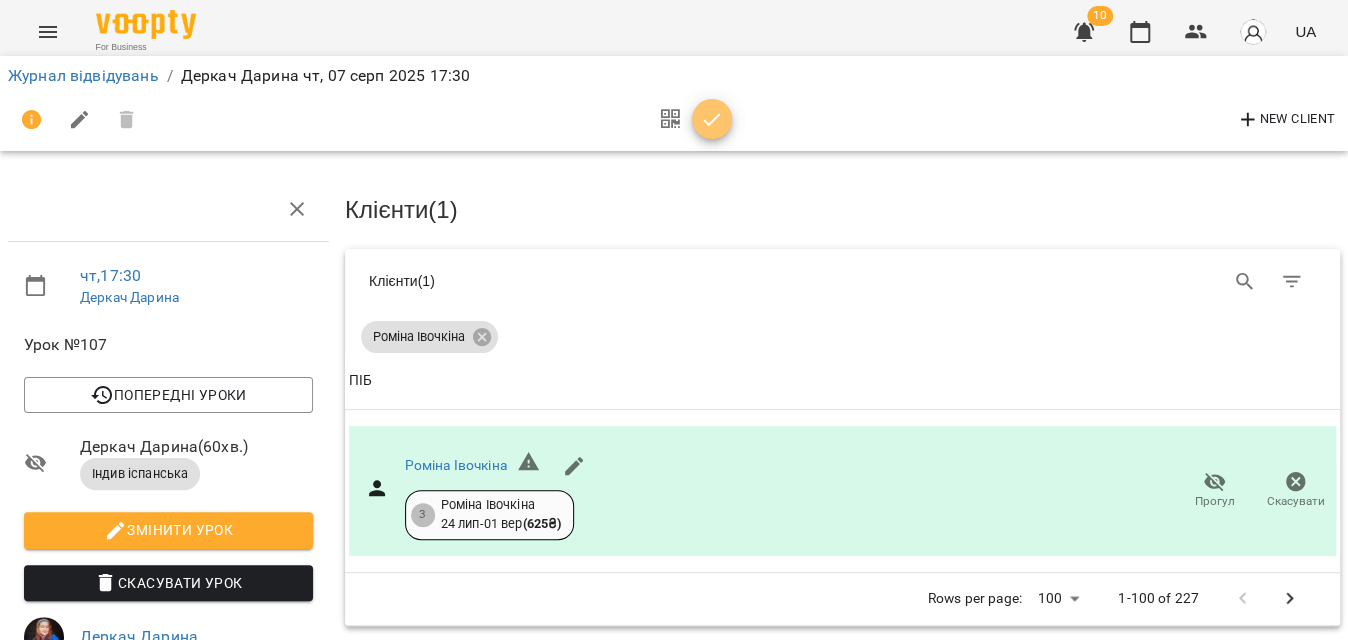 click 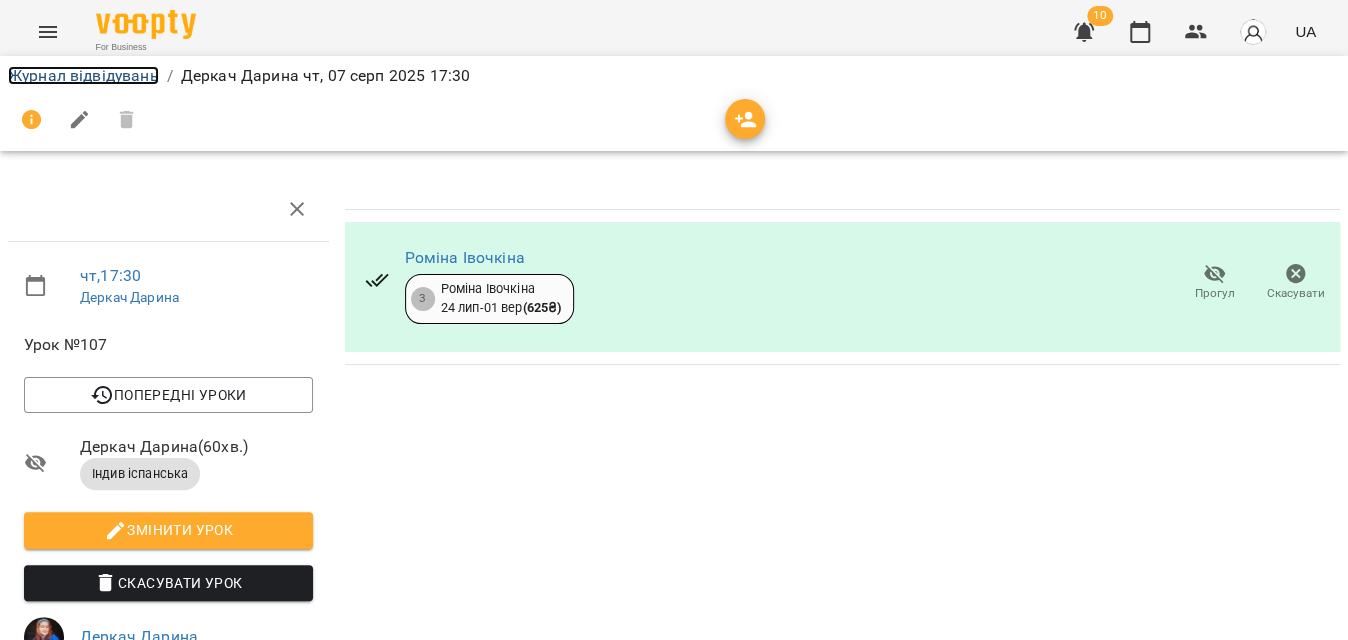 click on "Журнал відвідувань" at bounding box center [83, 75] 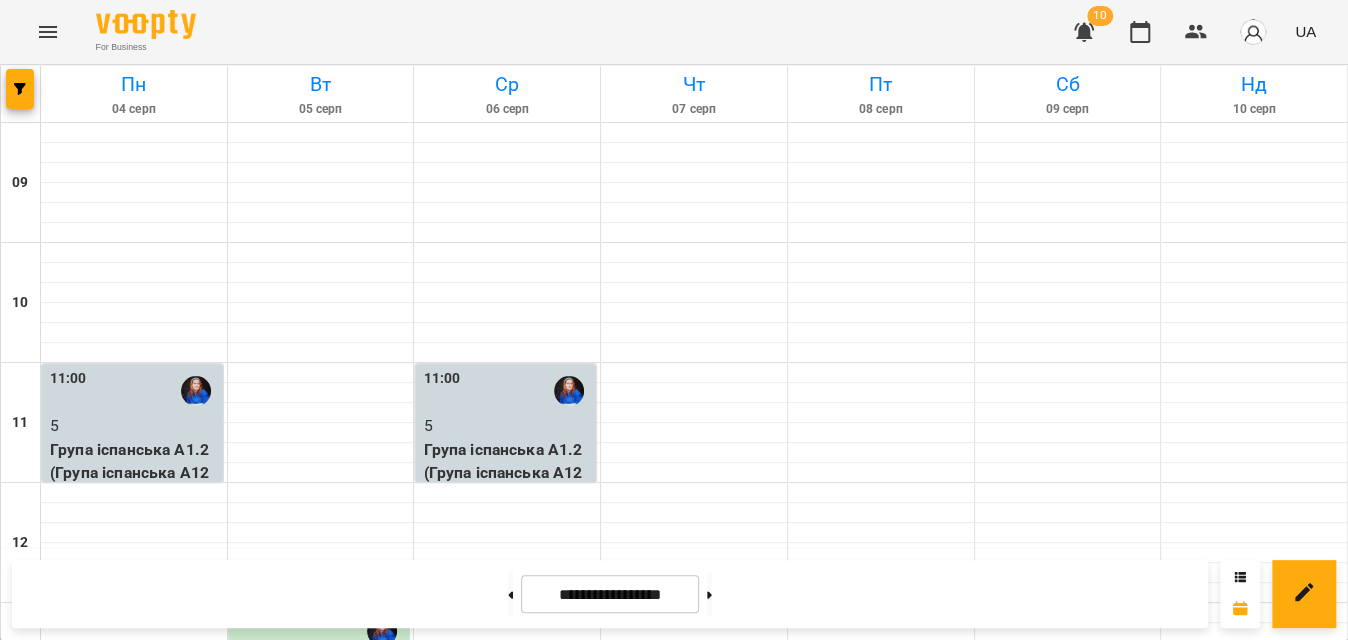 scroll, scrollTop: 1090, scrollLeft: 0, axis: vertical 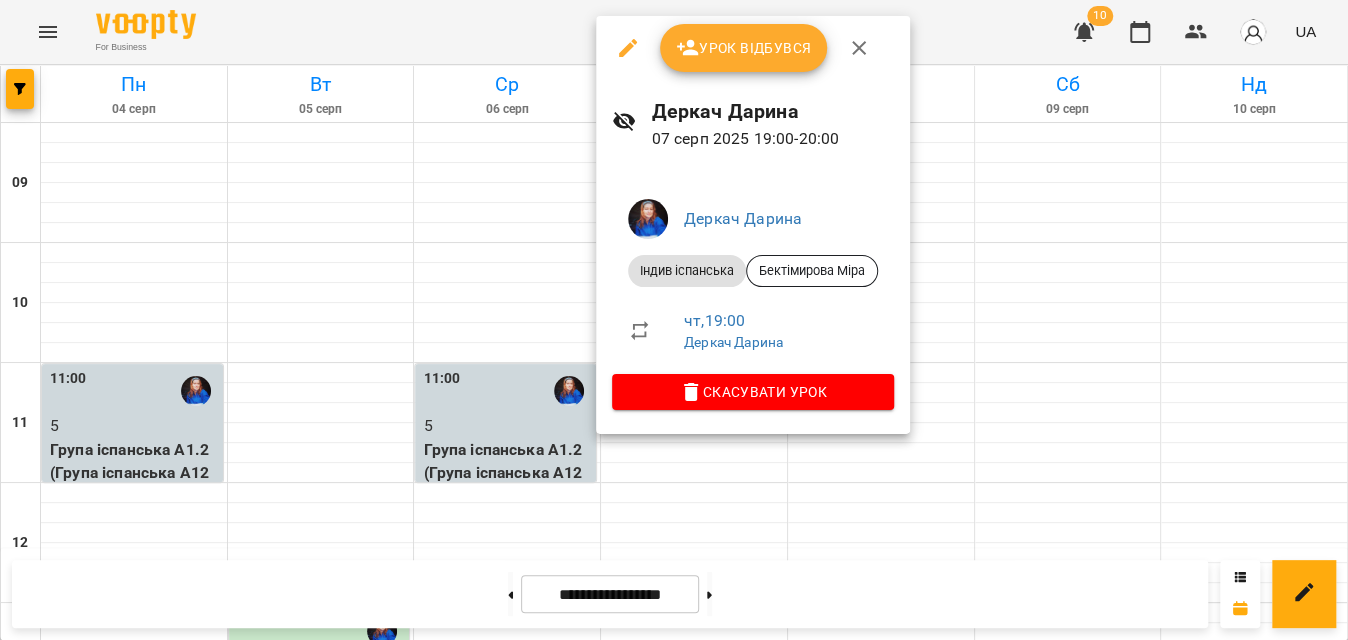 click on "Урок відбувся" at bounding box center [744, 48] 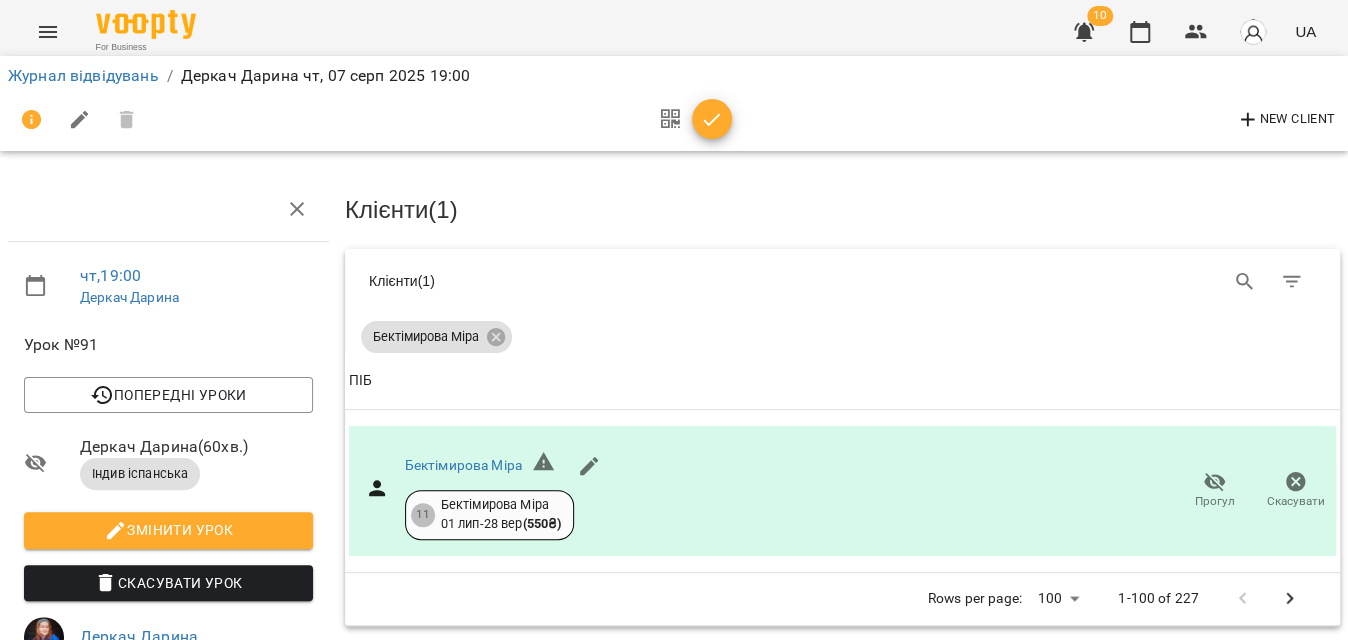 click 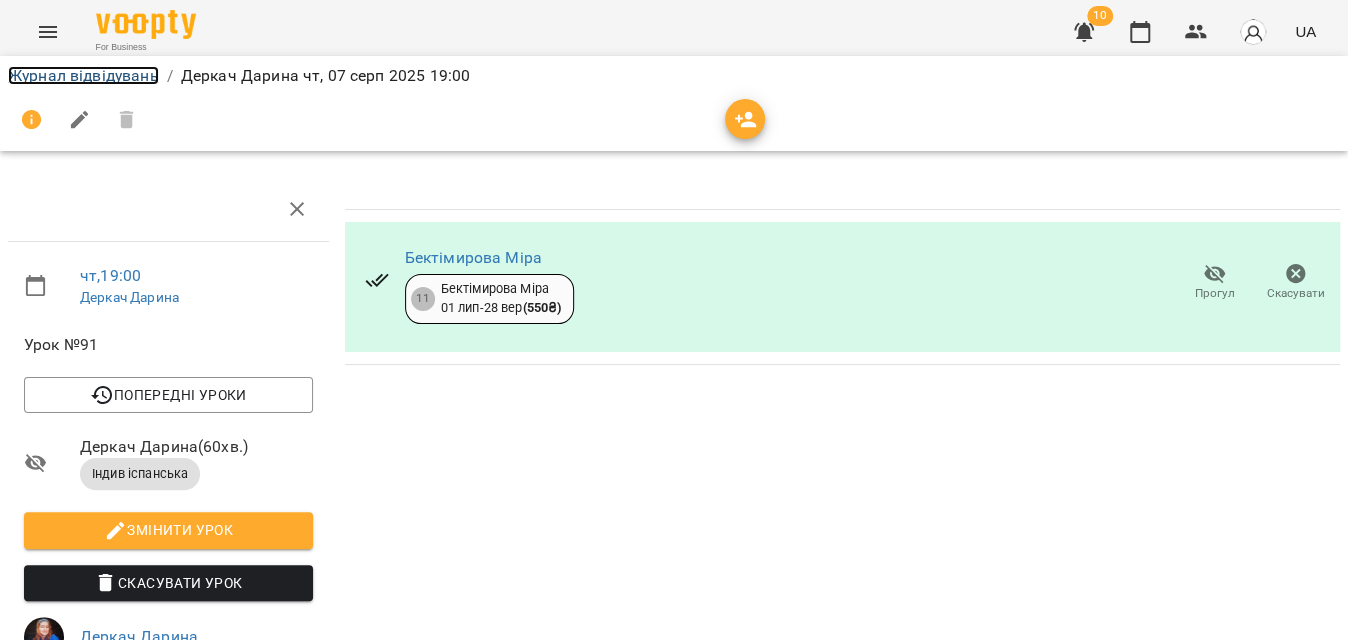click on "Журнал відвідувань" at bounding box center [83, 75] 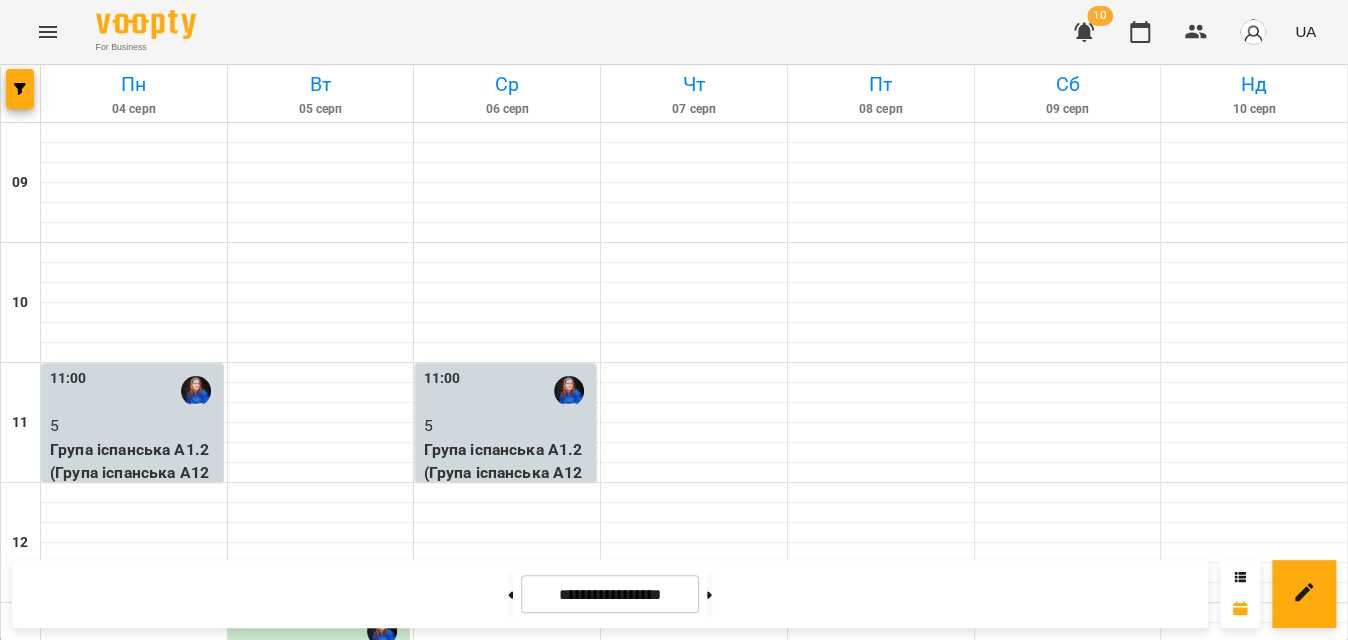 scroll, scrollTop: 1132, scrollLeft: 0, axis: vertical 